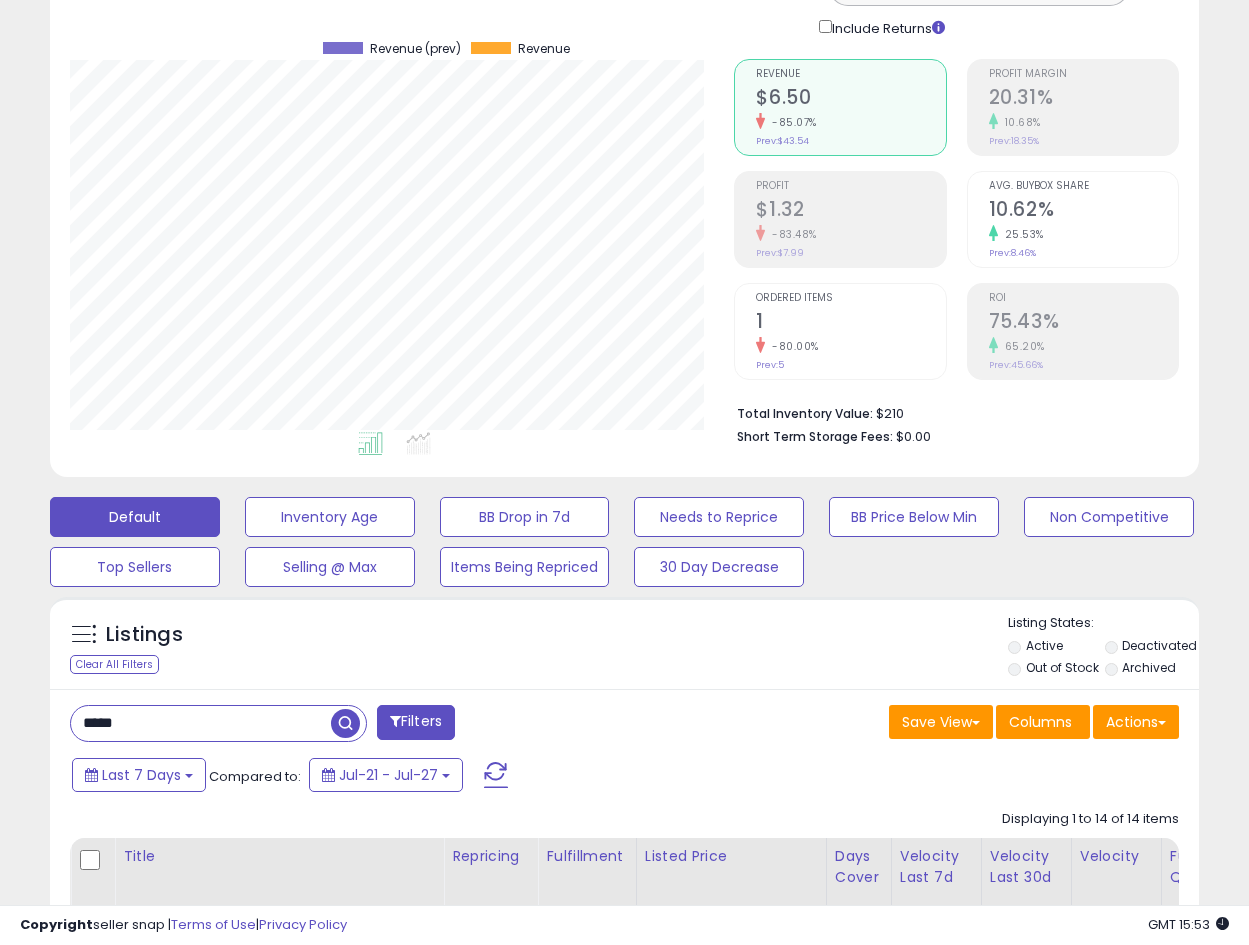 scroll, scrollTop: 133, scrollLeft: 0, axis: vertical 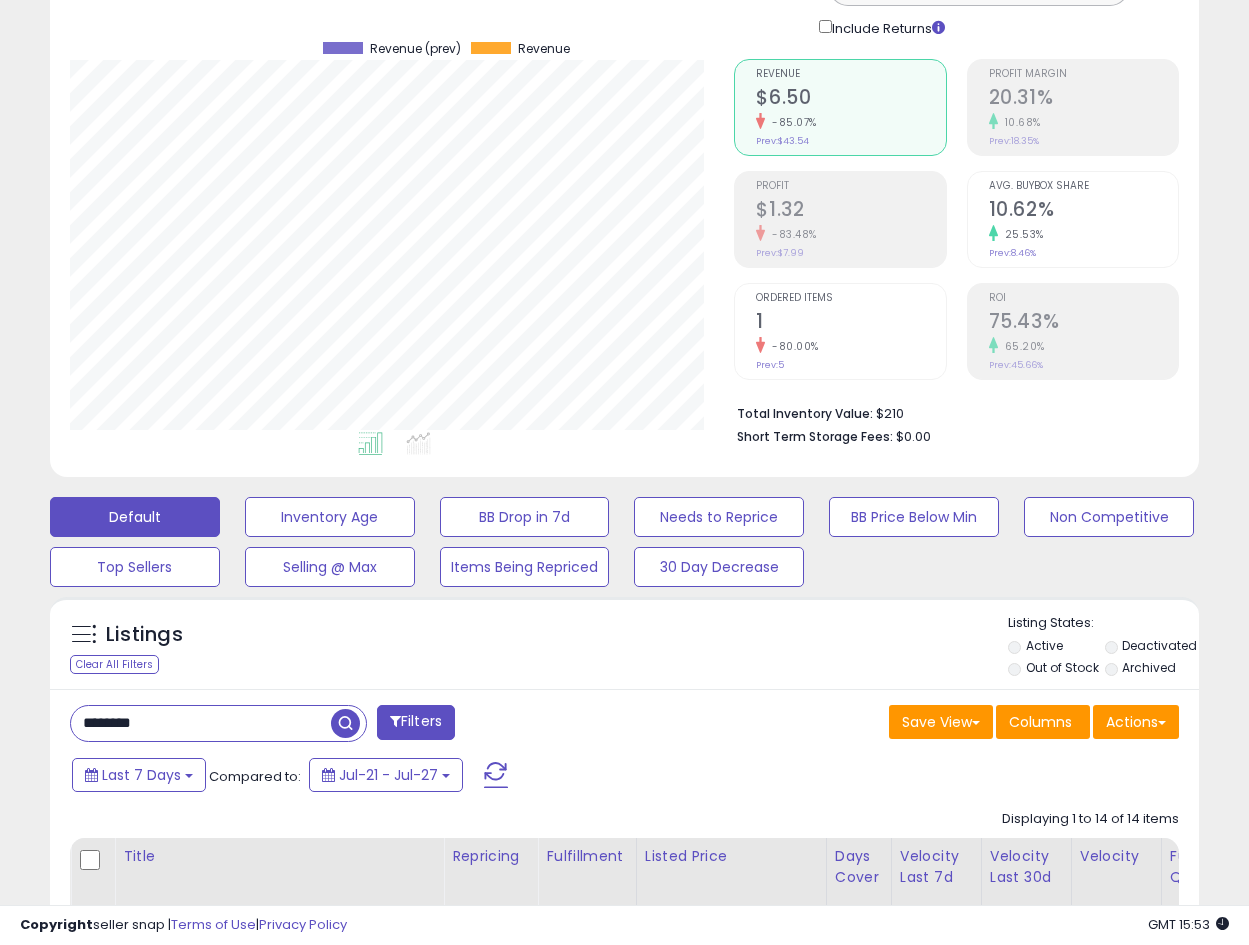 type on "********" 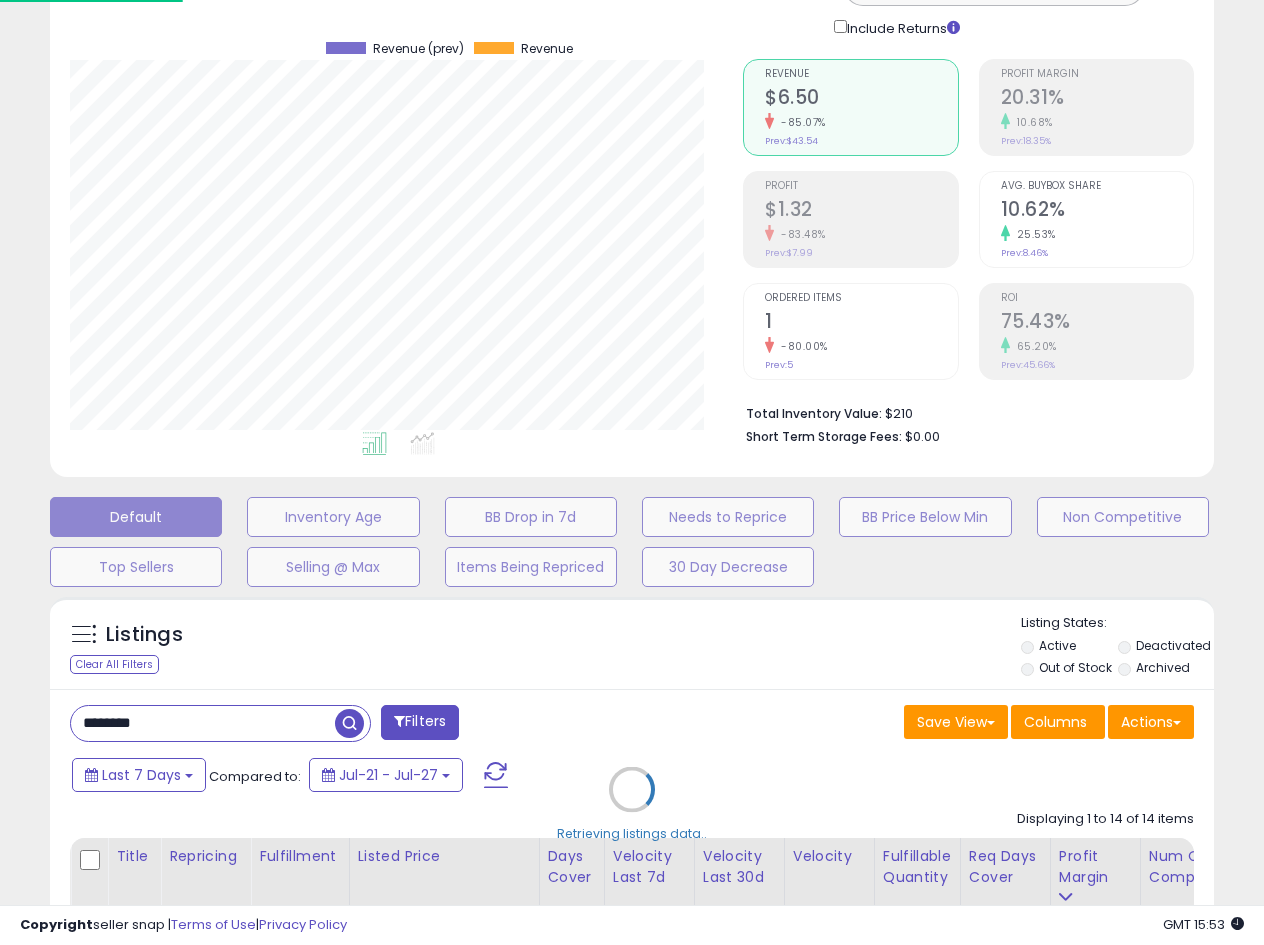 scroll, scrollTop: 999590, scrollLeft: 999327, axis: both 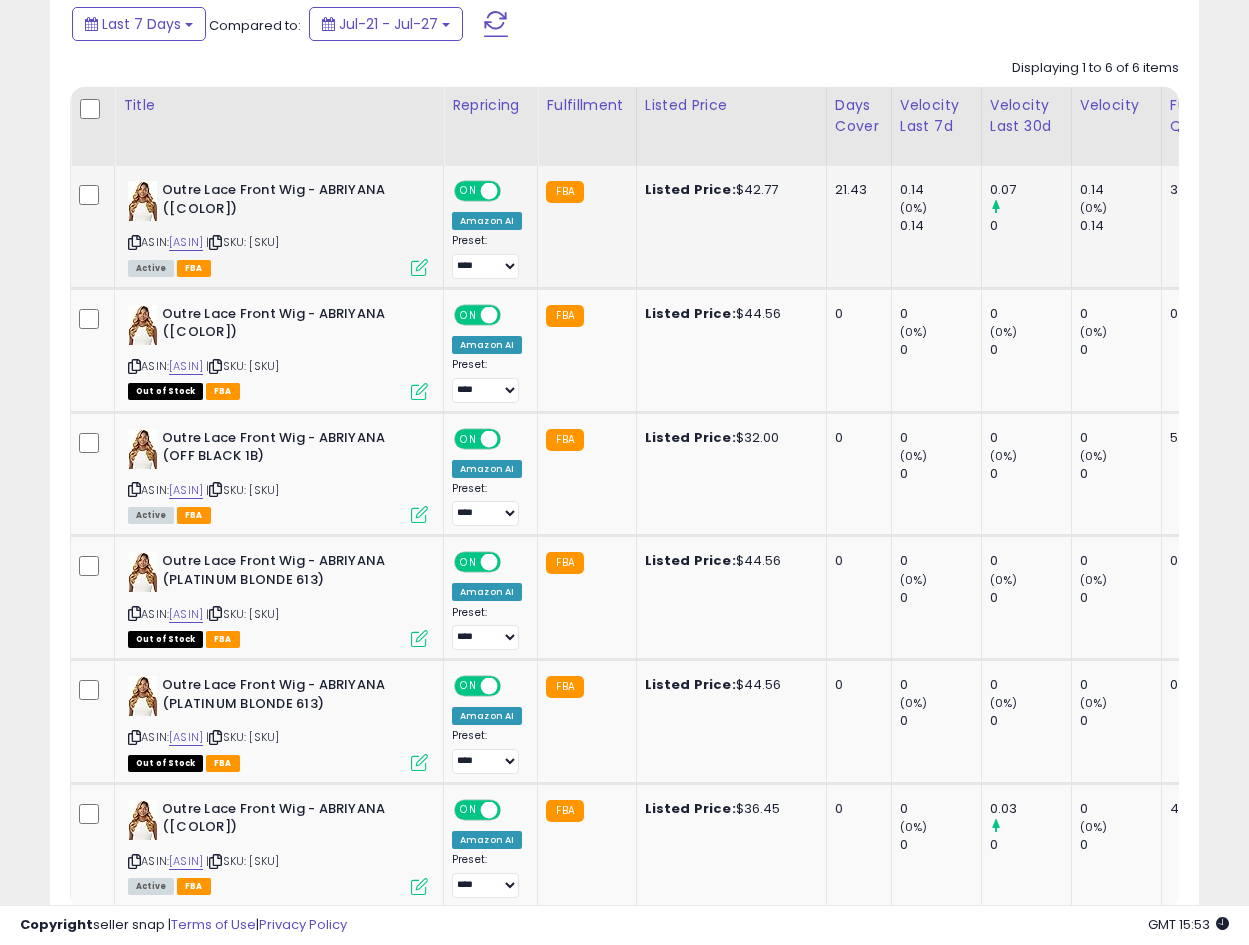 click at bounding box center (419, 267) 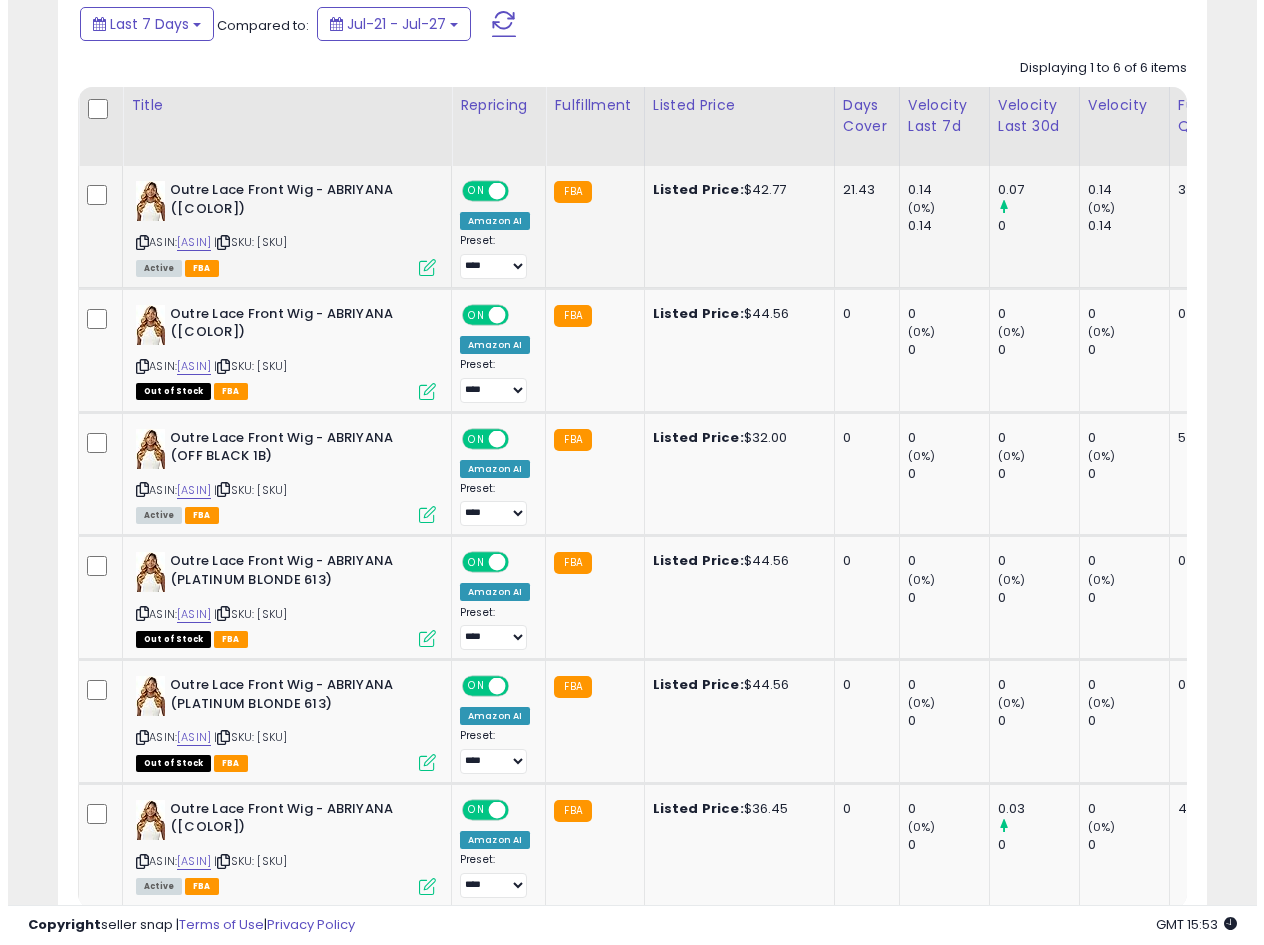 scroll, scrollTop: 999590, scrollLeft: 999327, axis: both 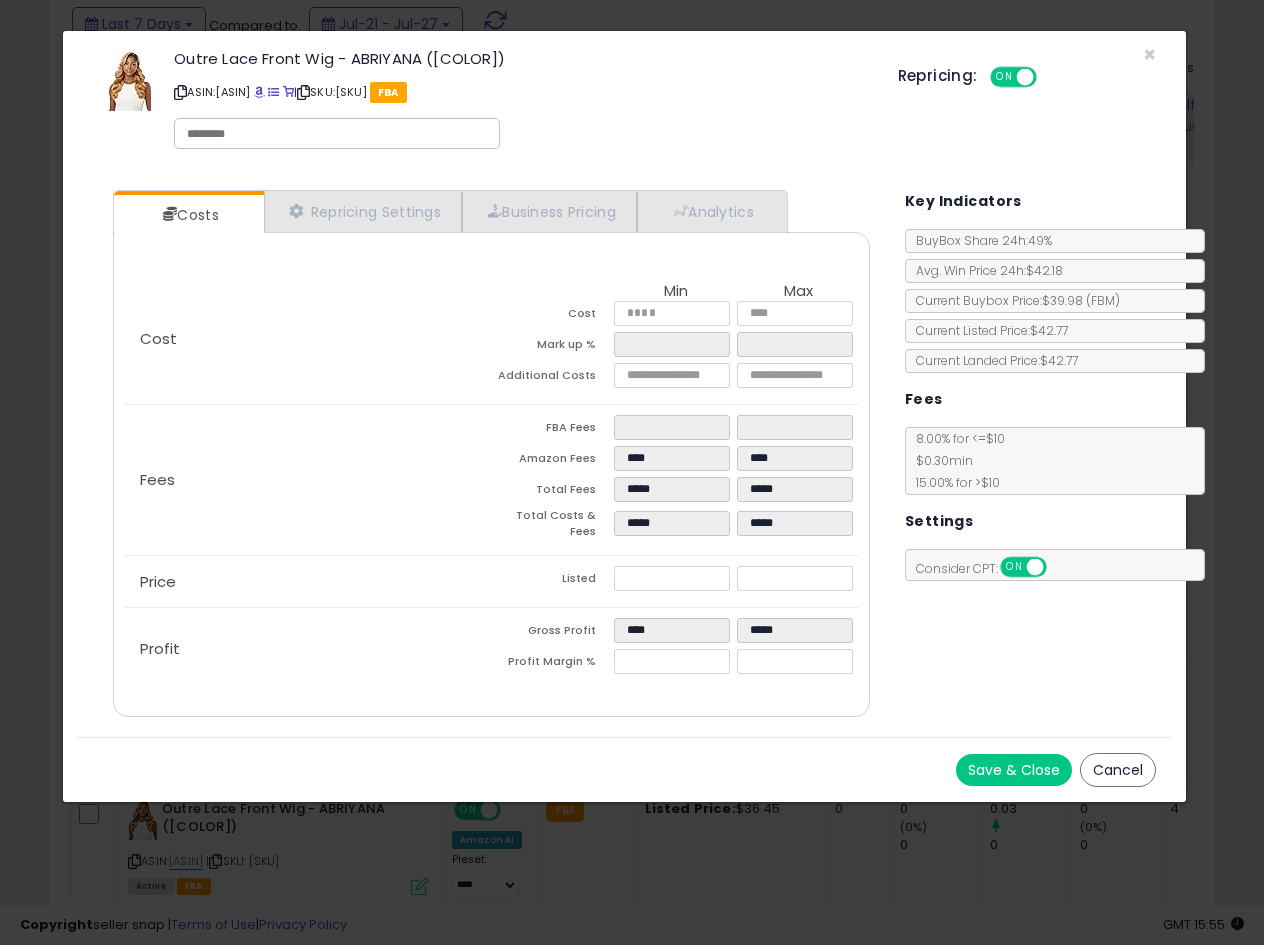 click at bounding box center [180, 92] 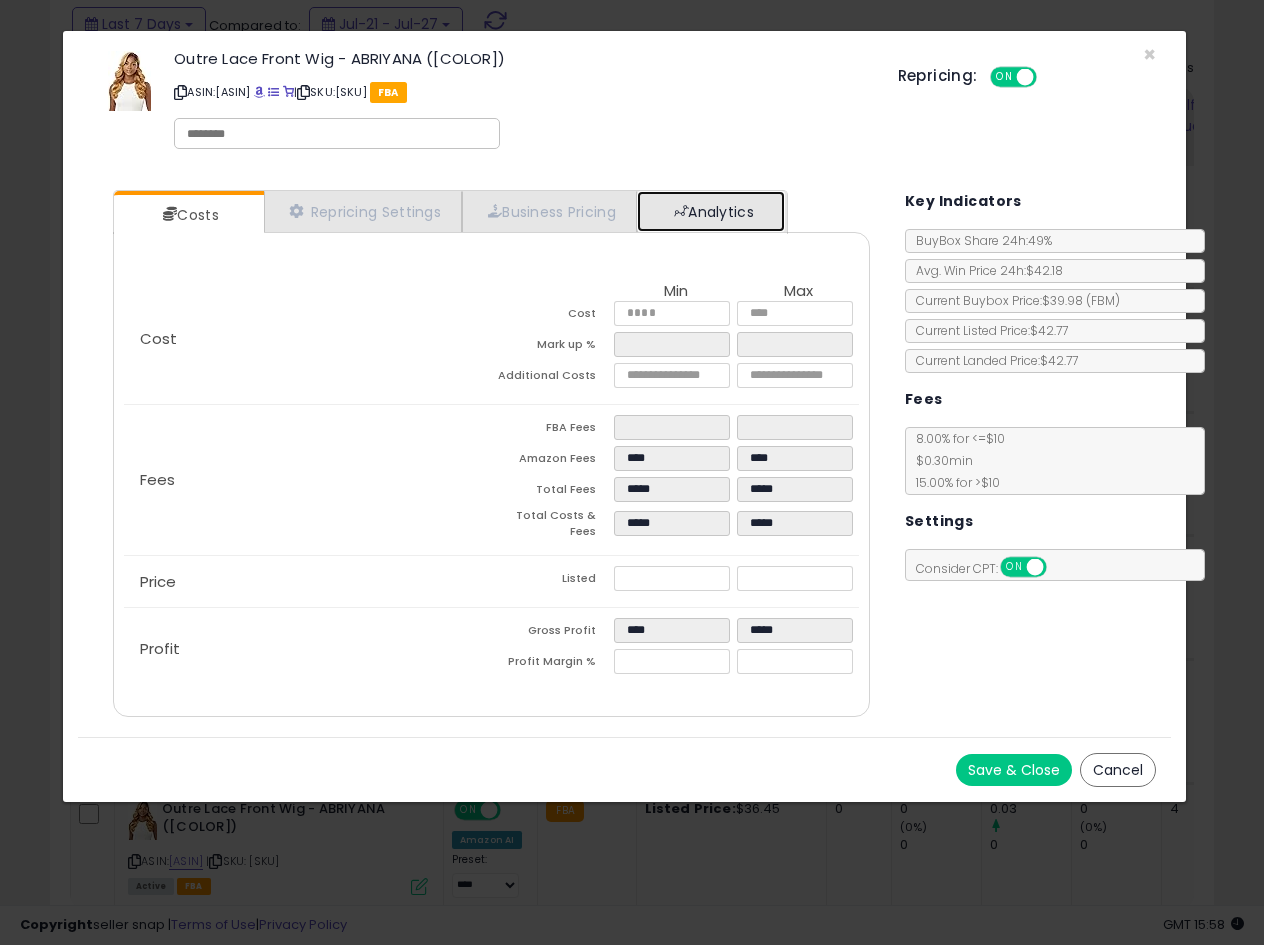 click on "Analytics" at bounding box center (711, 211) 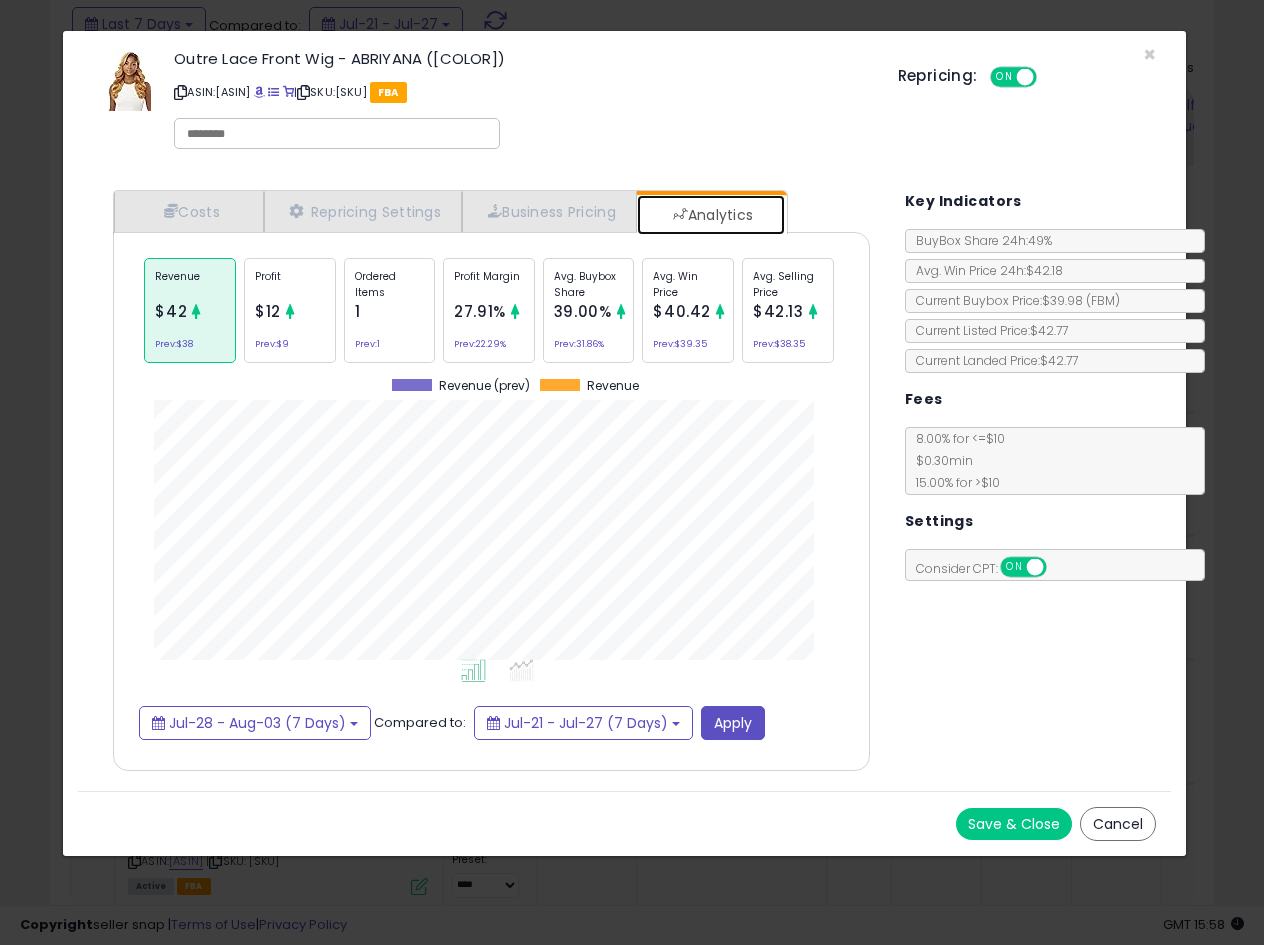 scroll, scrollTop: 999384, scrollLeft: 999203, axis: both 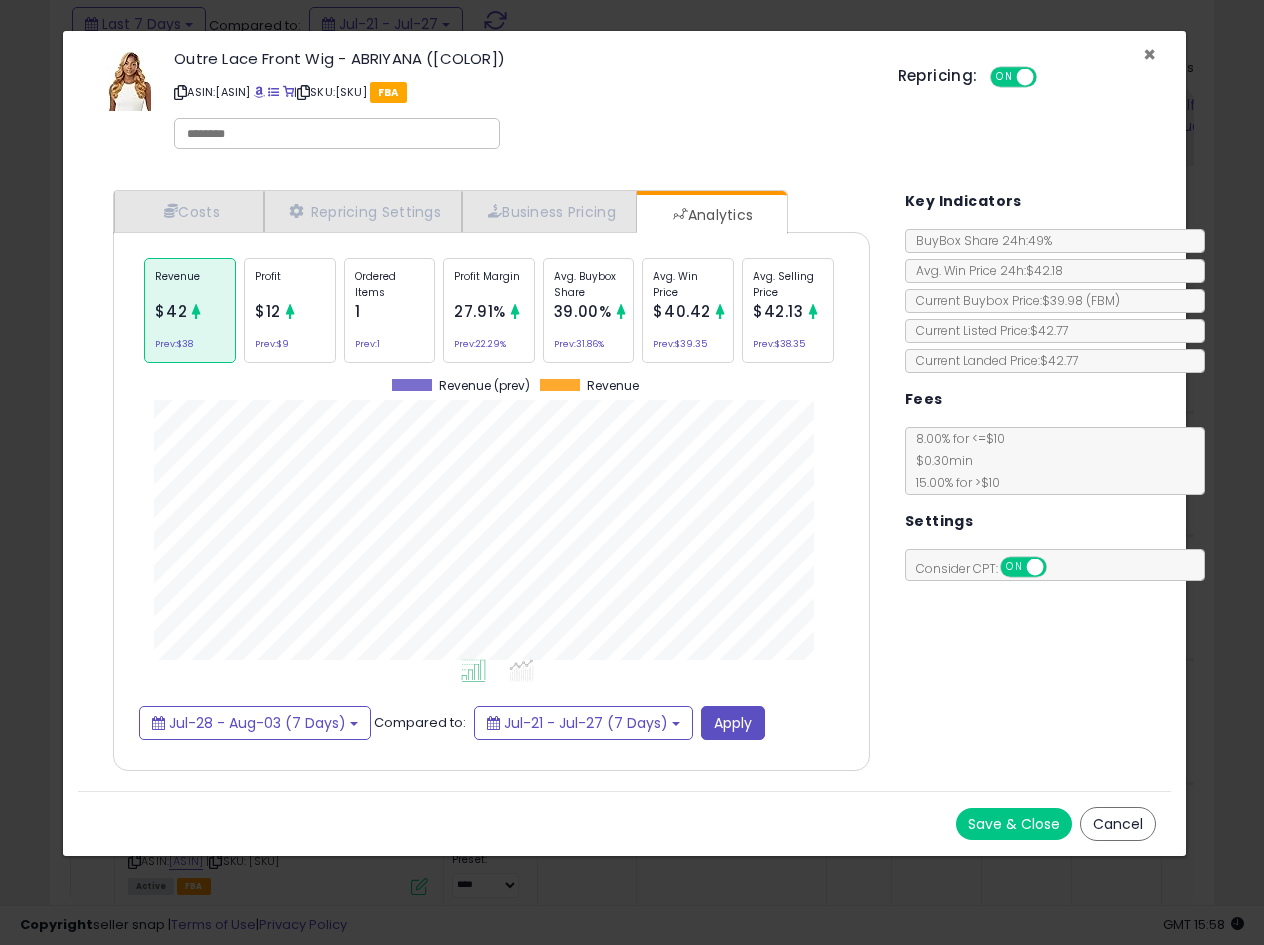 drag, startPoint x: 1152, startPoint y: 48, endPoint x: 1138, endPoint y: 71, distance: 26.925823 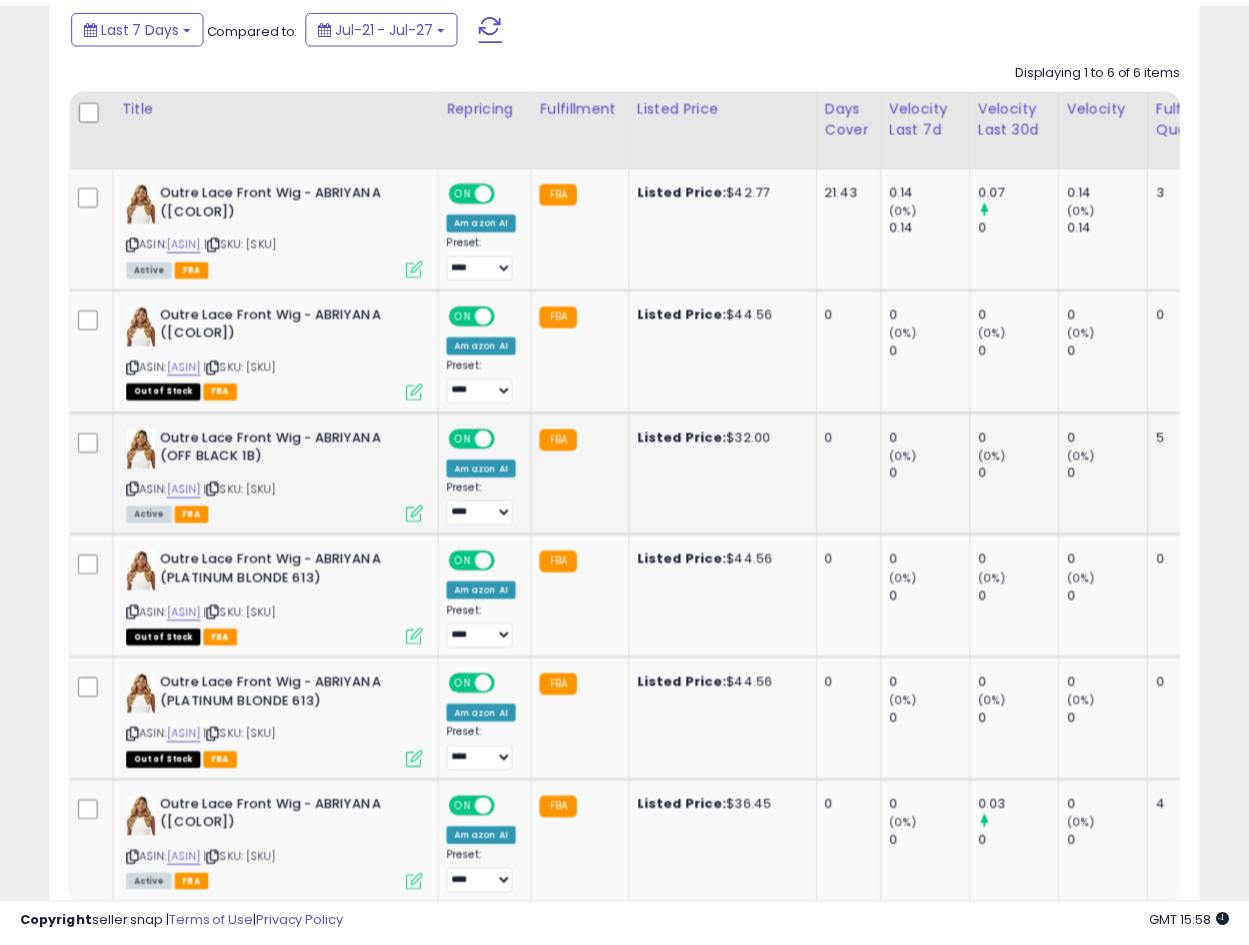 scroll, scrollTop: 410, scrollLeft: 665, axis: both 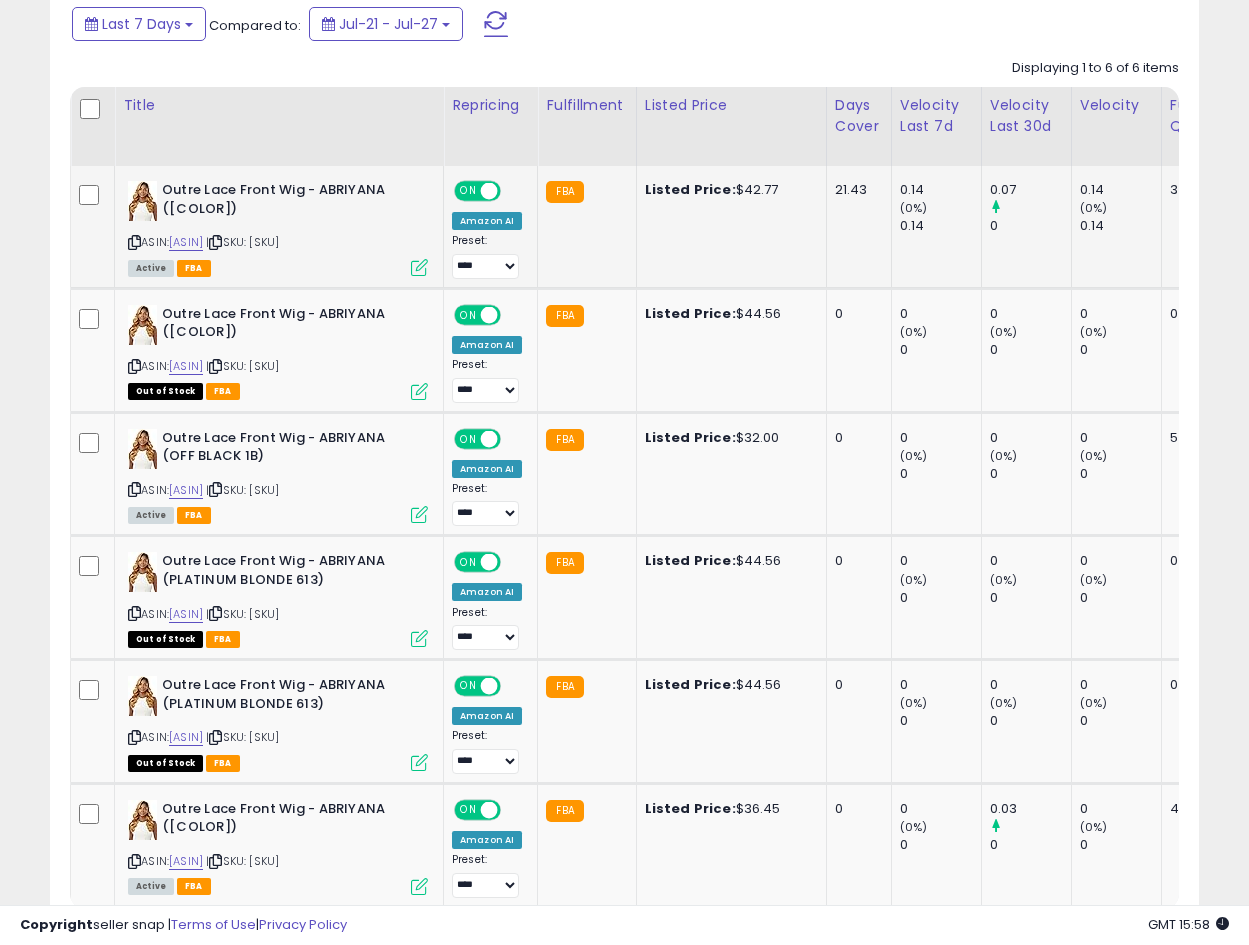 click on "Outre Lace Front Wig - ABRIYANA ([COLOR])" at bounding box center [283, 202] 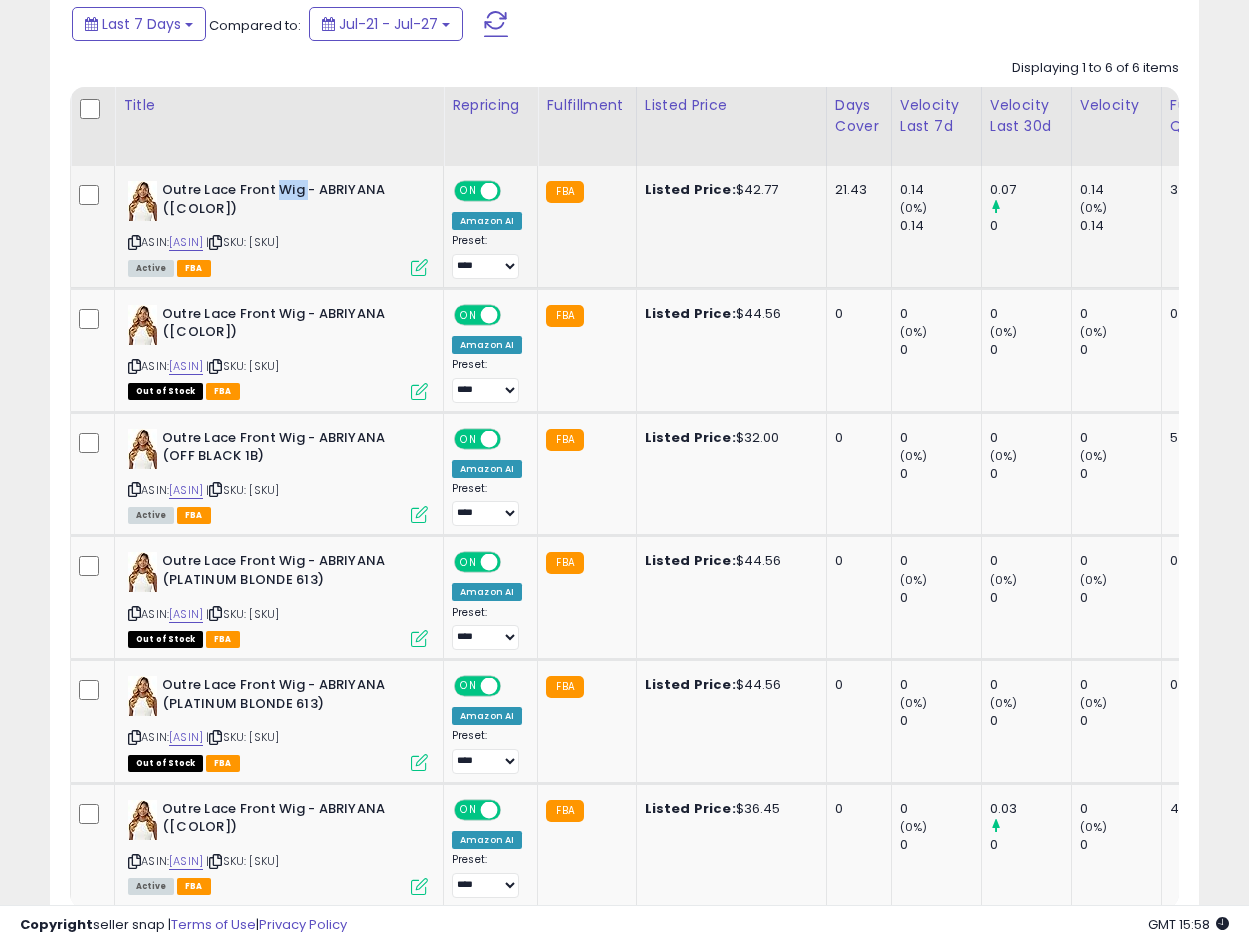 click on "Outre Lace Front Wig - ABRIYANA ([COLOR])" at bounding box center (283, 202) 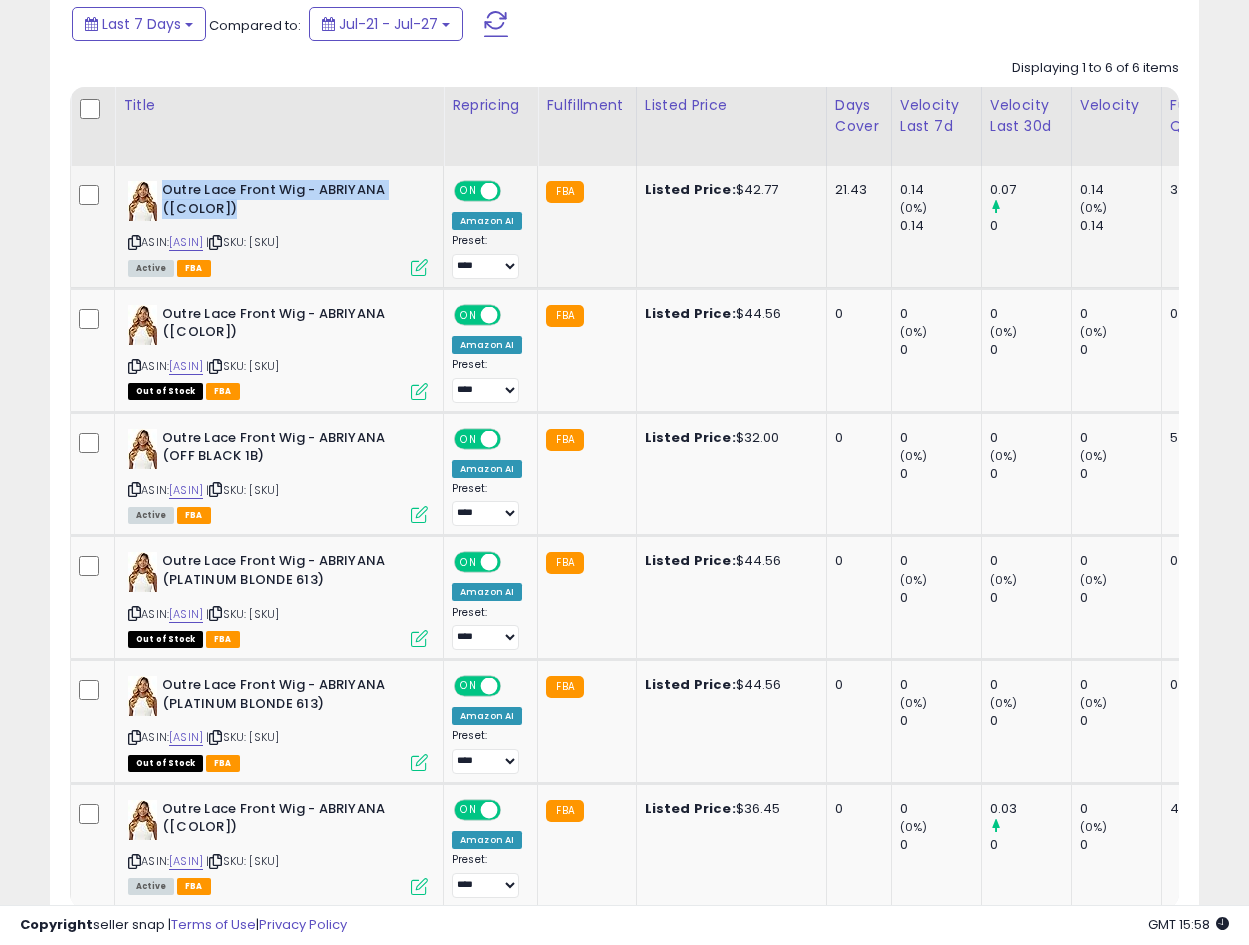 click on "Outre Lace Front Wig - ABRIYANA ([COLOR])" at bounding box center [283, 202] 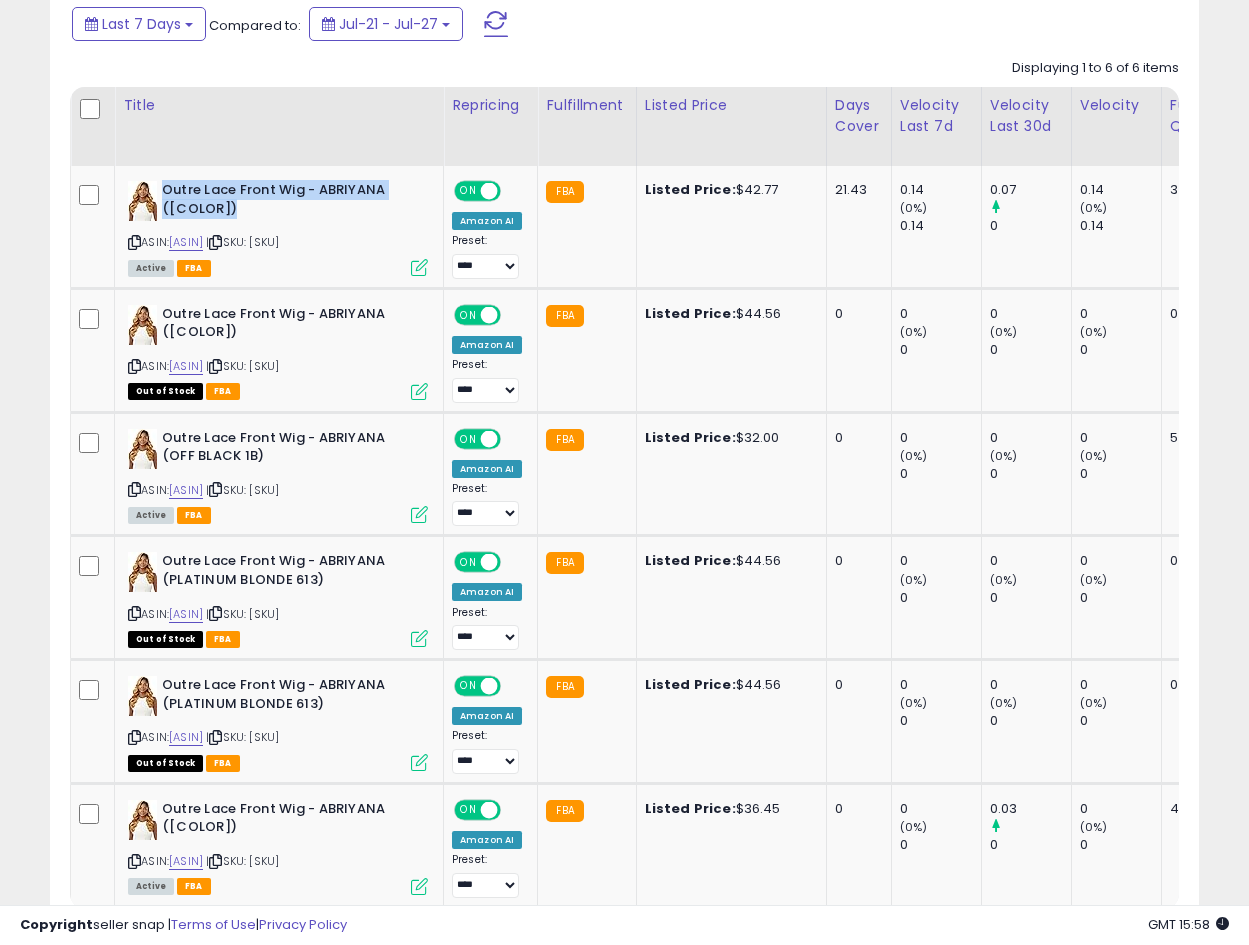 copy on "Outre Lace Front Wig - ABRIYANA ([COLOR])" 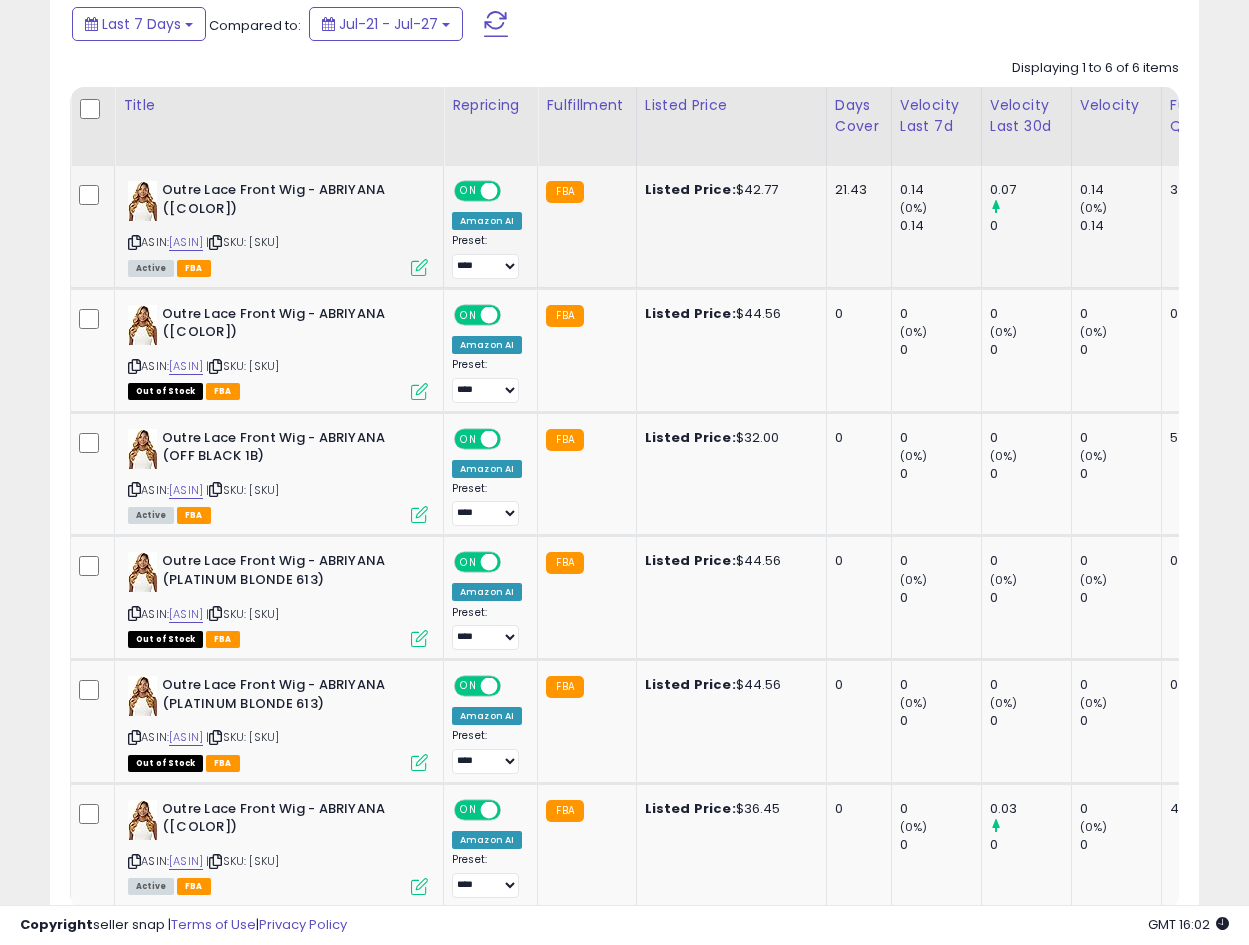 click on "Outre Lace Front Wig - ABRIYANA (DR4/NATURAL HONEY) ASIN: [ASIN] | SKU: [SKU] Active FBA" 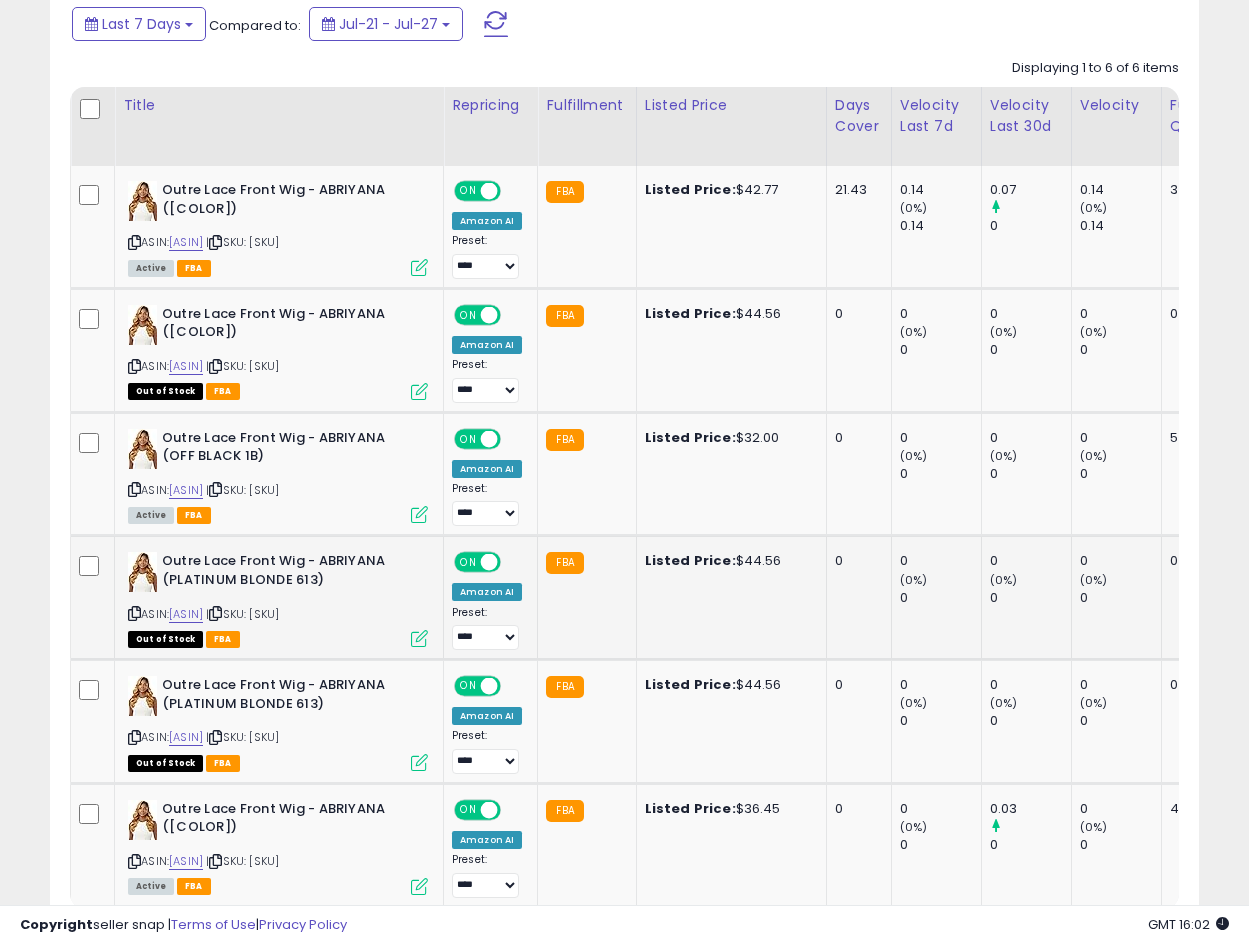 scroll, scrollTop: 0, scrollLeft: 82, axis: horizontal 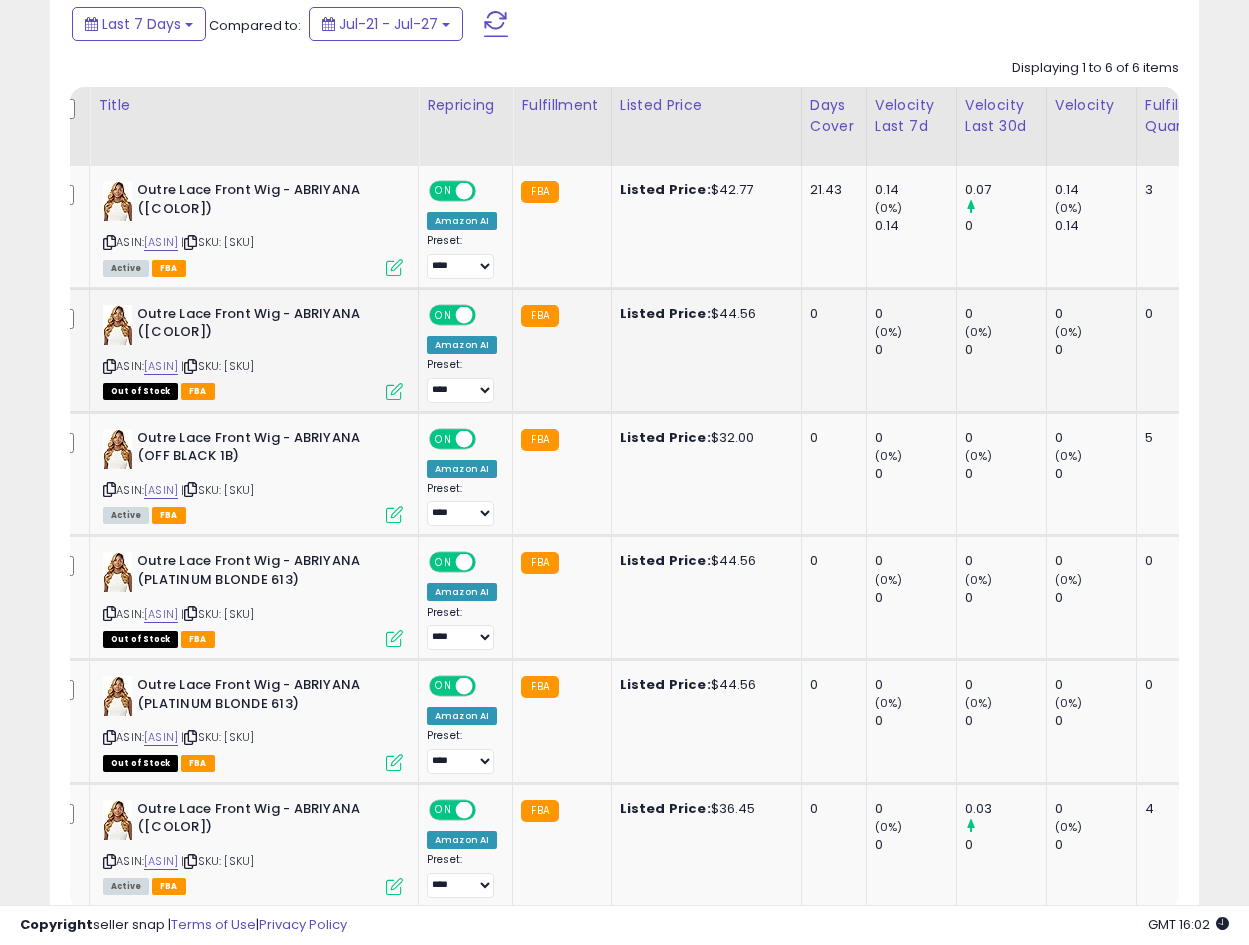 click at bounding box center [394, 391] 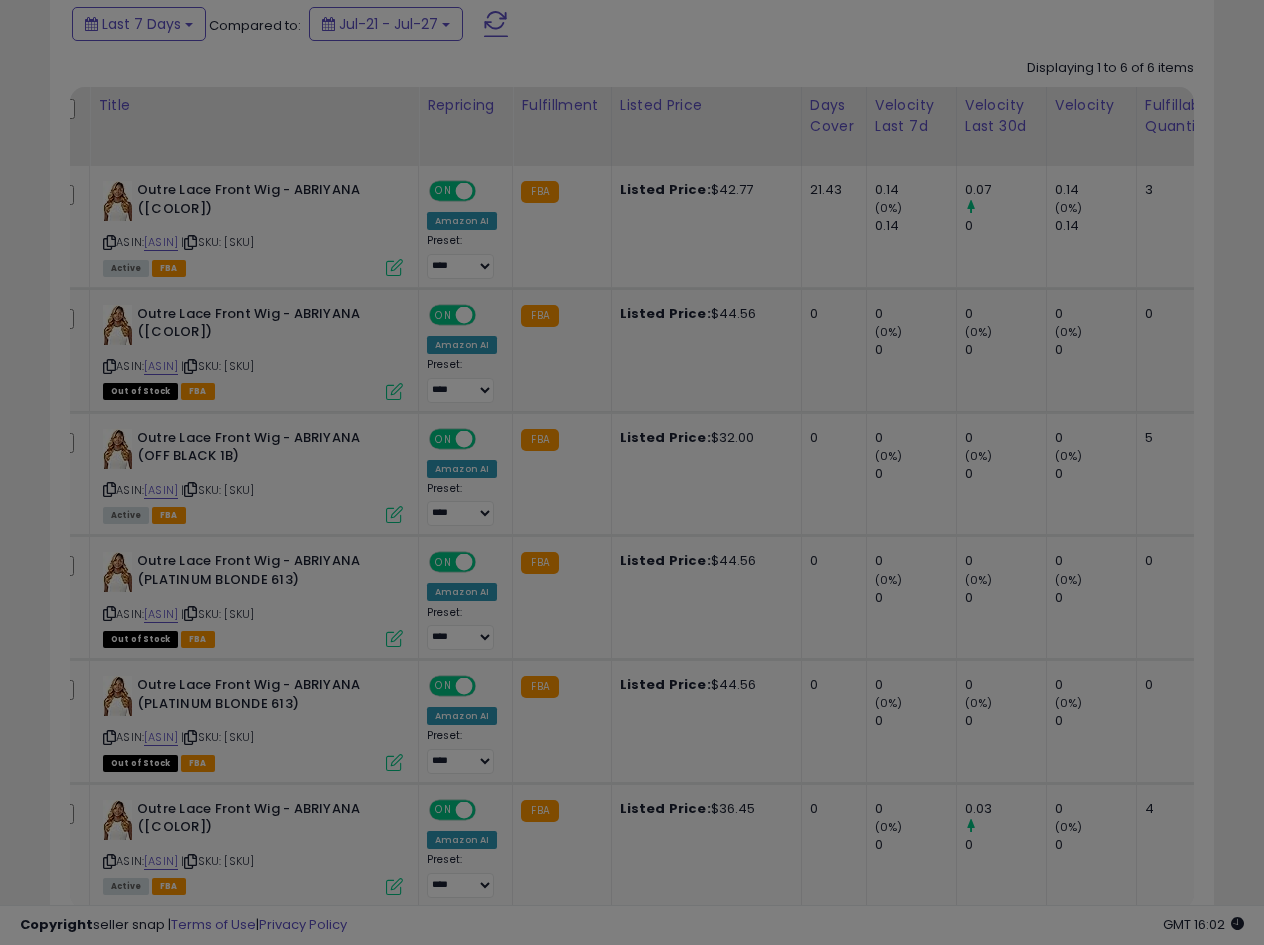 scroll, scrollTop: 999590, scrollLeft: 999327, axis: both 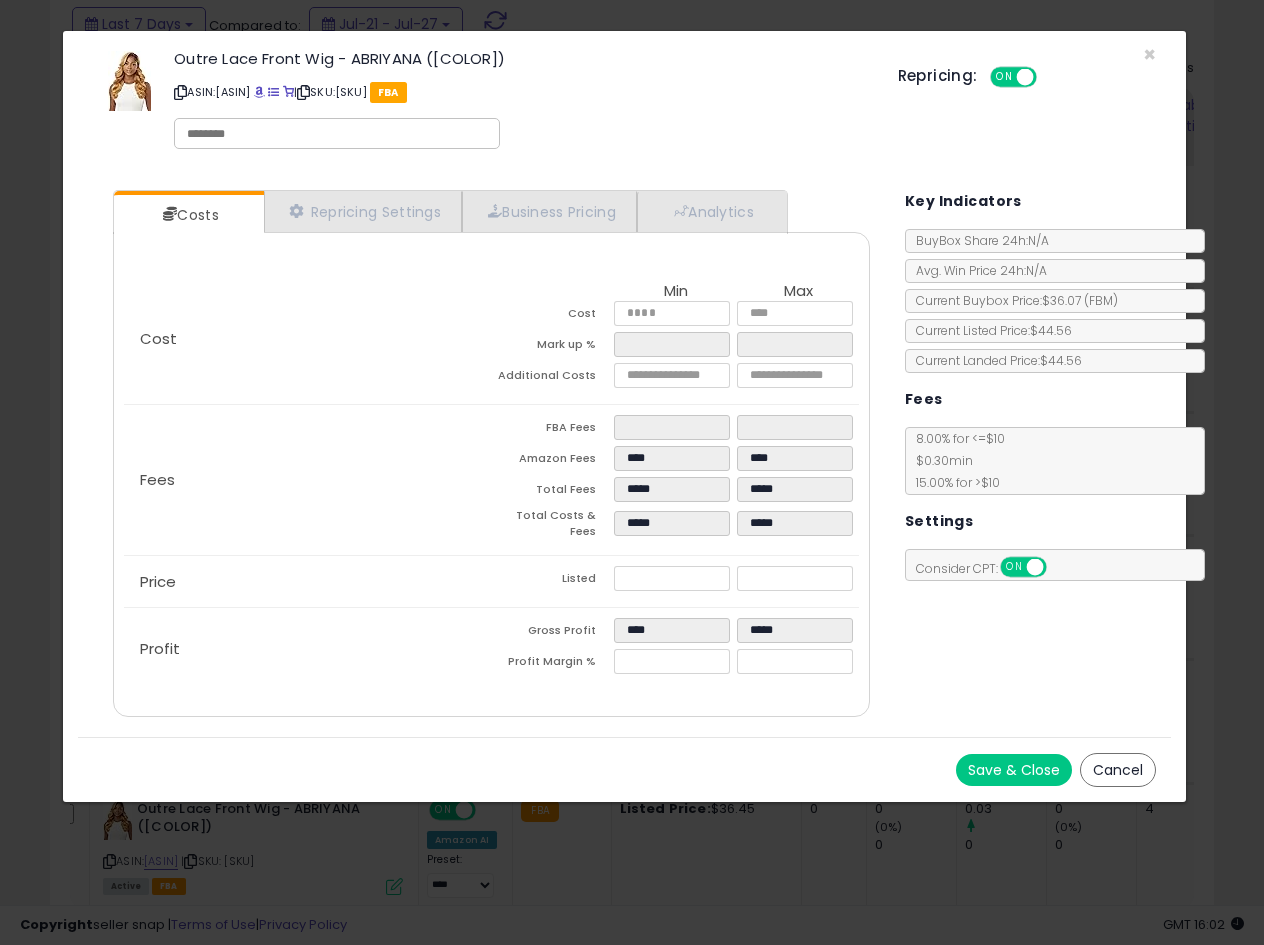 click at bounding box center [180, 92] 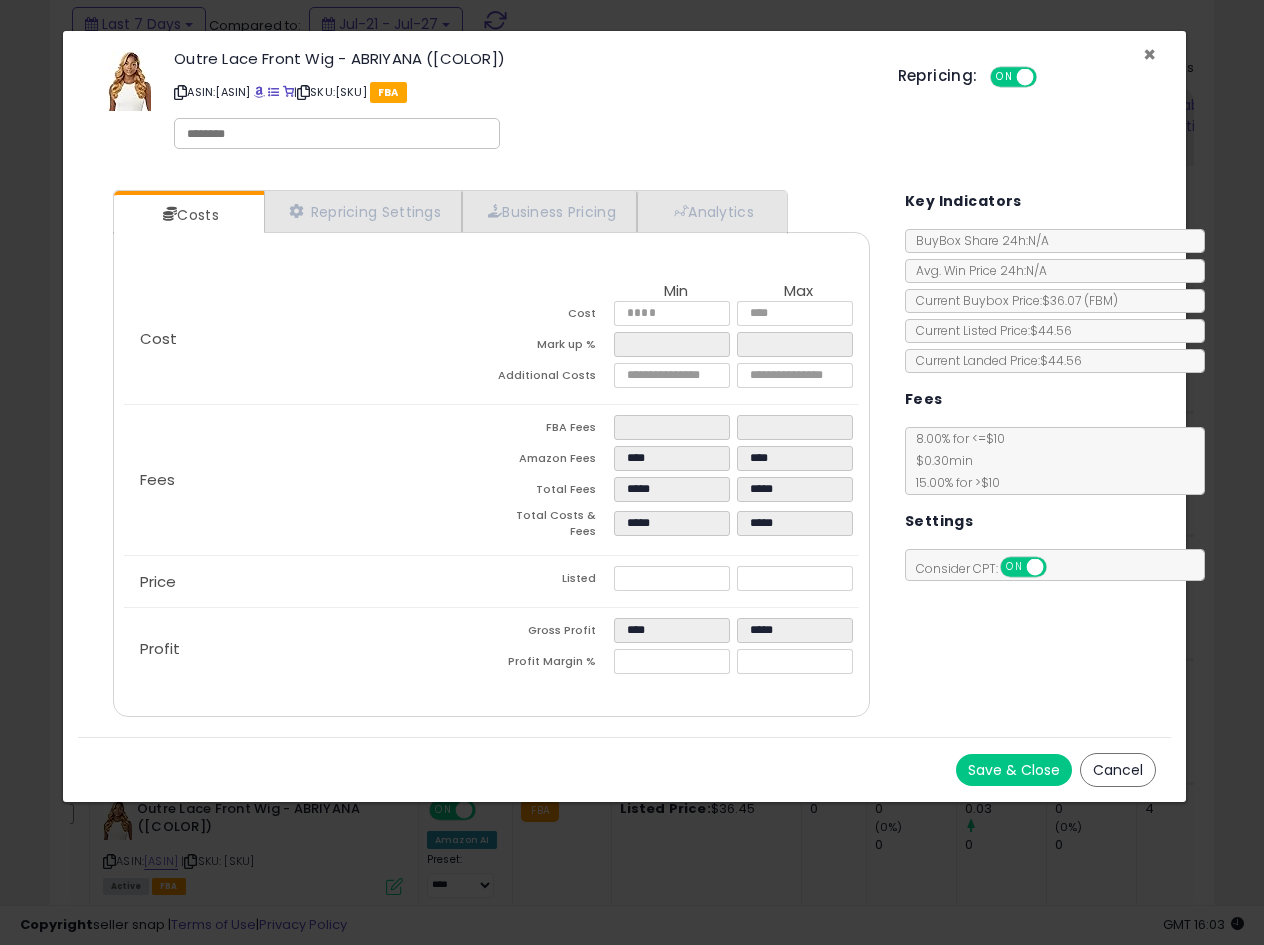 click on "×" at bounding box center [1149, 54] 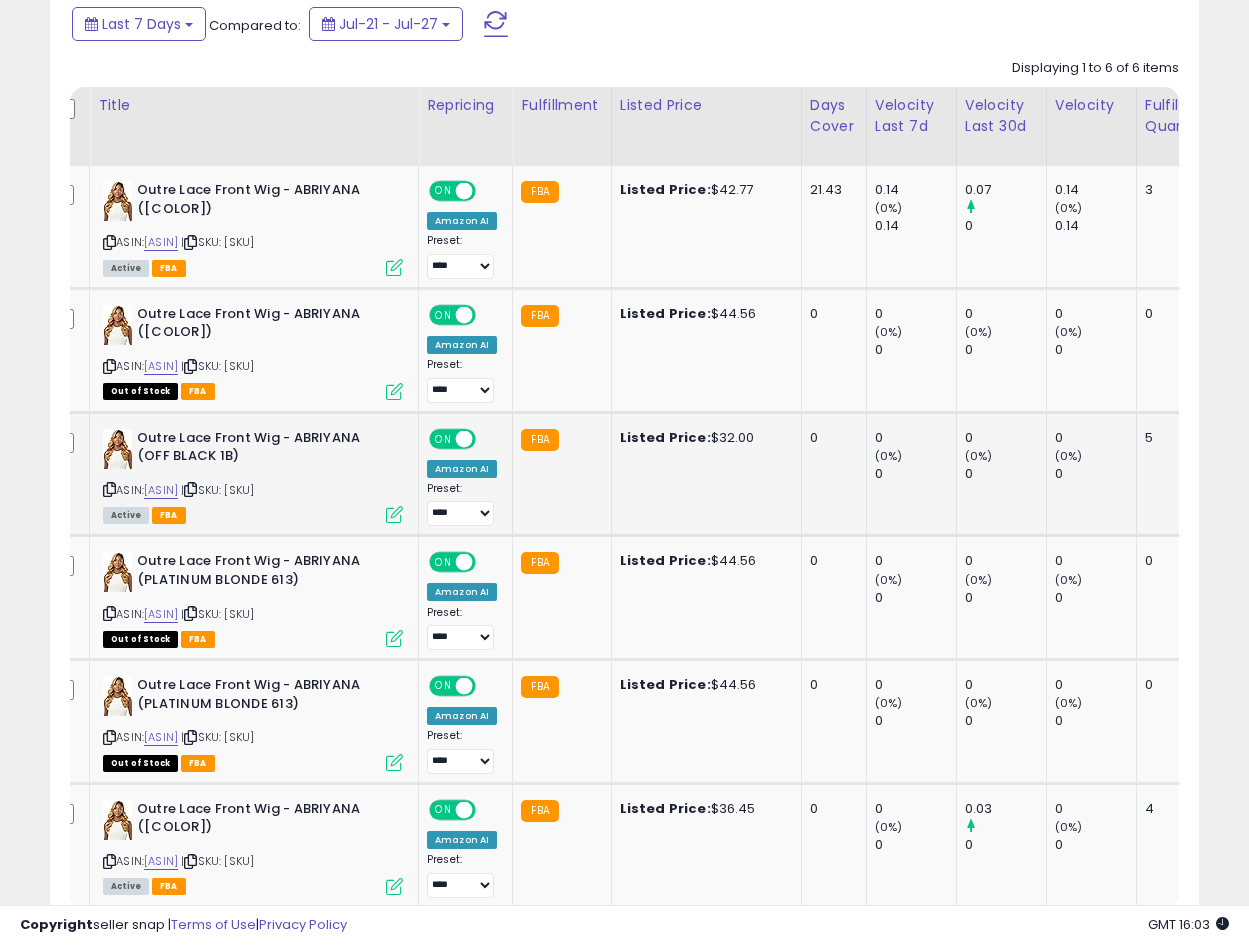 scroll, scrollTop: 410, scrollLeft: 665, axis: both 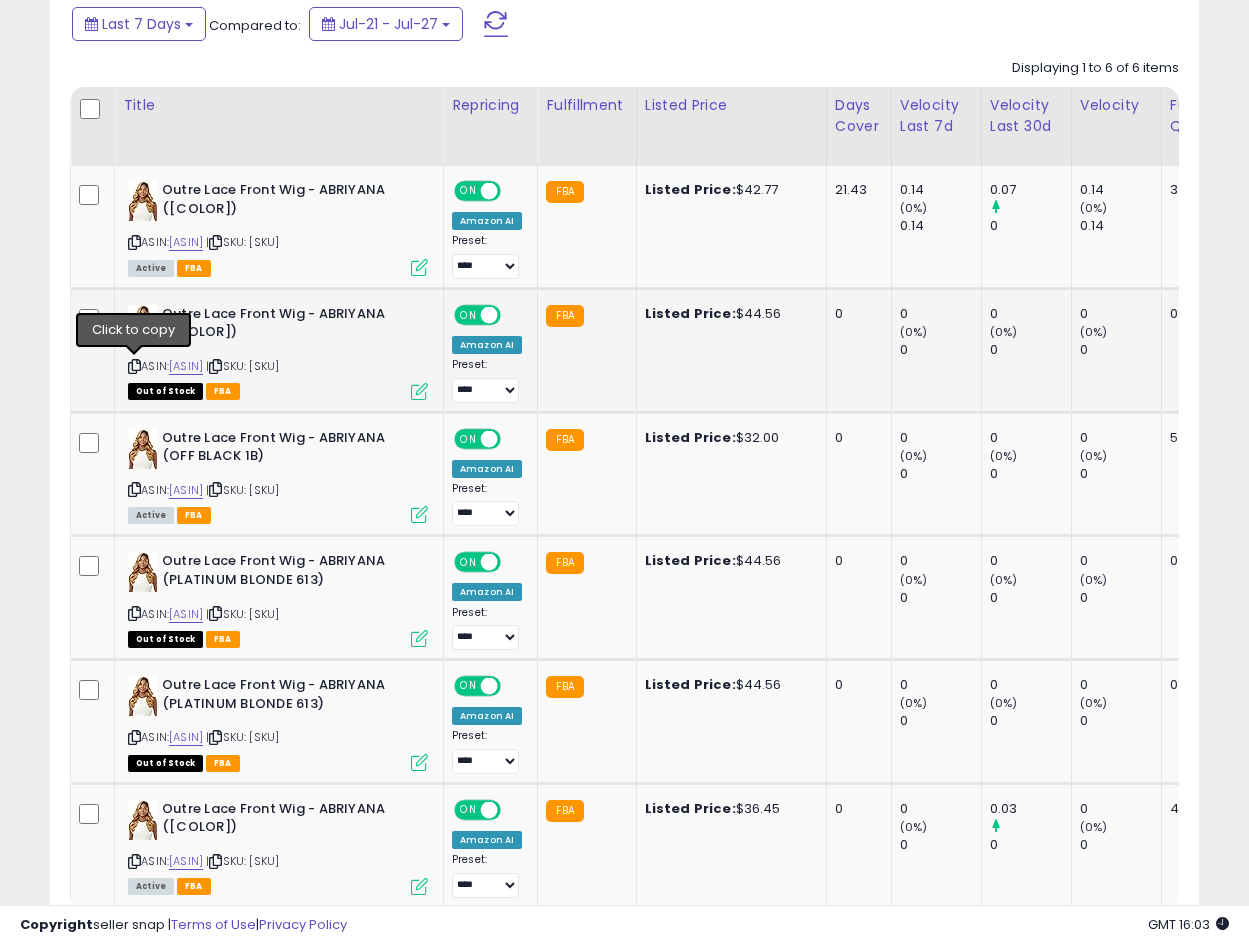 click at bounding box center [134, 366] 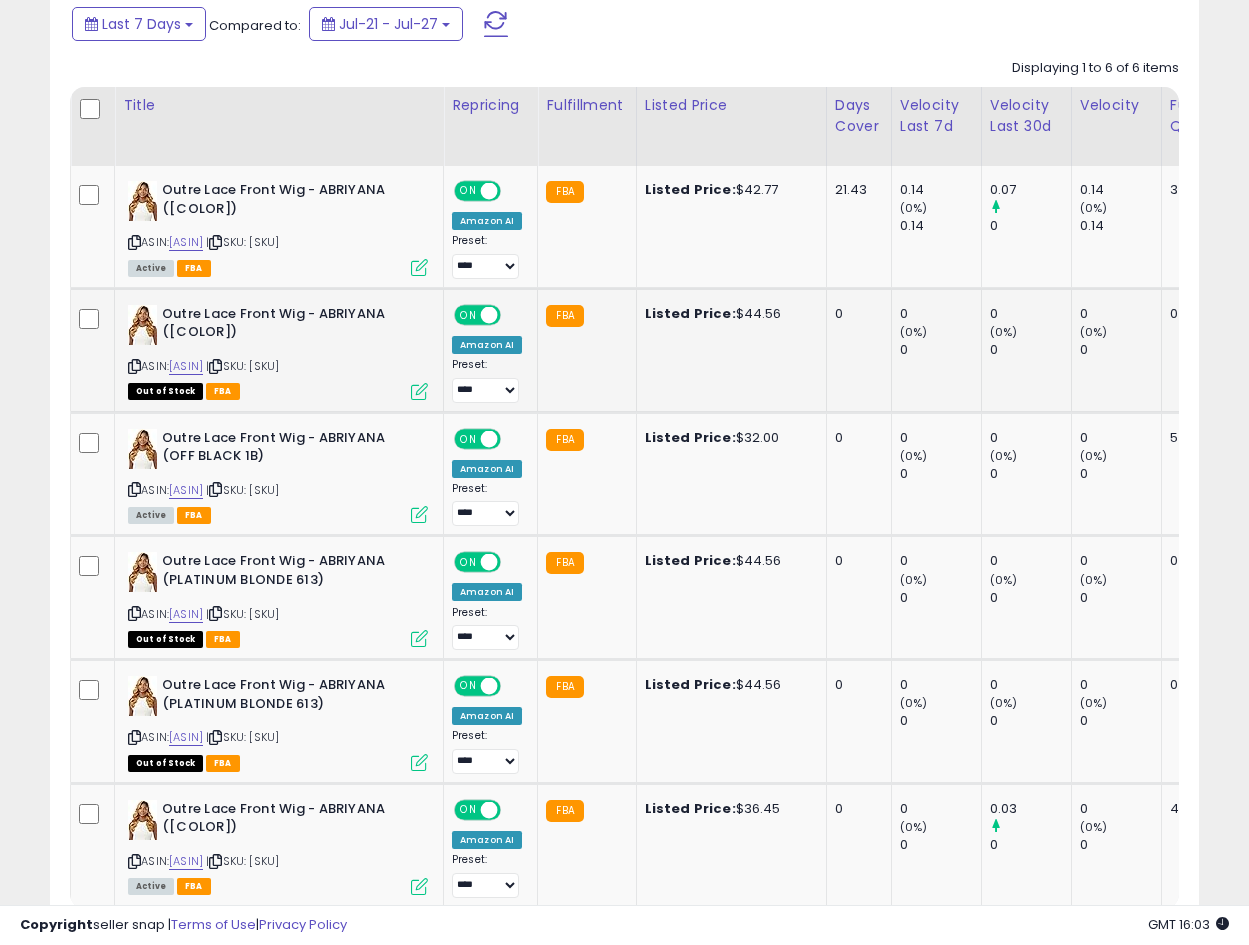 click on "Outre Lace Front Wig - ABRIYANA ([COLOR])" at bounding box center (283, 326) 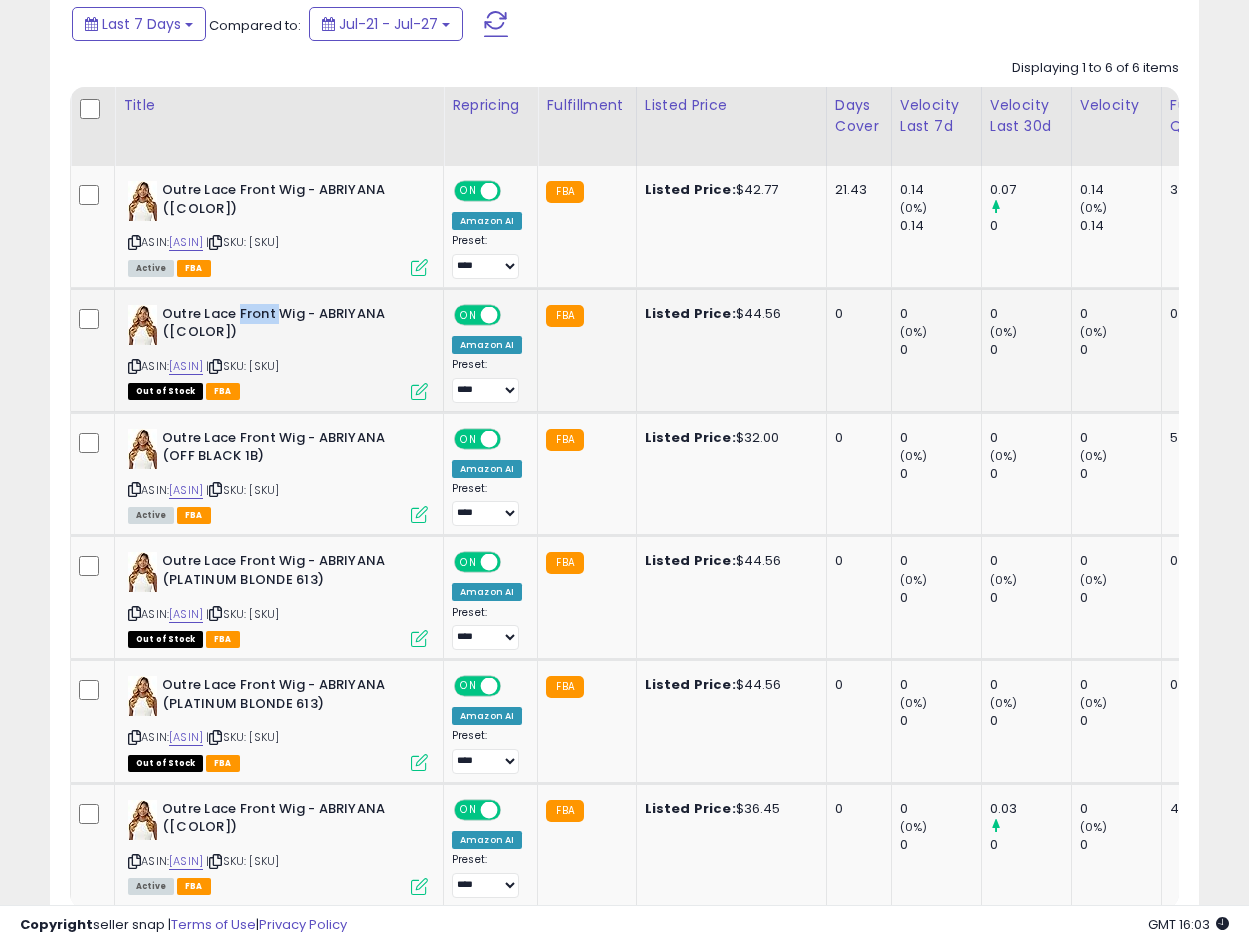 click on "Outre Lace Front Wig - ABRIYANA ([COLOR])" at bounding box center [283, 326] 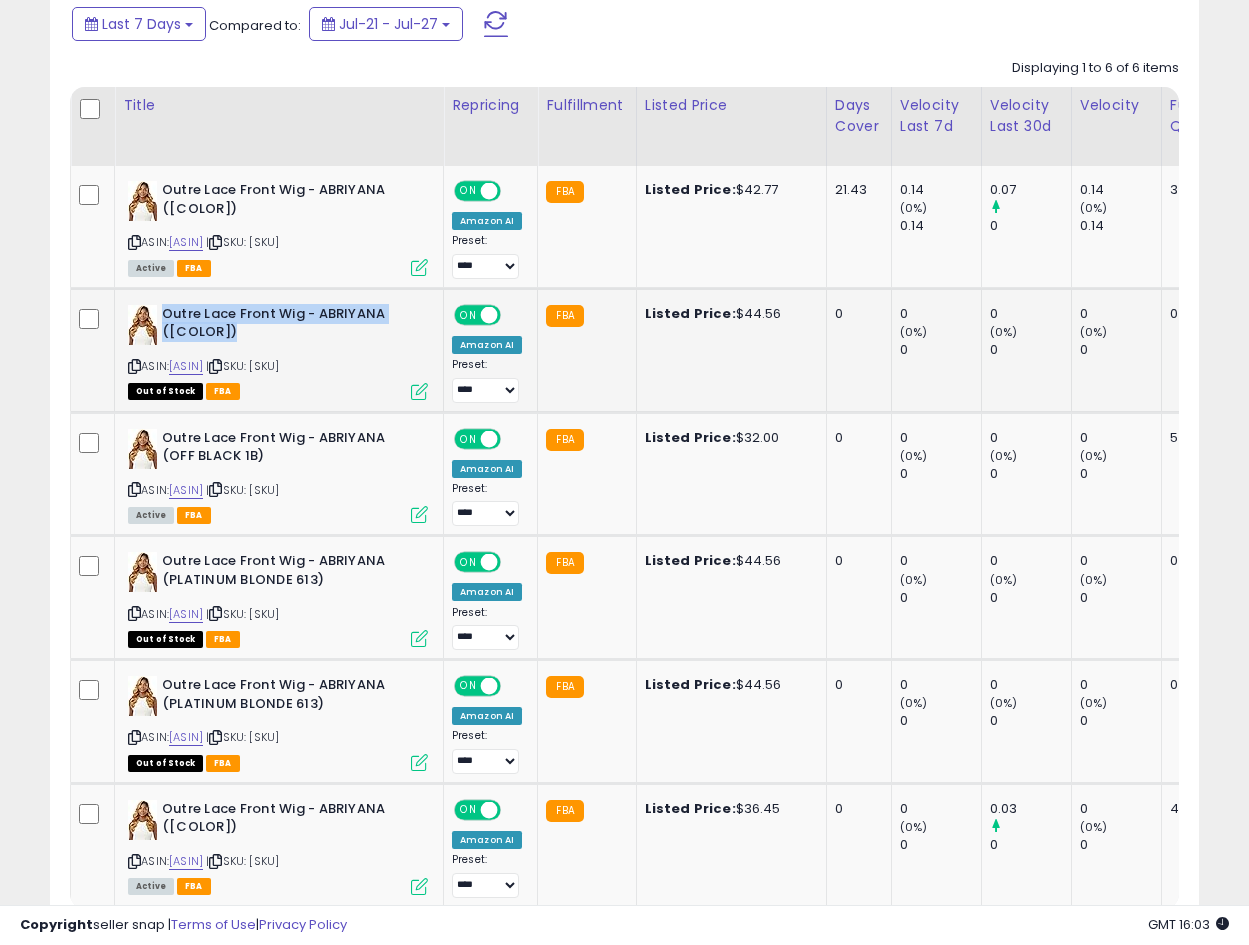 click on "Outre Lace Front Wig - ABRIYANA ([COLOR])" at bounding box center [283, 326] 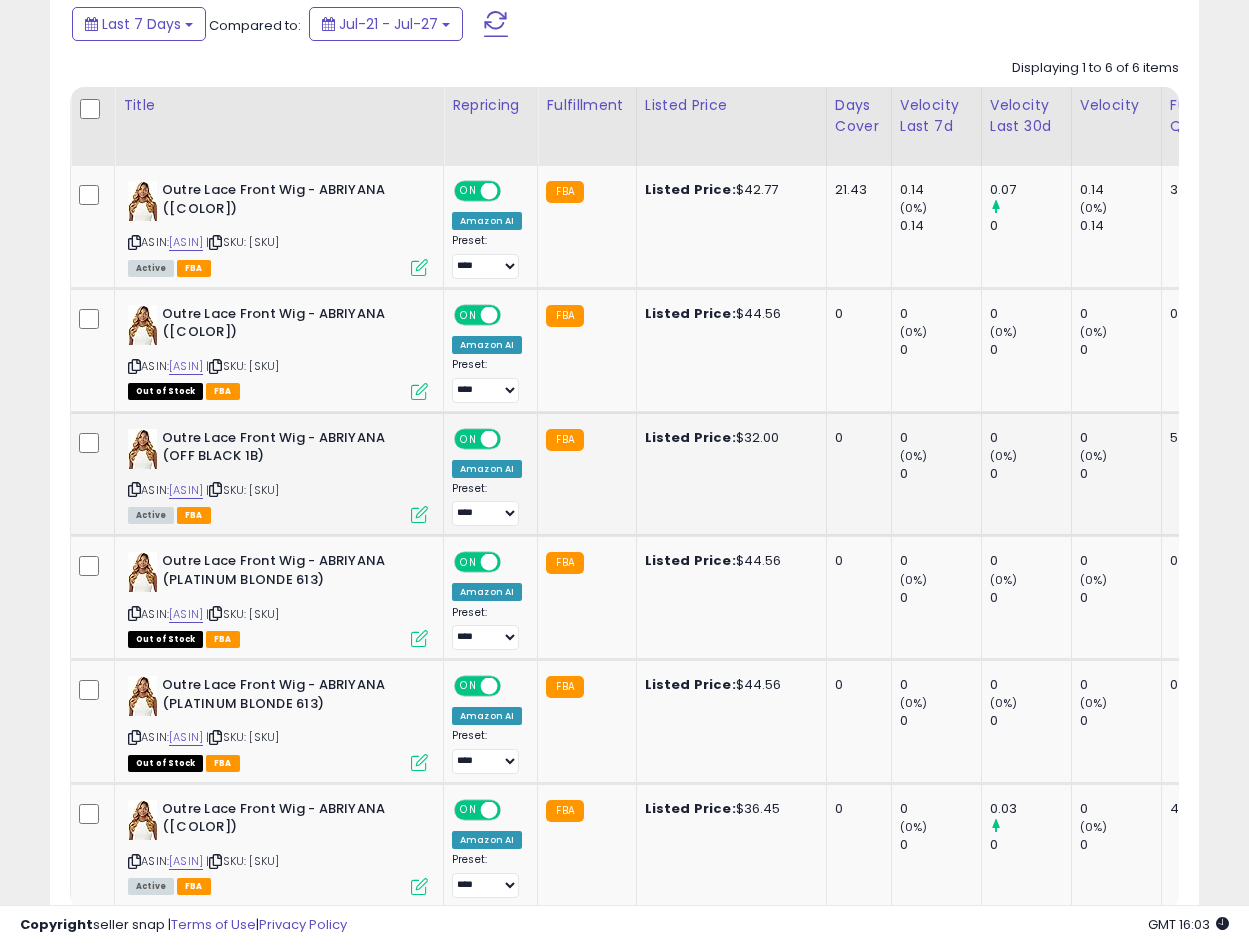 click on "Active FBA" at bounding box center [278, 514] 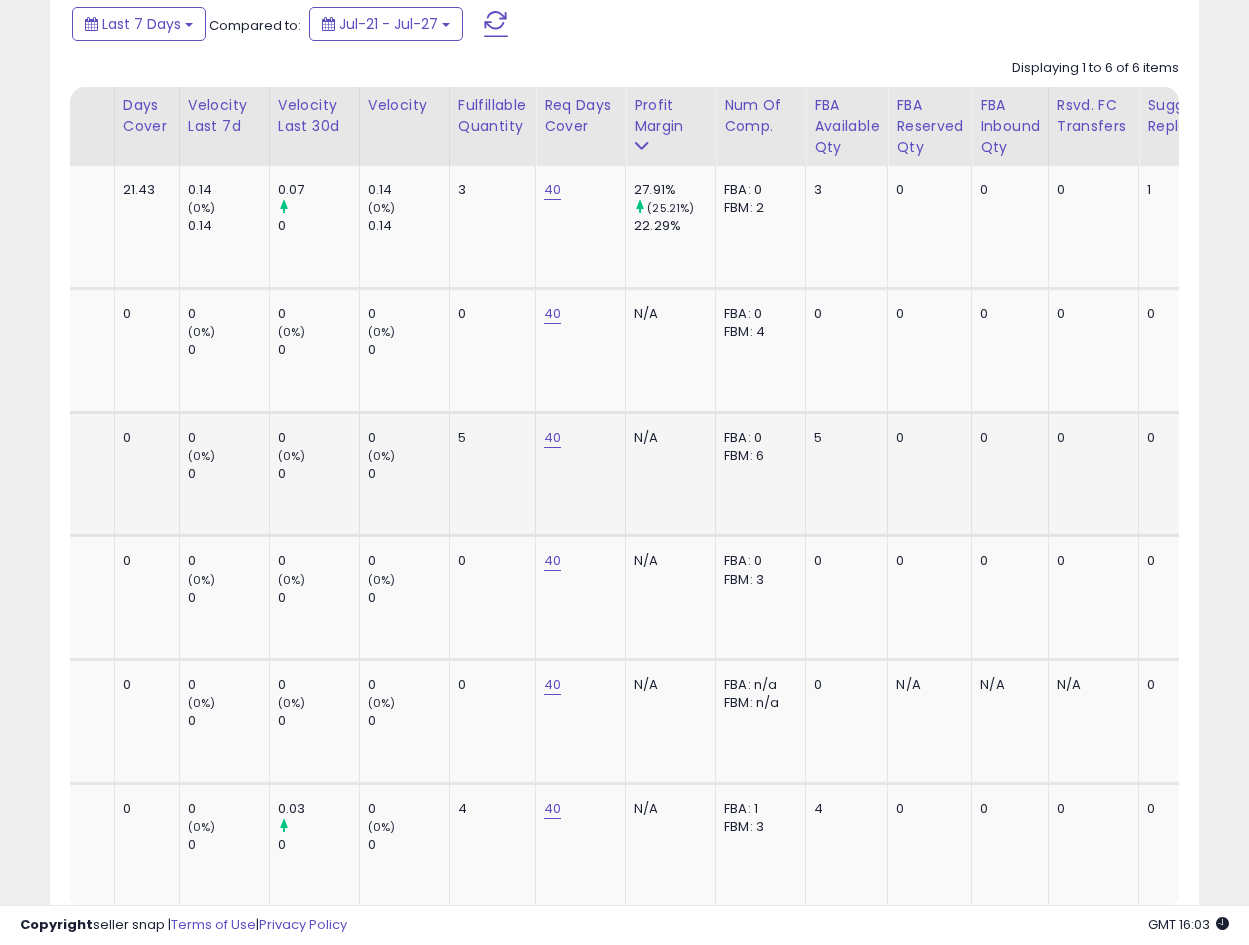 scroll, scrollTop: 0, scrollLeft: 760, axis: horizontal 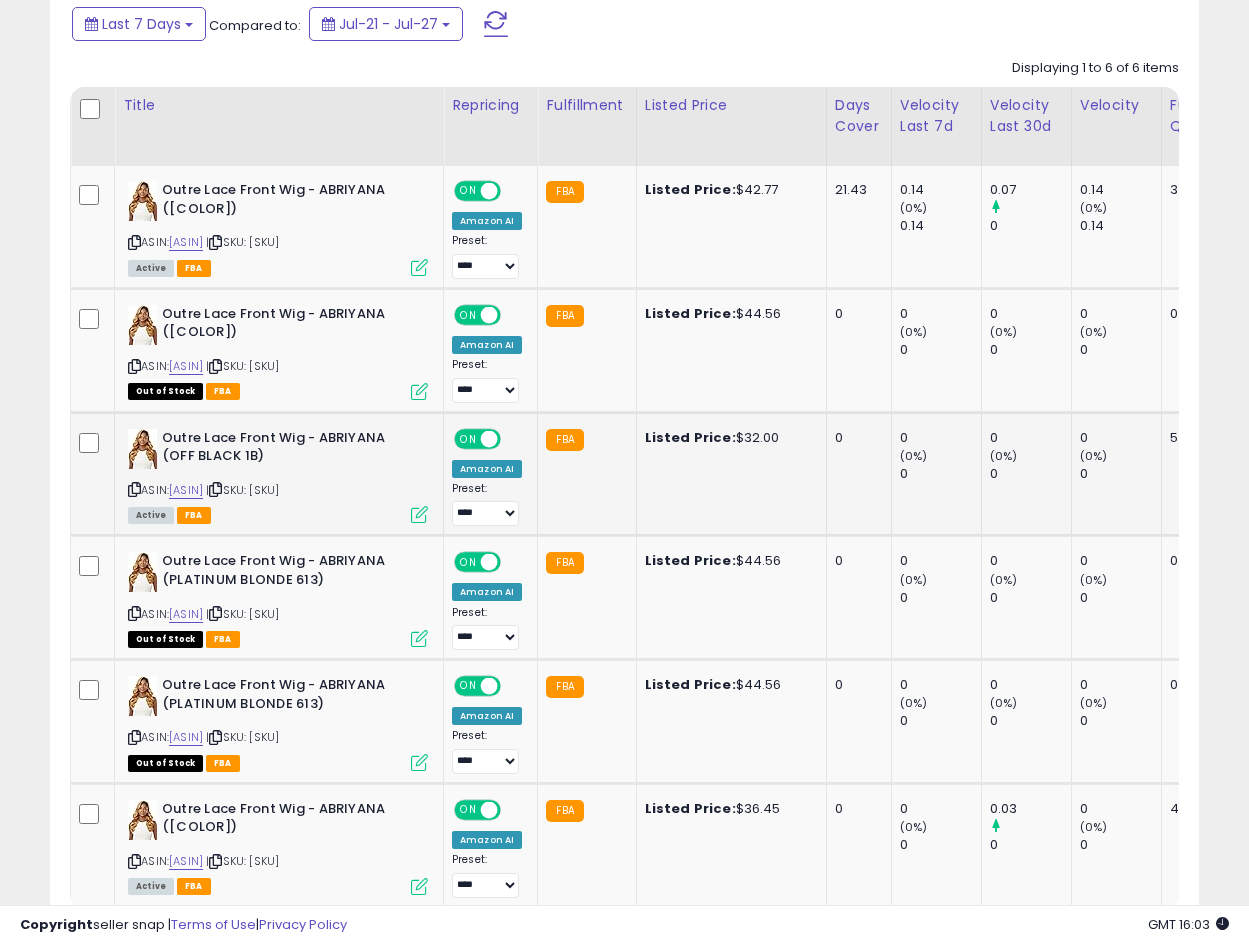 click at bounding box center (419, 514) 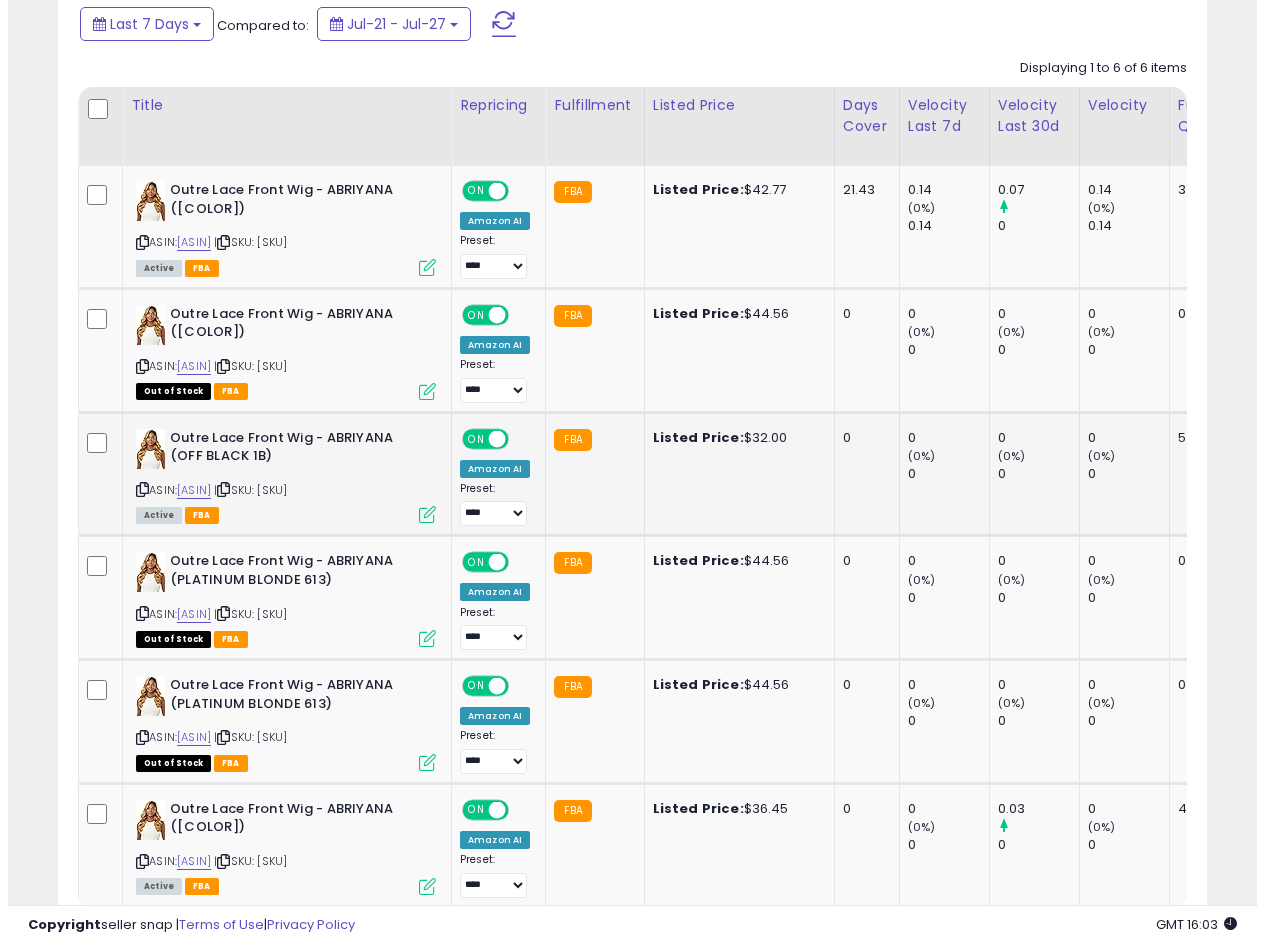 scroll, scrollTop: 999590, scrollLeft: 999327, axis: both 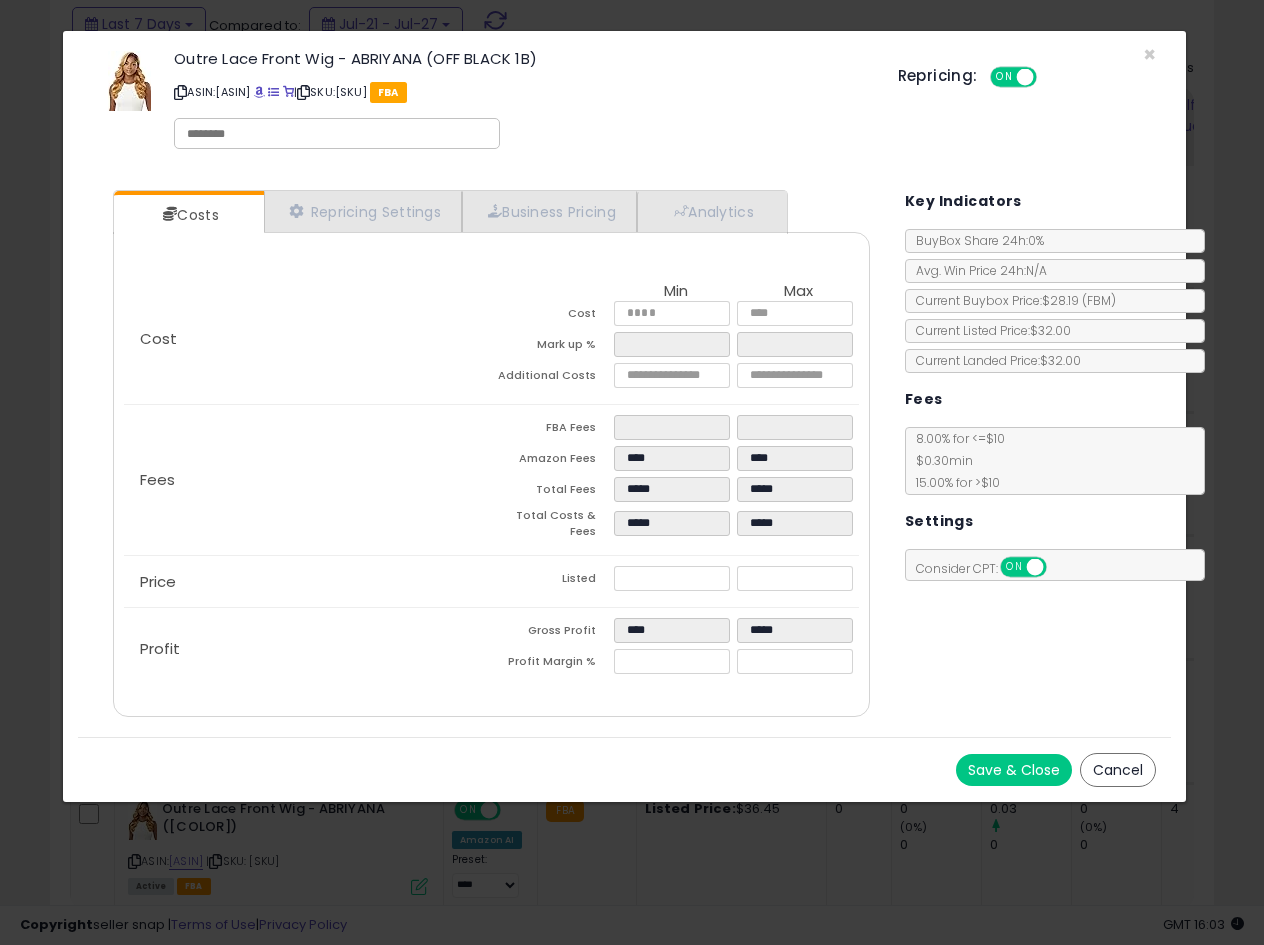 click on "Outre Lace Front Wig - ABRIYANA (OFF BLACK 1B)" at bounding box center (520, 58) 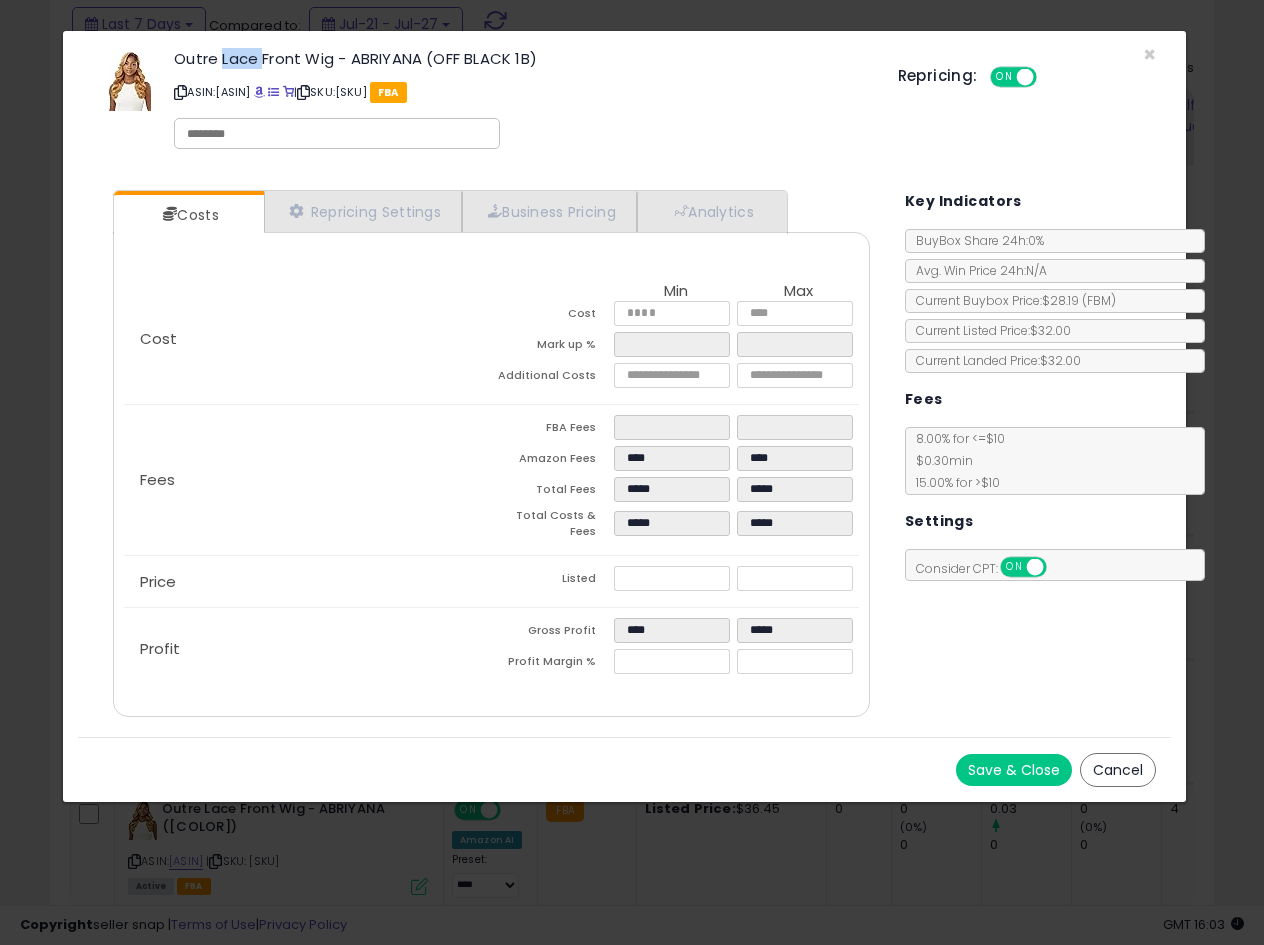 click on "Outre Lace Front Wig - ABRIYANA (OFF BLACK 1B)" at bounding box center [520, 58] 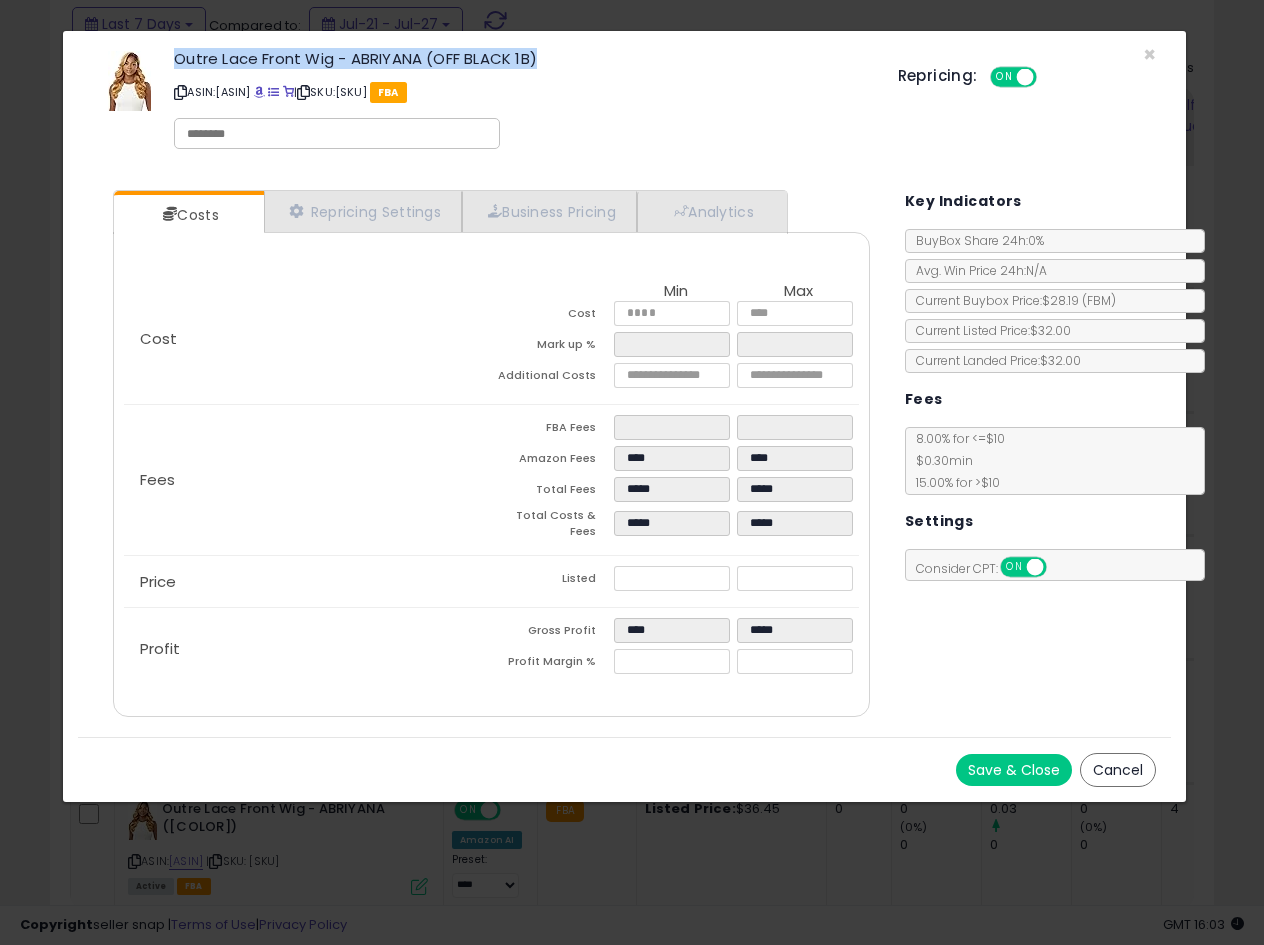 click on "Outre Lace Front Wig - ABRIYANA (OFF BLACK 1B)" at bounding box center [520, 58] 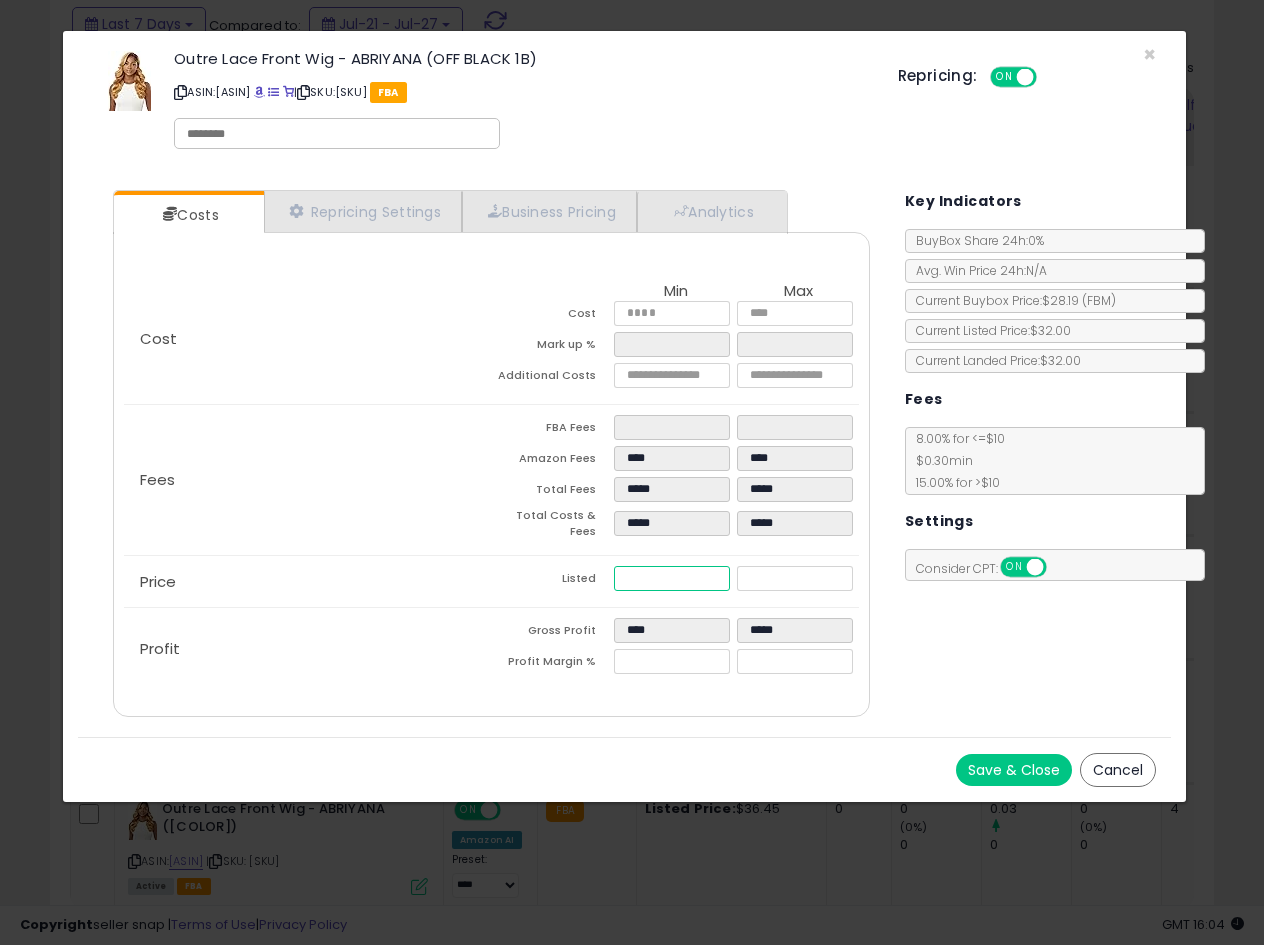 drag, startPoint x: 687, startPoint y: 567, endPoint x: 64, endPoint y: 594, distance: 623.5848 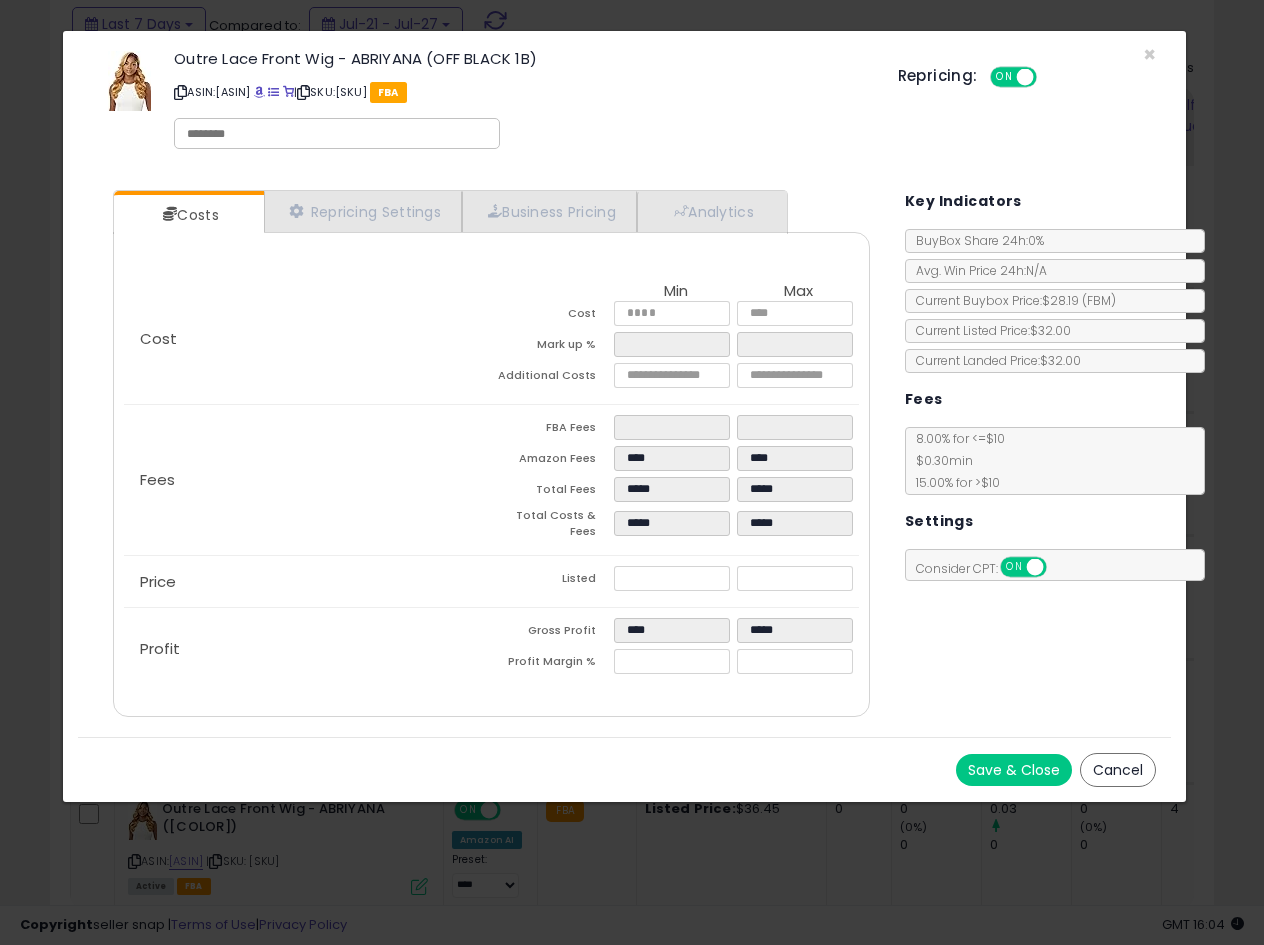 click on "Repricing:
ON   OFF" at bounding box center [1027, 74] 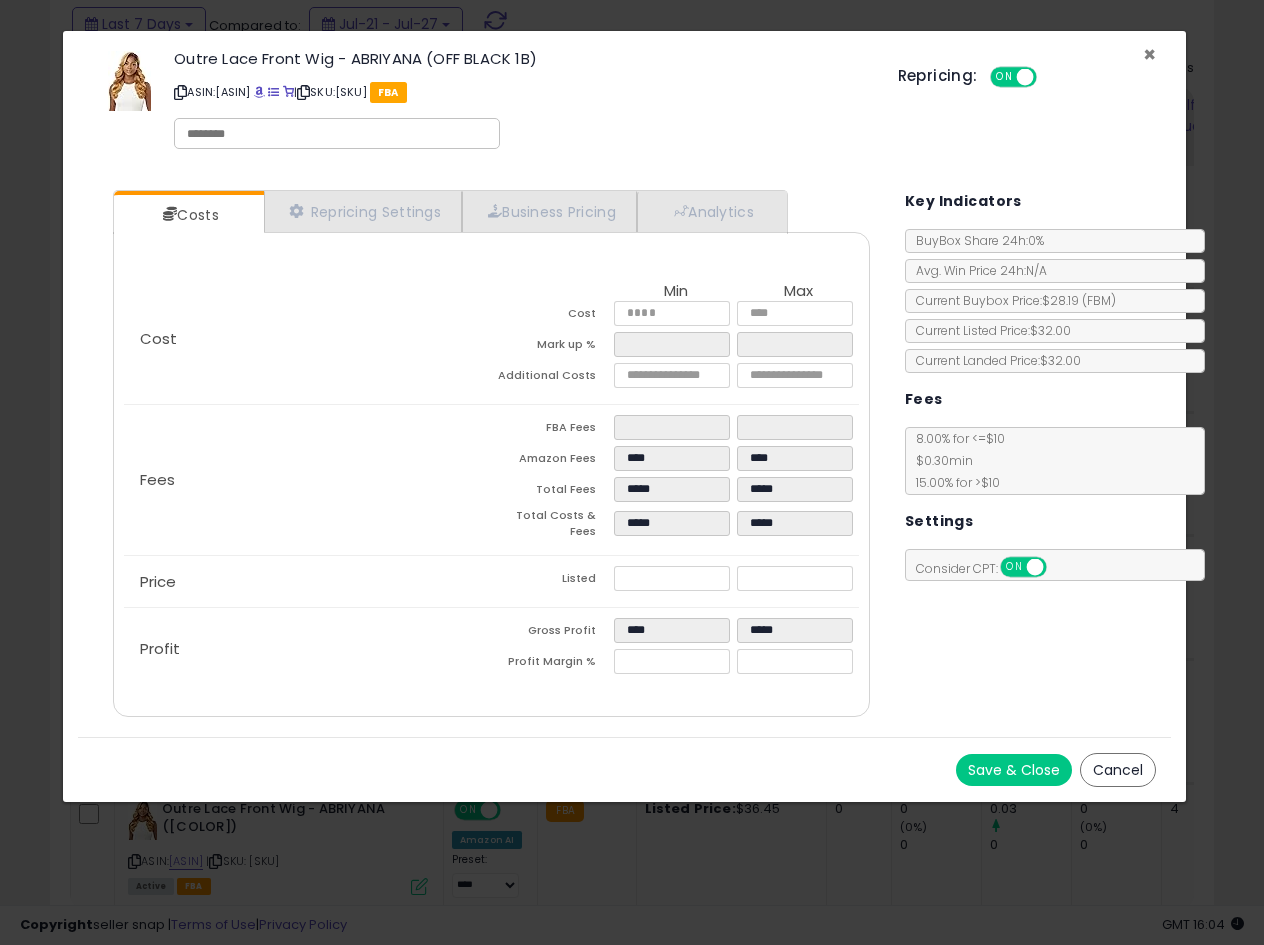 click on "×" at bounding box center [1149, 54] 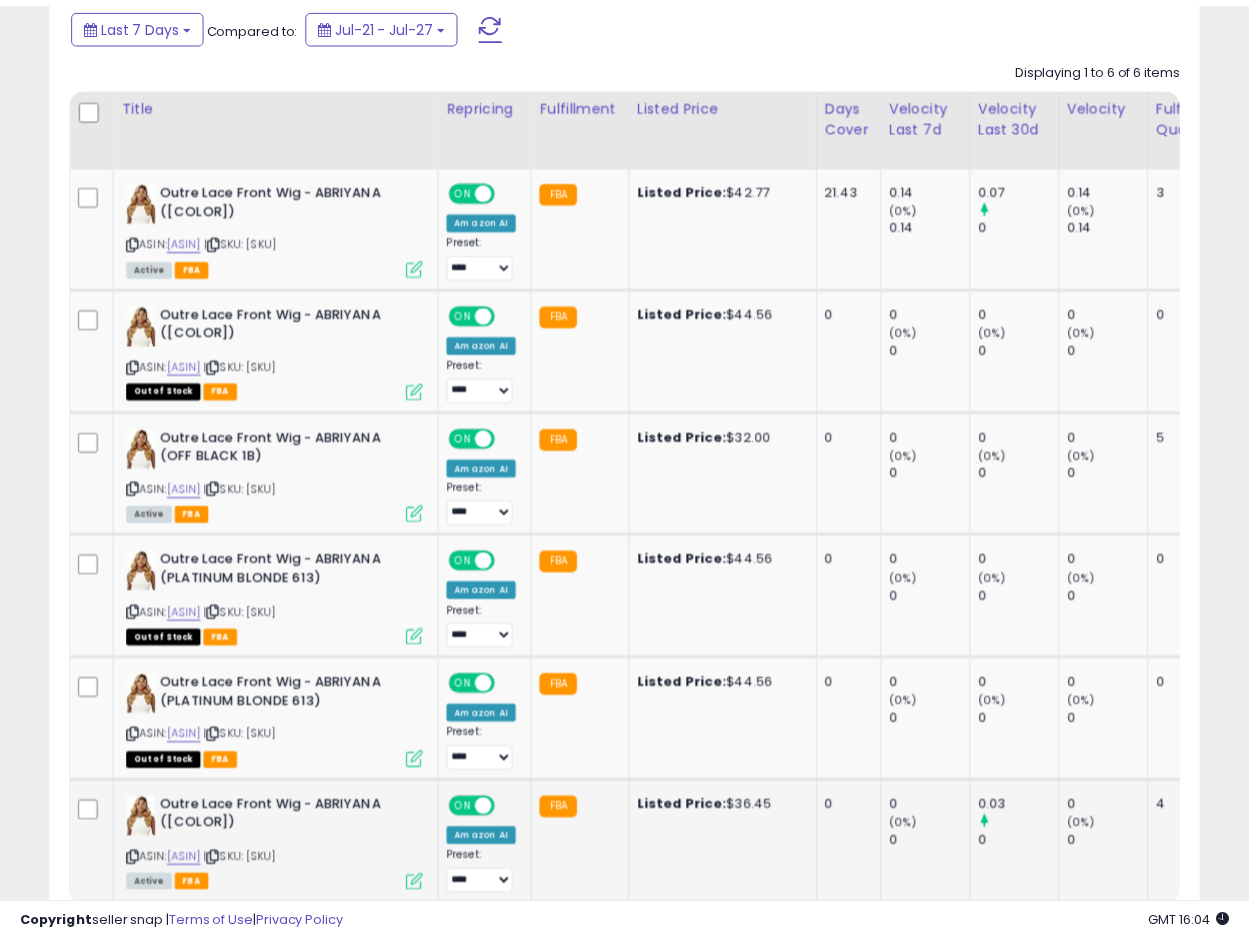 scroll, scrollTop: 410, scrollLeft: 665, axis: both 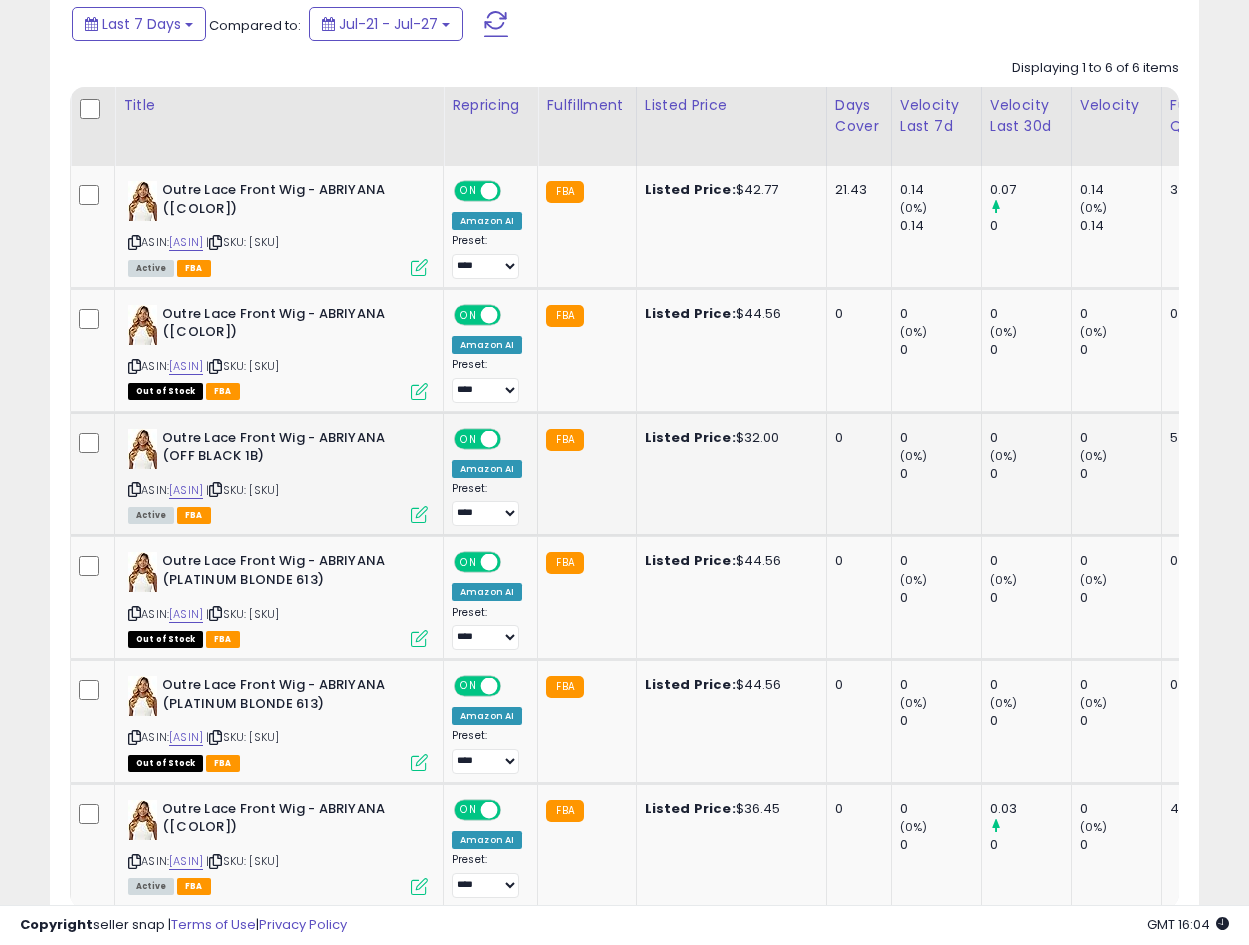 click at bounding box center (419, 514) 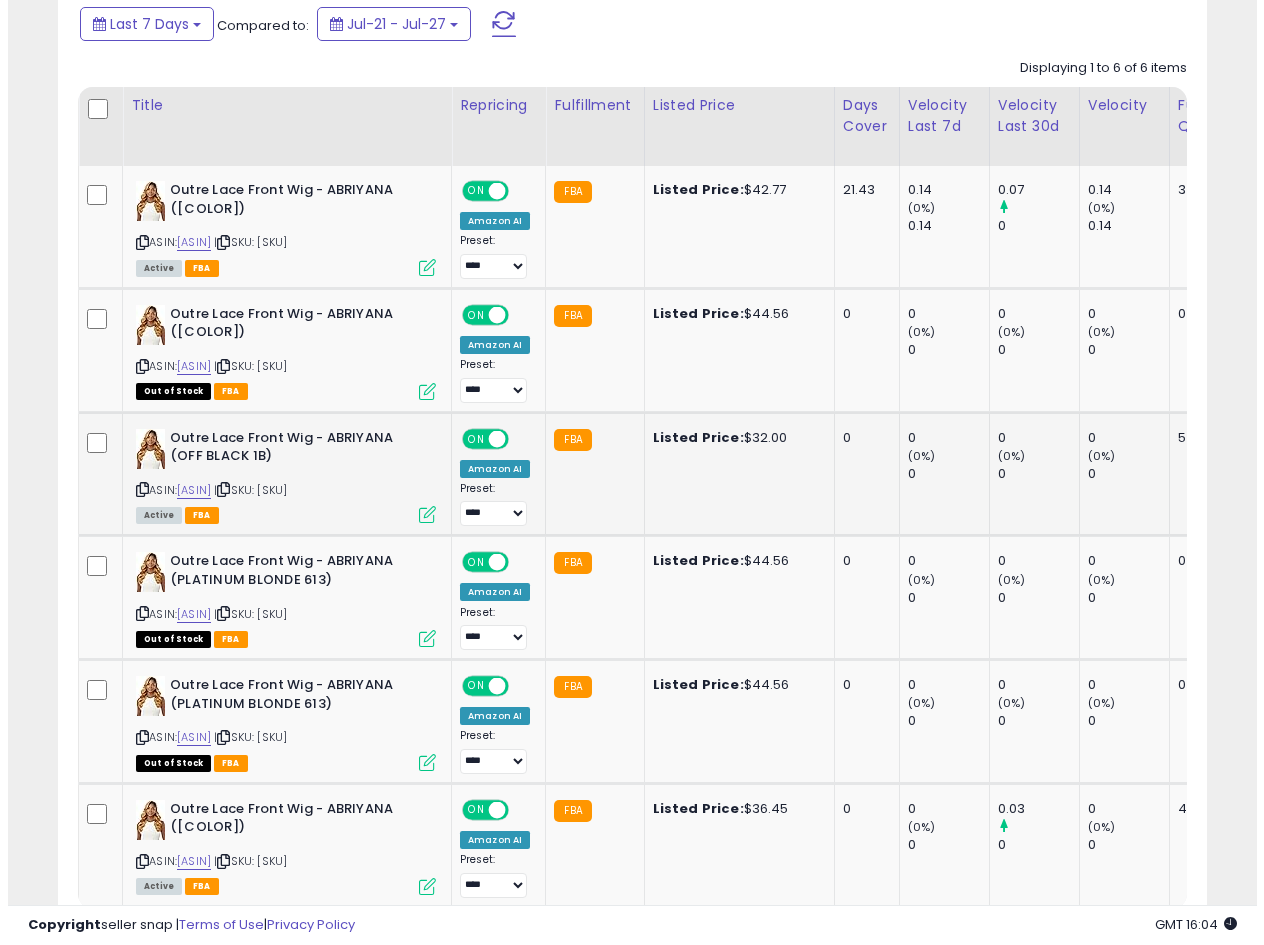scroll, scrollTop: 999590, scrollLeft: 999327, axis: both 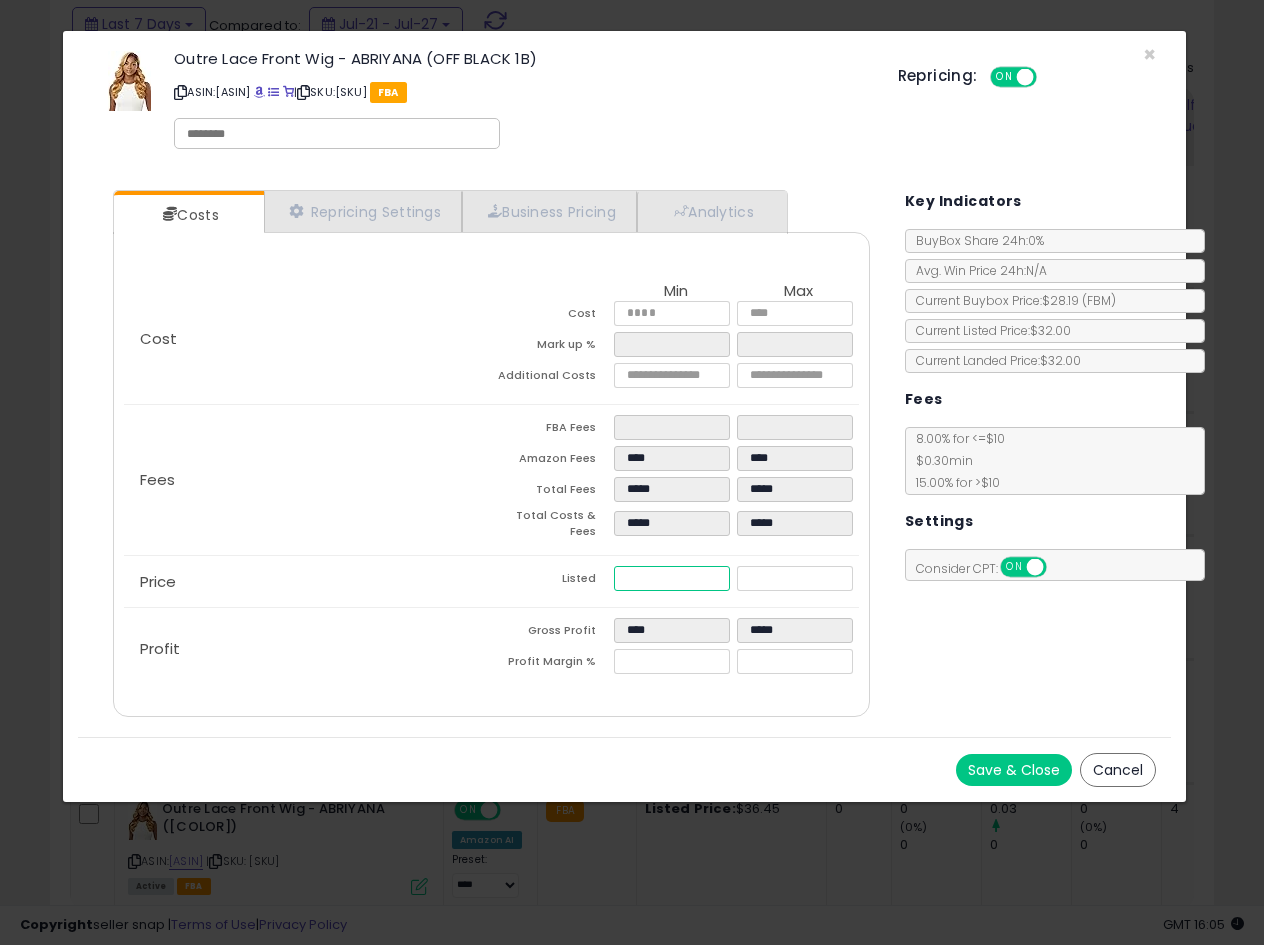 drag, startPoint x: 684, startPoint y: 566, endPoint x: 220, endPoint y: 588, distance: 464.52127 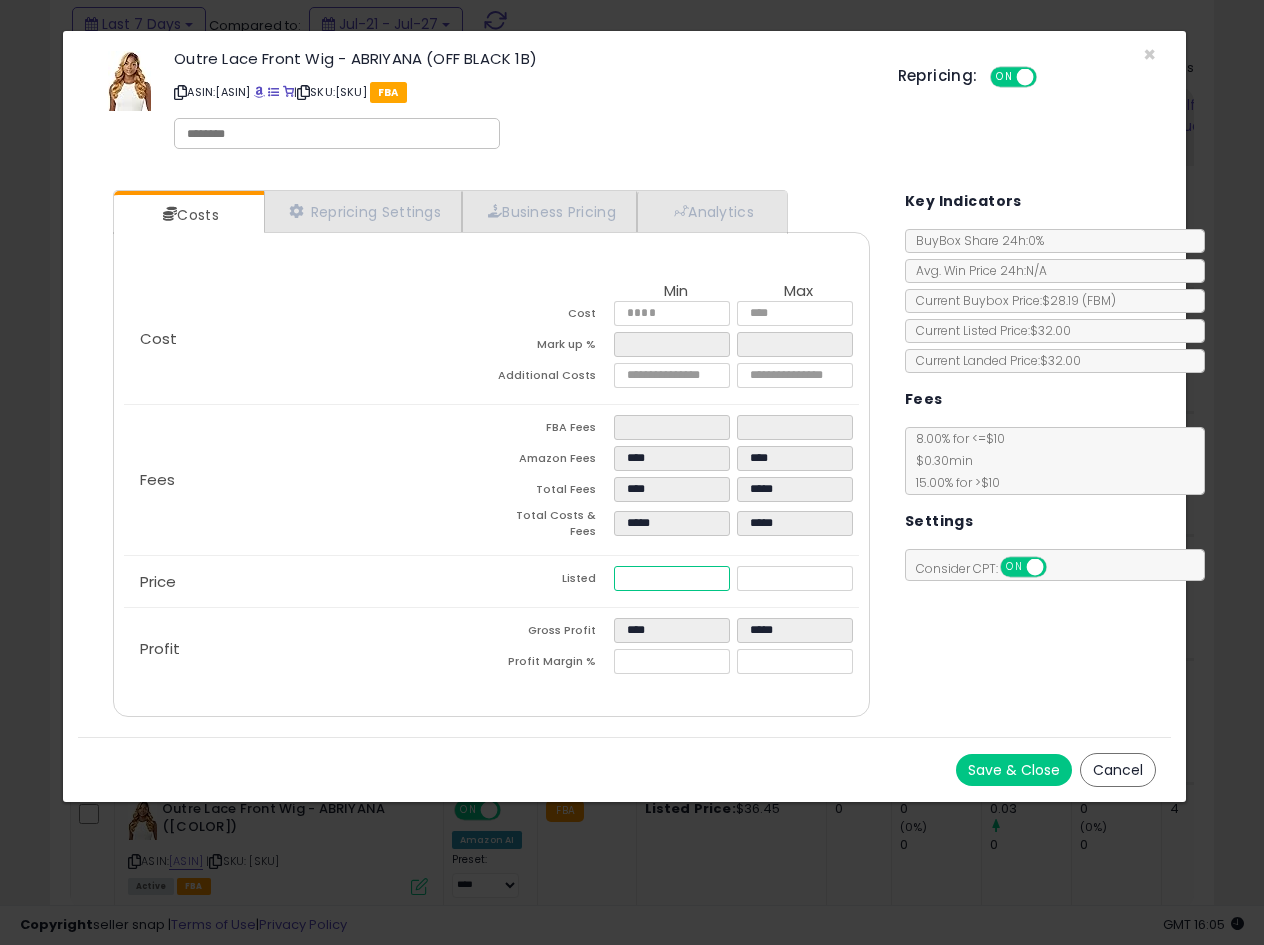 type on "****" 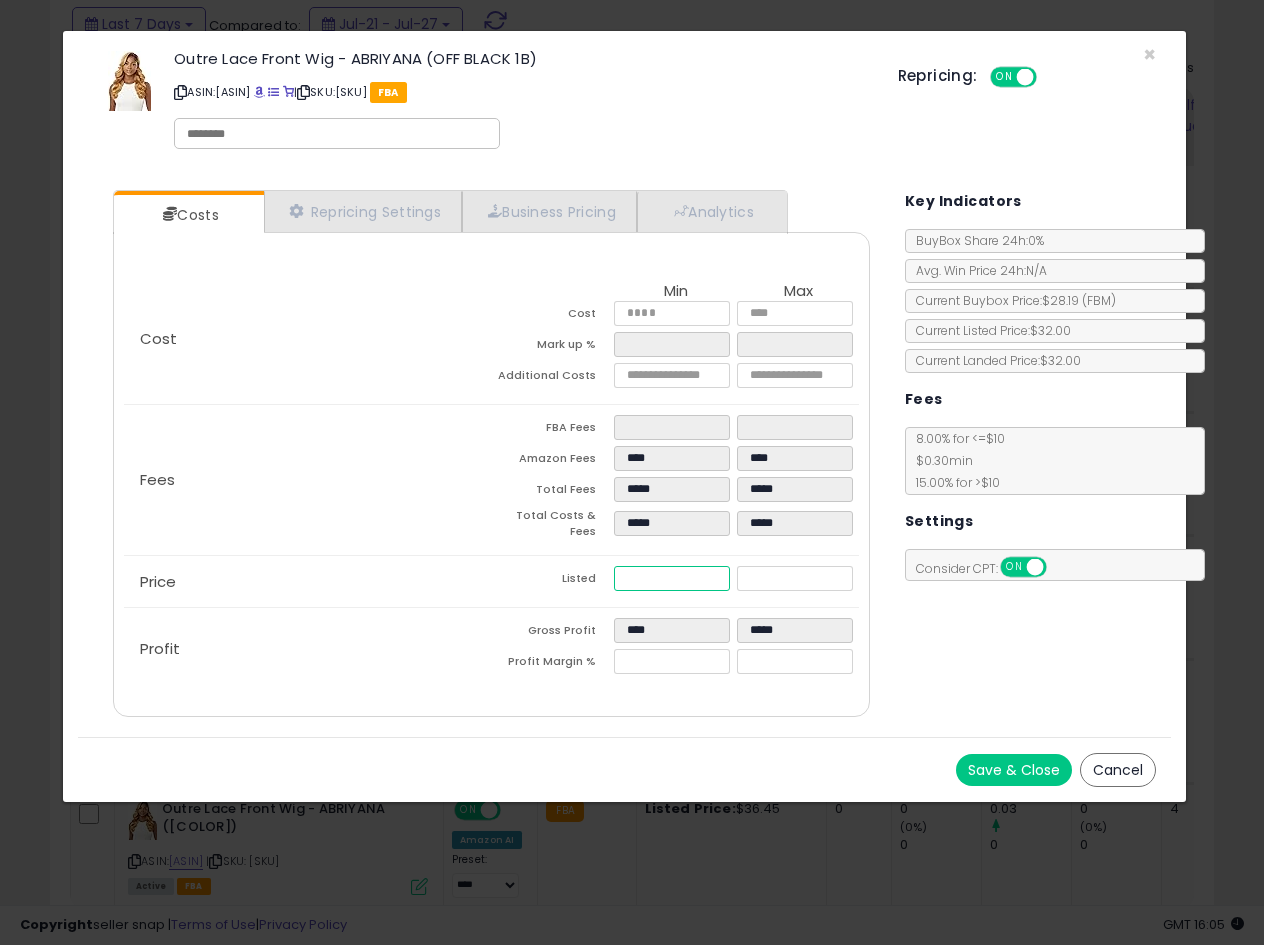 type on "****" 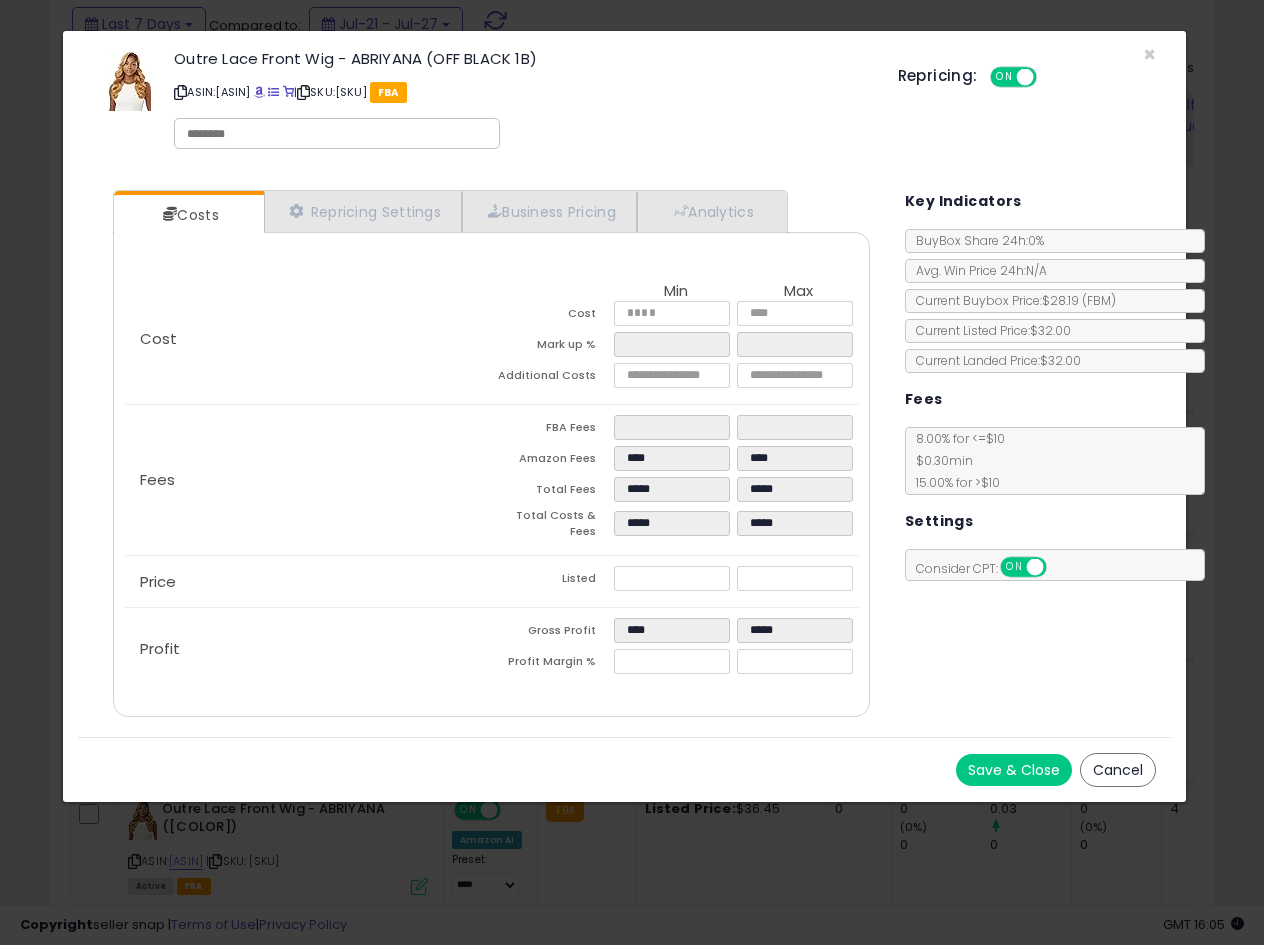 type on "*****" 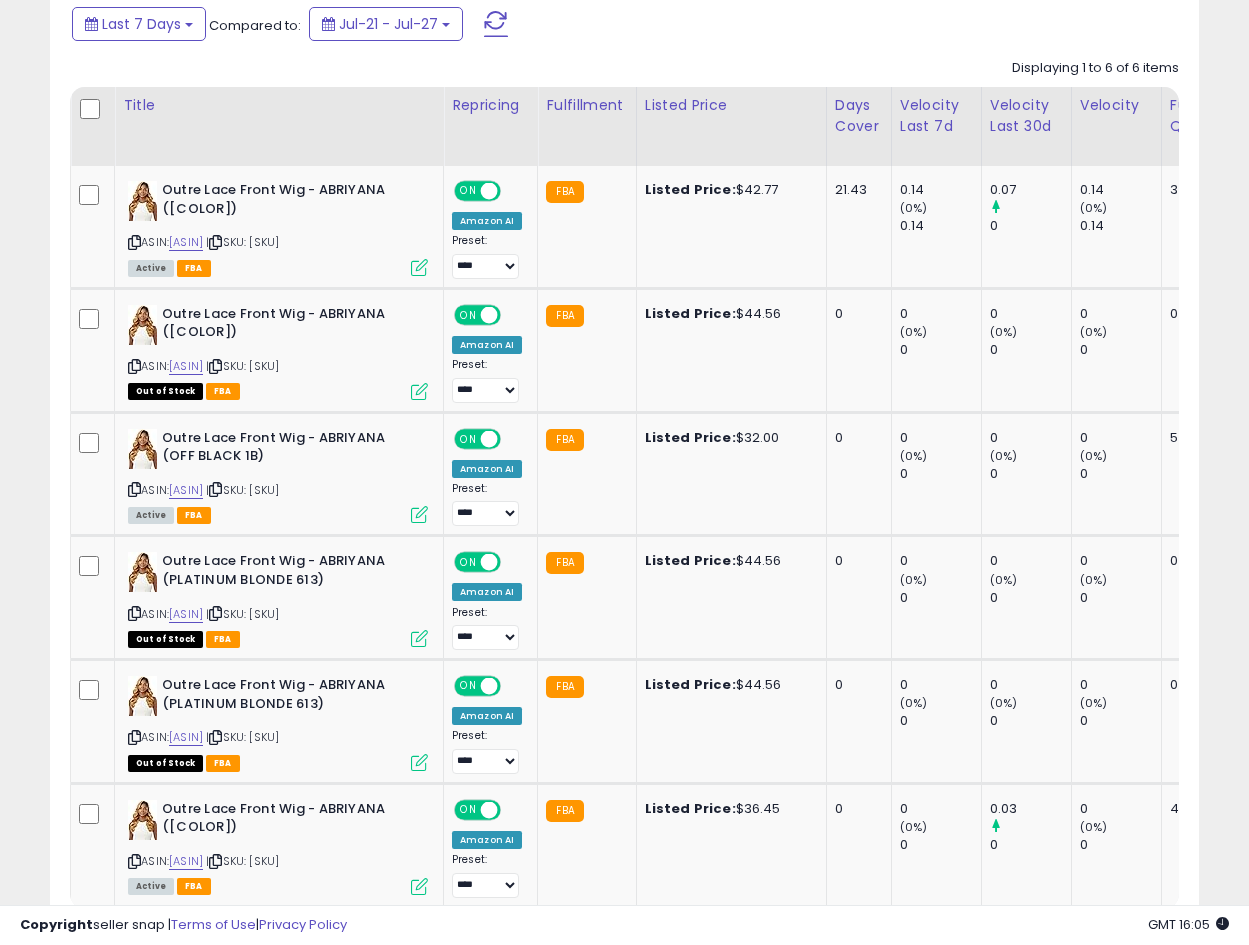 scroll, scrollTop: 410, scrollLeft: 665, axis: both 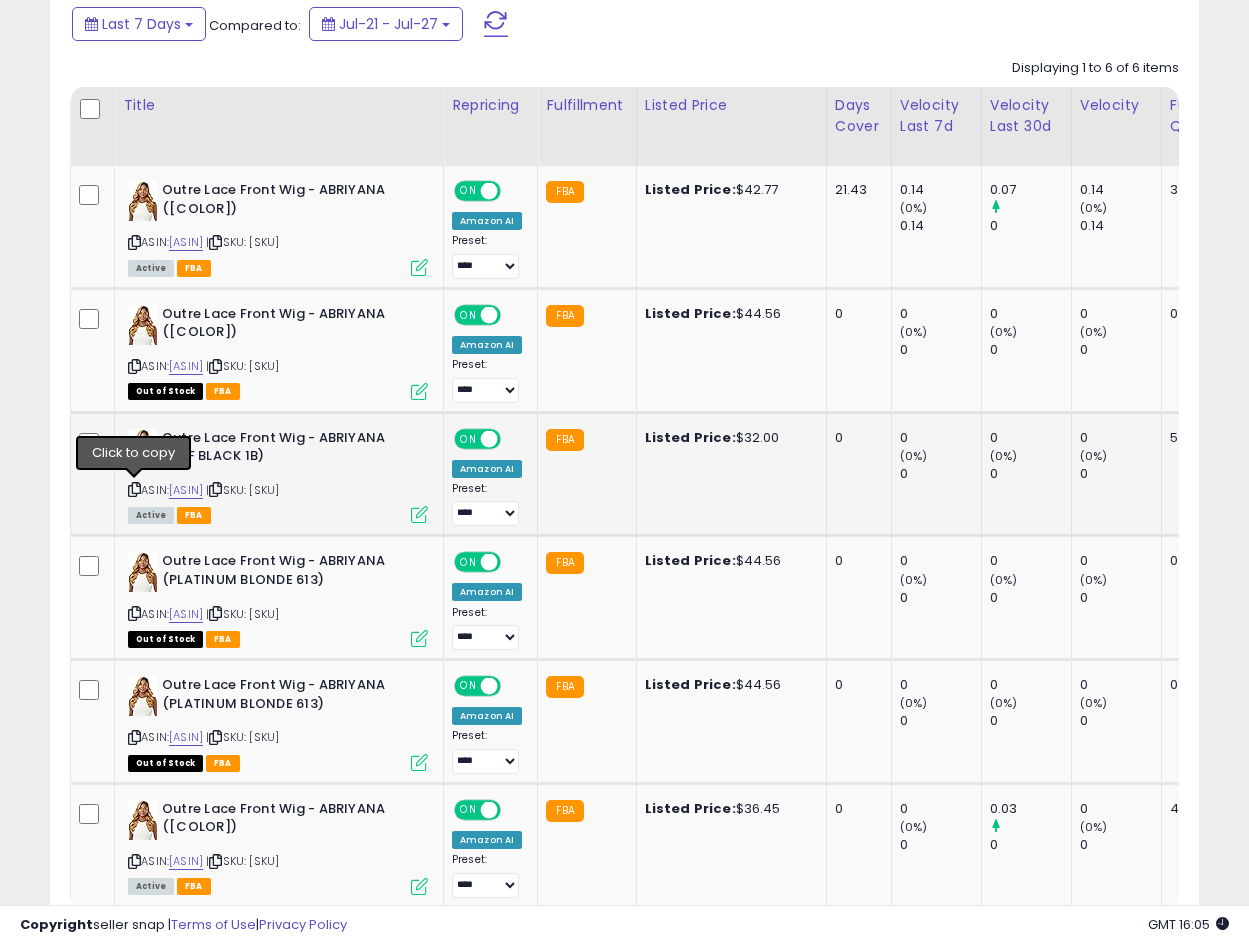 drag, startPoint x: 132, startPoint y: 491, endPoint x: 94, endPoint y: 488, distance: 38.118237 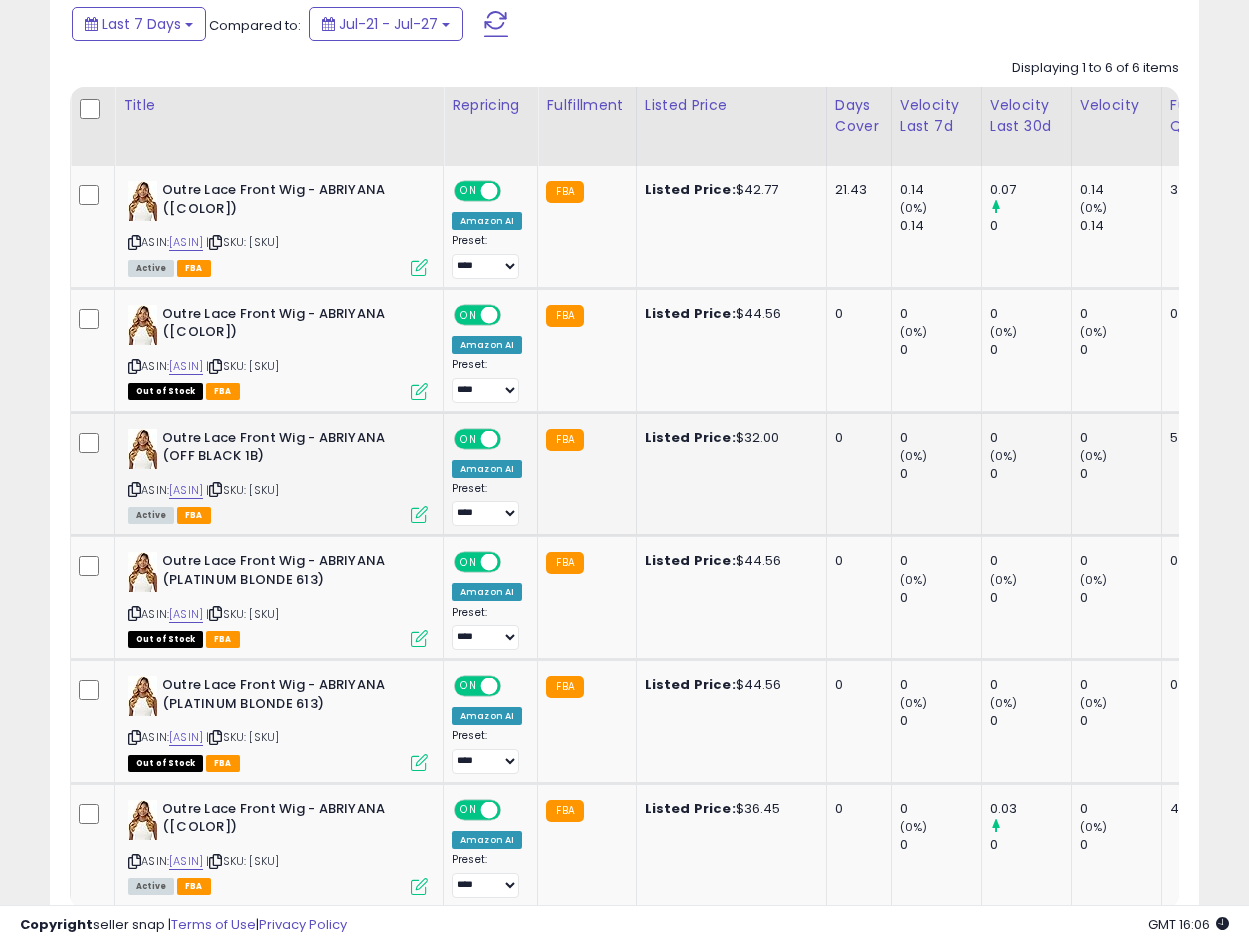 click on "Outre Lace Front Wig - ABRIYANA (OFF BLACK 1B)" at bounding box center [283, 450] 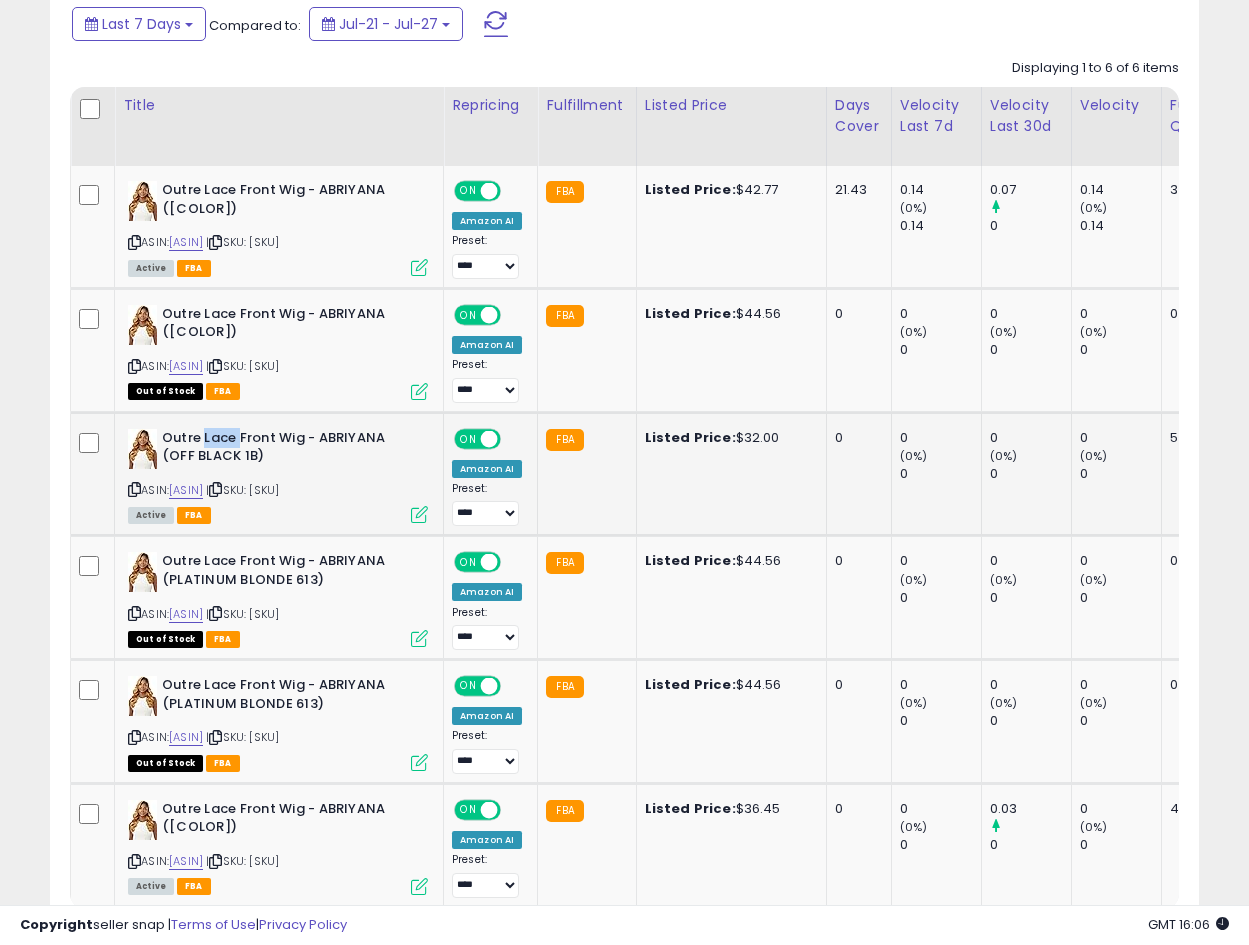 click on "Outre Lace Front Wig - ABRIYANA (OFF BLACK 1B)" at bounding box center (283, 450) 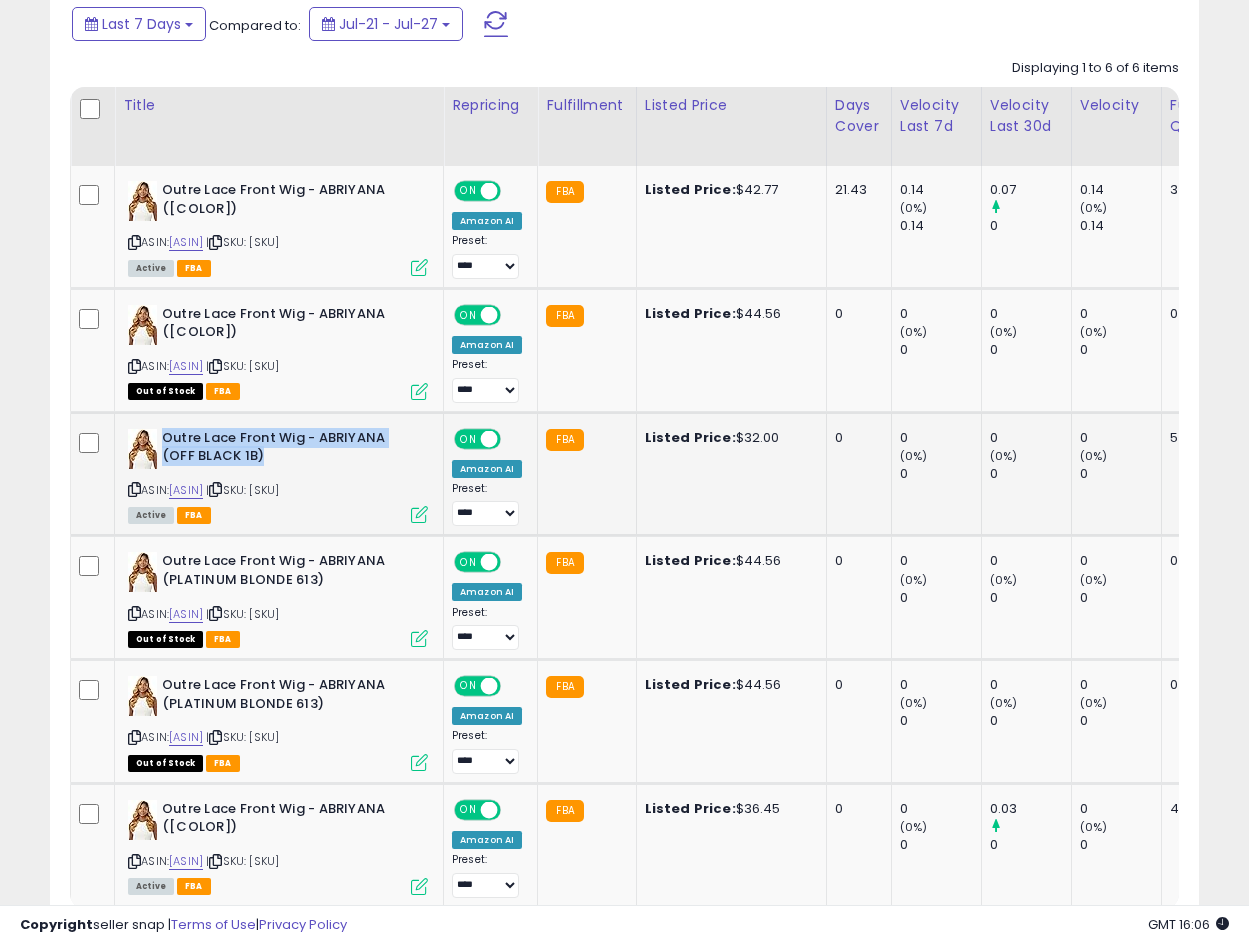 click on "Outre Lace Front Wig - ABRIYANA (OFF BLACK 1B)" at bounding box center (283, 450) 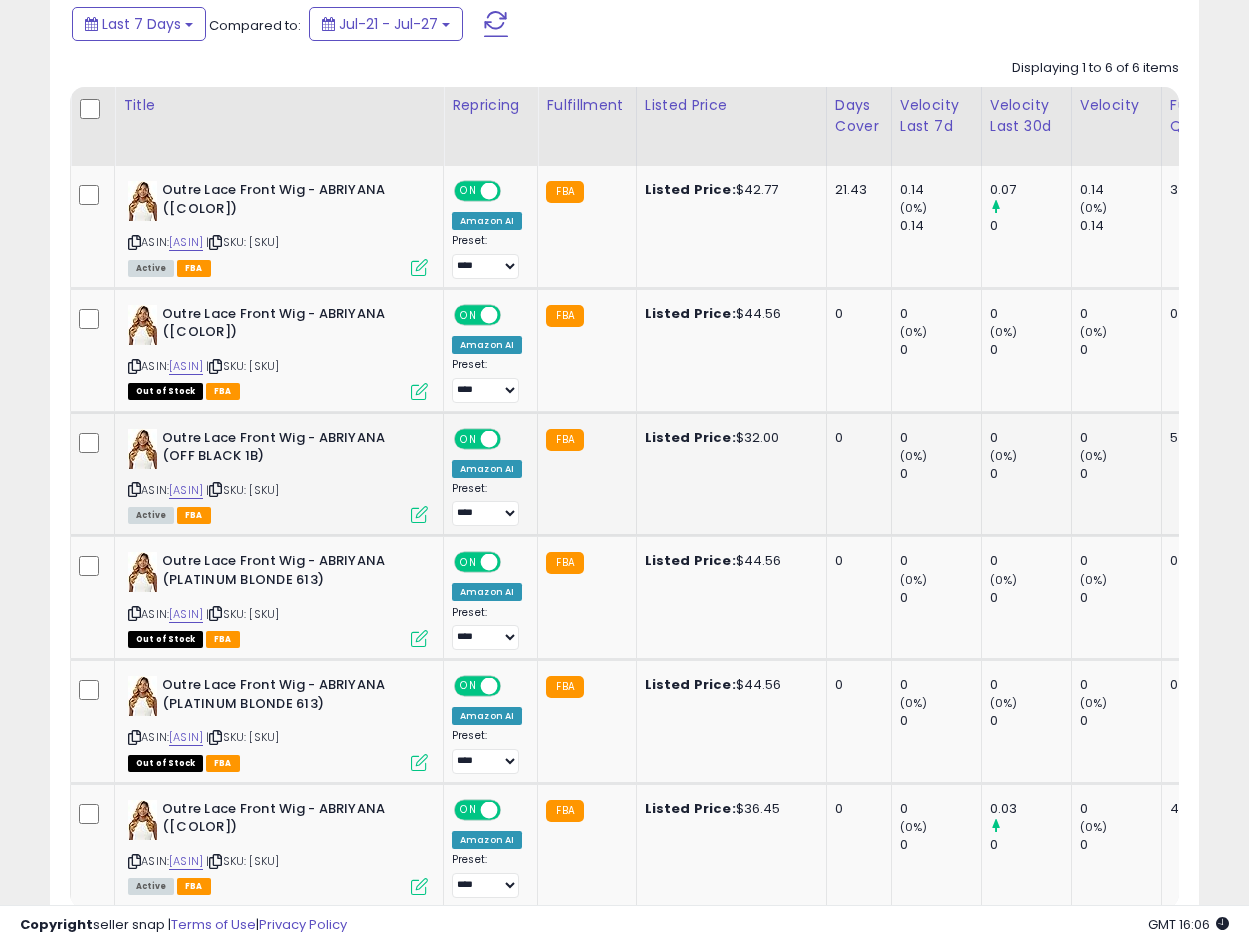 click at bounding box center (419, 514) 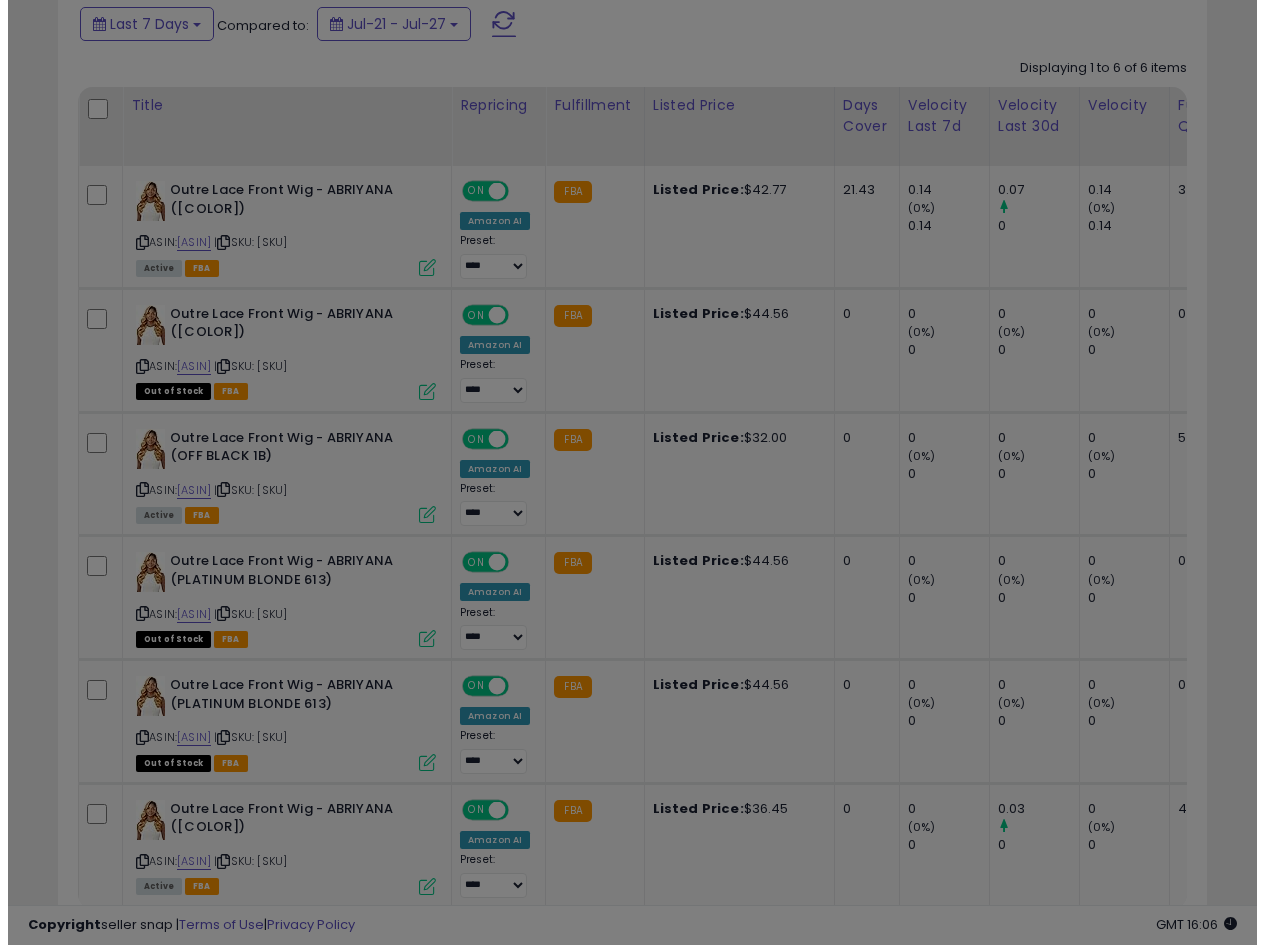 scroll, scrollTop: 999590, scrollLeft: 999327, axis: both 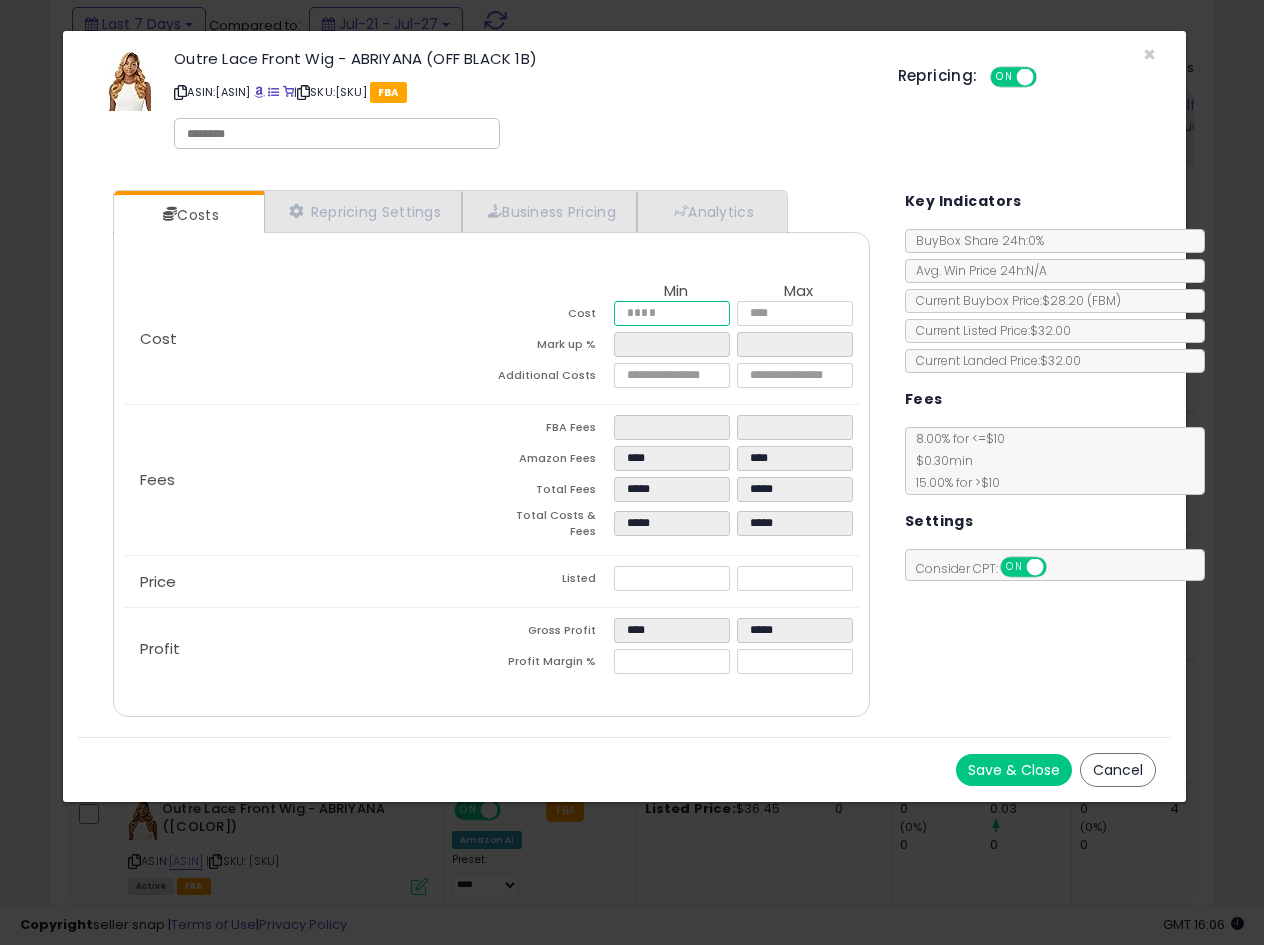 click on "Cost
Min
Max
Cost
*****
*****
Mark up %
*****
*****
Additional Costs" at bounding box center [491, 338] 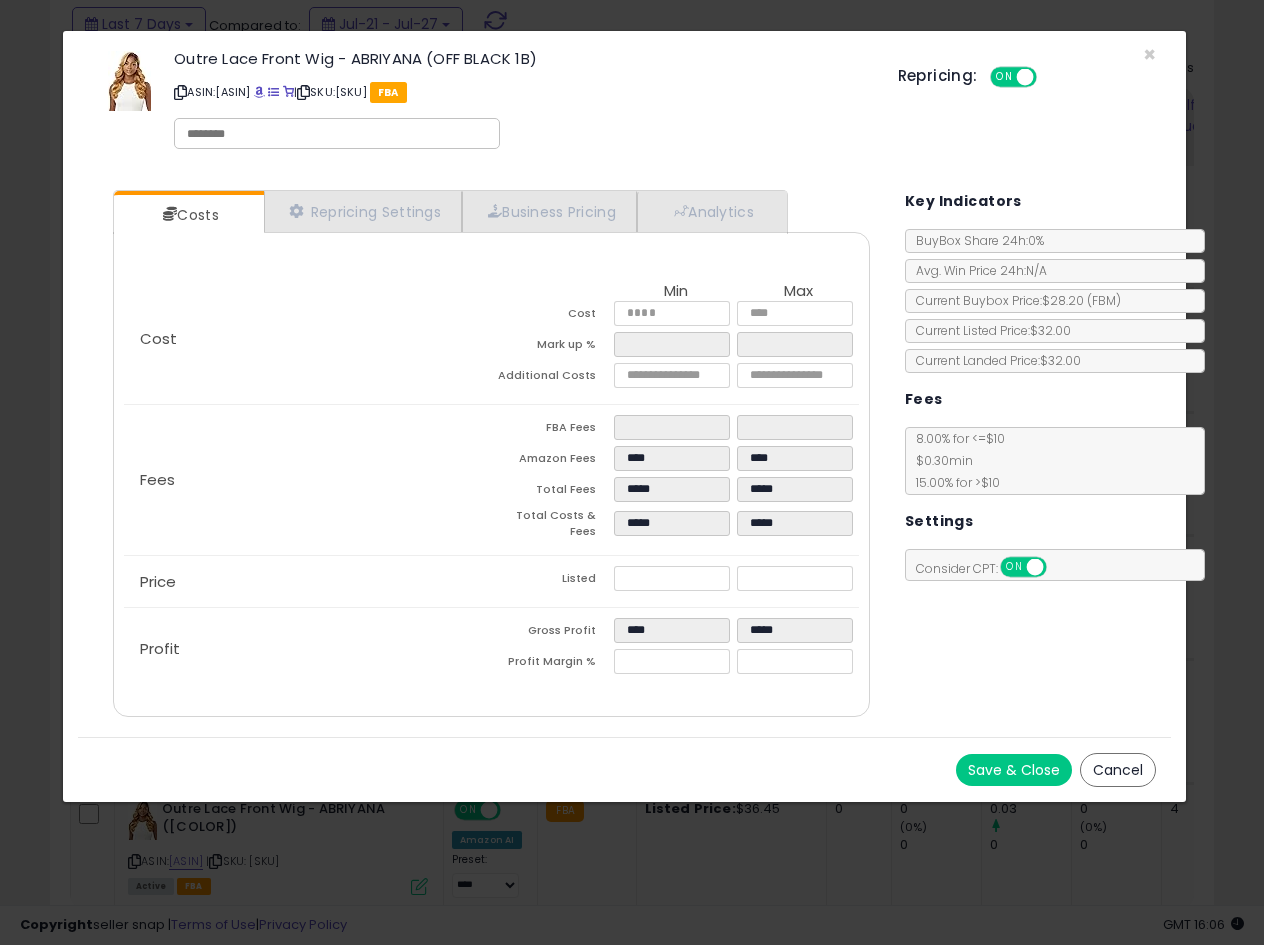 type on "****" 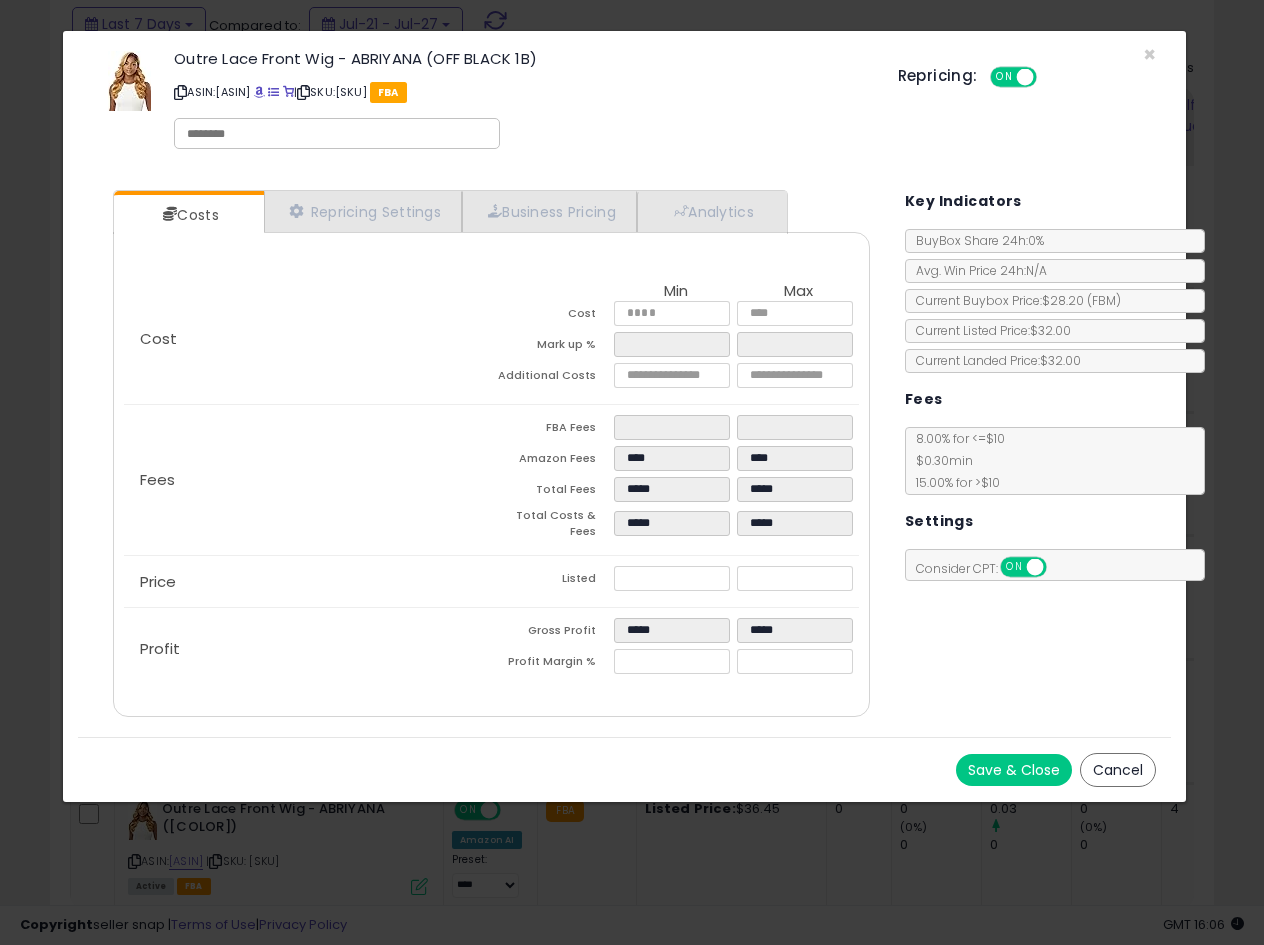 click on "Cost
Min
Max
Cost
****
****
Mark up %
******
******
Additional Costs" at bounding box center (491, 338) 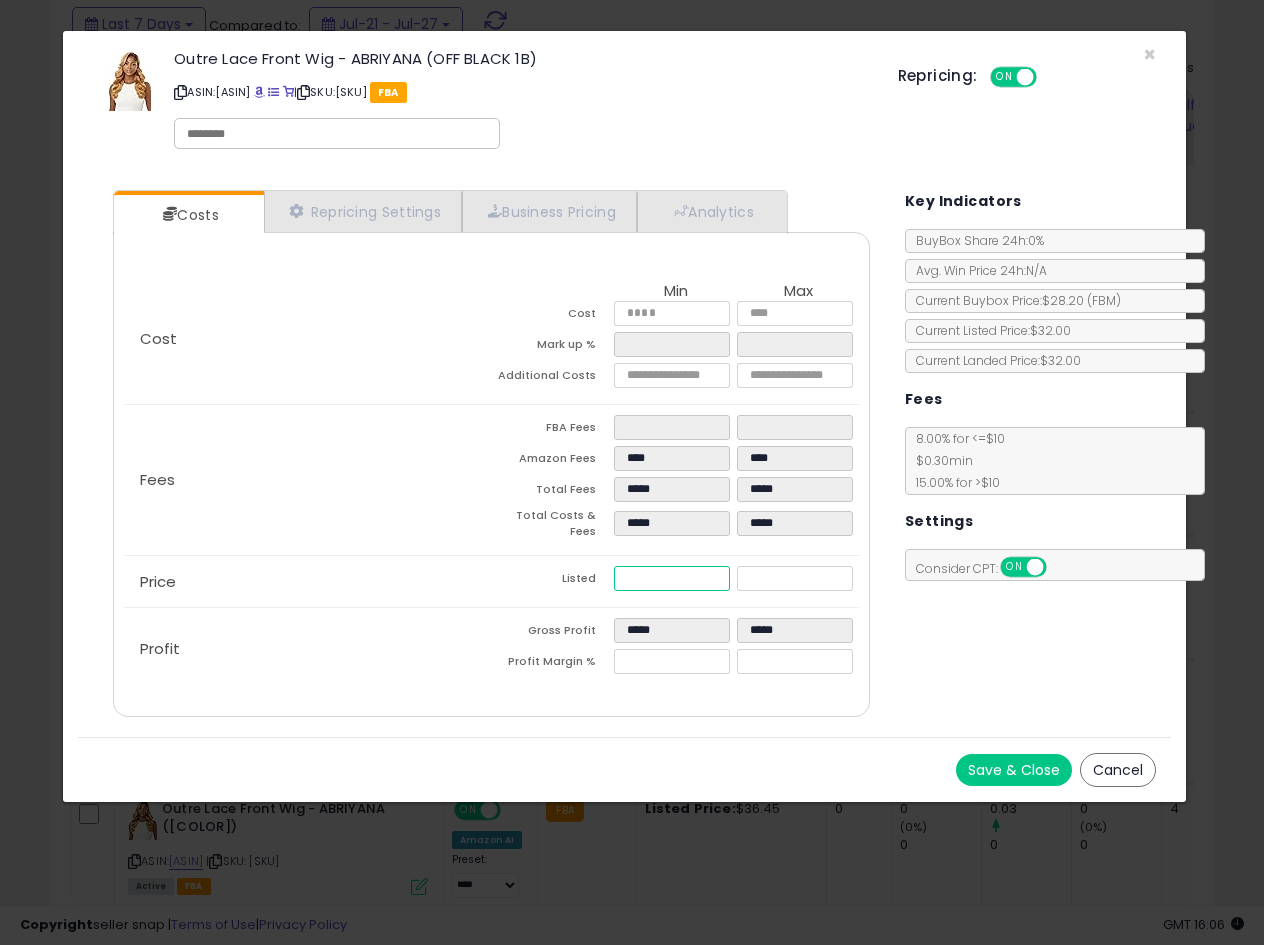drag, startPoint x: 652, startPoint y: 567, endPoint x: 69, endPoint y: 608, distance: 584.4399 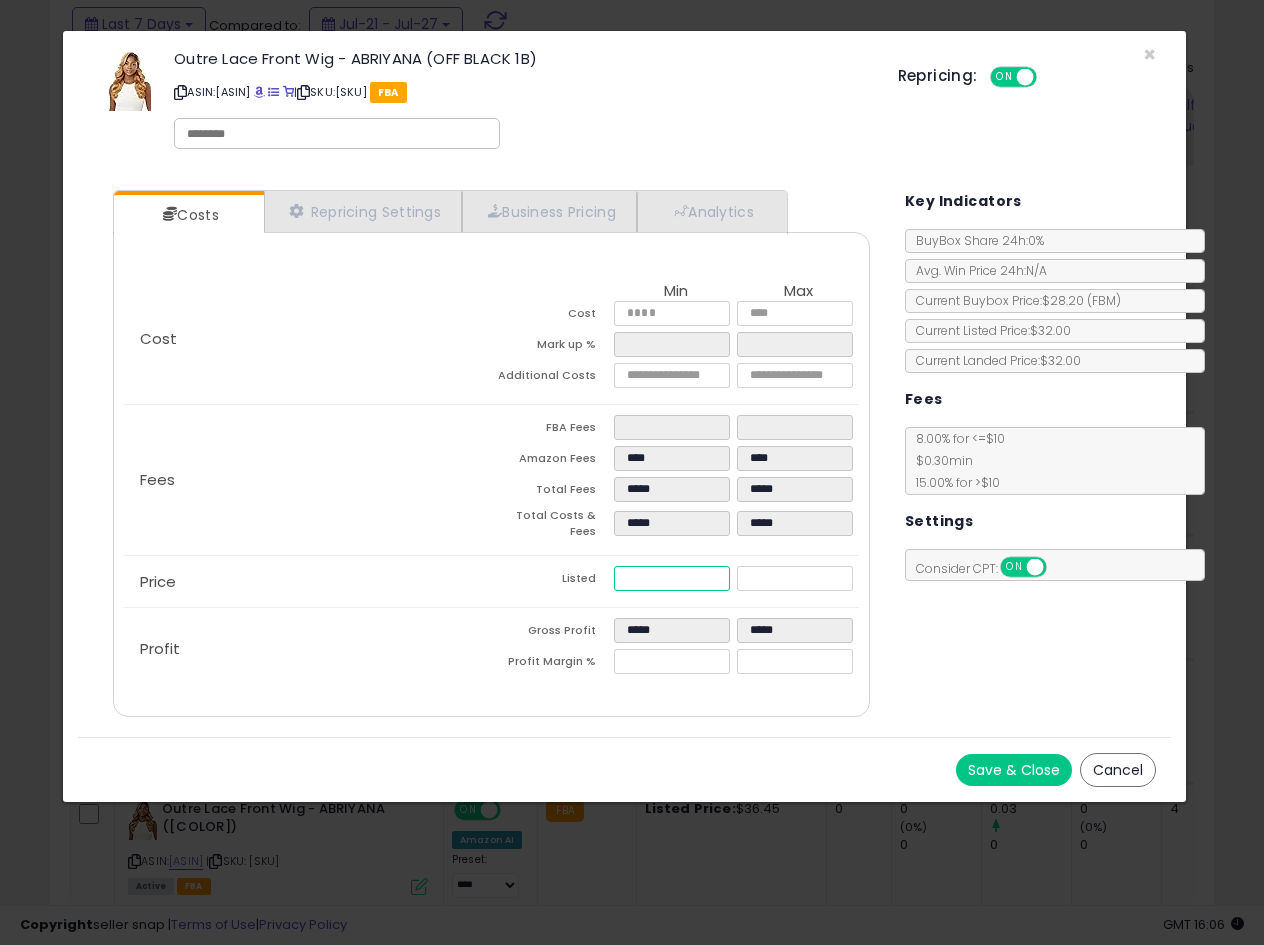 type on "****" 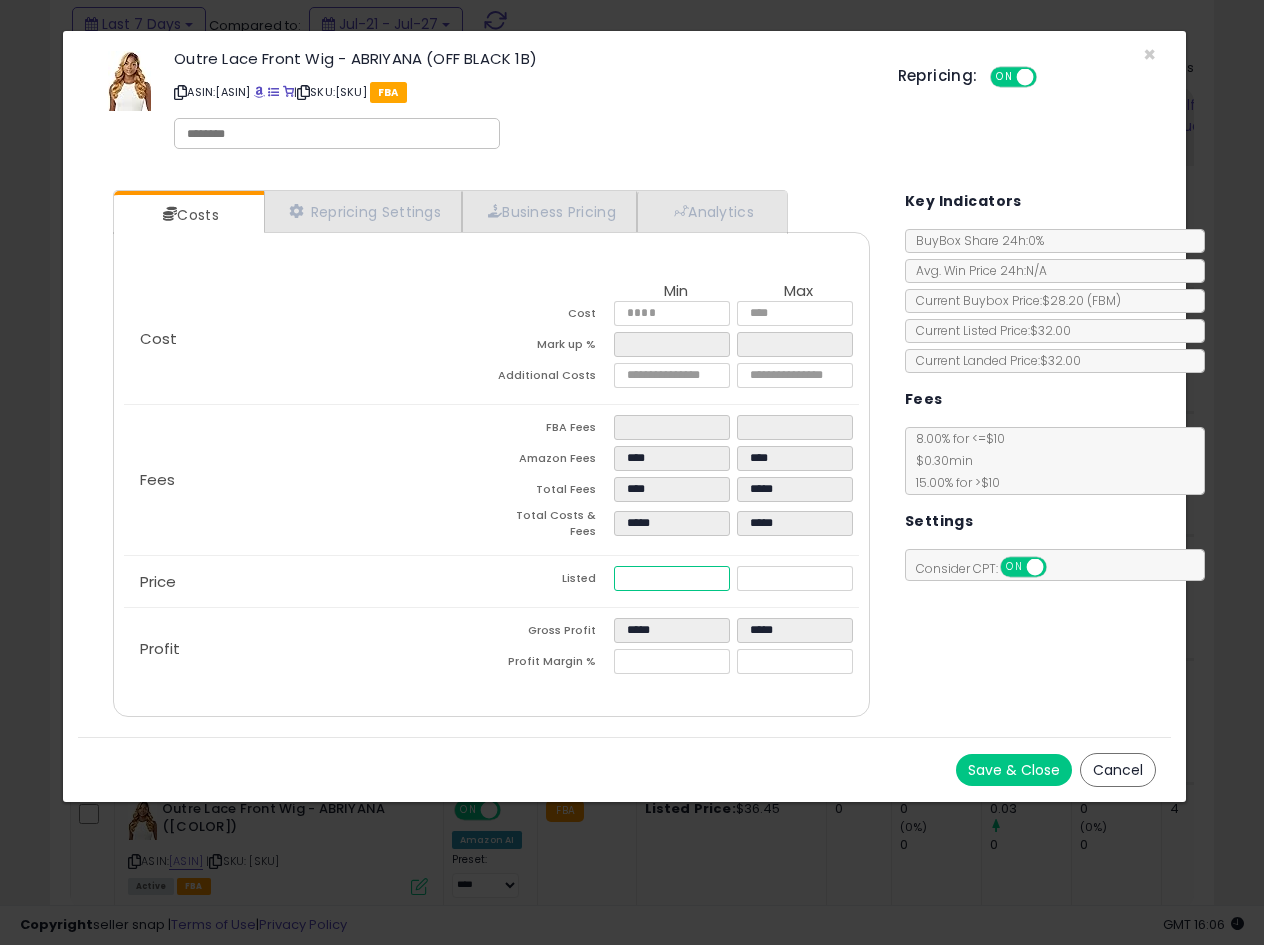 type on "****" 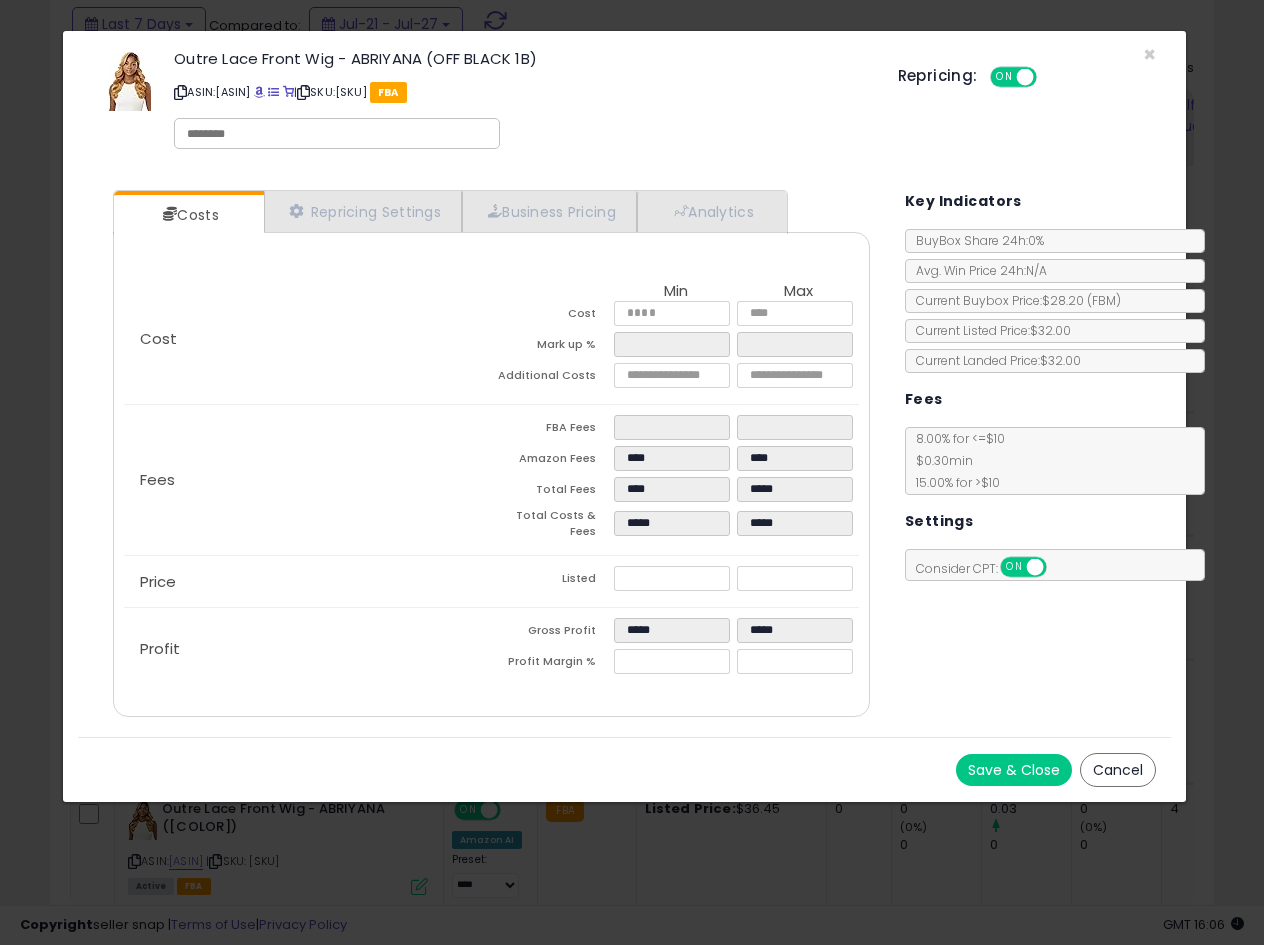 type on "******" 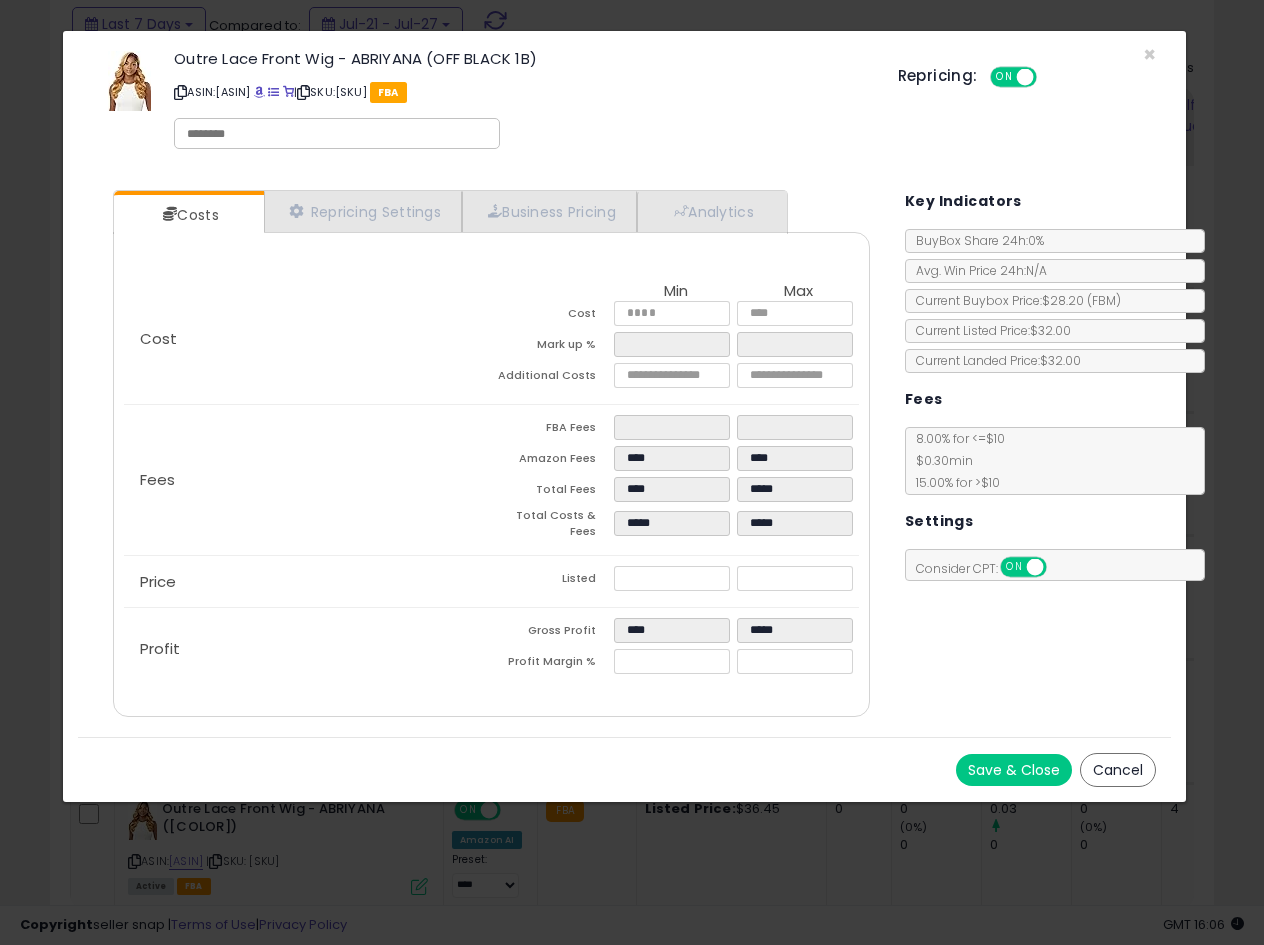 click on "Outre Lace Front Wig - ABRIYANA (OFF BLACK 1B) ASIN: [ASIN] | SKU: [SKU] FBA" at bounding box center [624, 416] 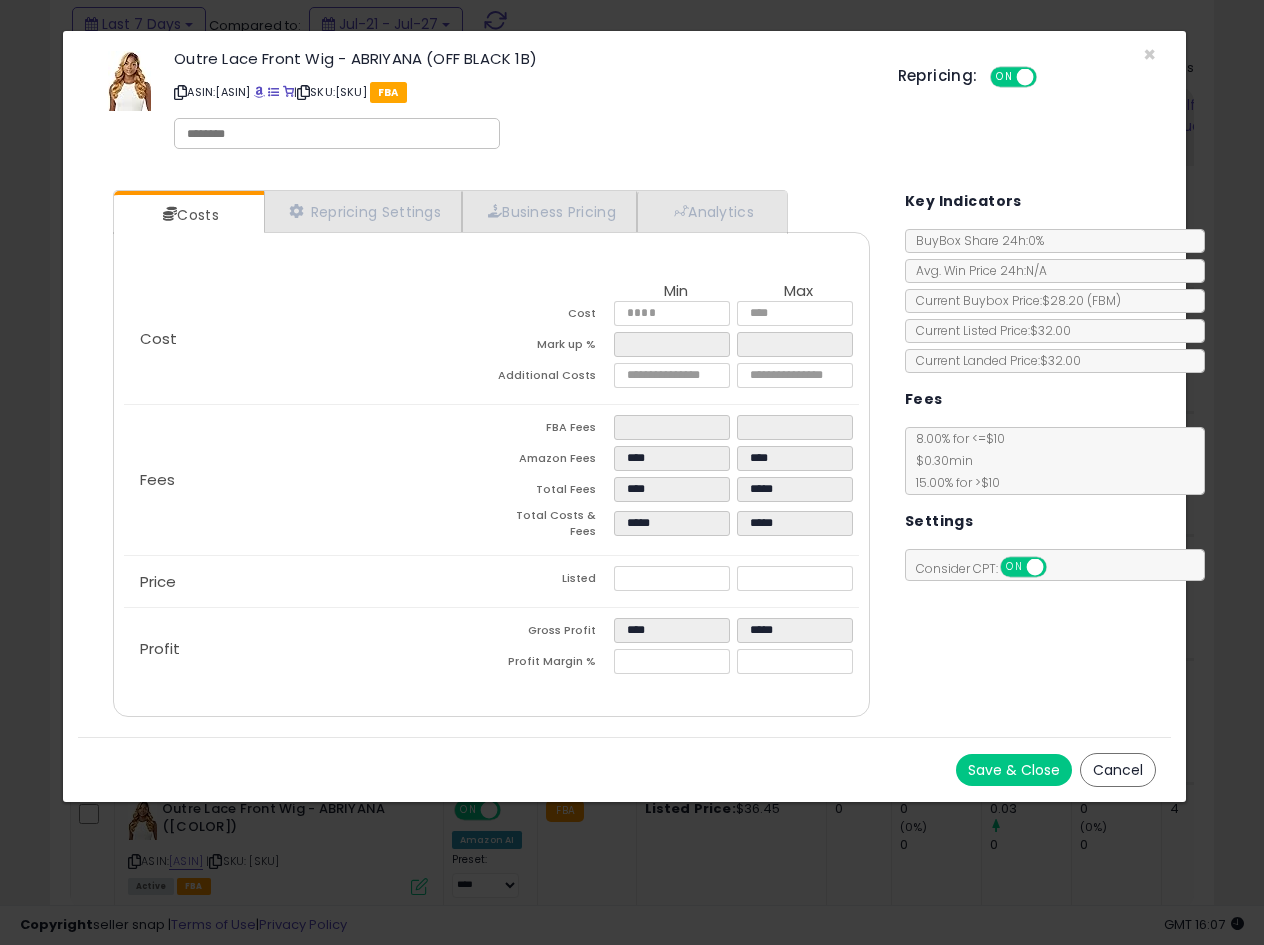 click on "Cancel" at bounding box center (1118, 770) 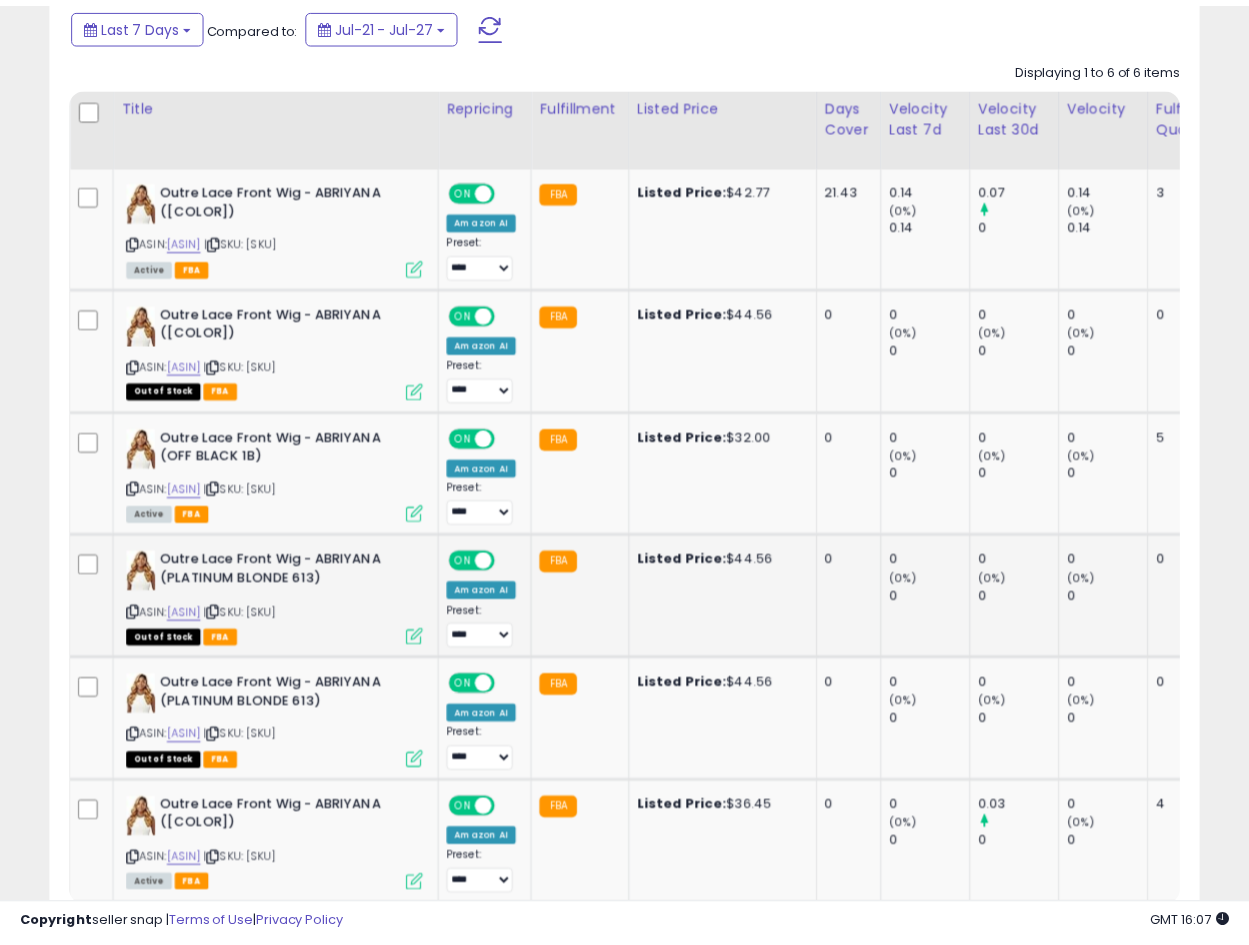 scroll, scrollTop: 410, scrollLeft: 665, axis: both 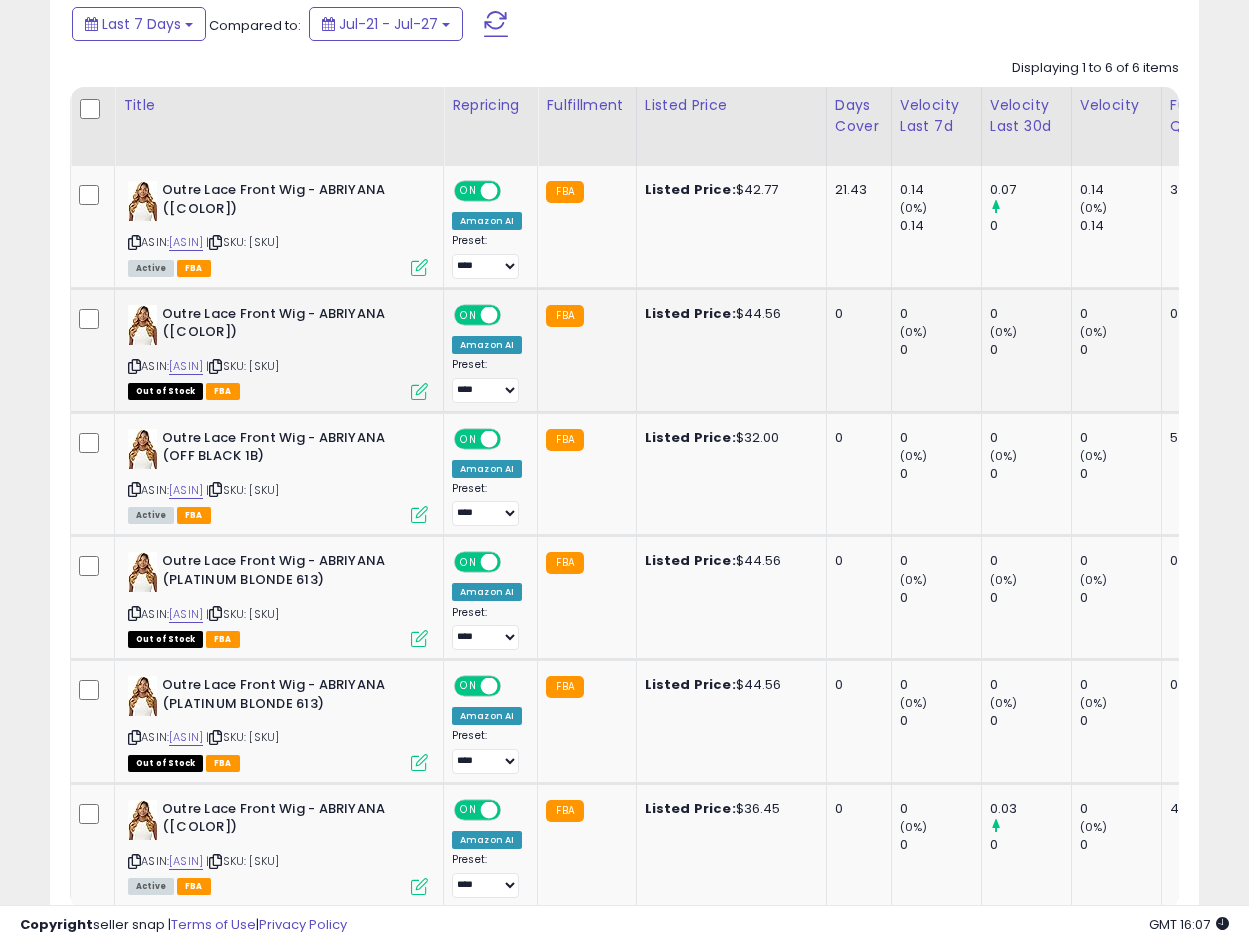 click at bounding box center (419, 391) 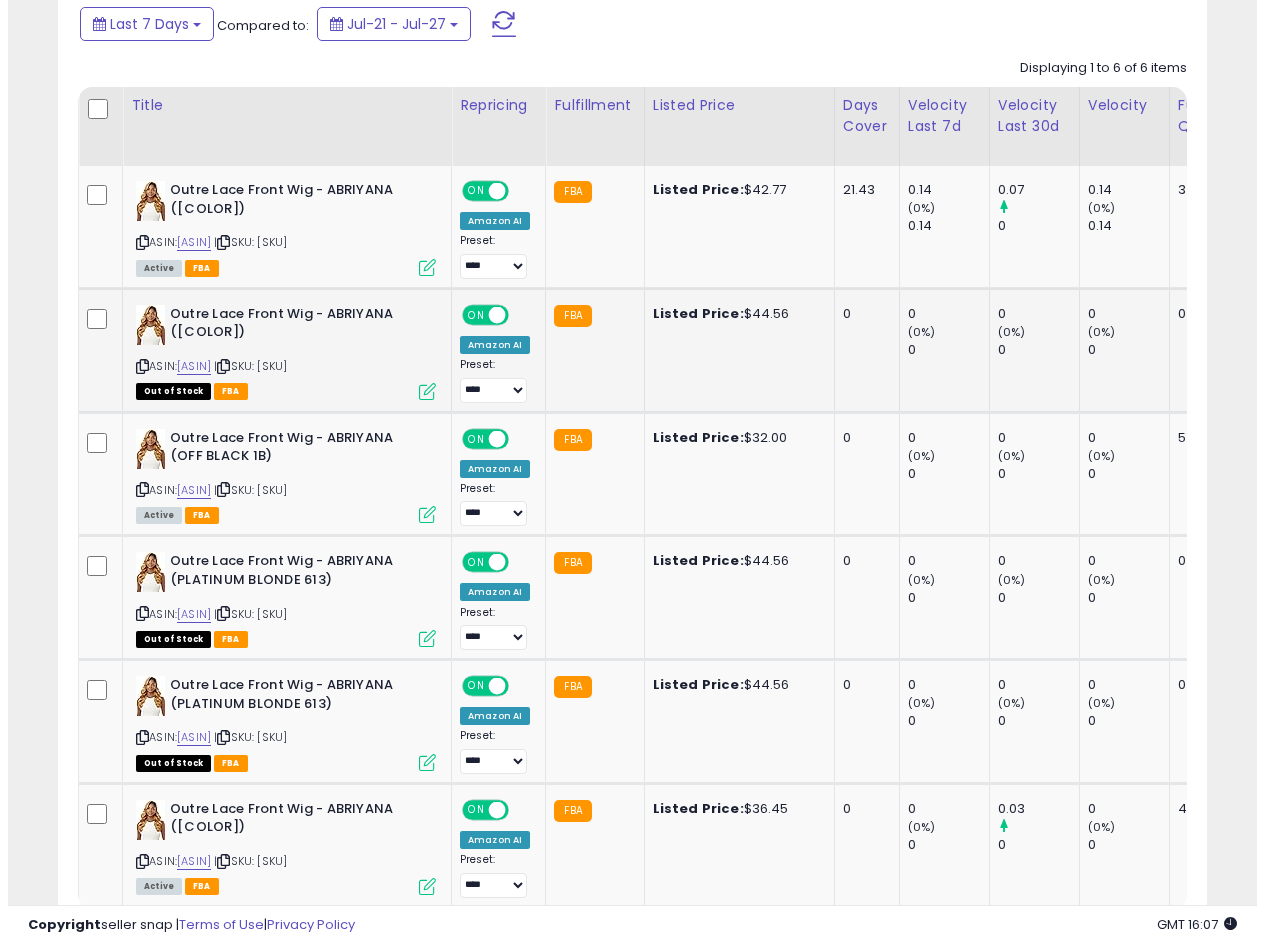 scroll, scrollTop: 999590, scrollLeft: 999327, axis: both 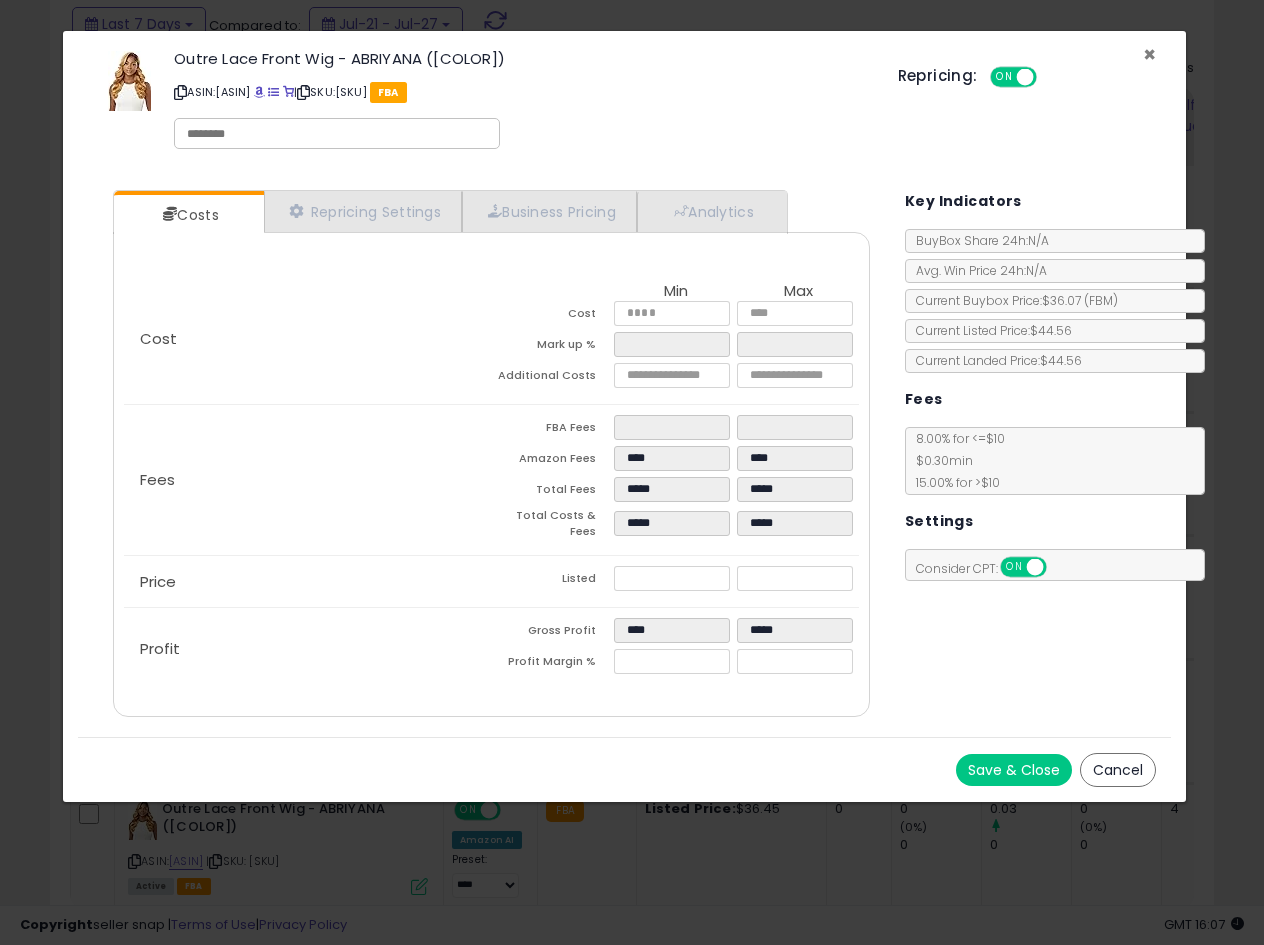 click on "×" at bounding box center (1149, 54) 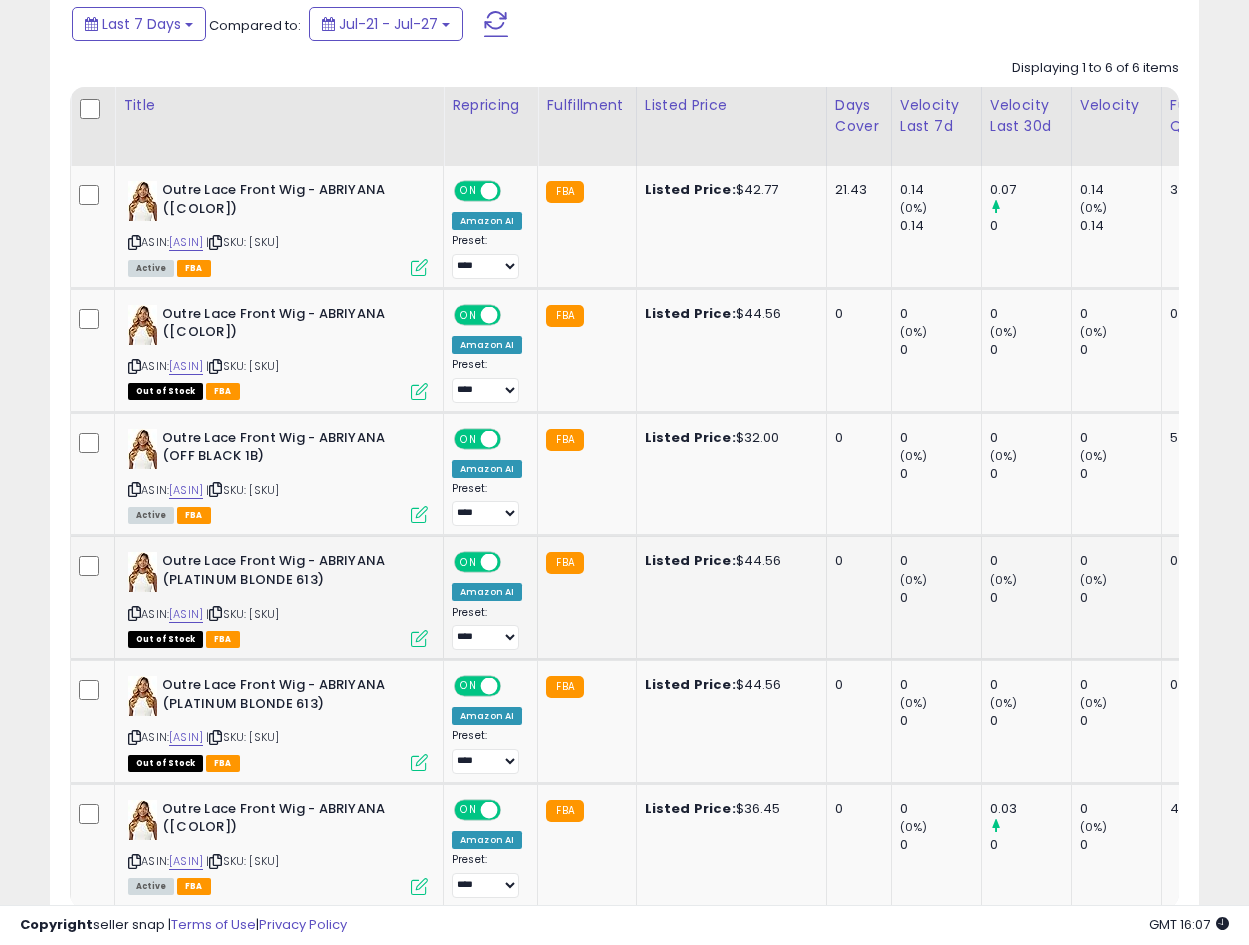 scroll, scrollTop: 410, scrollLeft: 665, axis: both 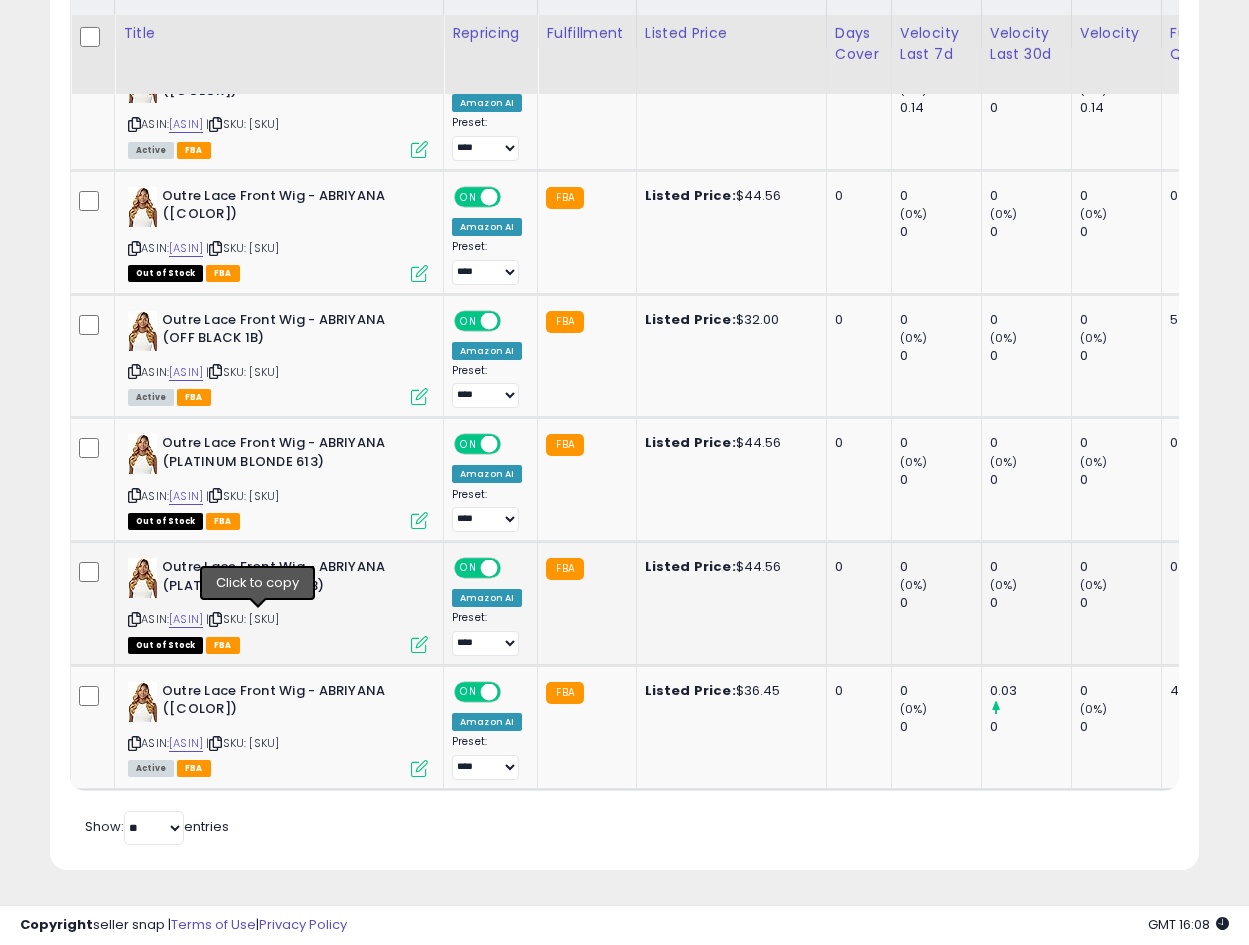 click at bounding box center (215, 619) 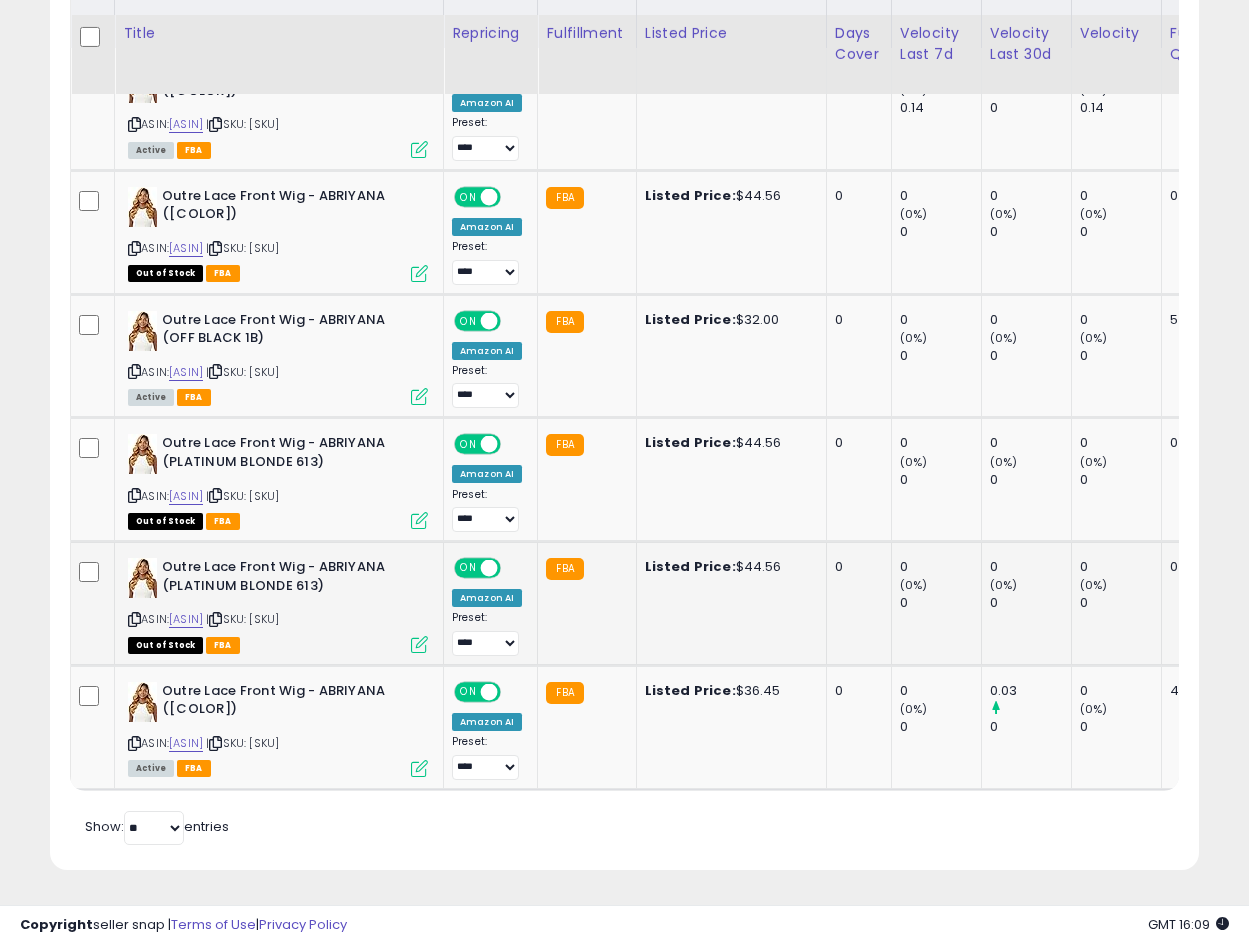 click on "ASIN: [ASIN] | SKU: [SKU] Out of Stock FBA" at bounding box center (278, 604) 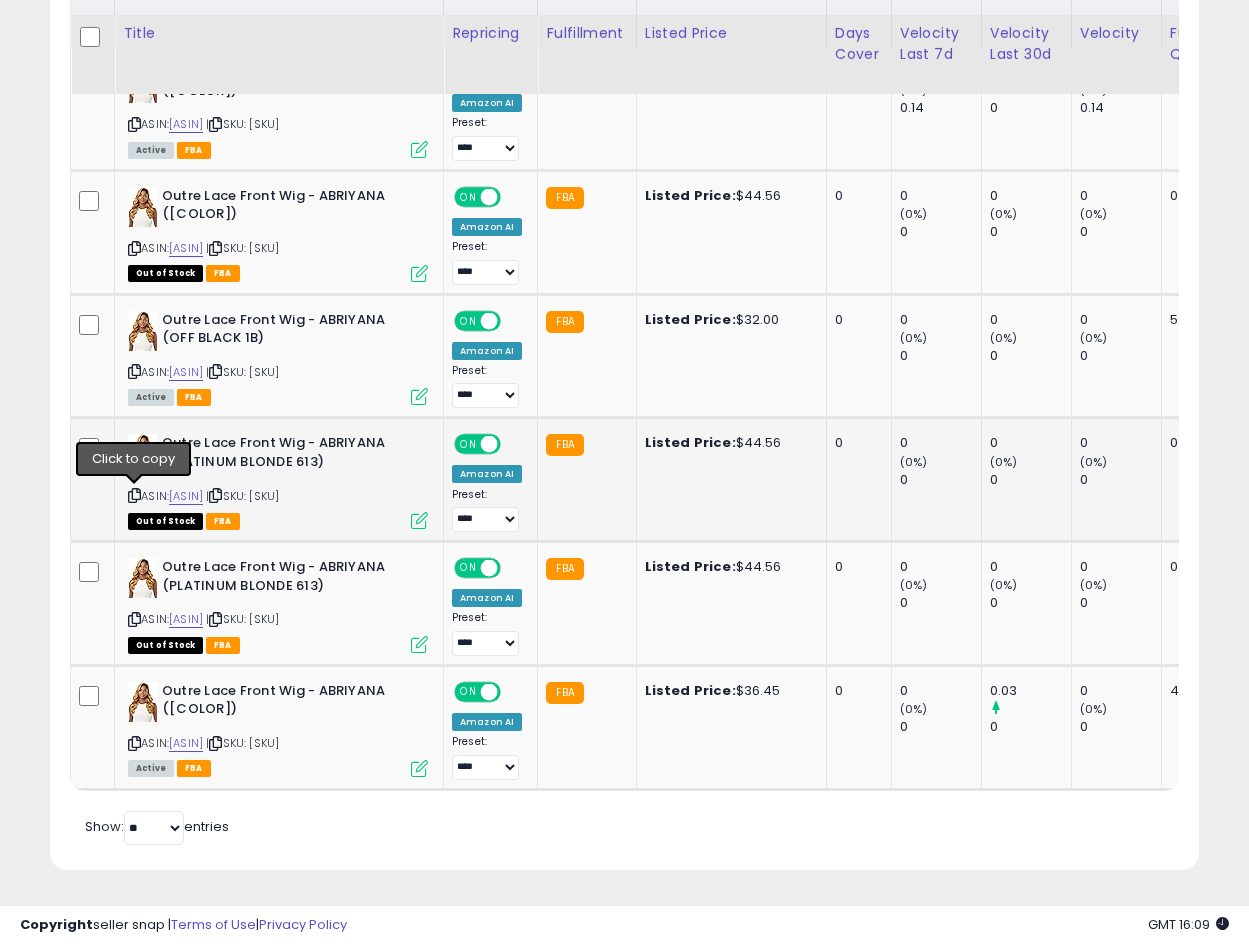 click at bounding box center [134, 495] 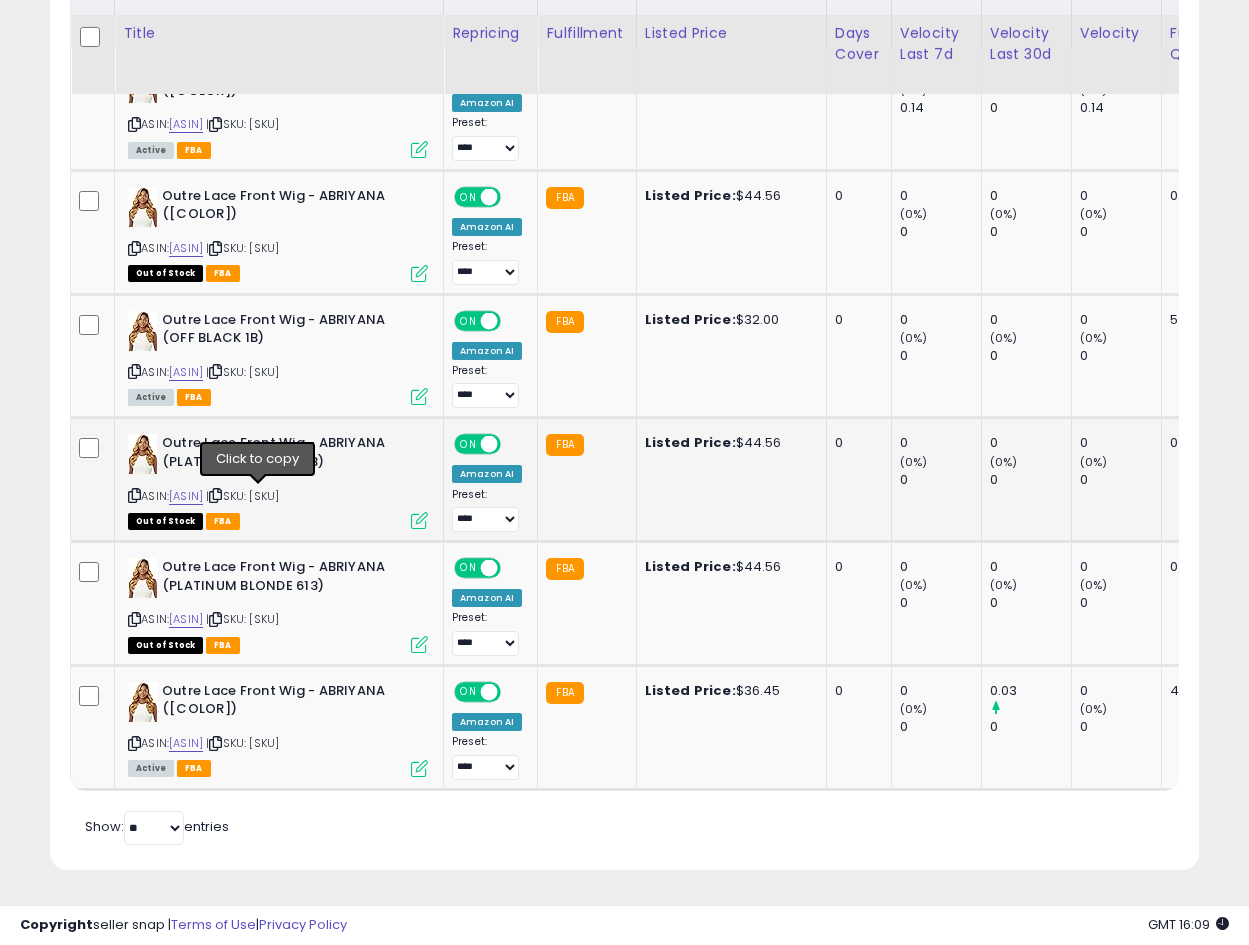 click at bounding box center (215, 495) 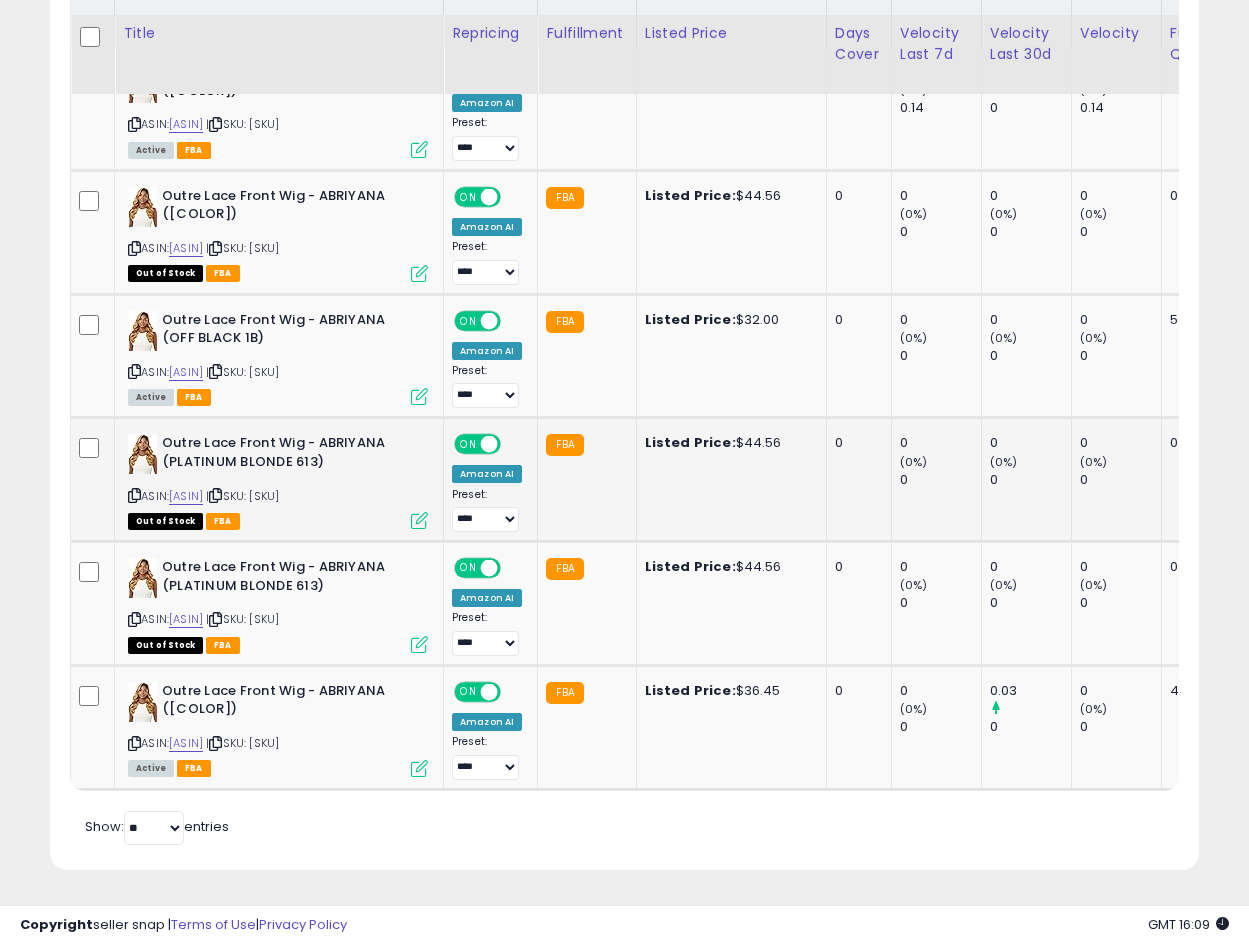 click at bounding box center (215, 495) 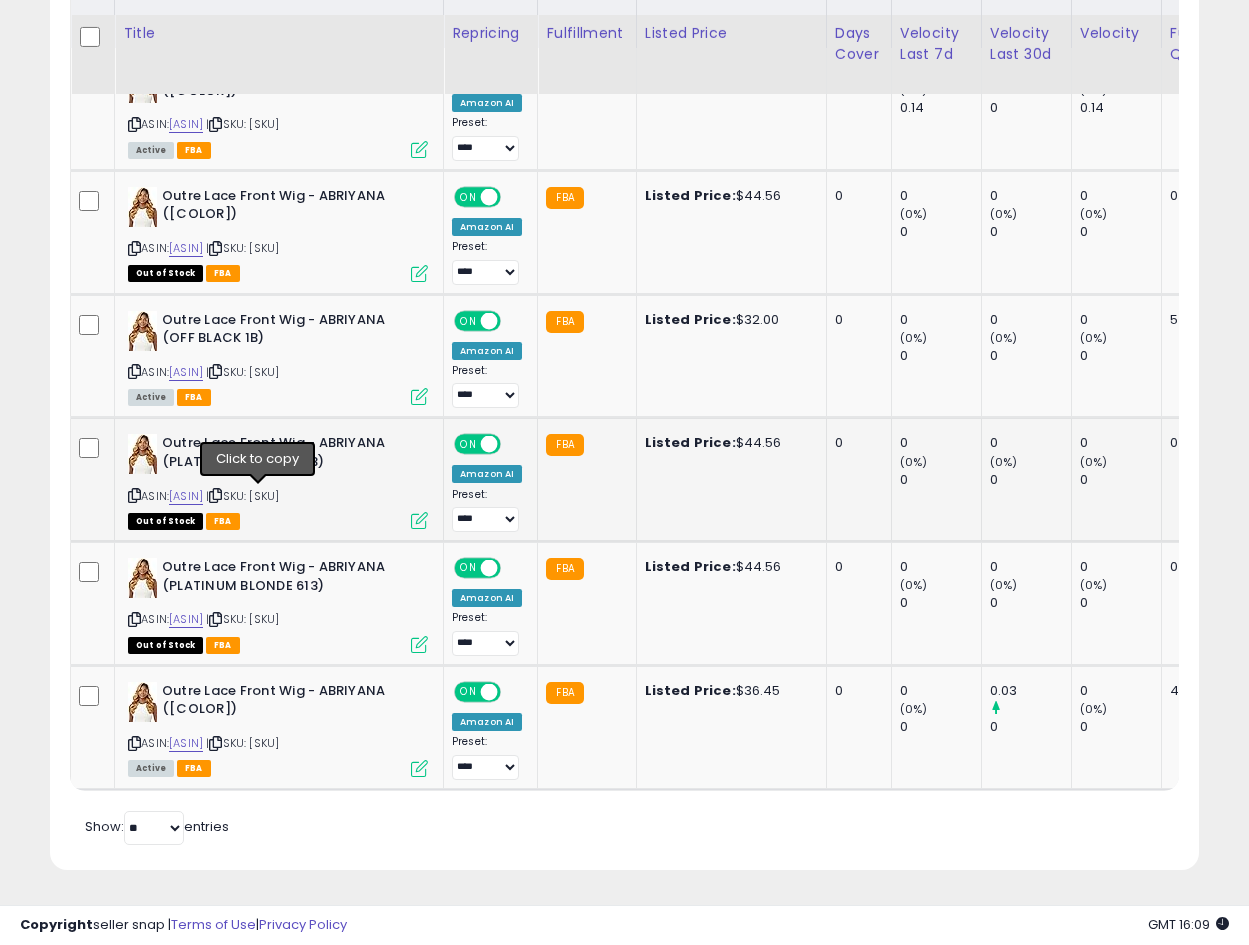 click at bounding box center (215, 495) 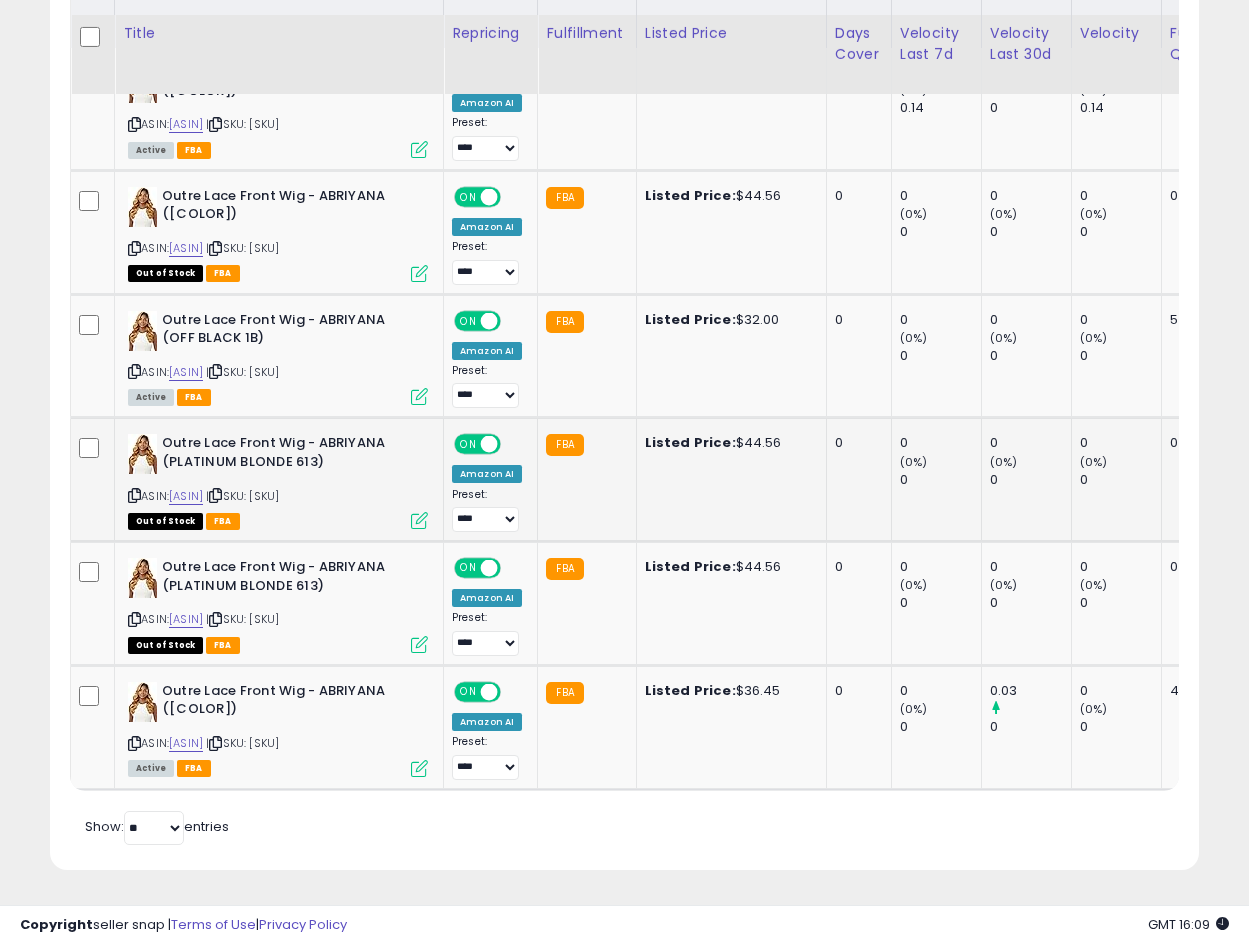 click on "| SKU: [SKU]" at bounding box center [242, 496] 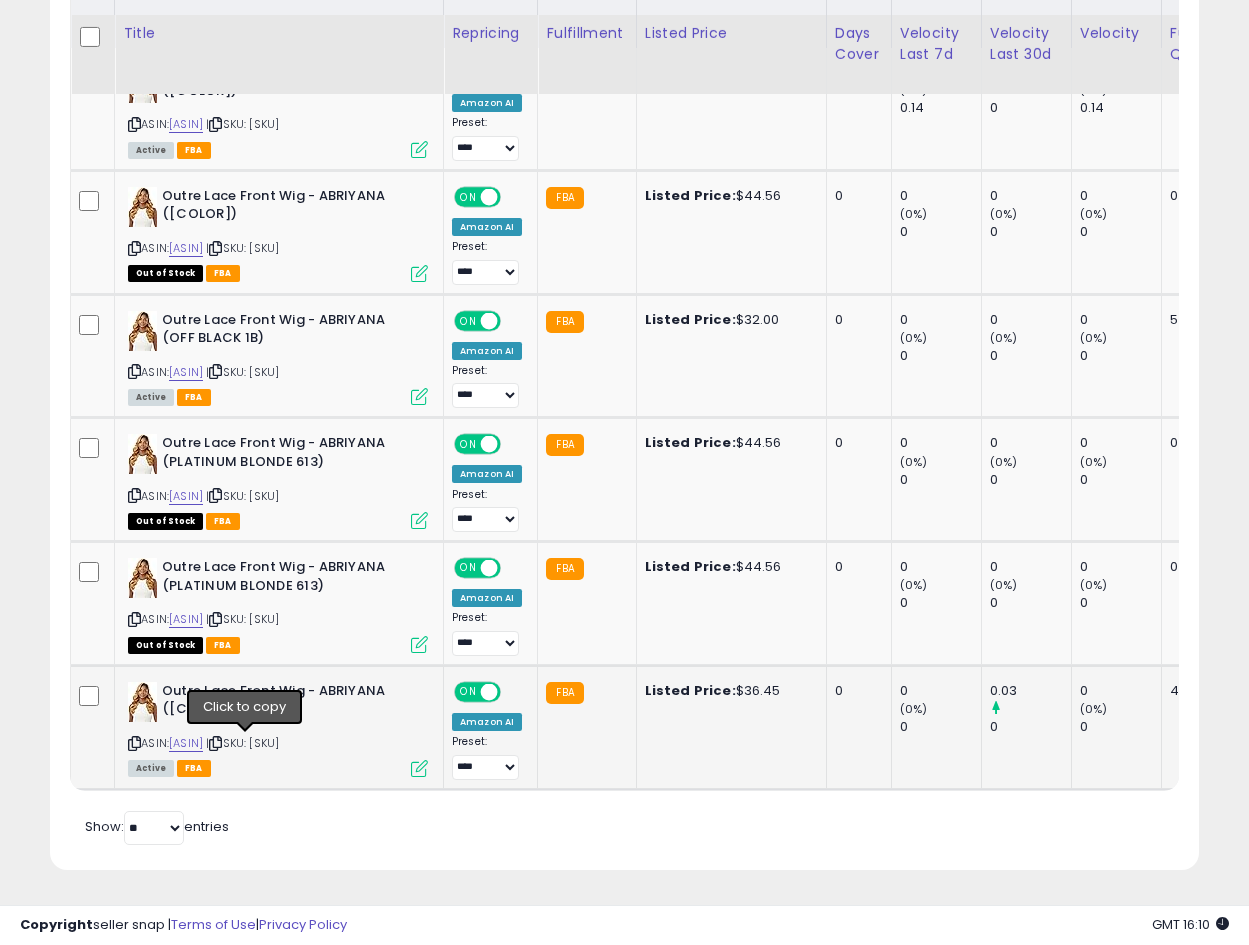 click at bounding box center (215, 743) 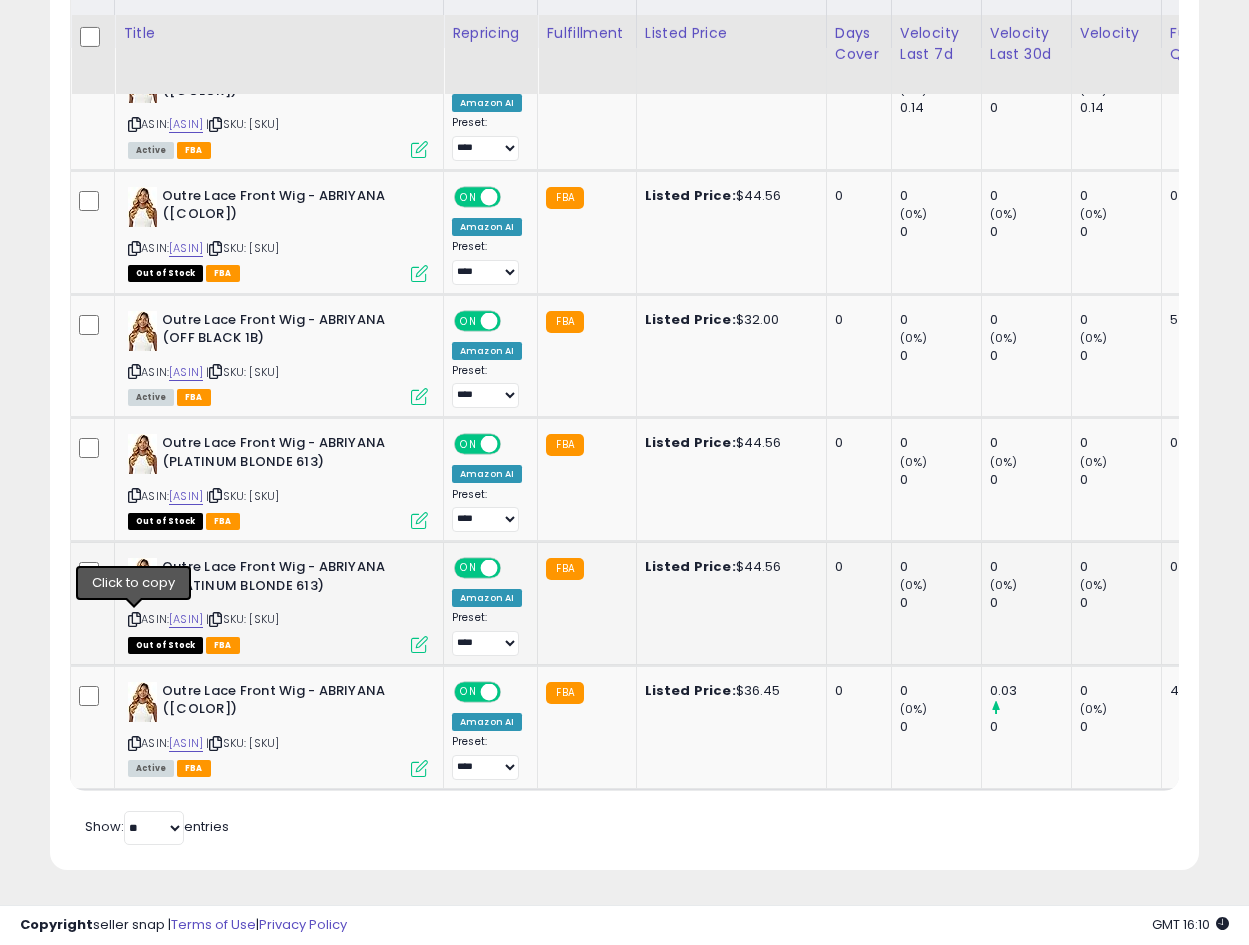 click at bounding box center (134, 619) 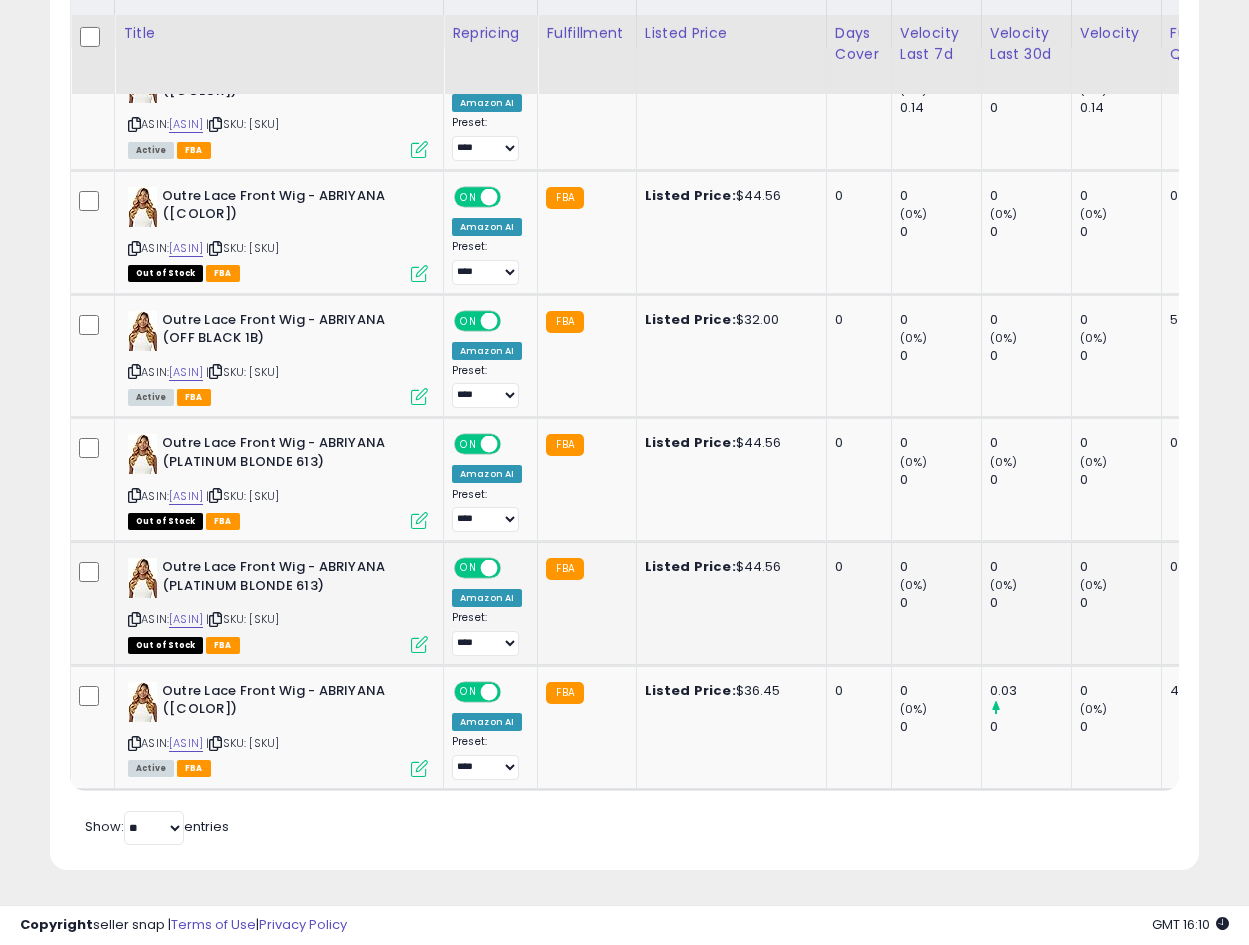 click at bounding box center (134, 619) 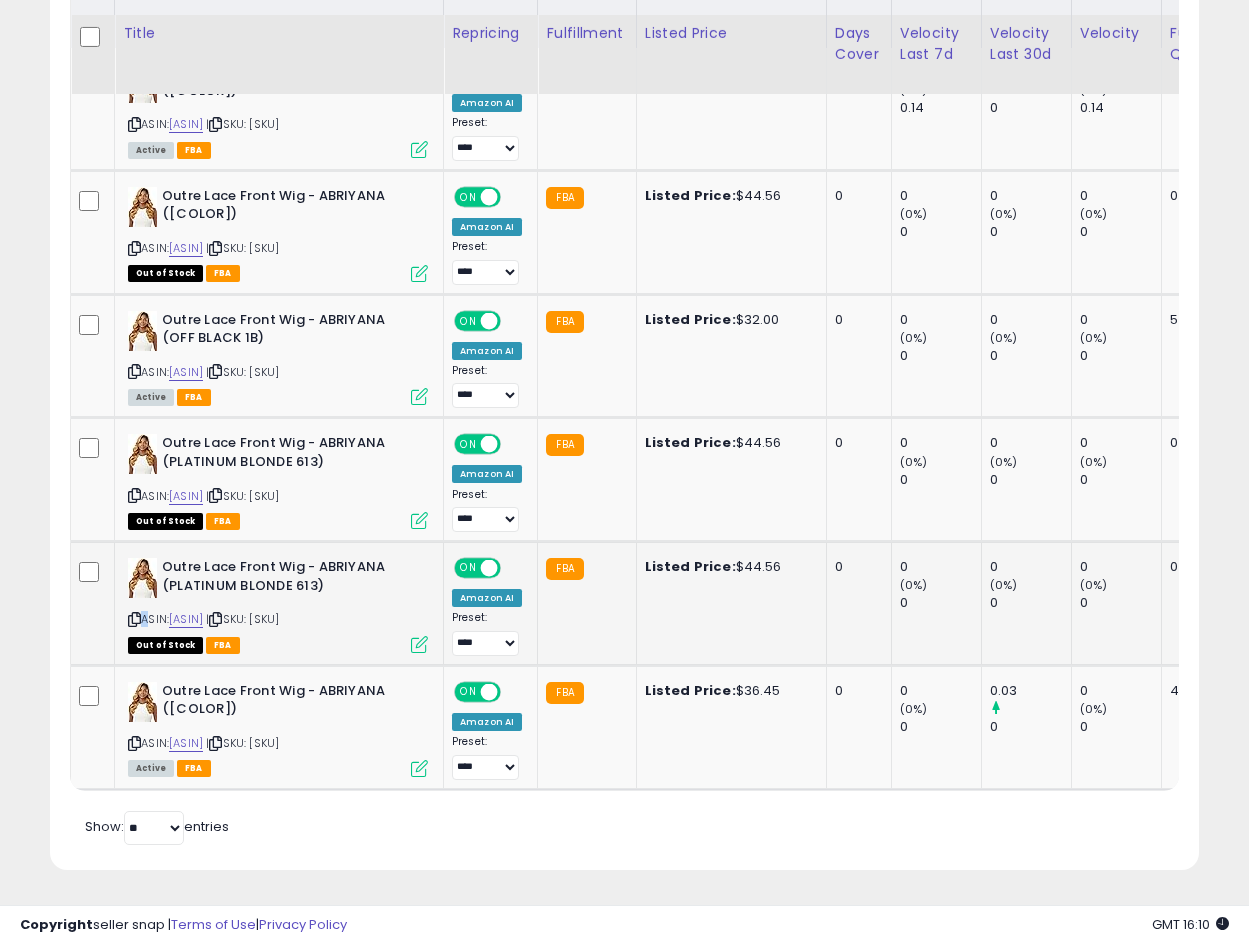 click at bounding box center (134, 619) 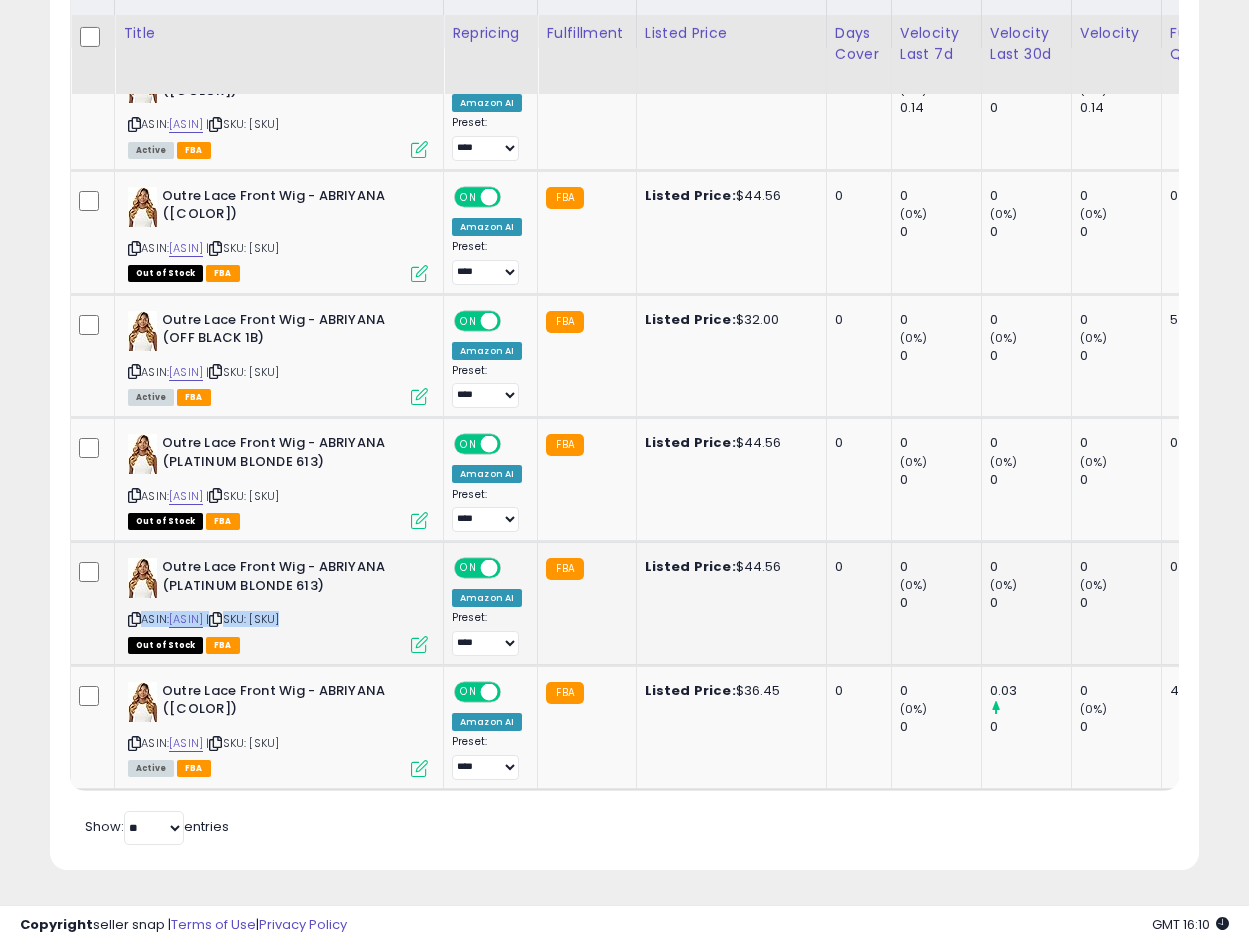 click at bounding box center (134, 619) 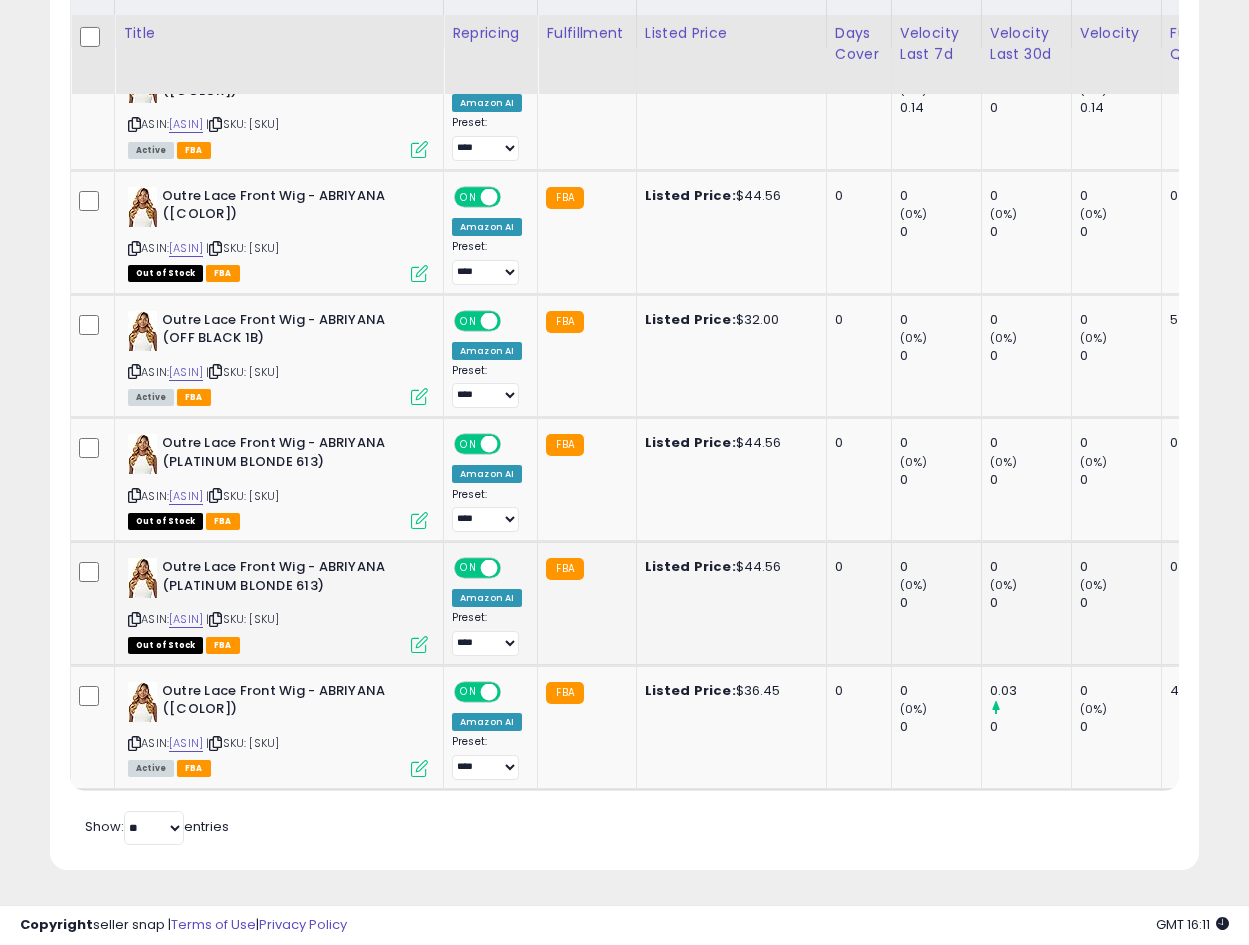 click on "Outre Lace Front Wig - ABRIYANA ([COLOR])  ASIN:  [ASIN]    |   SKU: [SKU] Out of Stock FBA" 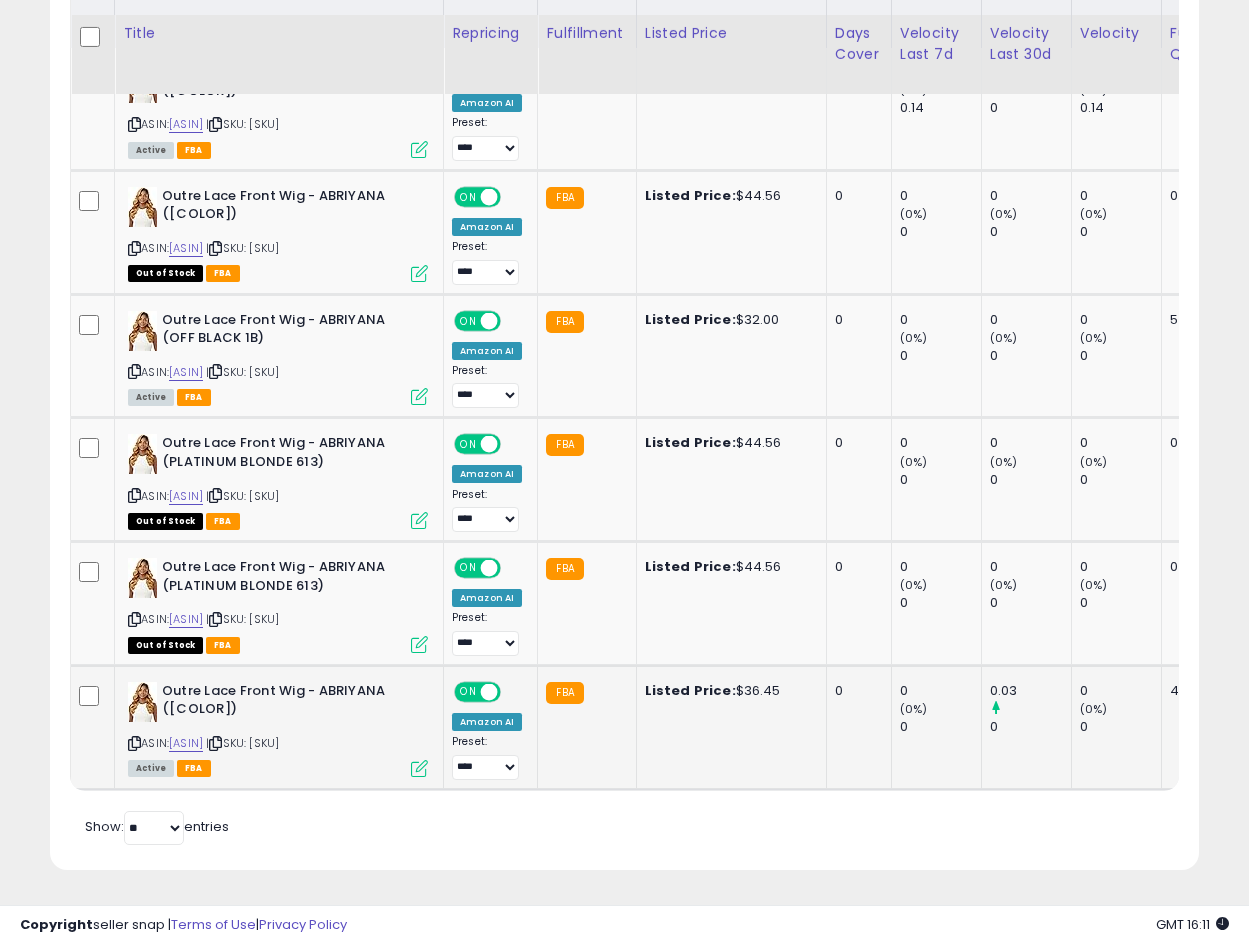 click at bounding box center (134, 743) 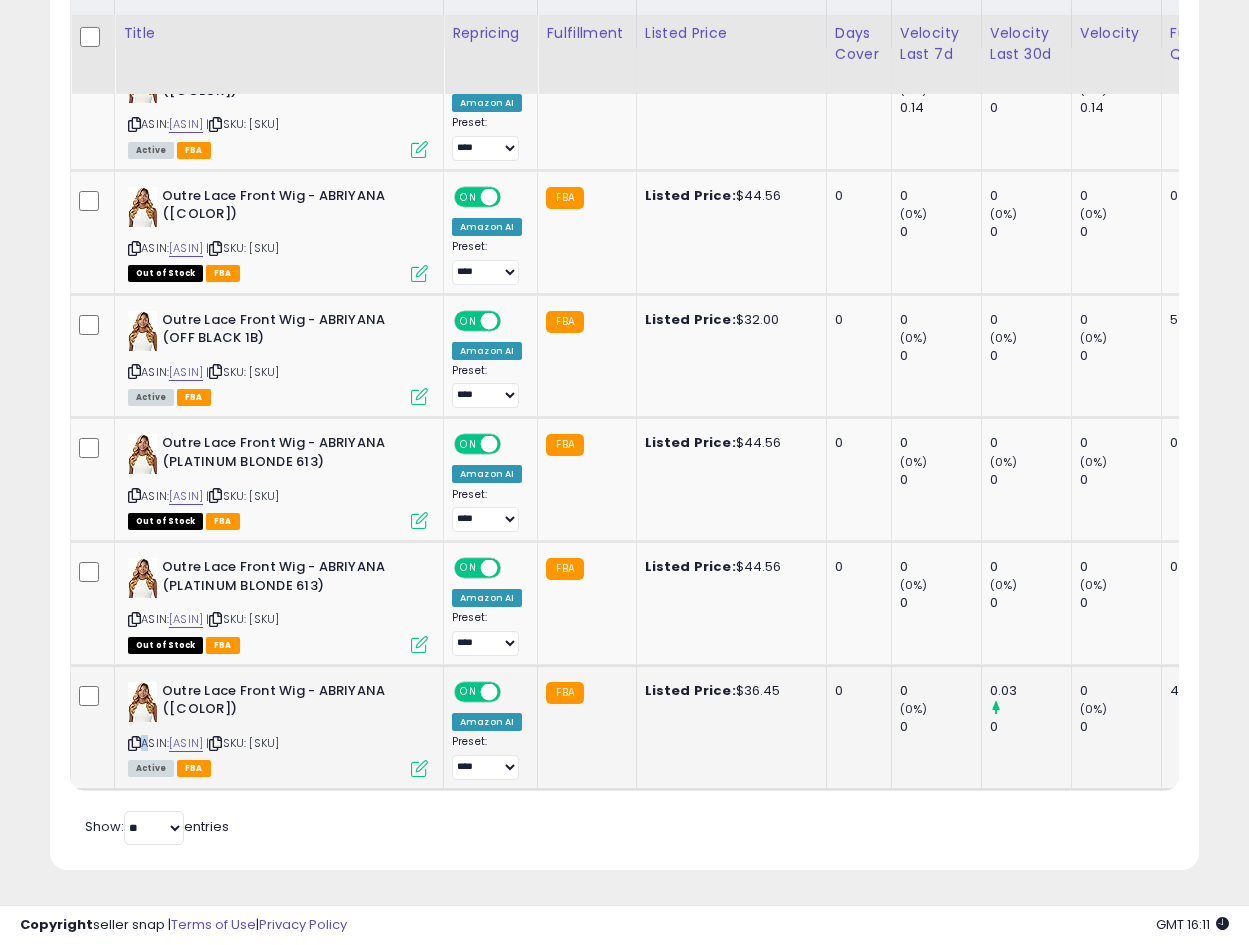 click at bounding box center (134, 743) 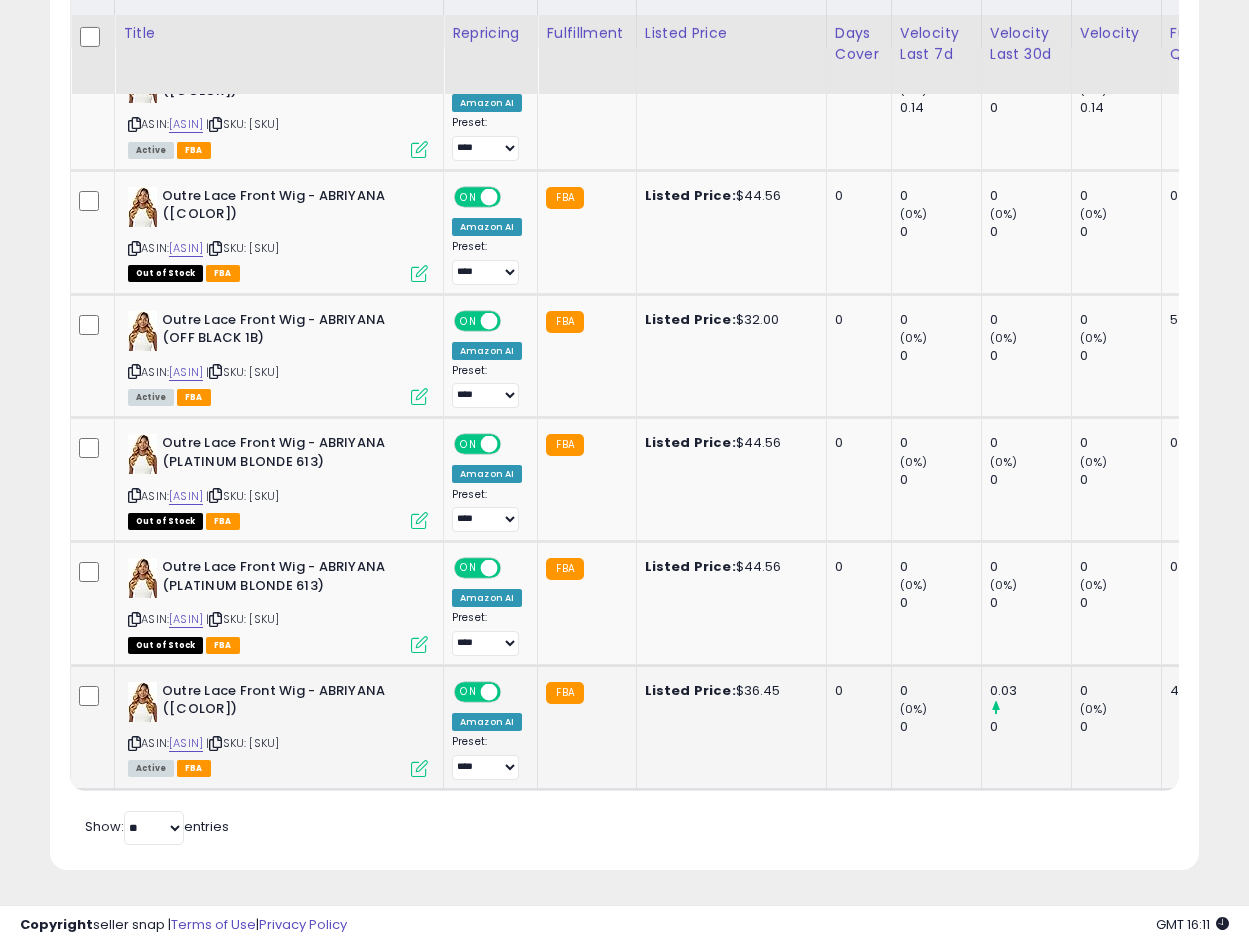click on "Outre Lace Front Wig - ABRIYANA ([COLOR])" at bounding box center (283, 703) 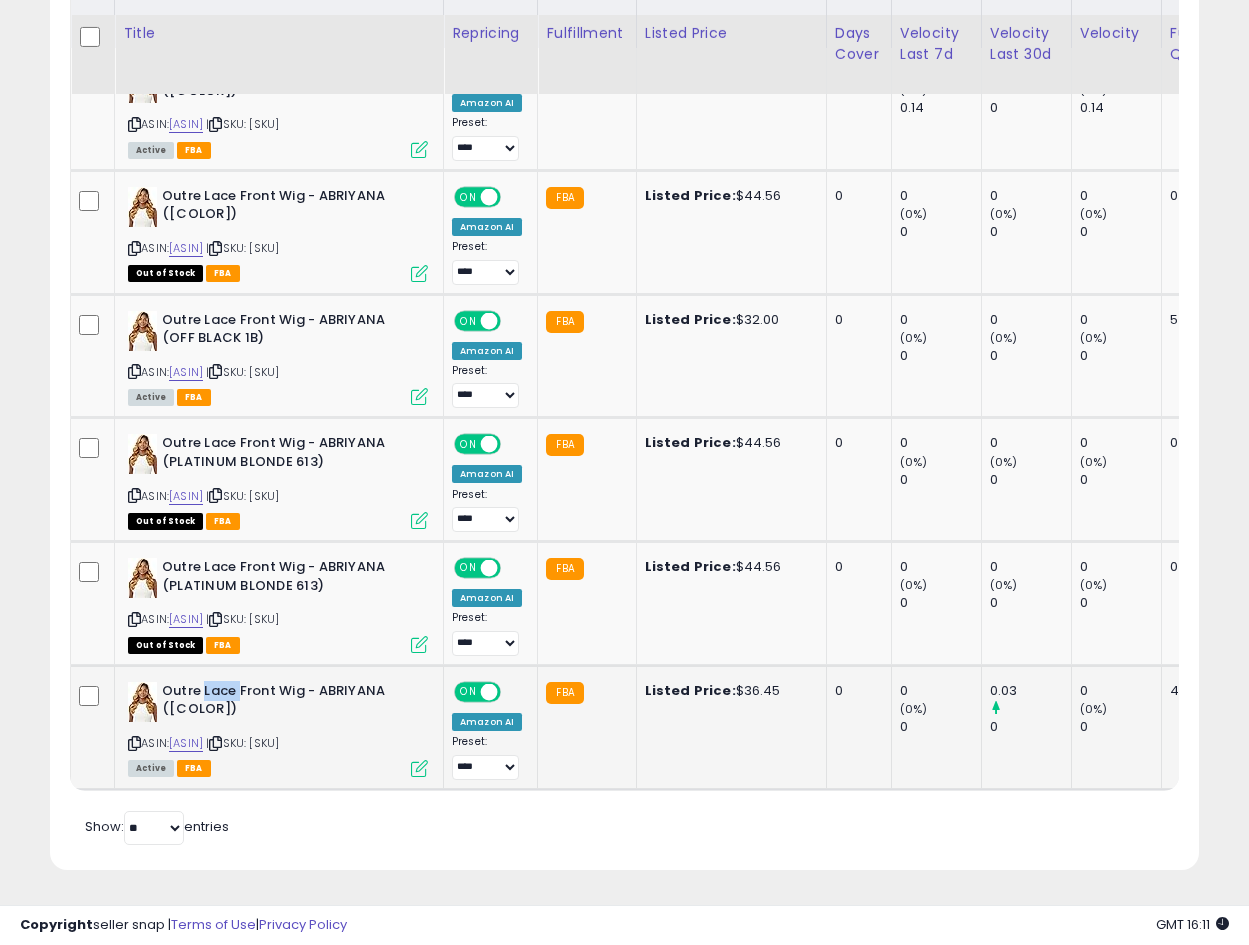 click on "Outre Lace Front Wig - ABRIYANA ([COLOR])" at bounding box center [283, 703] 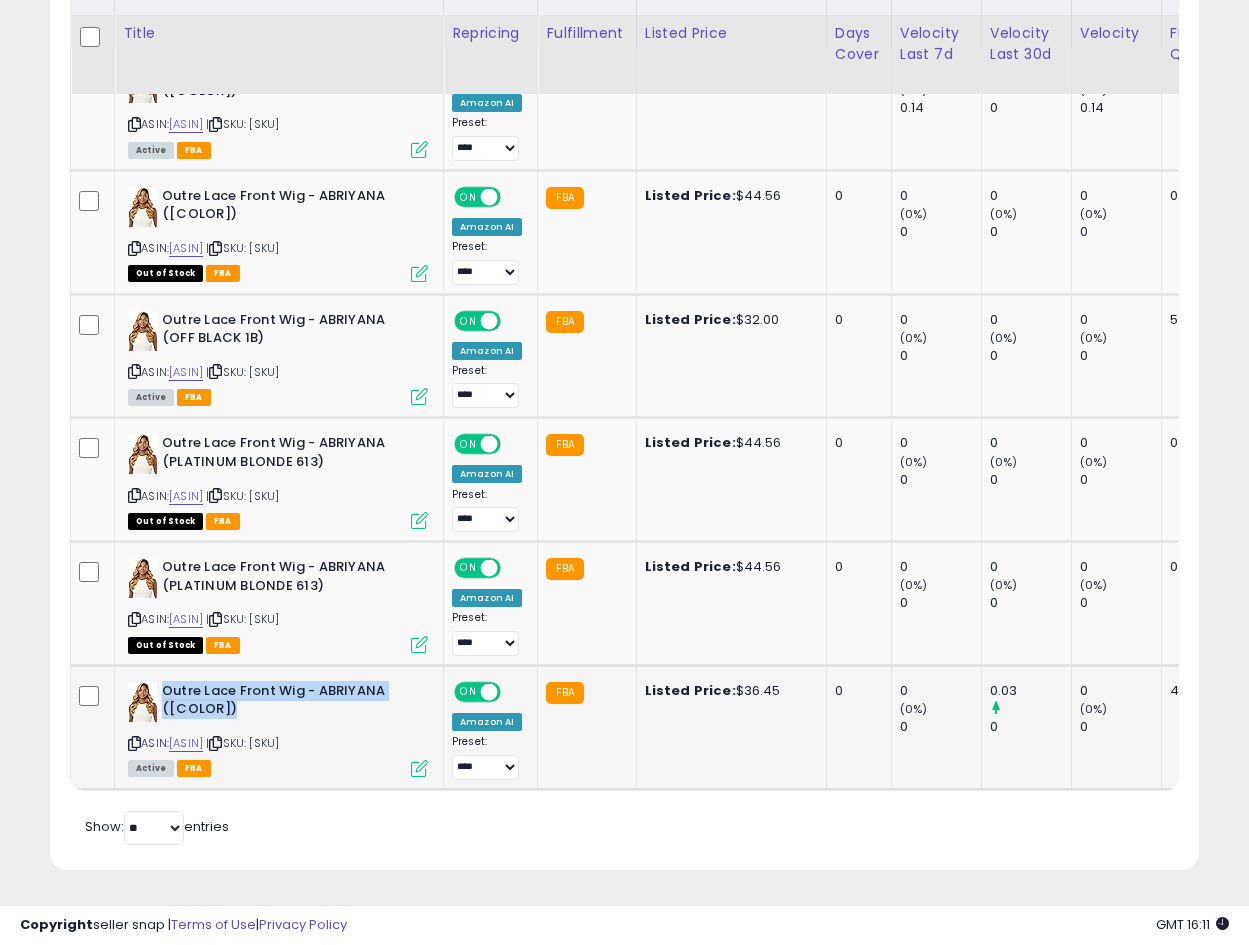 click on "Outre Lace Front Wig - ABRIYANA ([COLOR])" at bounding box center [283, 703] 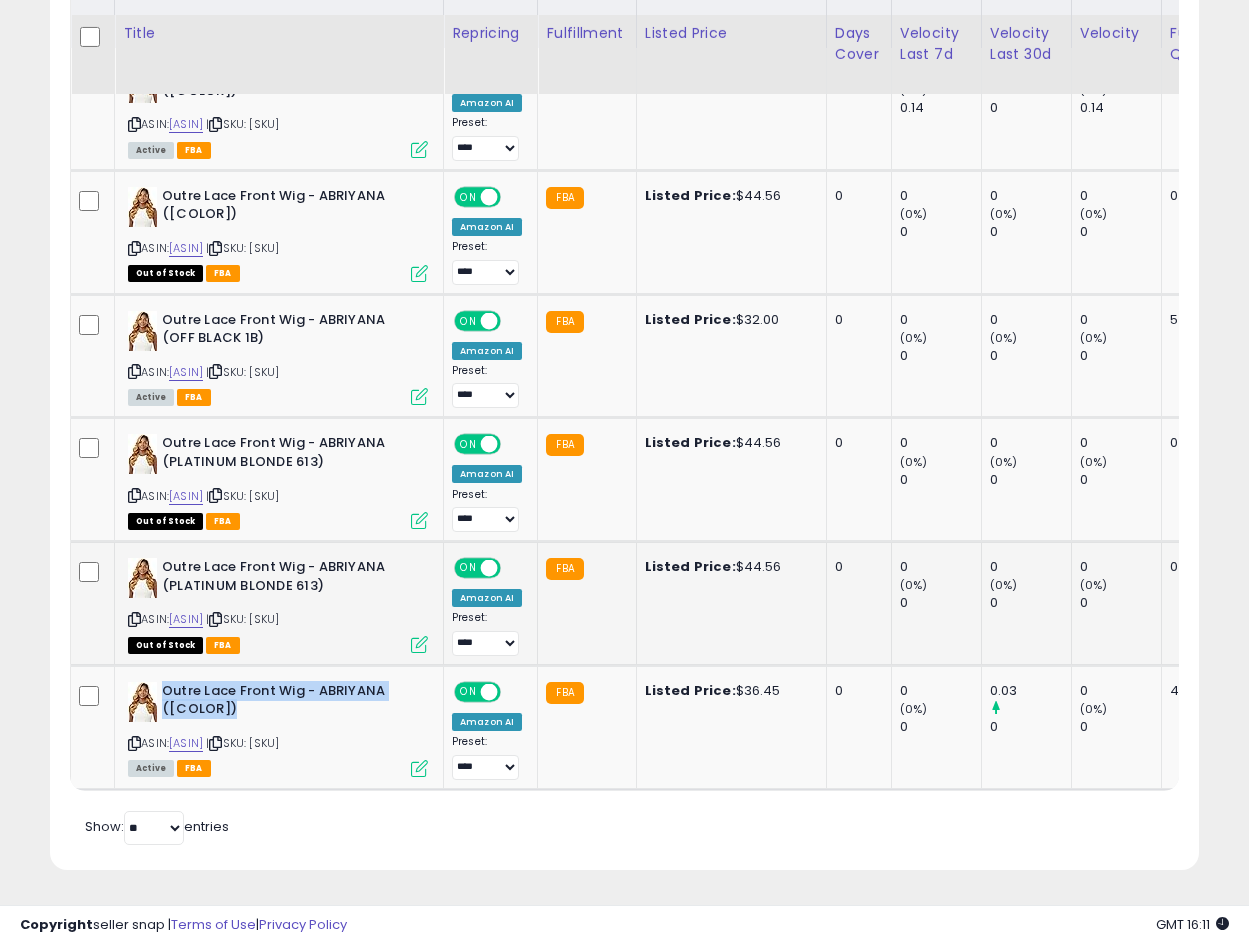 copy on "Outre Lace Front Wig - ABRIYANA ([COLOR])" 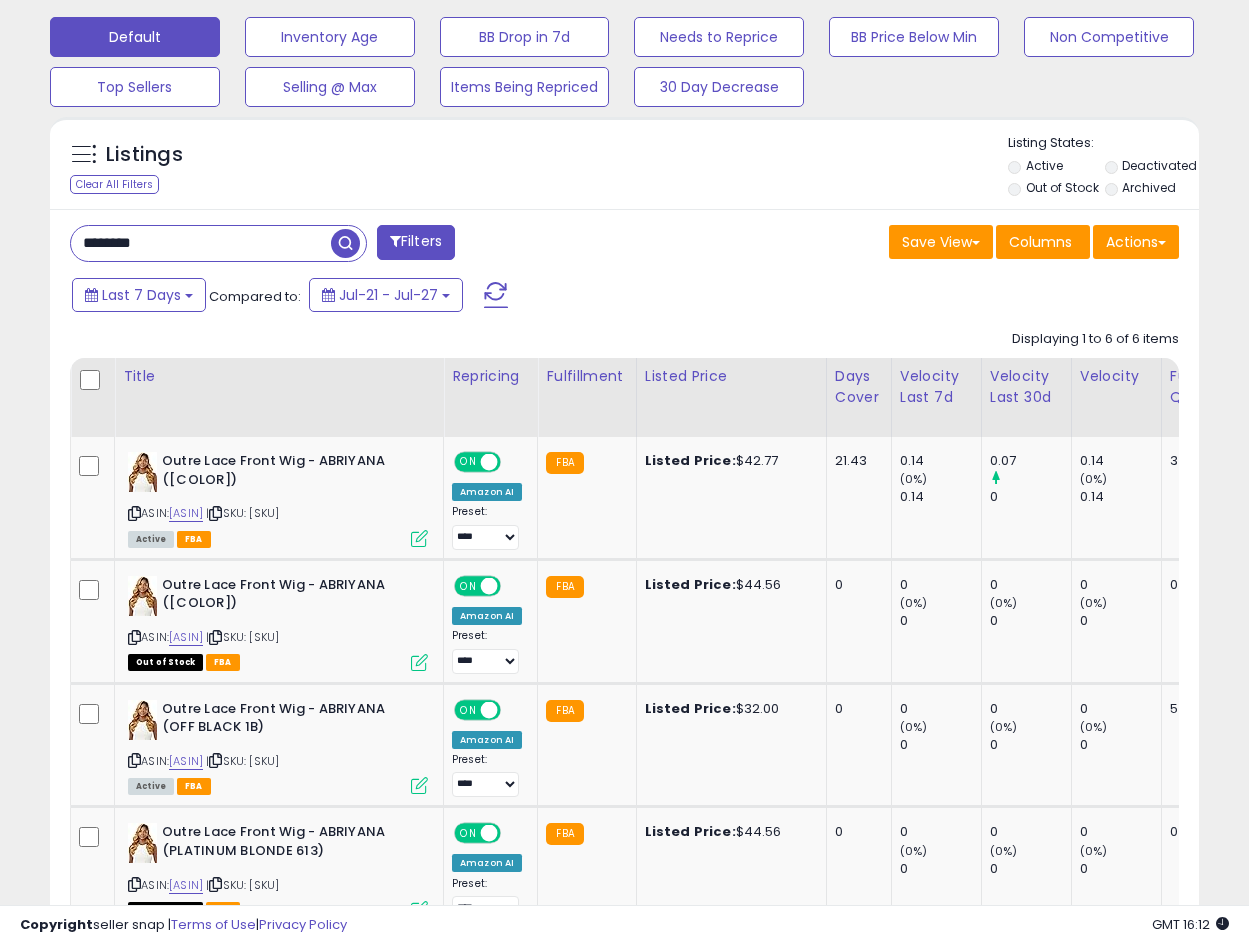 scroll, scrollTop: 484, scrollLeft: 0, axis: vertical 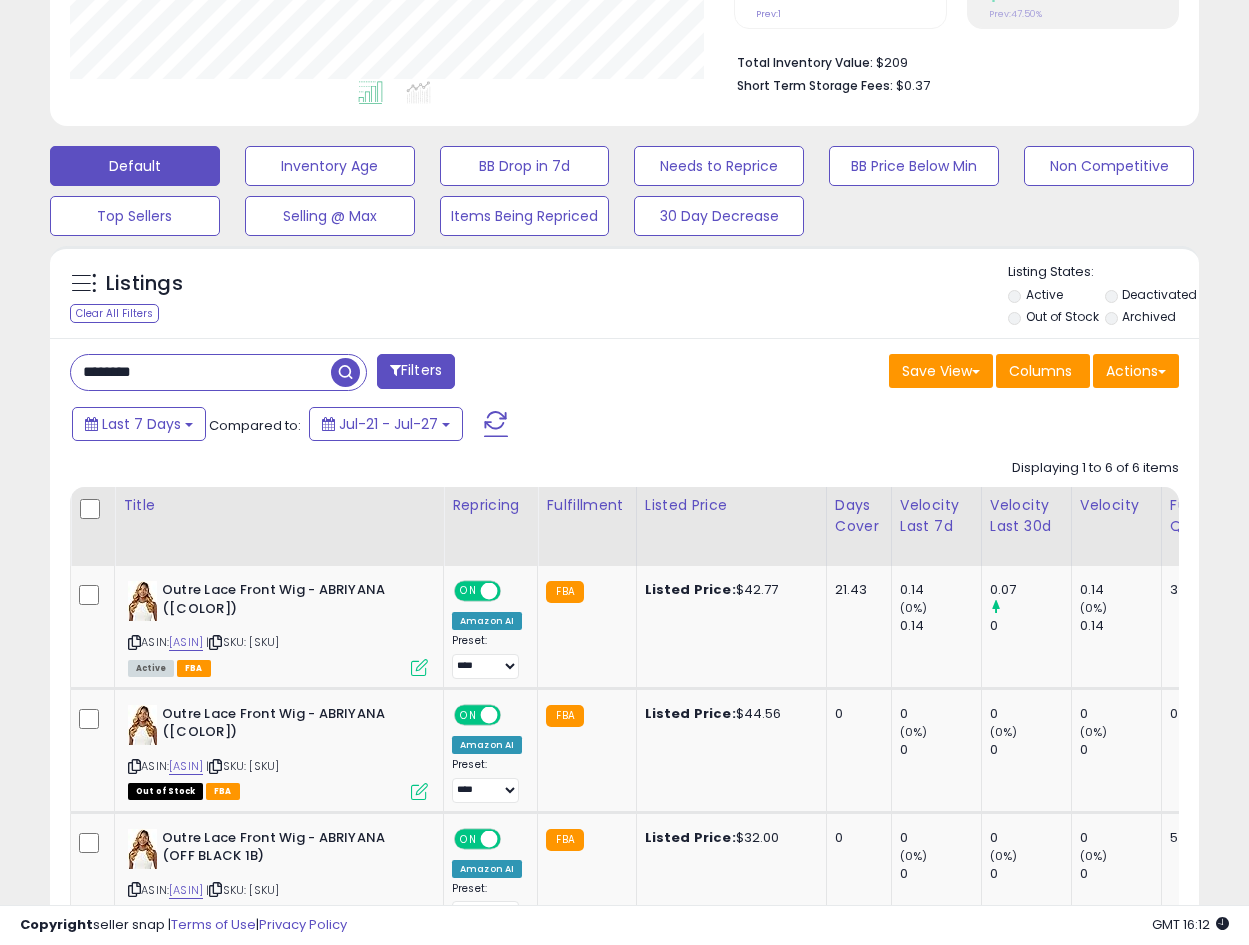 click on "********" at bounding box center [201, 372] 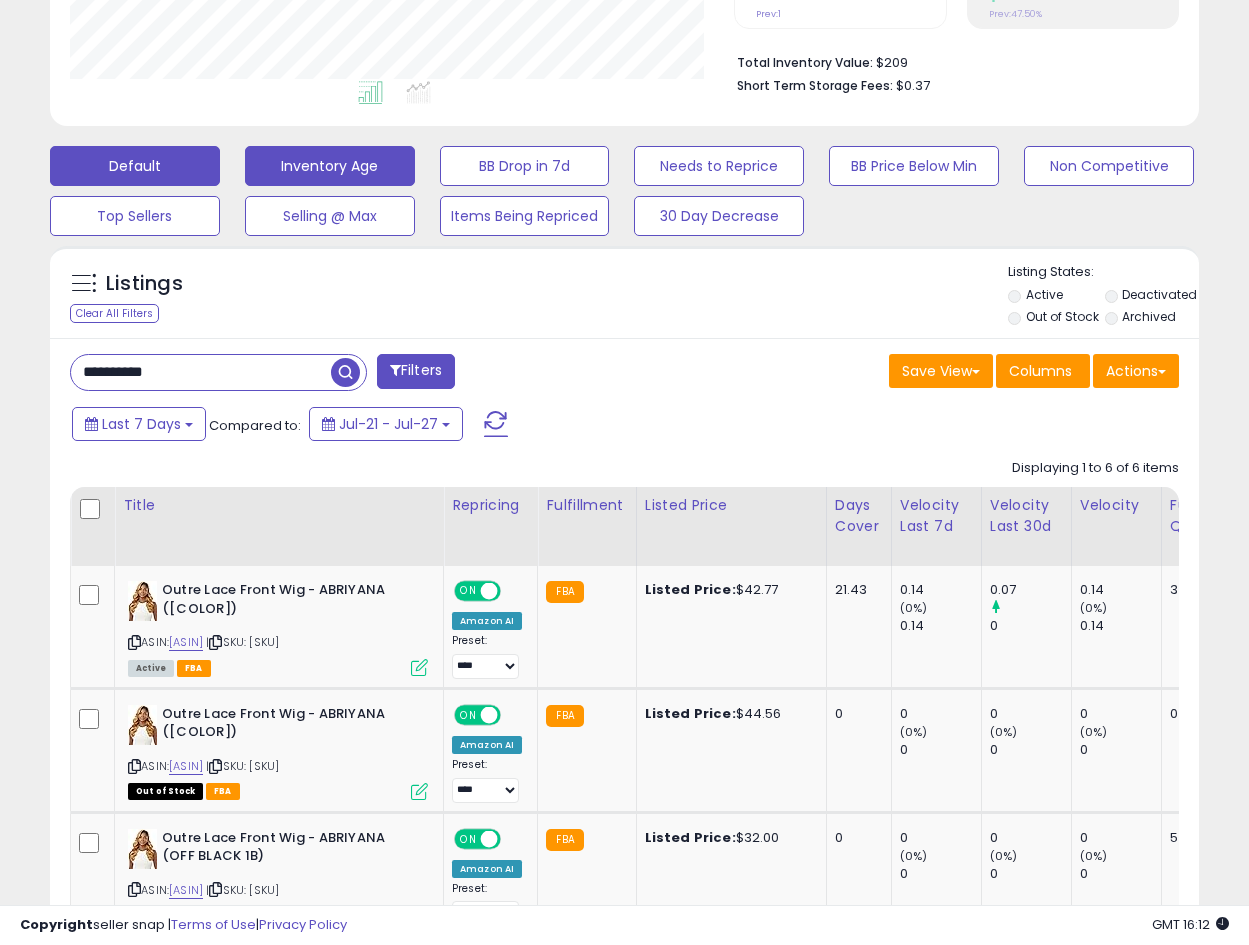 click at bounding box center [345, 372] 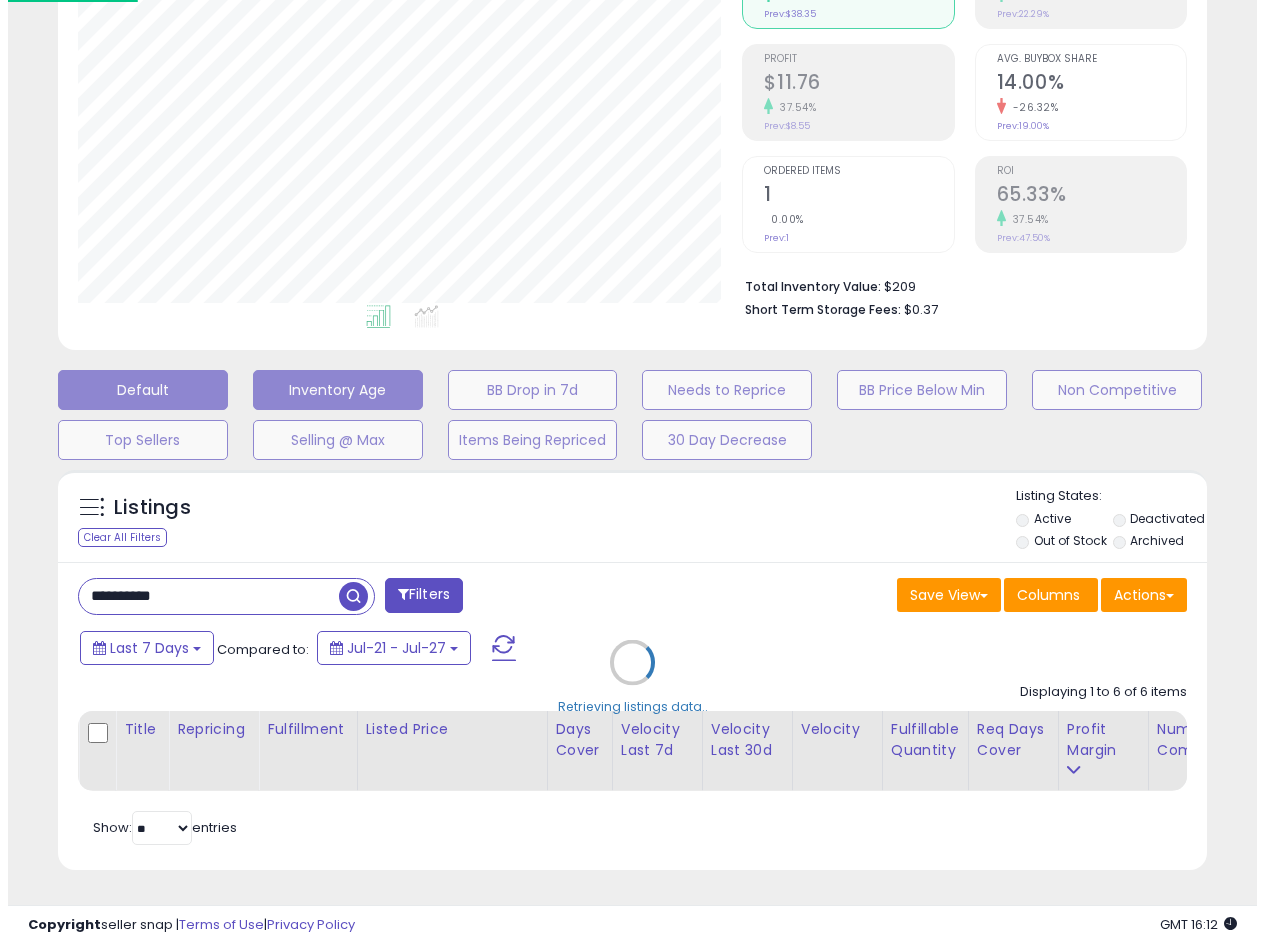 scroll, scrollTop: 275, scrollLeft: 0, axis: vertical 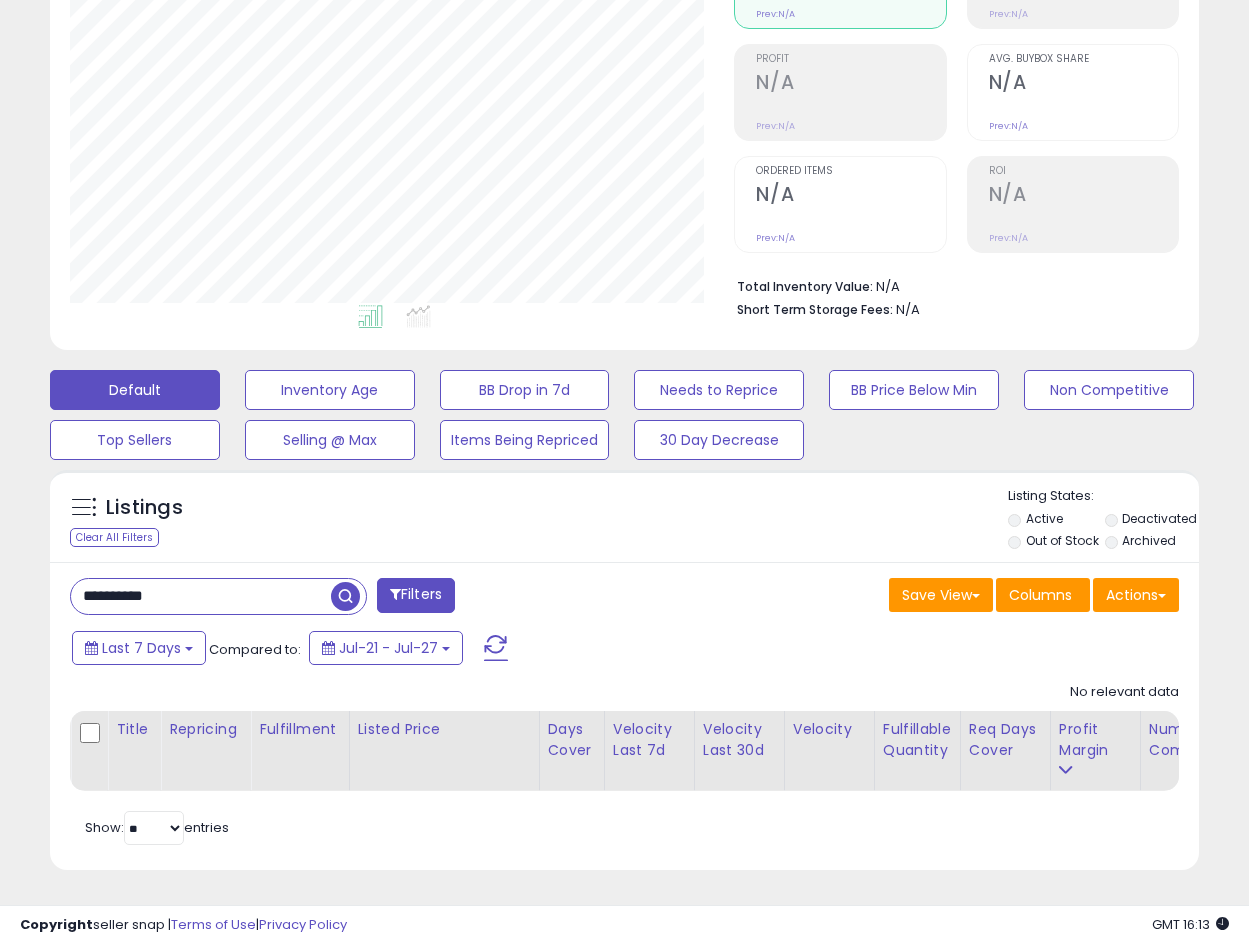 click on "**********" at bounding box center (201, 596) 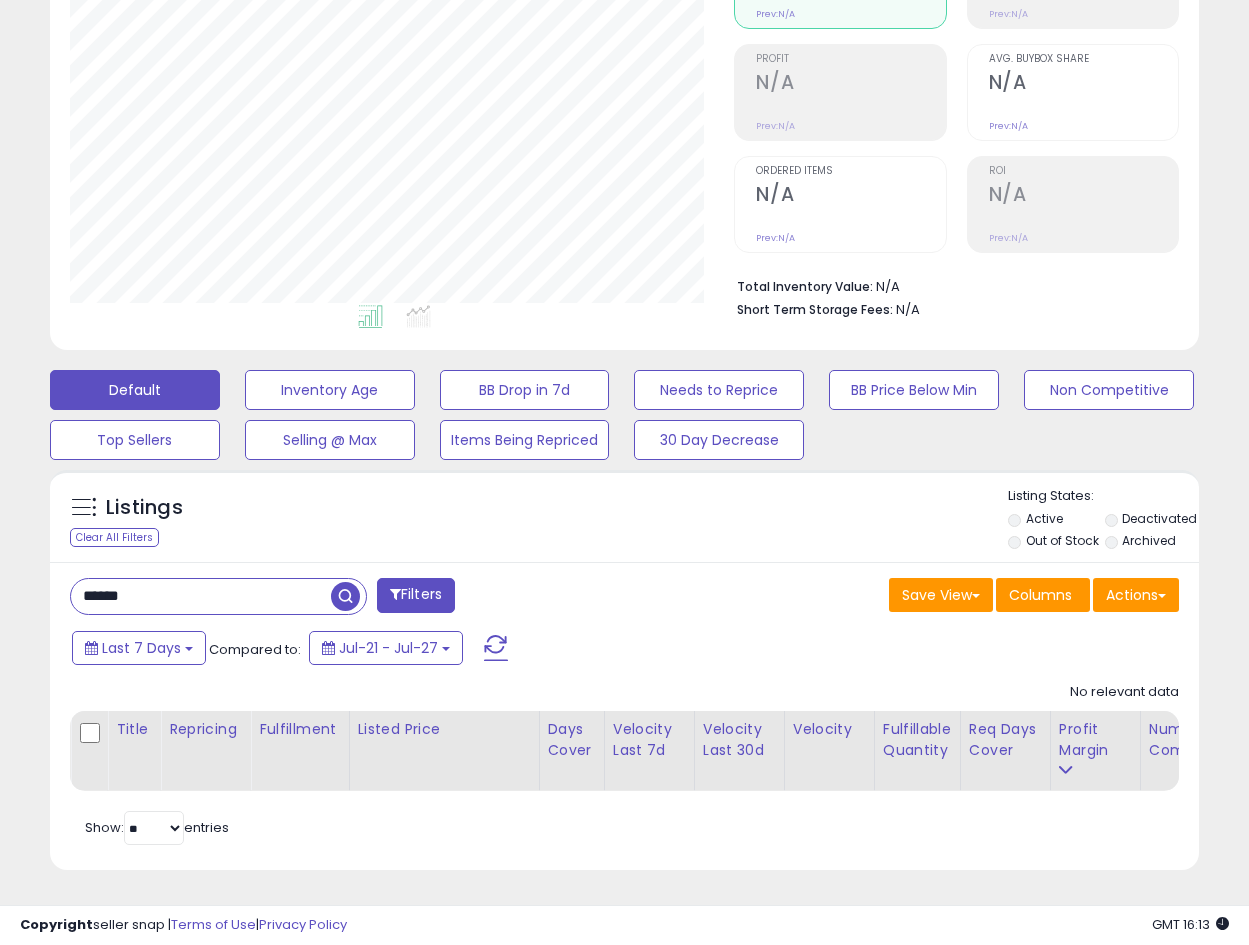 type on "******" 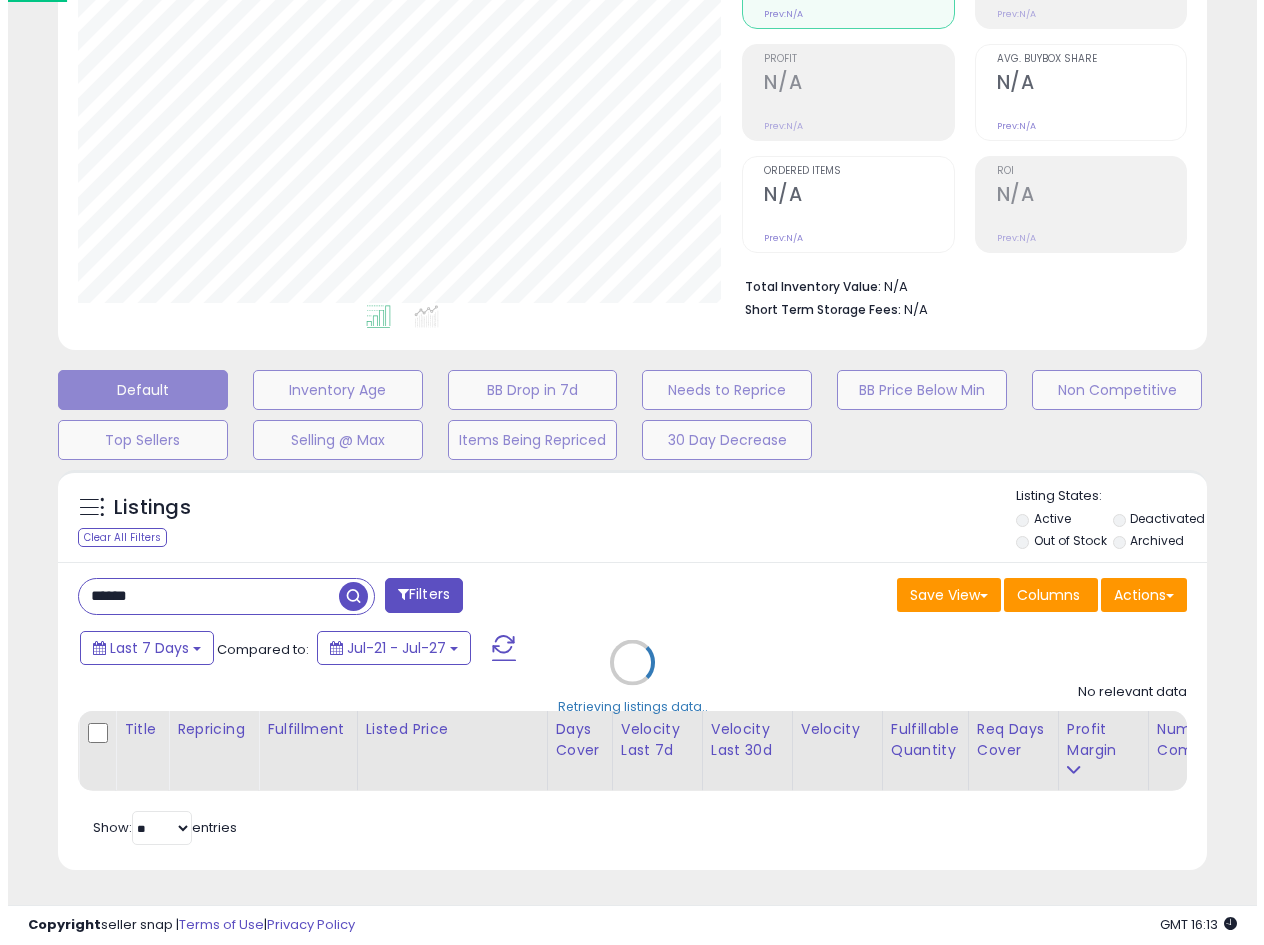 scroll, scrollTop: 999590, scrollLeft: 999327, axis: both 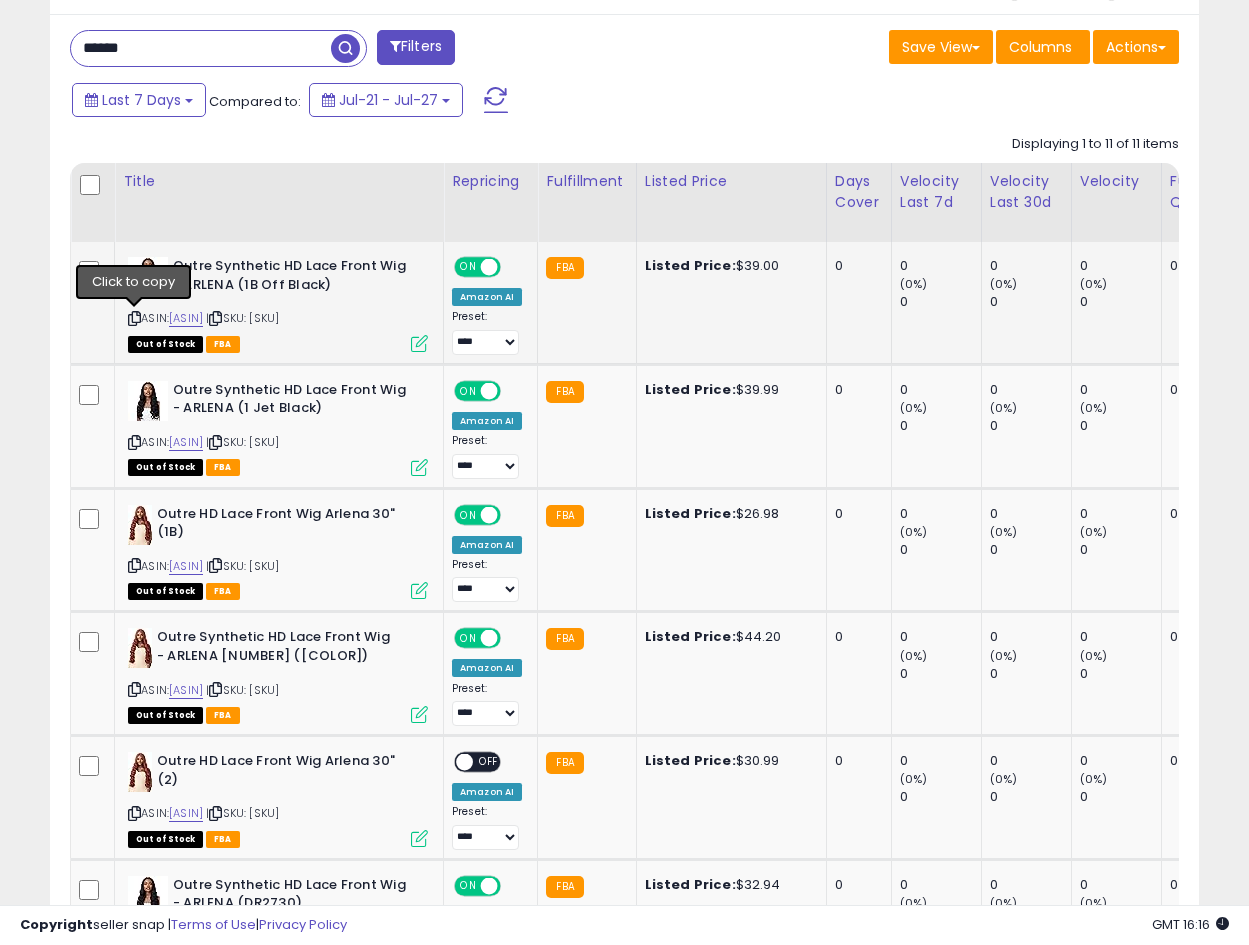click at bounding box center [134, 318] 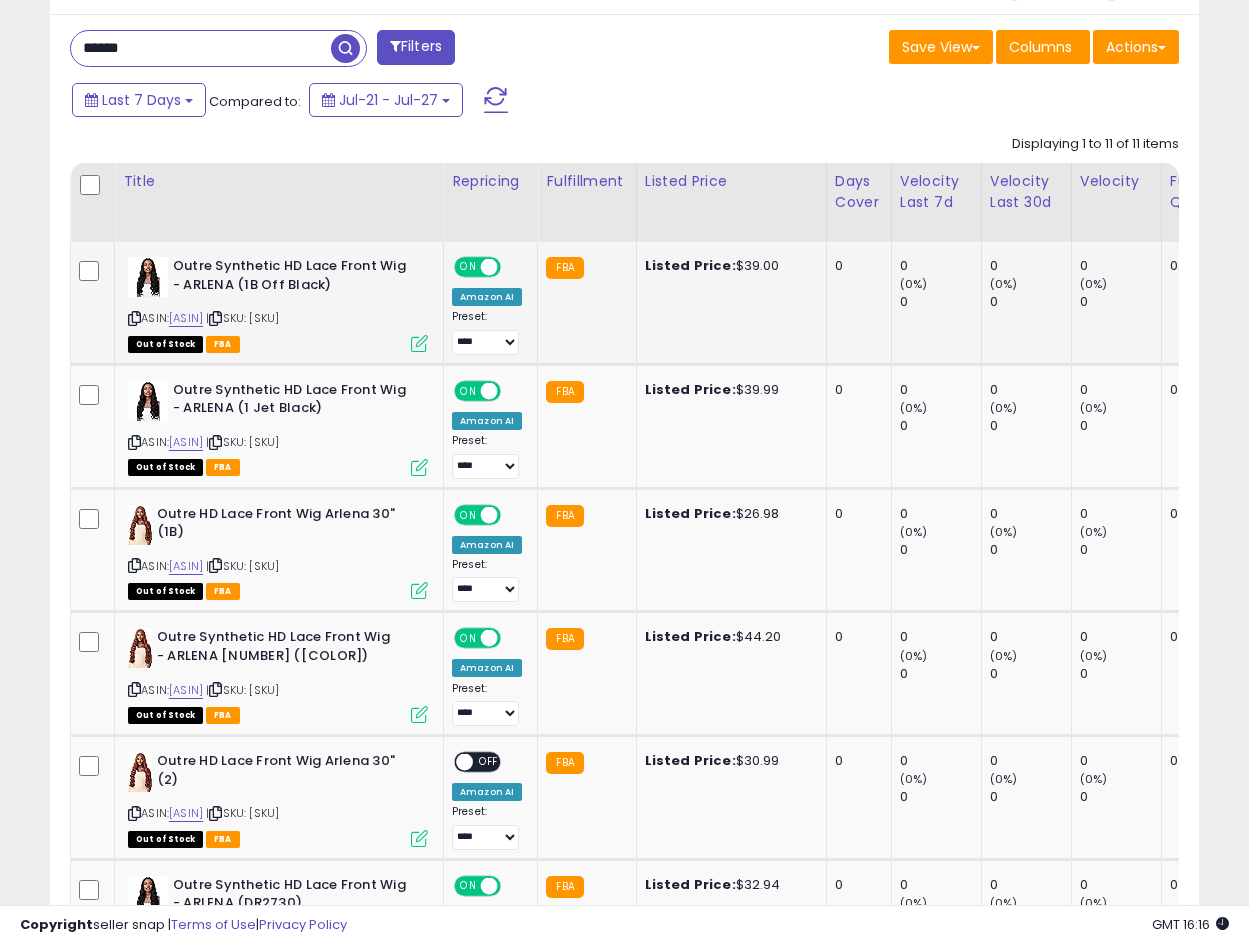 click on "Out of Stock FBA" at bounding box center (278, 343) 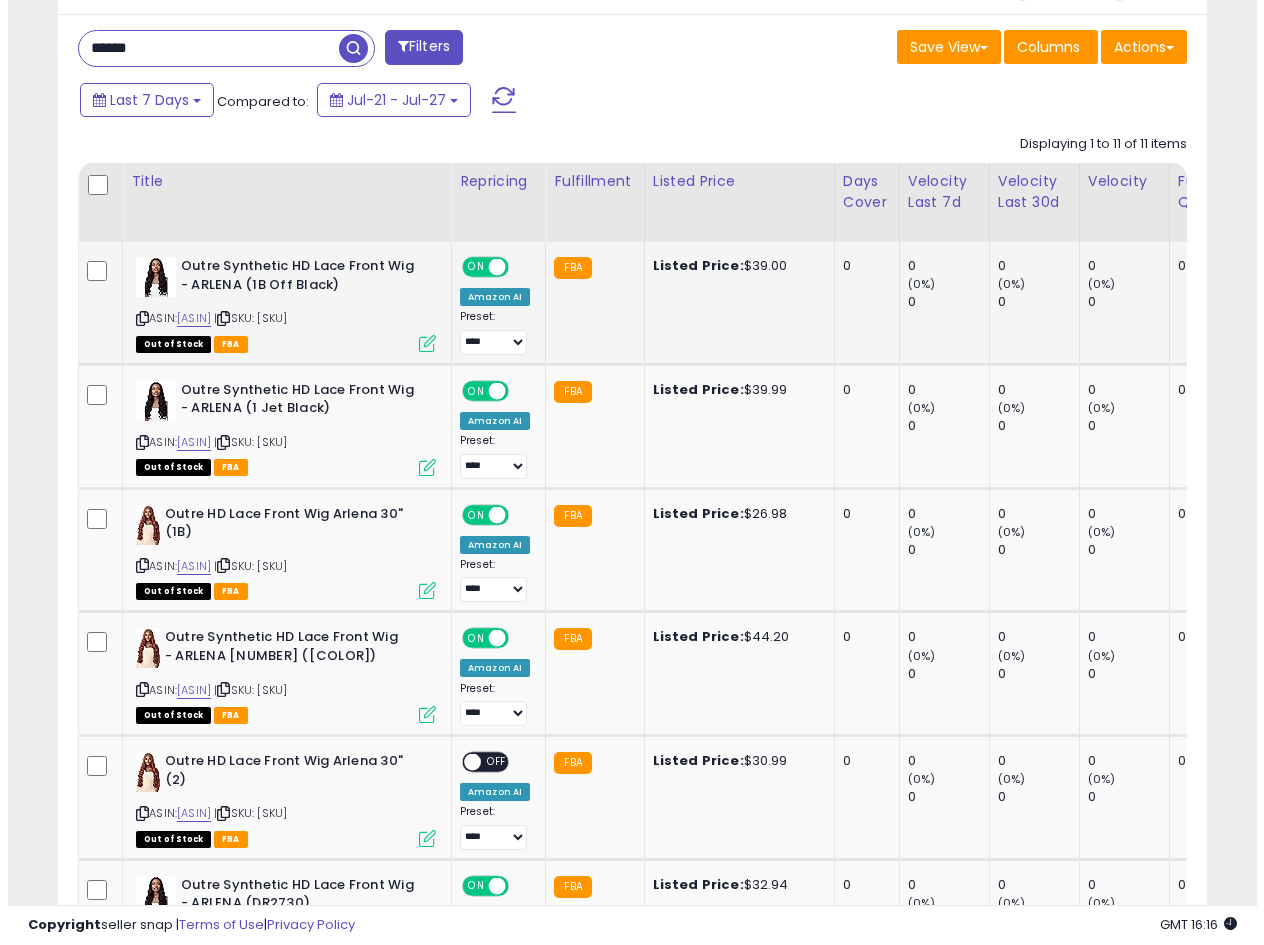 scroll, scrollTop: 999590, scrollLeft: 999327, axis: both 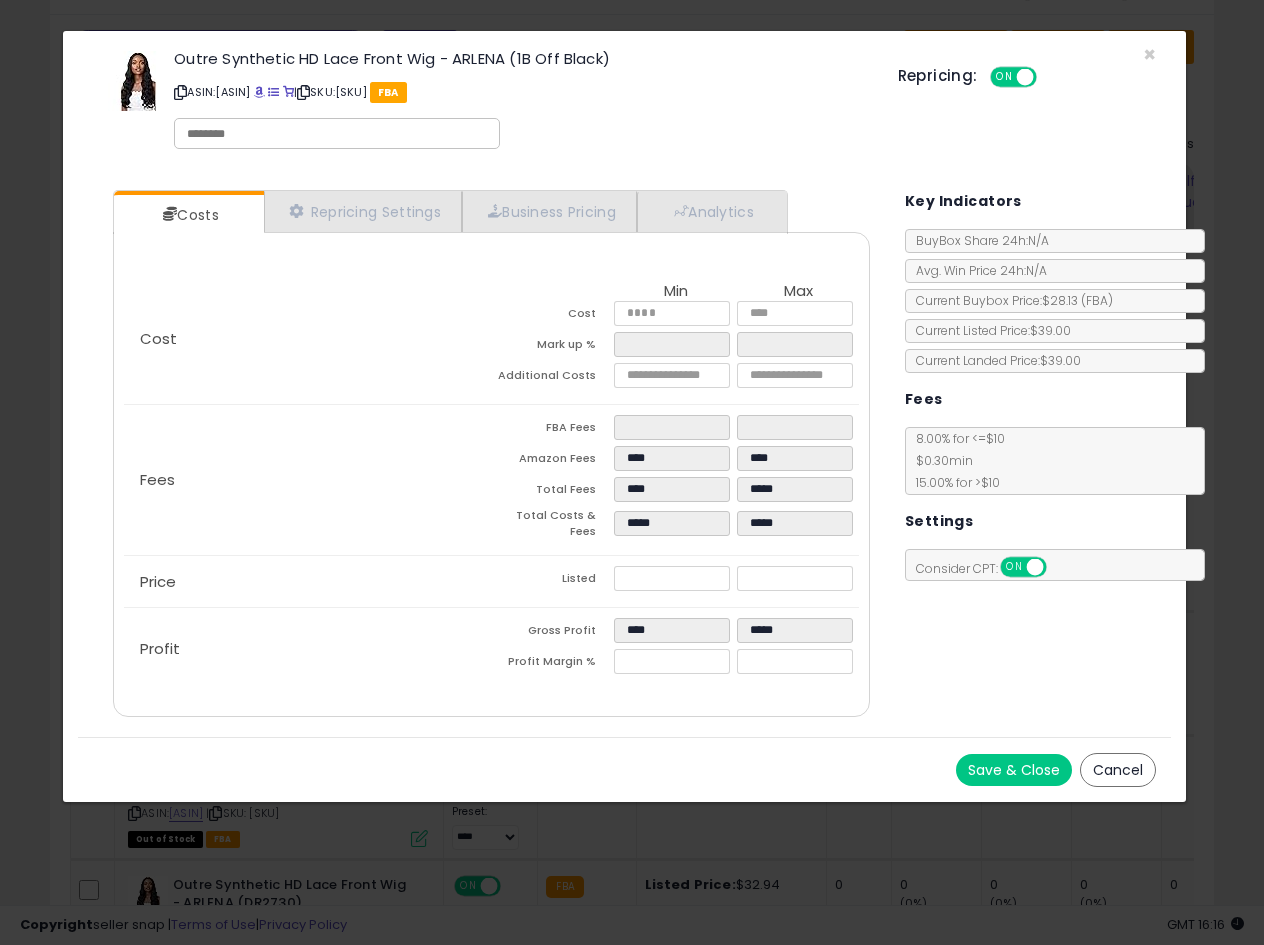drag, startPoint x: 1052, startPoint y: 159, endPoint x: 1173, endPoint y: 48, distance: 164.2011 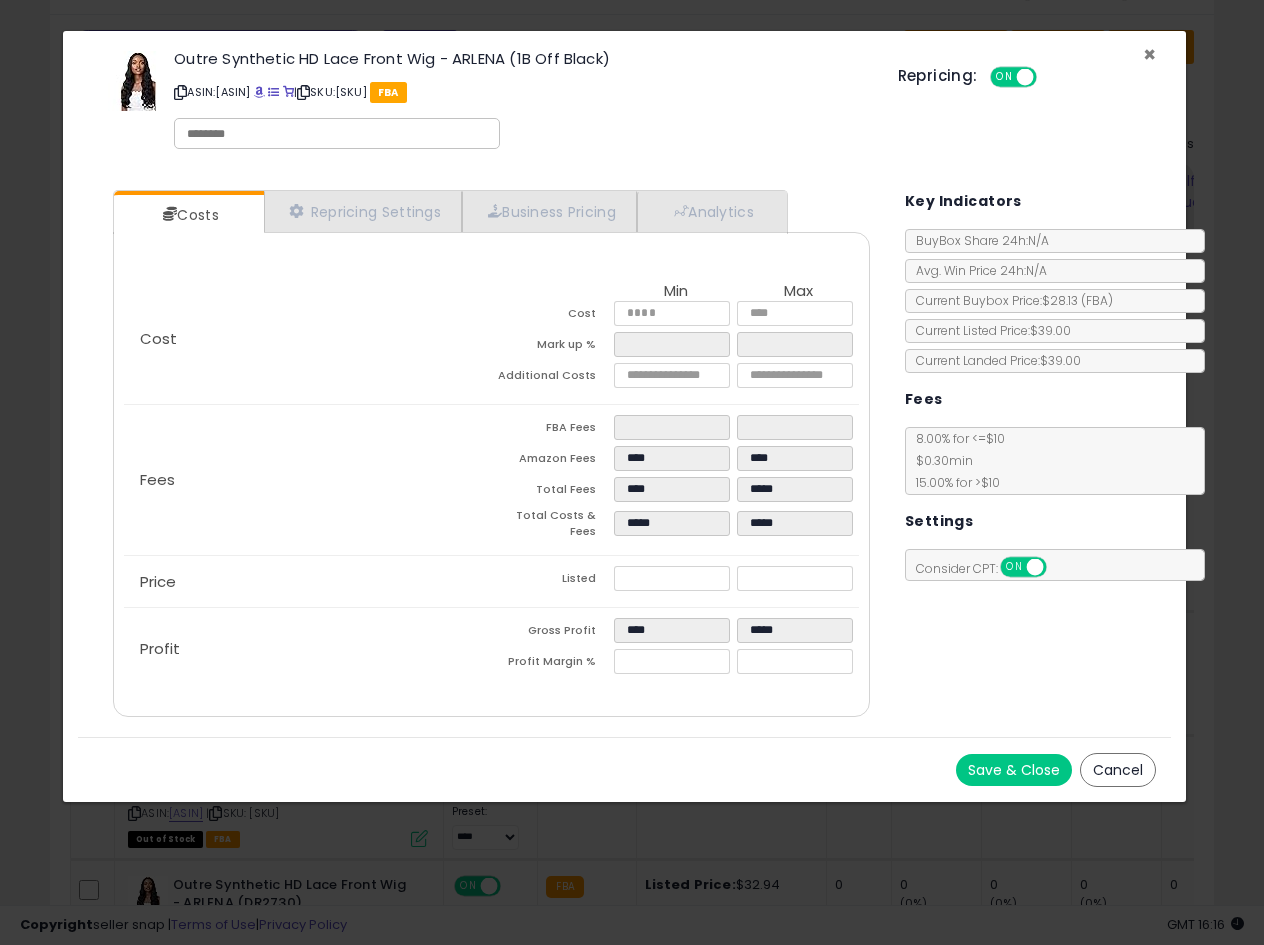 click on "×" at bounding box center (1149, 54) 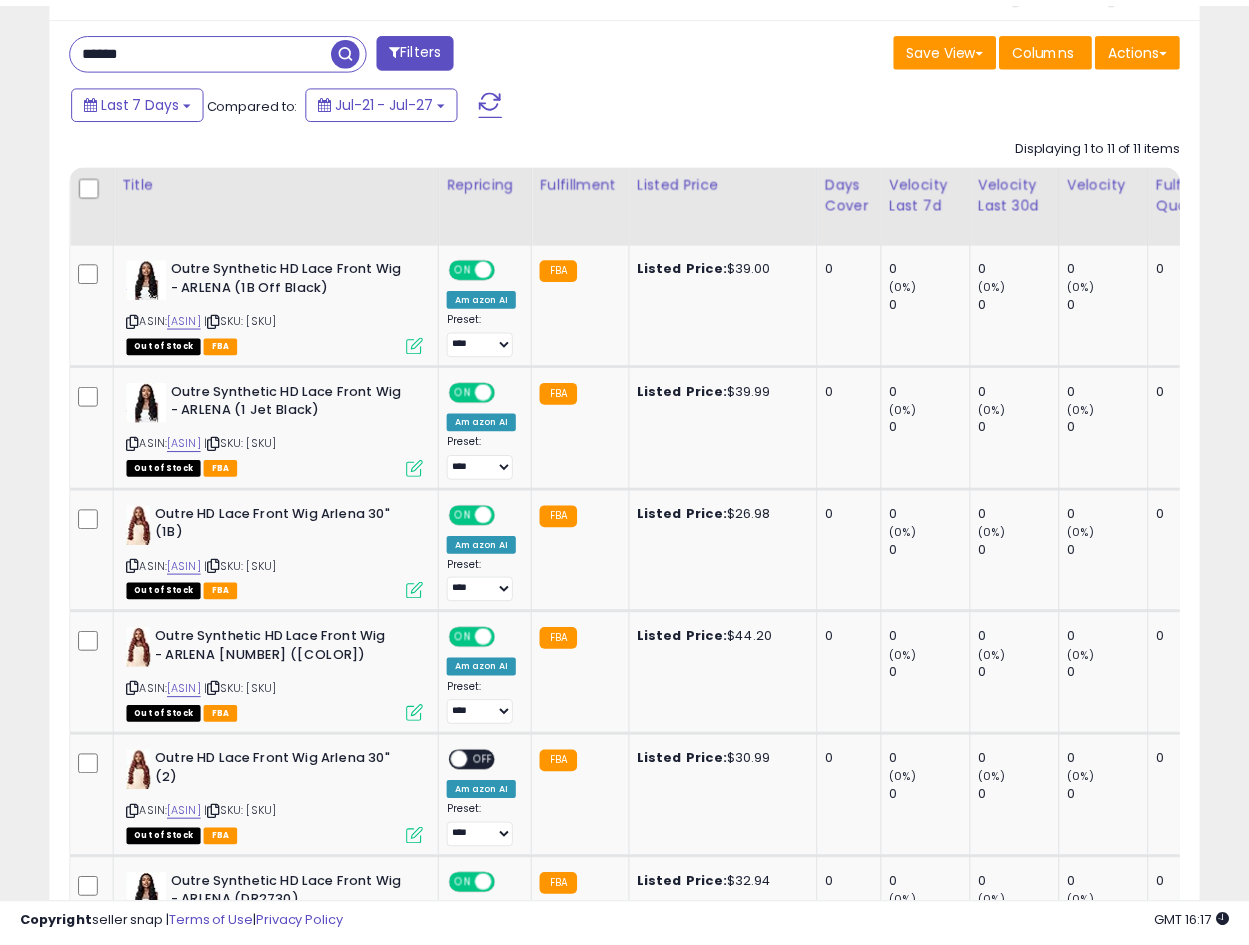 scroll, scrollTop: 410, scrollLeft: 665, axis: both 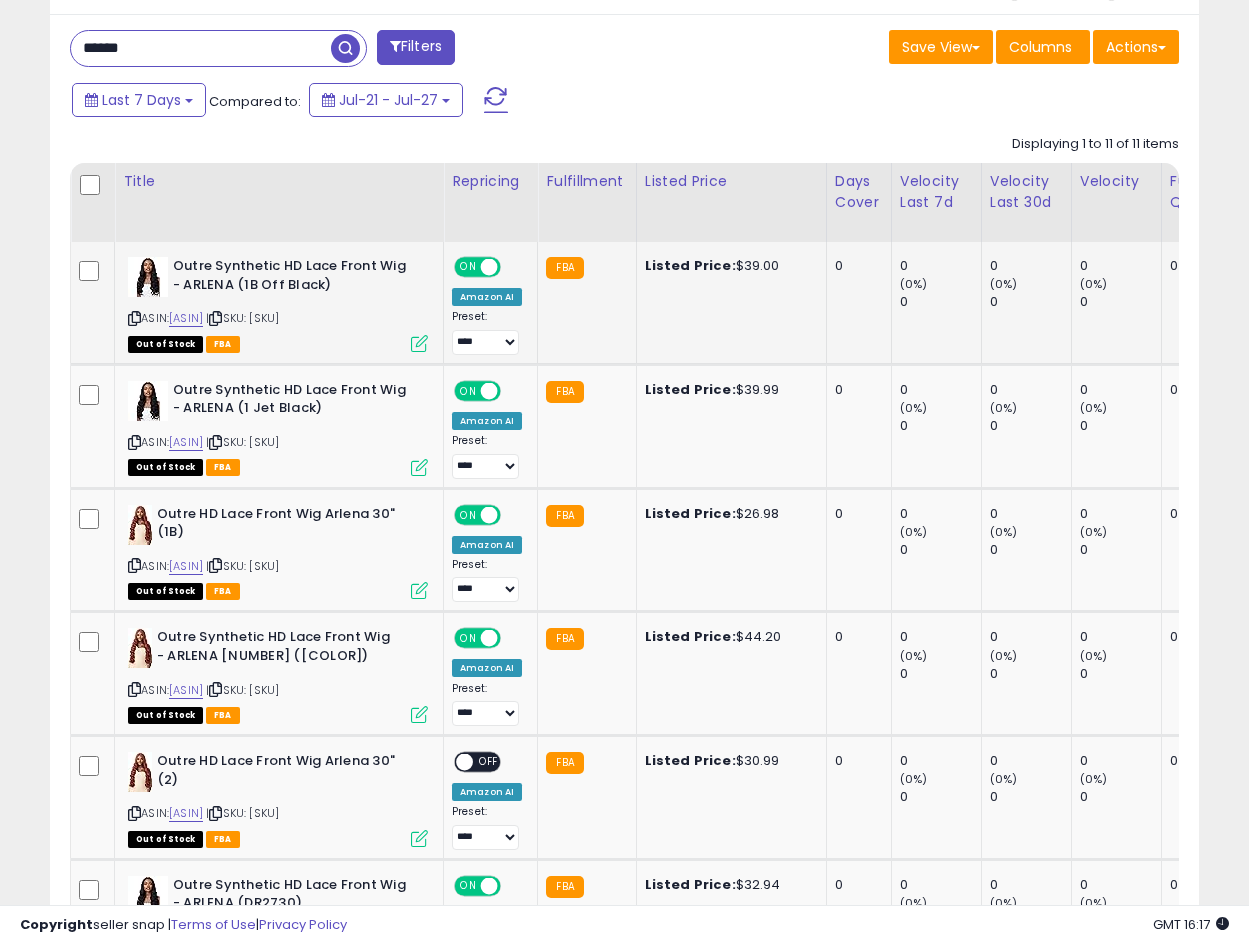 click on "Outre Synthetic HD Lace Front Wig - ARLENA (1B Off Black)" at bounding box center (294, 278) 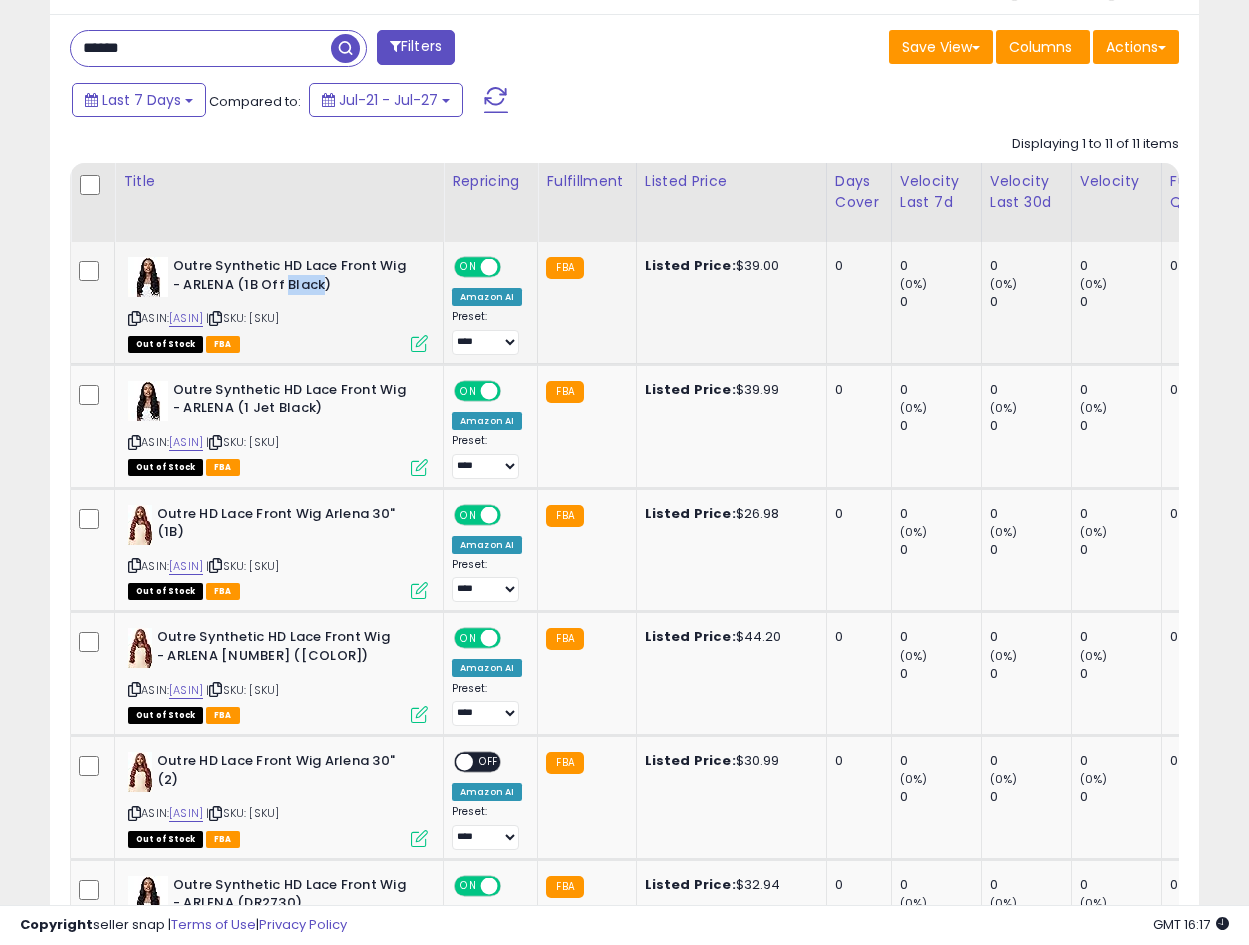 click on "Outre Synthetic HD Lace Front Wig - ARLENA (1B Off Black)" at bounding box center [294, 278] 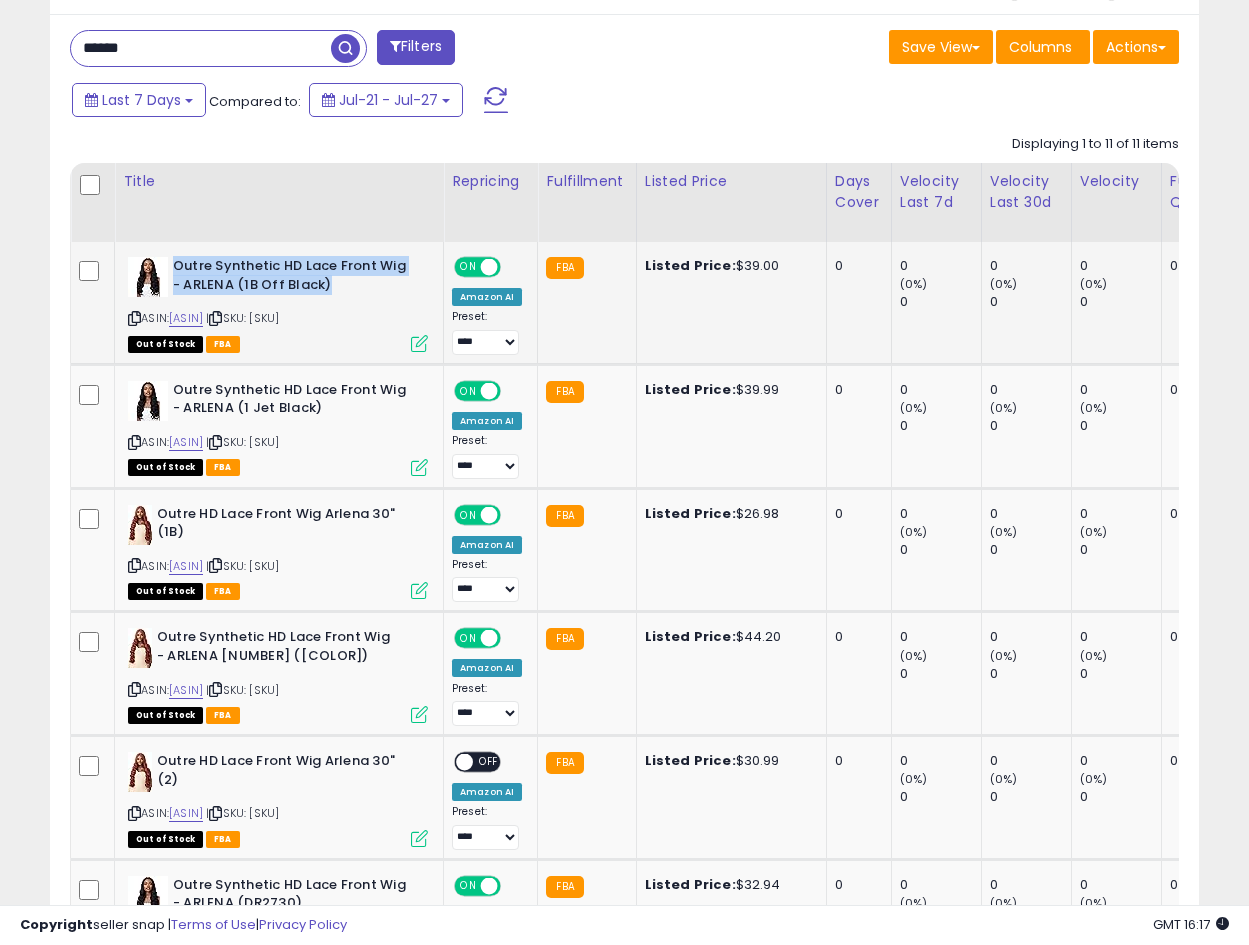 click on "Outre Synthetic HD Lace Front Wig - ARLENA (1B Off Black)" at bounding box center [294, 278] 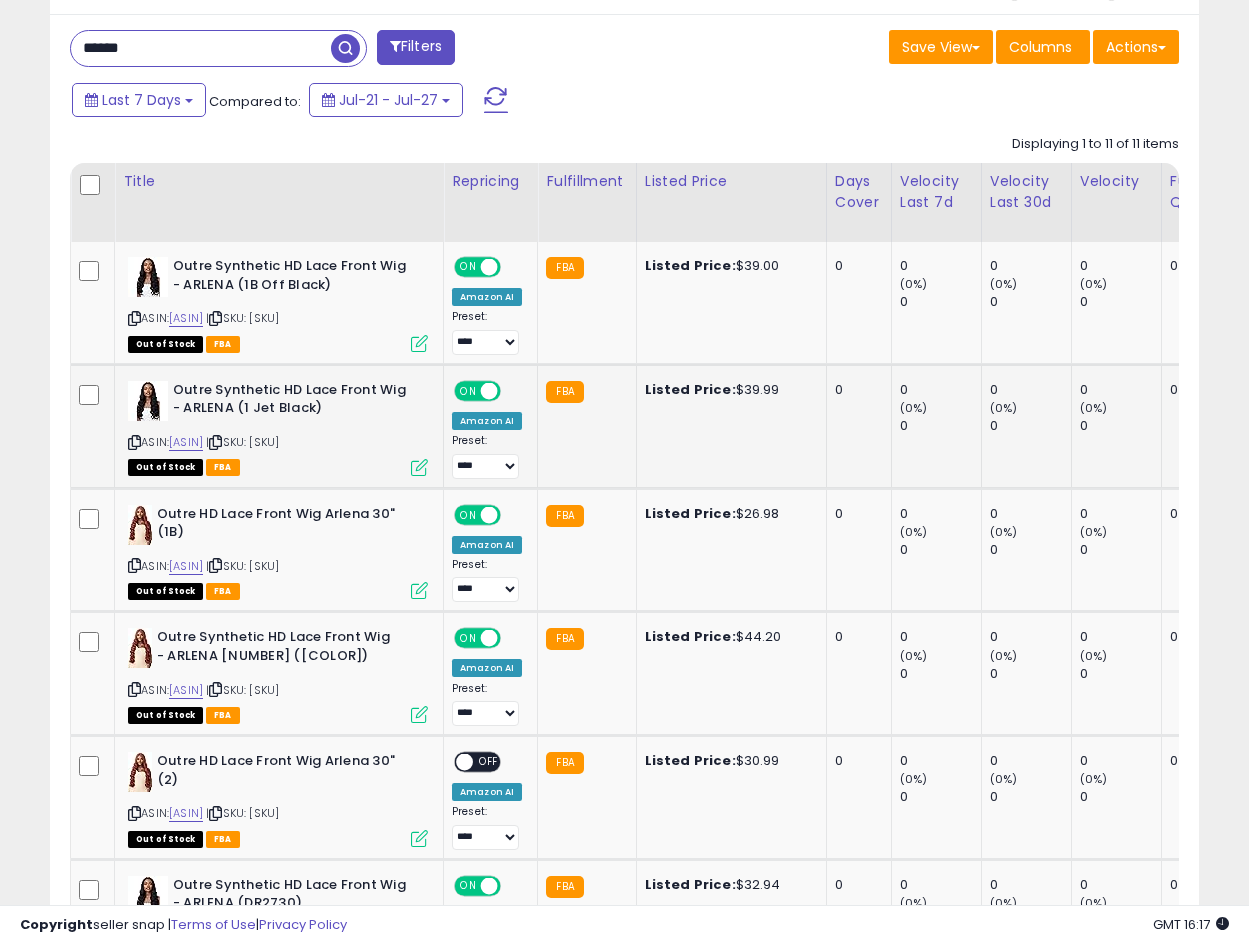 click at bounding box center [419, 467] 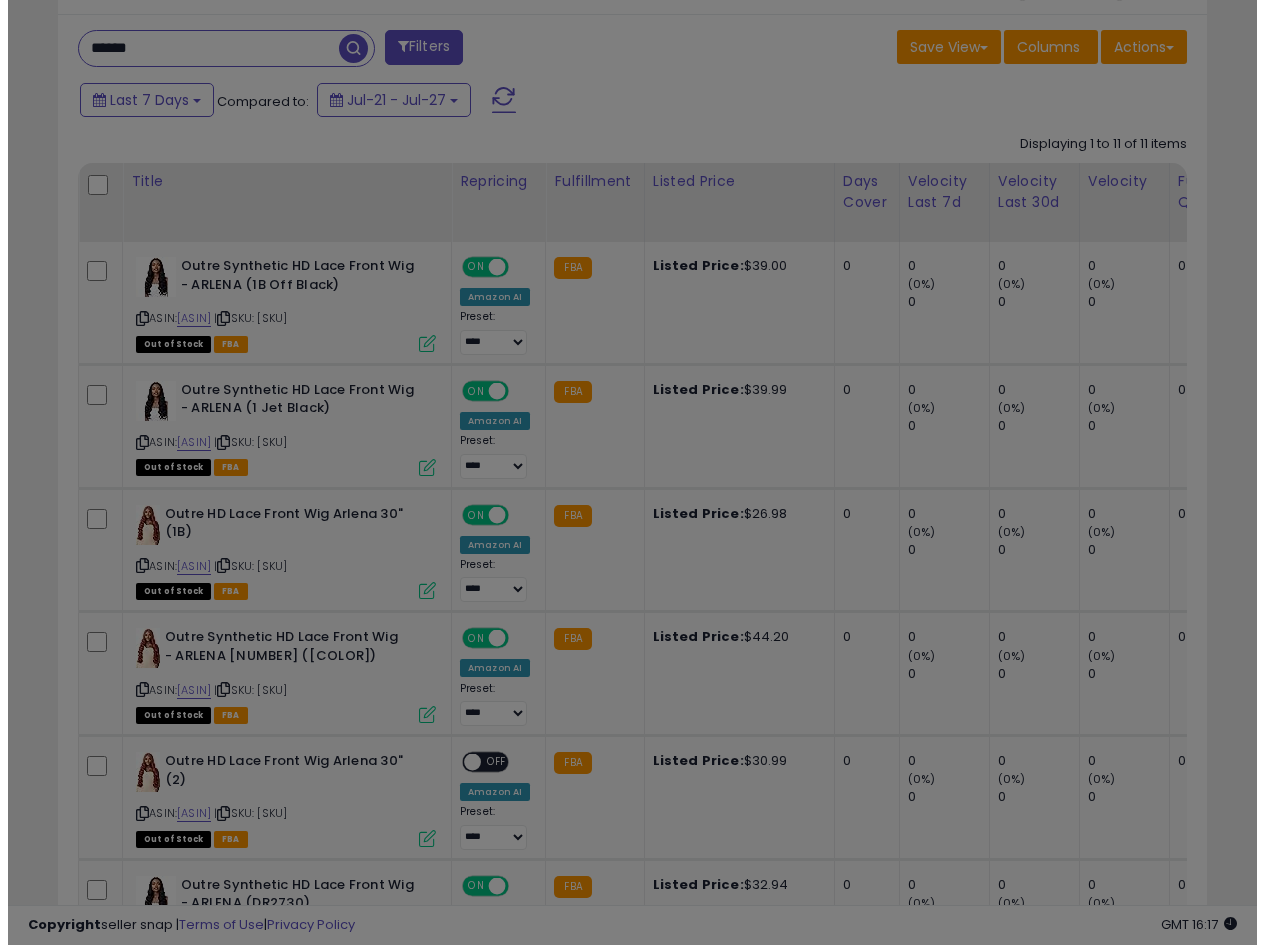 scroll, scrollTop: 999590, scrollLeft: 999327, axis: both 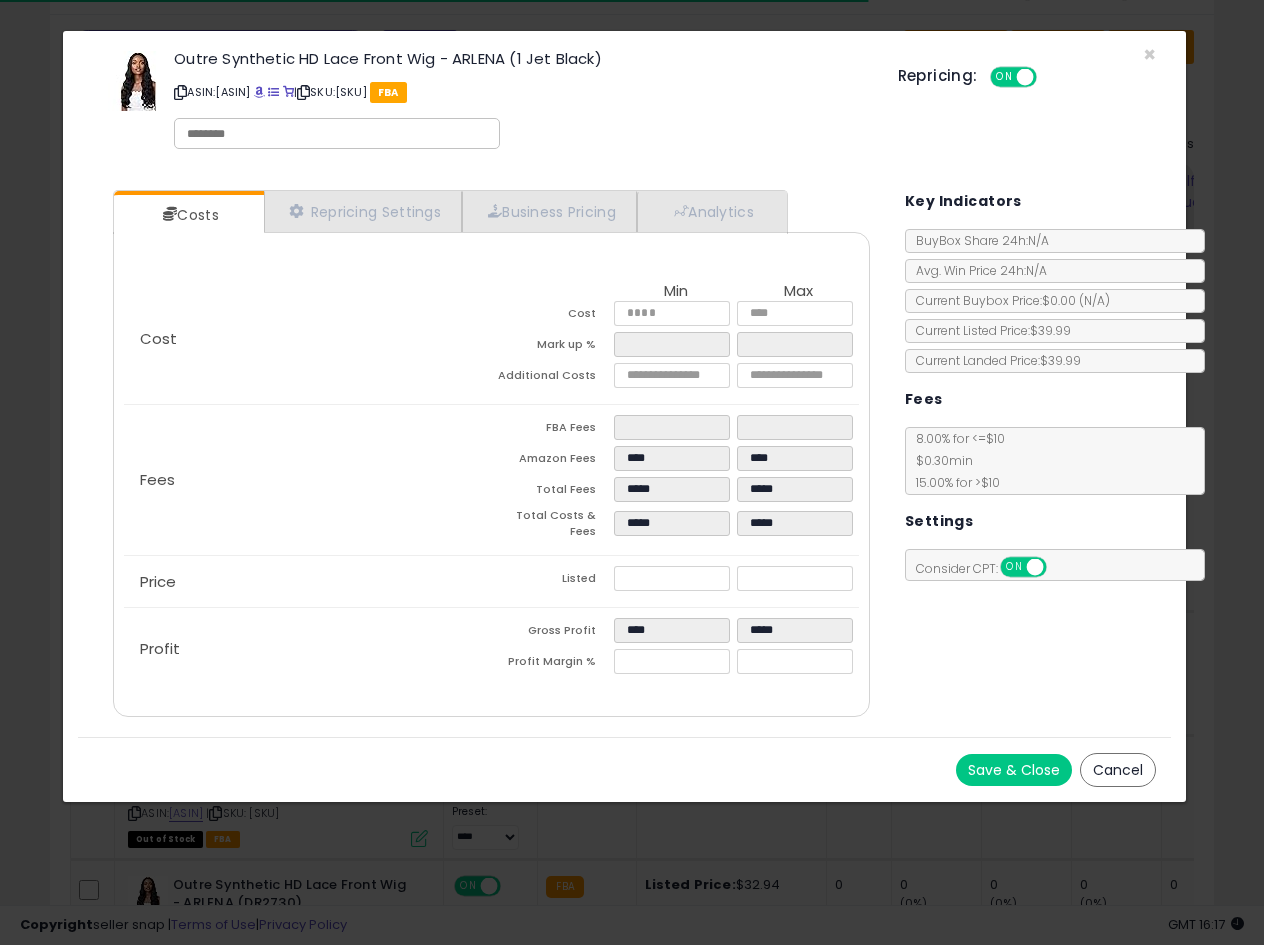 click at bounding box center [180, 92] 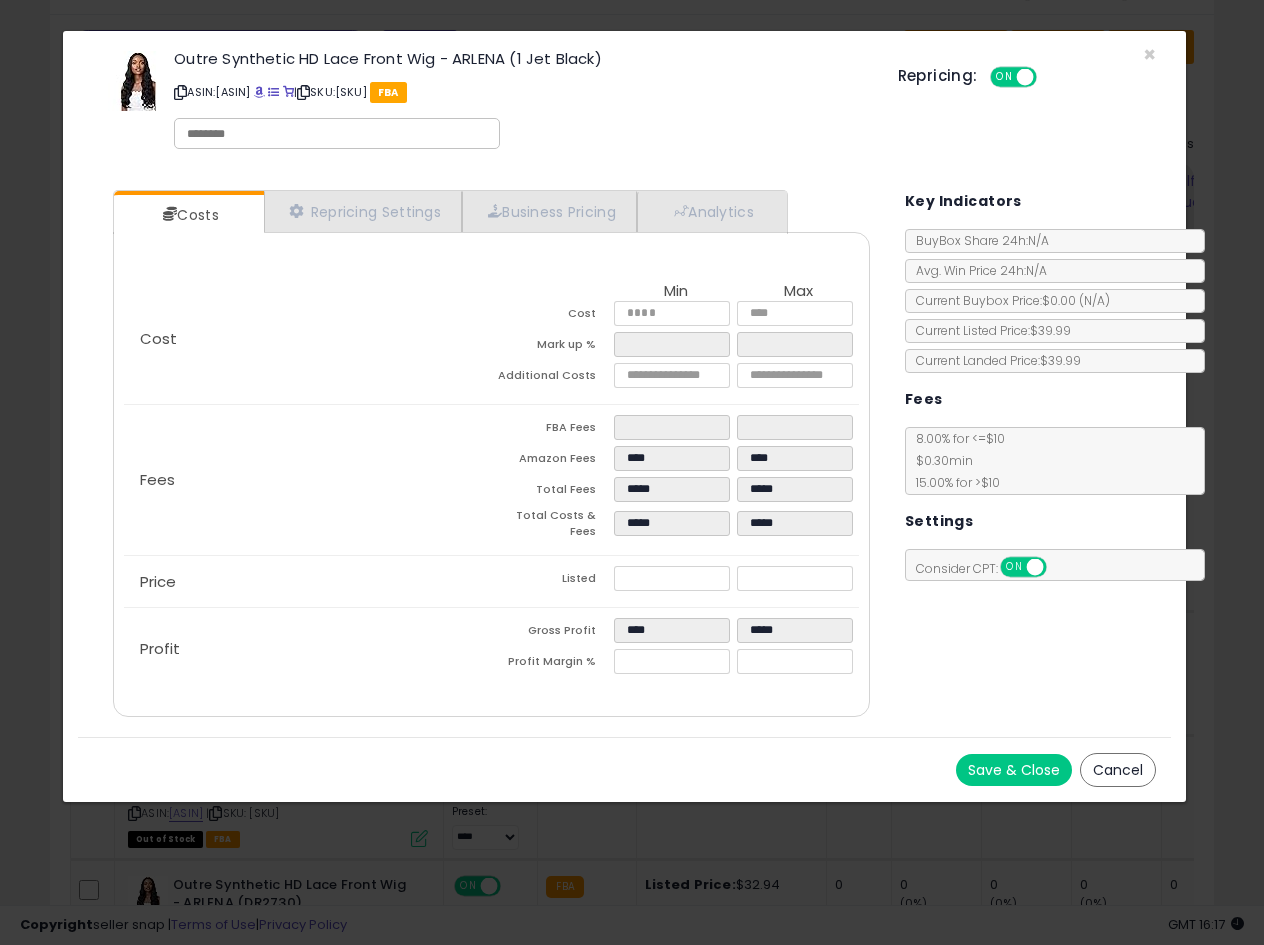 click on "Outre Synthetic HD Lace Front Wig - ARLENA (1 Jet Black)" at bounding box center (520, 58) 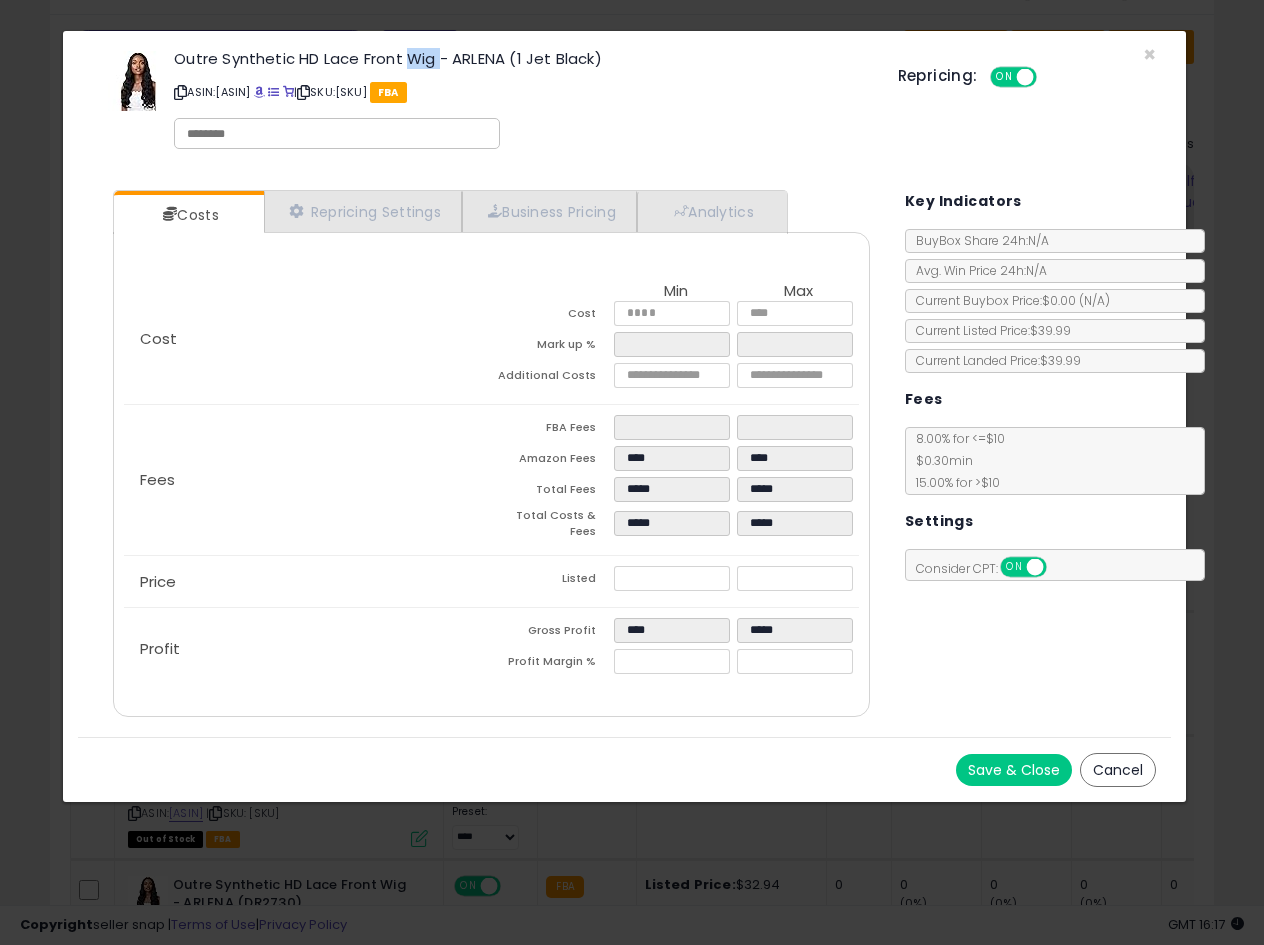 click on "Outre Synthetic HD Lace Front Wig - ARLENA (1 Jet Black)" at bounding box center (520, 58) 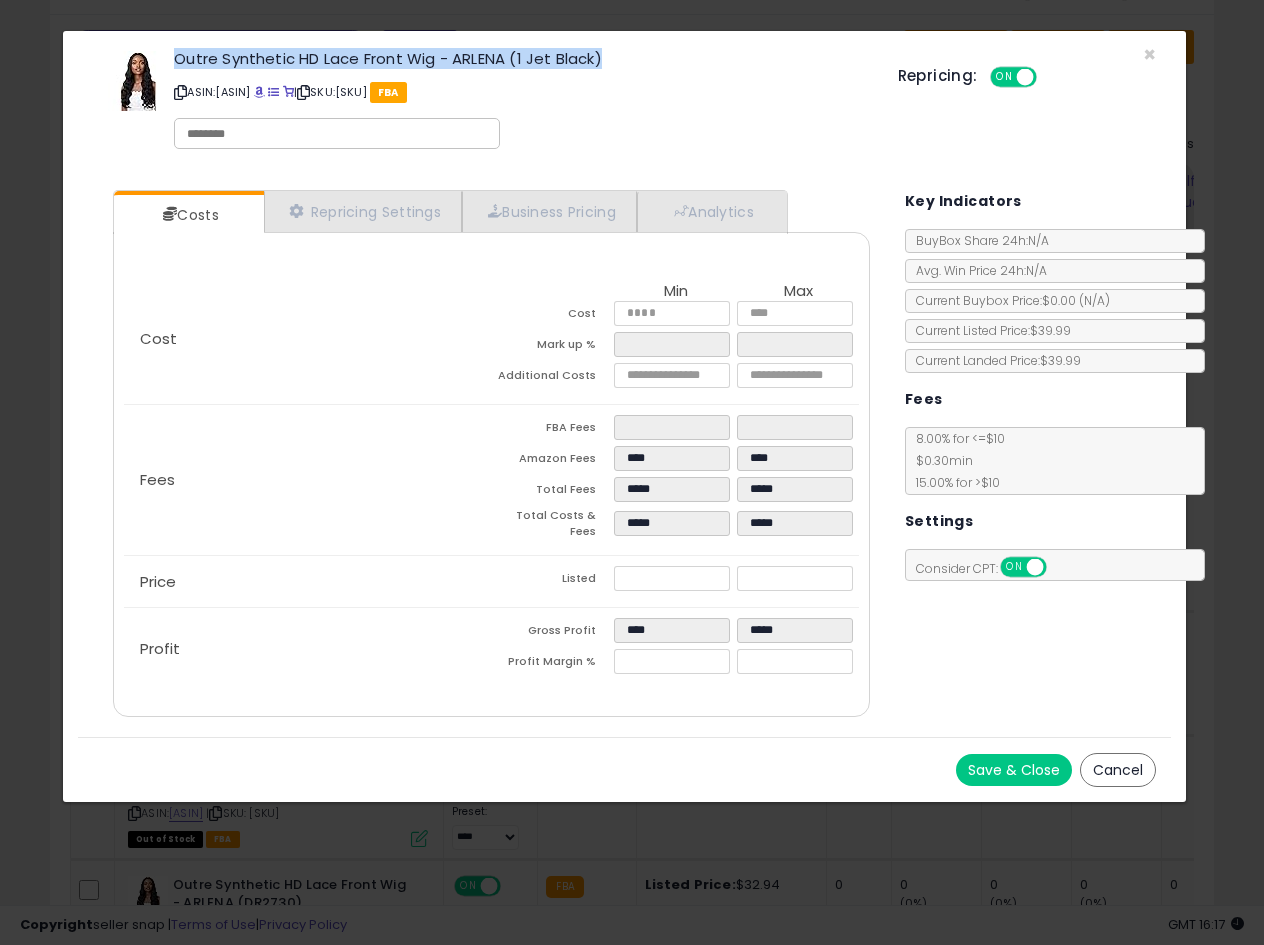 click on "Outre Synthetic HD Lace Front Wig - ARLENA (1 Jet Black)" at bounding box center (520, 58) 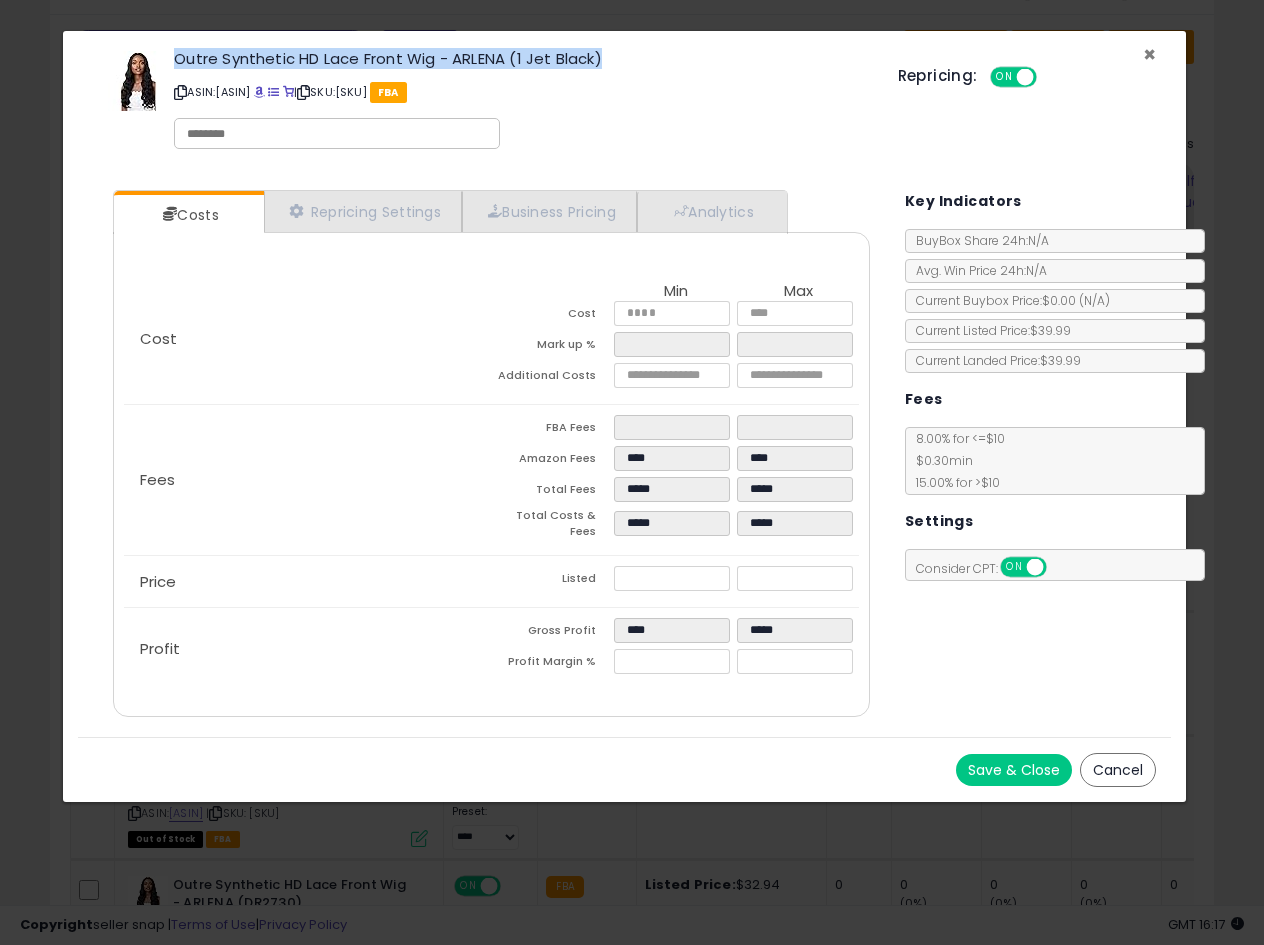 click on "×" at bounding box center [1149, 54] 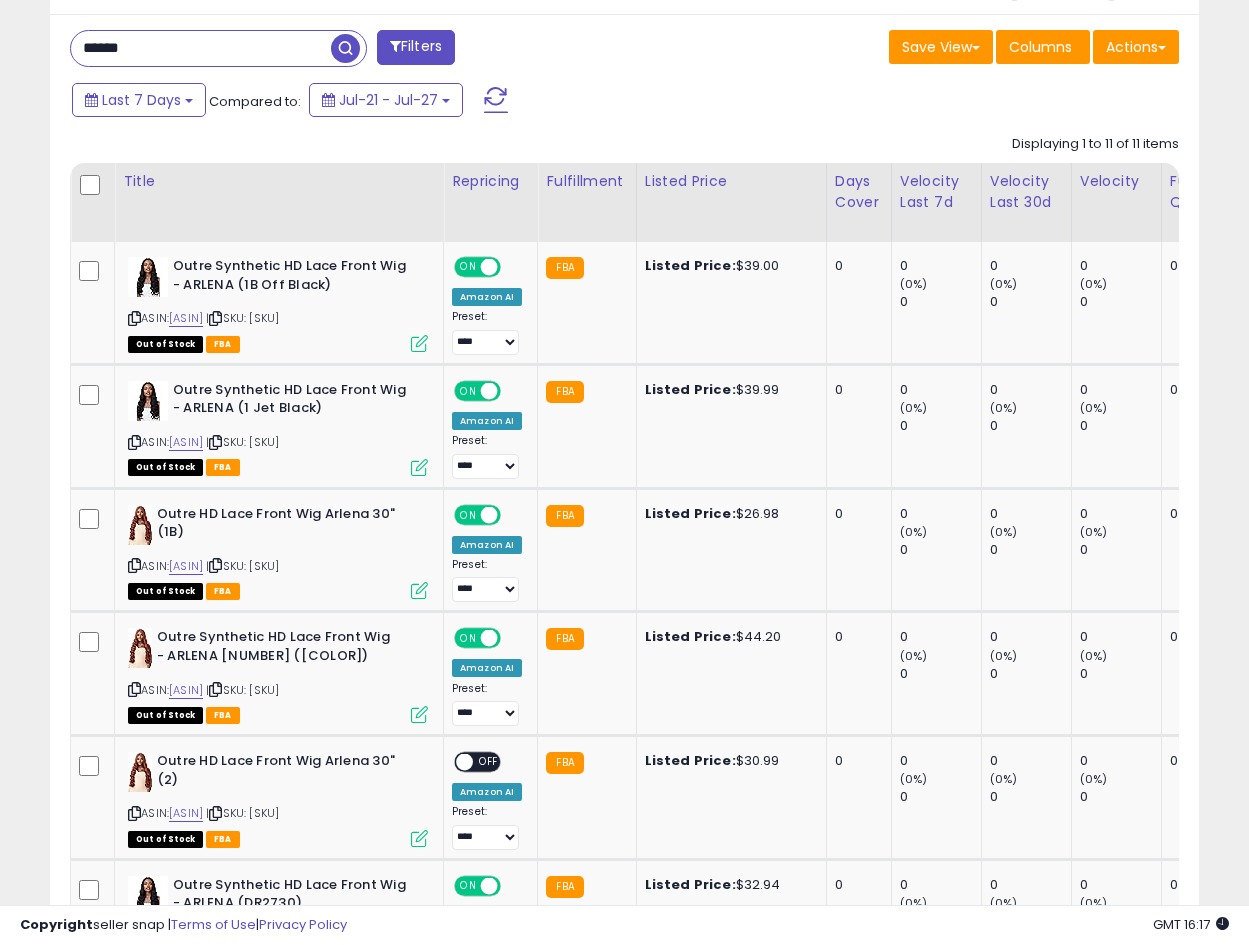 scroll, scrollTop: 410, scrollLeft: 665, axis: both 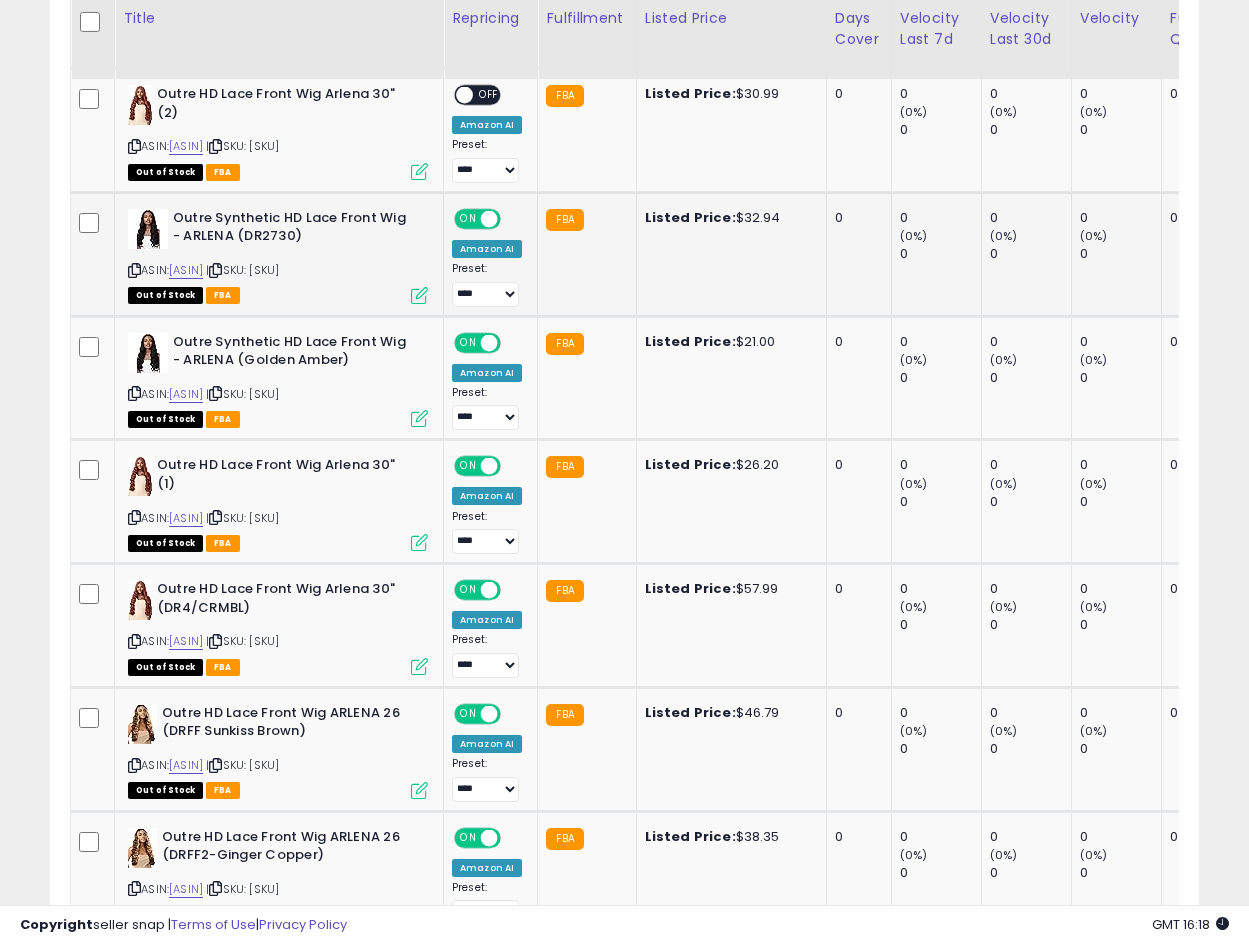 click at bounding box center (134, 270) 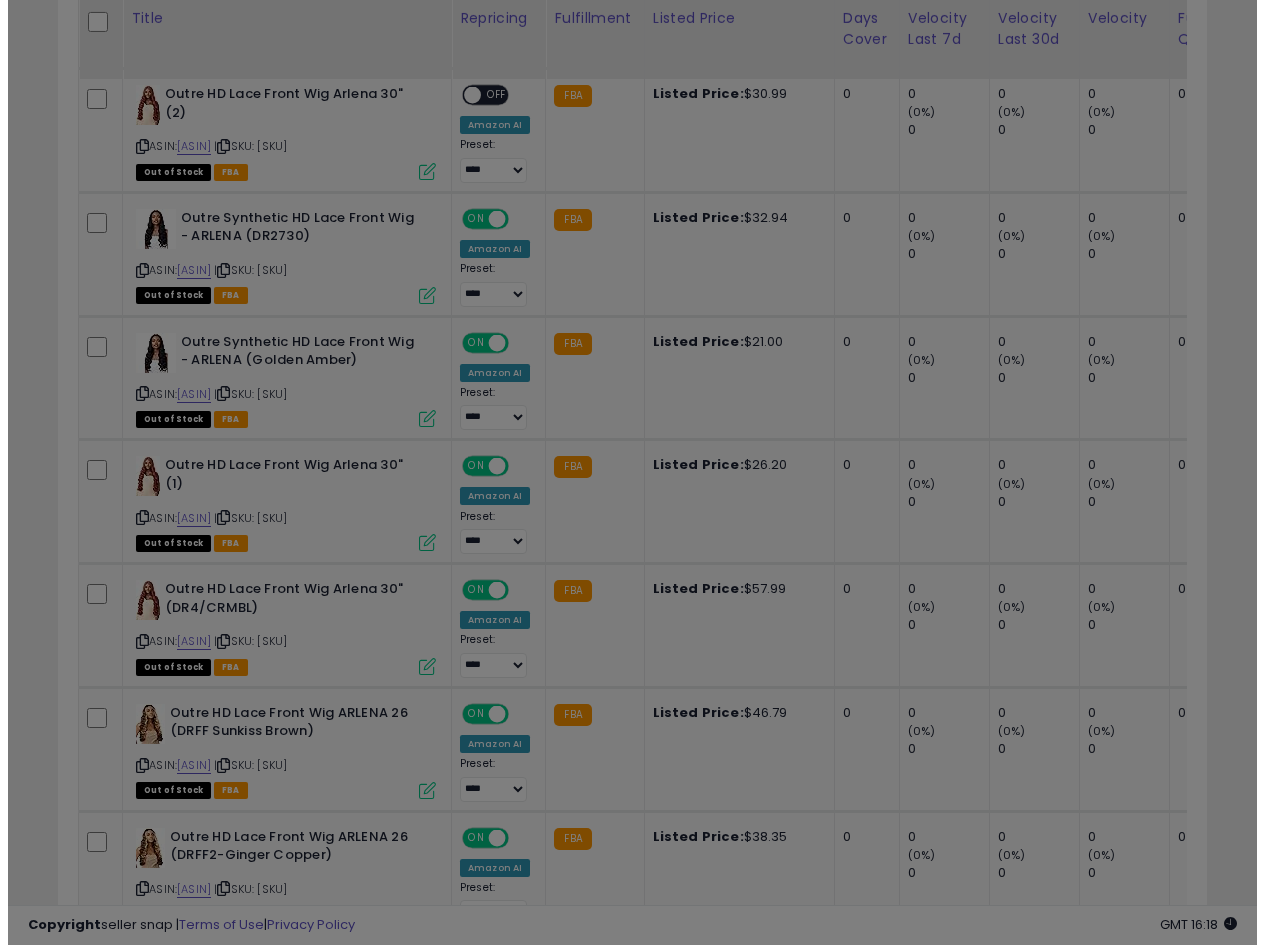 scroll, scrollTop: 999590, scrollLeft: 999327, axis: both 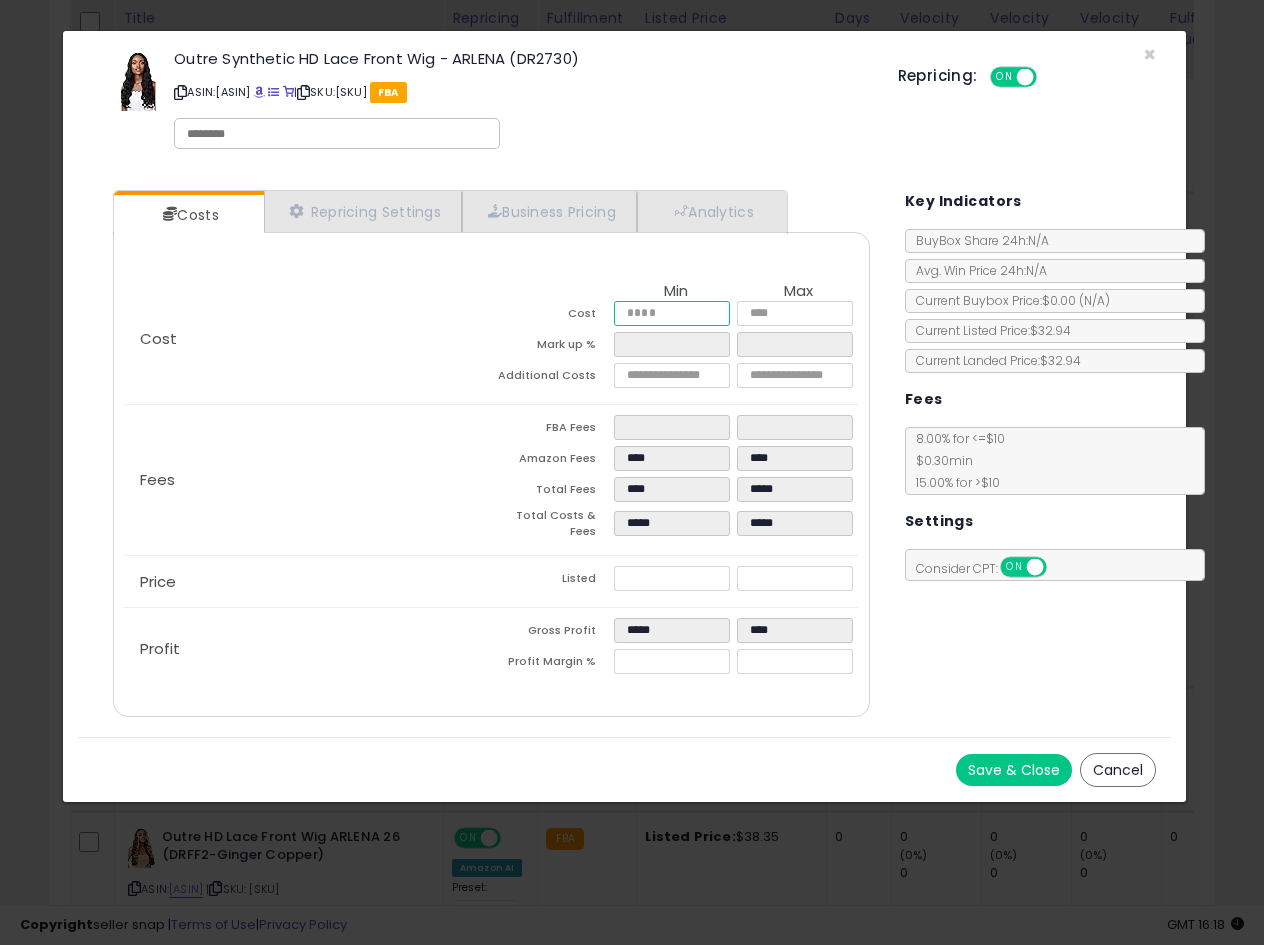 drag, startPoint x: 670, startPoint y: 310, endPoint x: 325, endPoint y: 348, distance: 347.08646 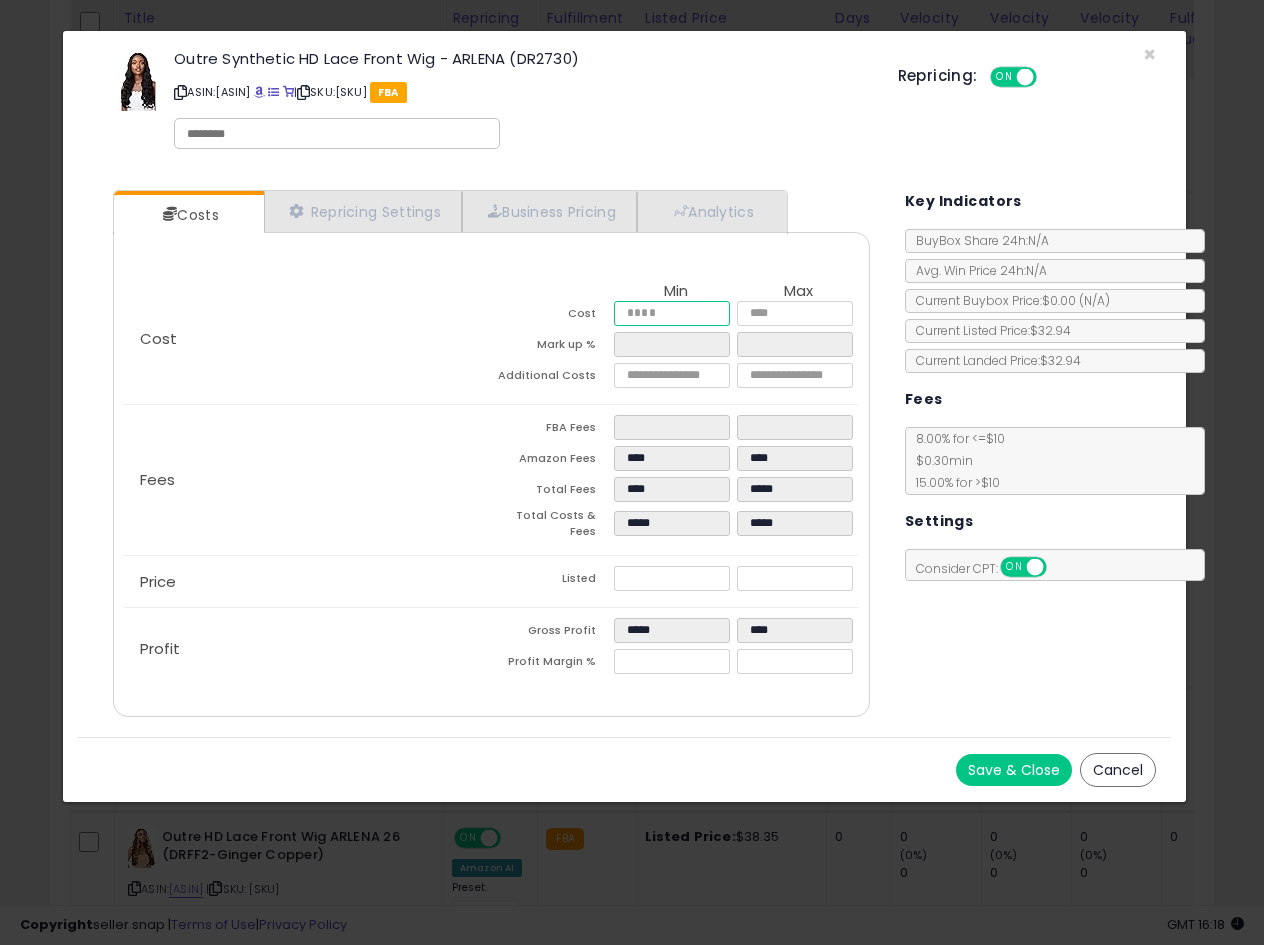 type on "*" 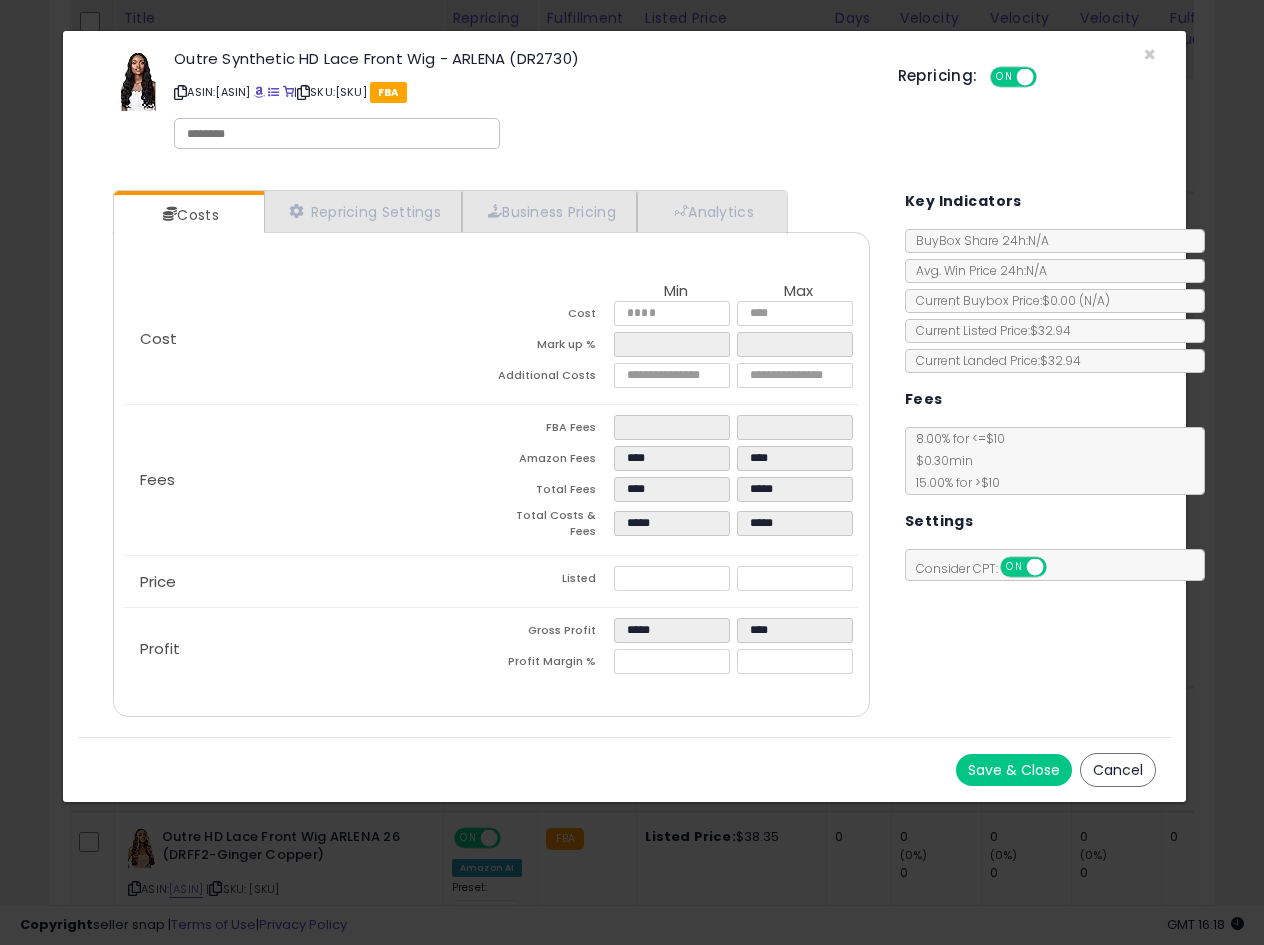type on "****" 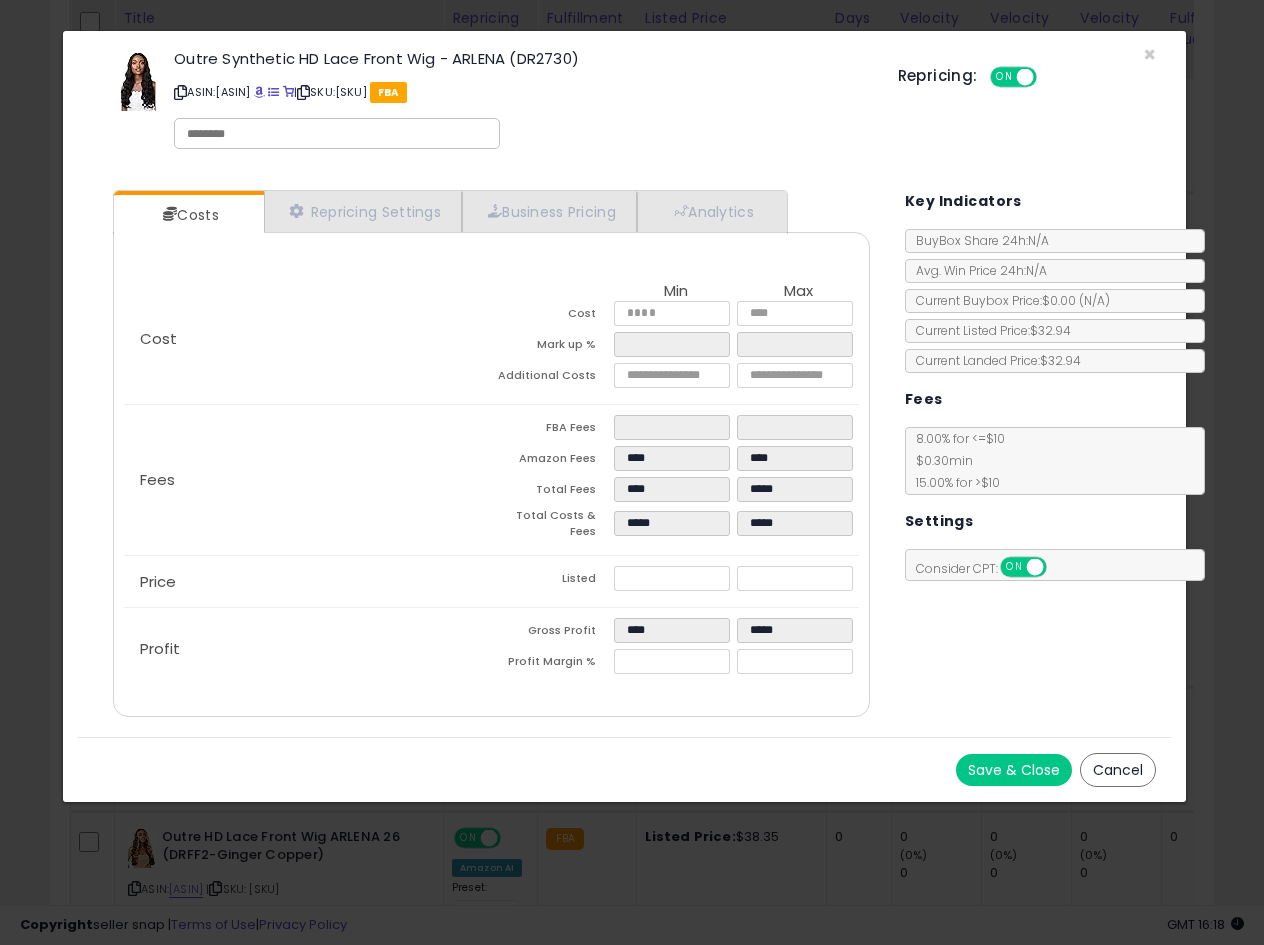 type on "*****" 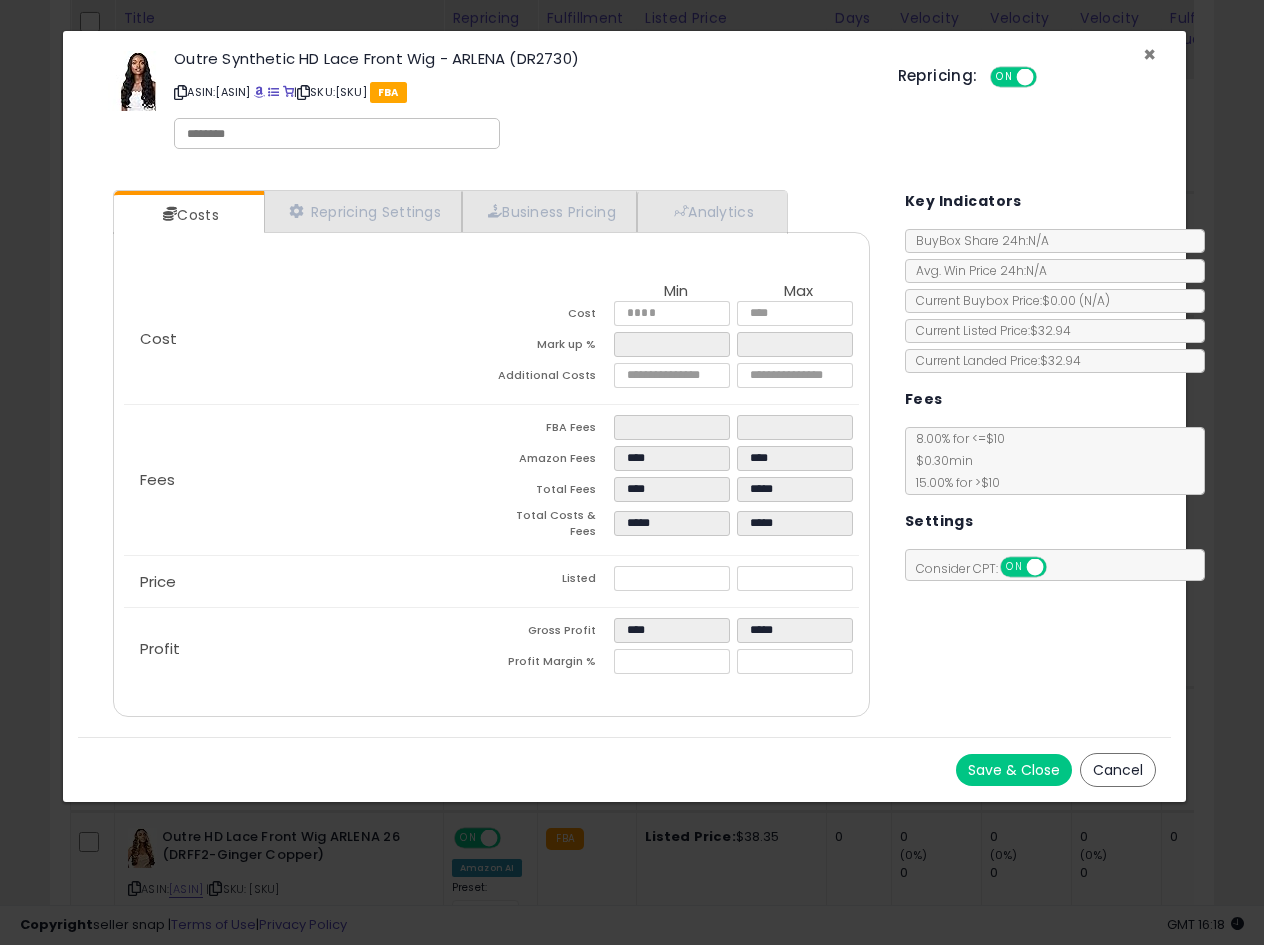 click on "×" at bounding box center (1149, 54) 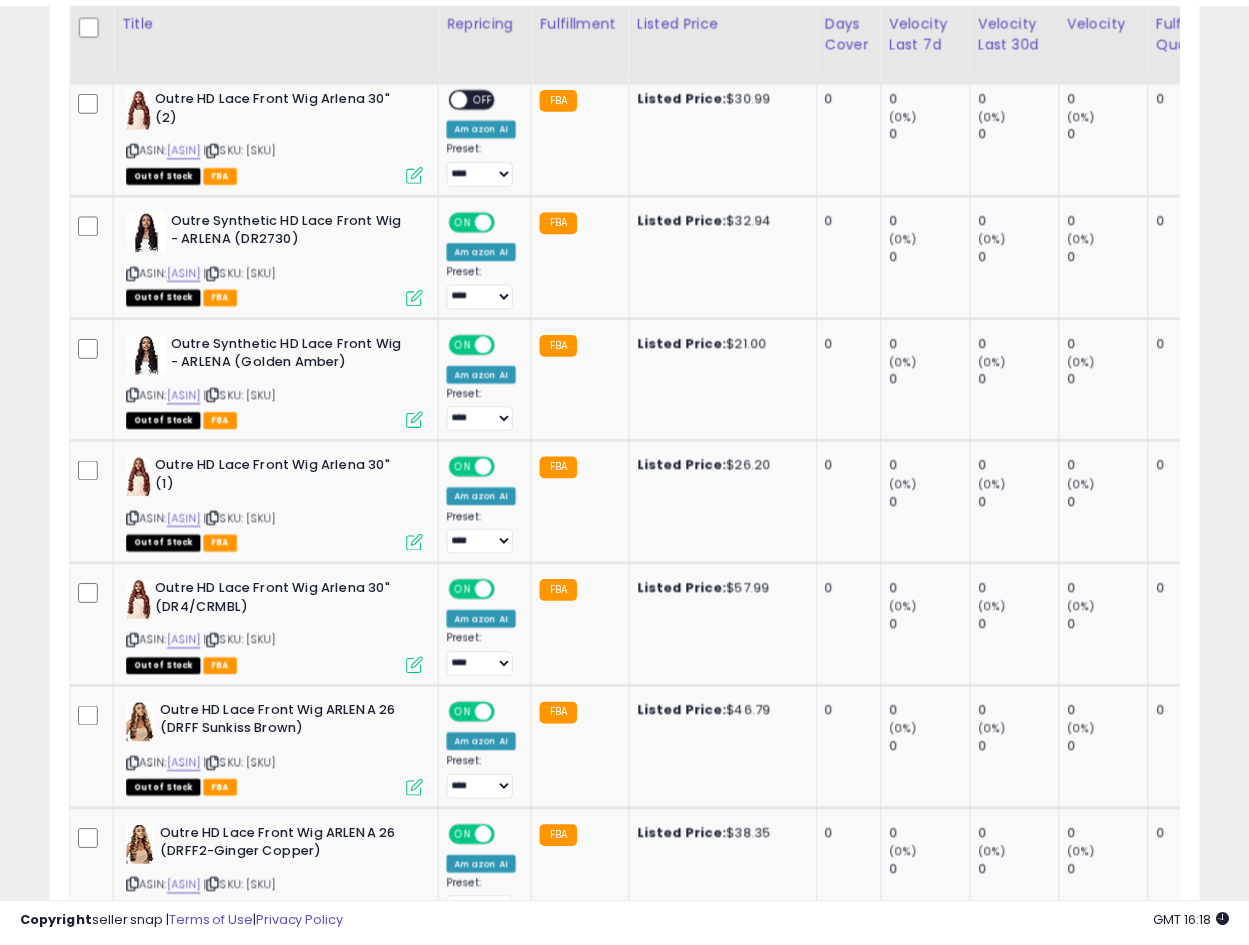 scroll, scrollTop: 410, scrollLeft: 665, axis: both 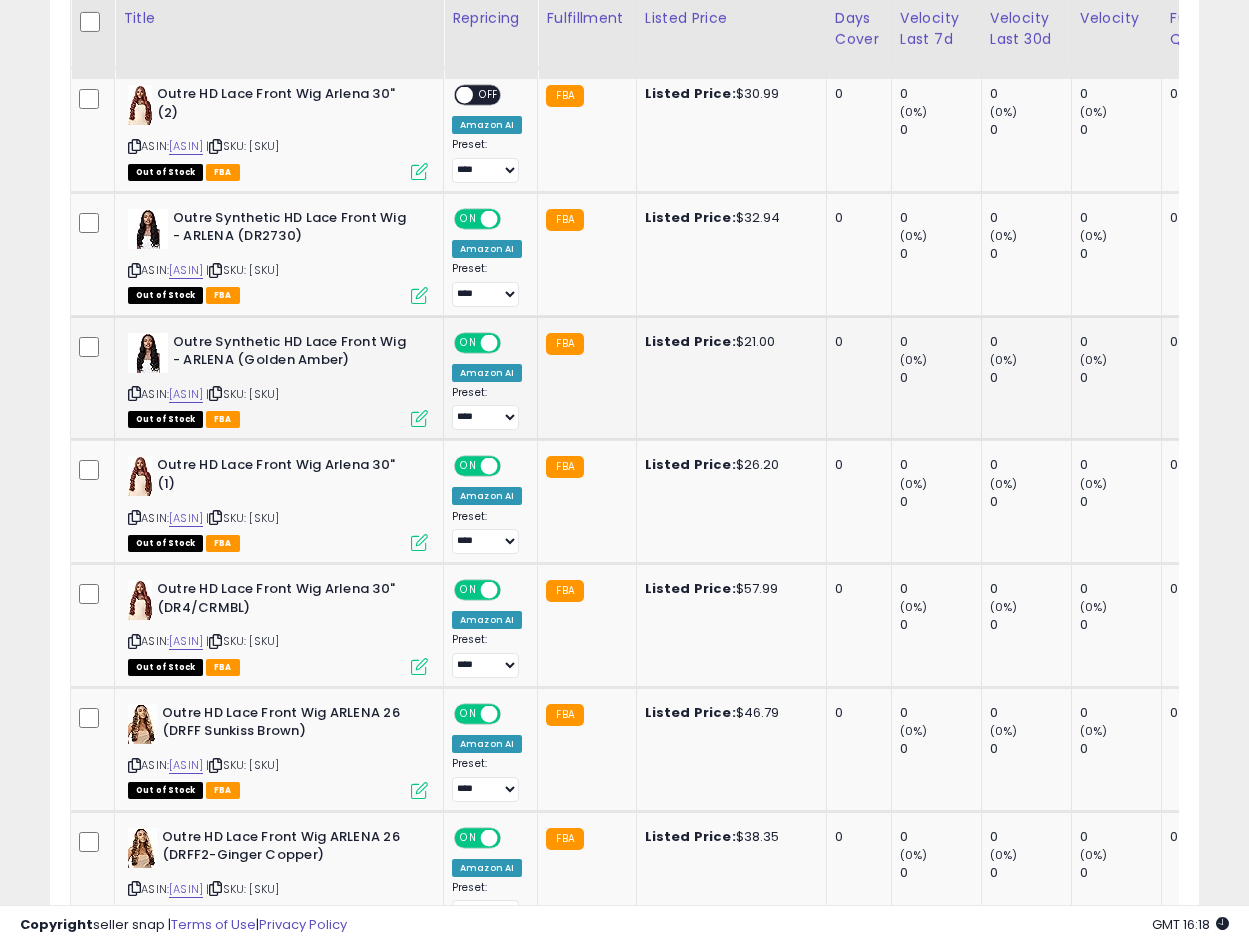 click at bounding box center [419, 418] 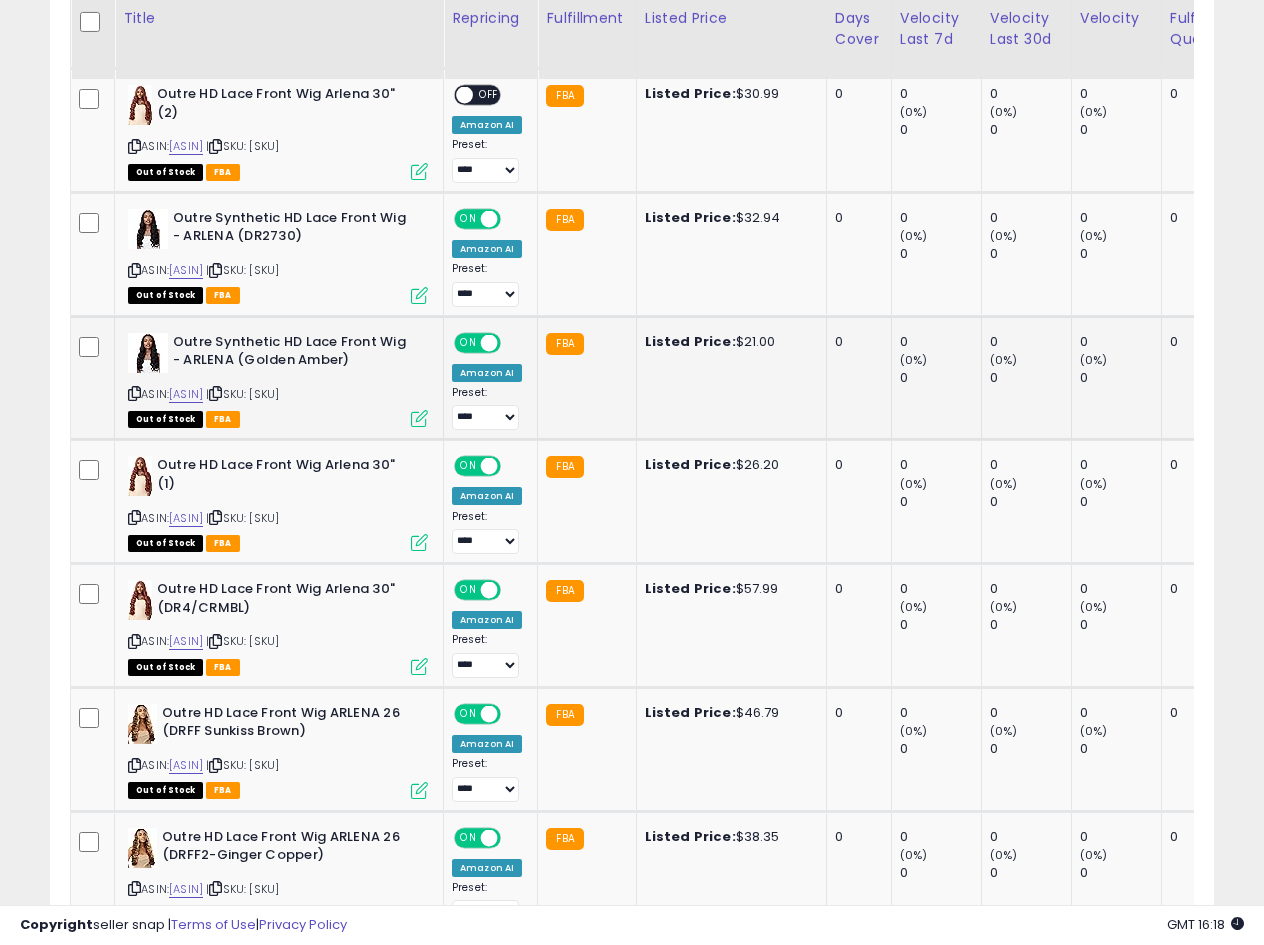 scroll, scrollTop: 999590, scrollLeft: 999327, axis: both 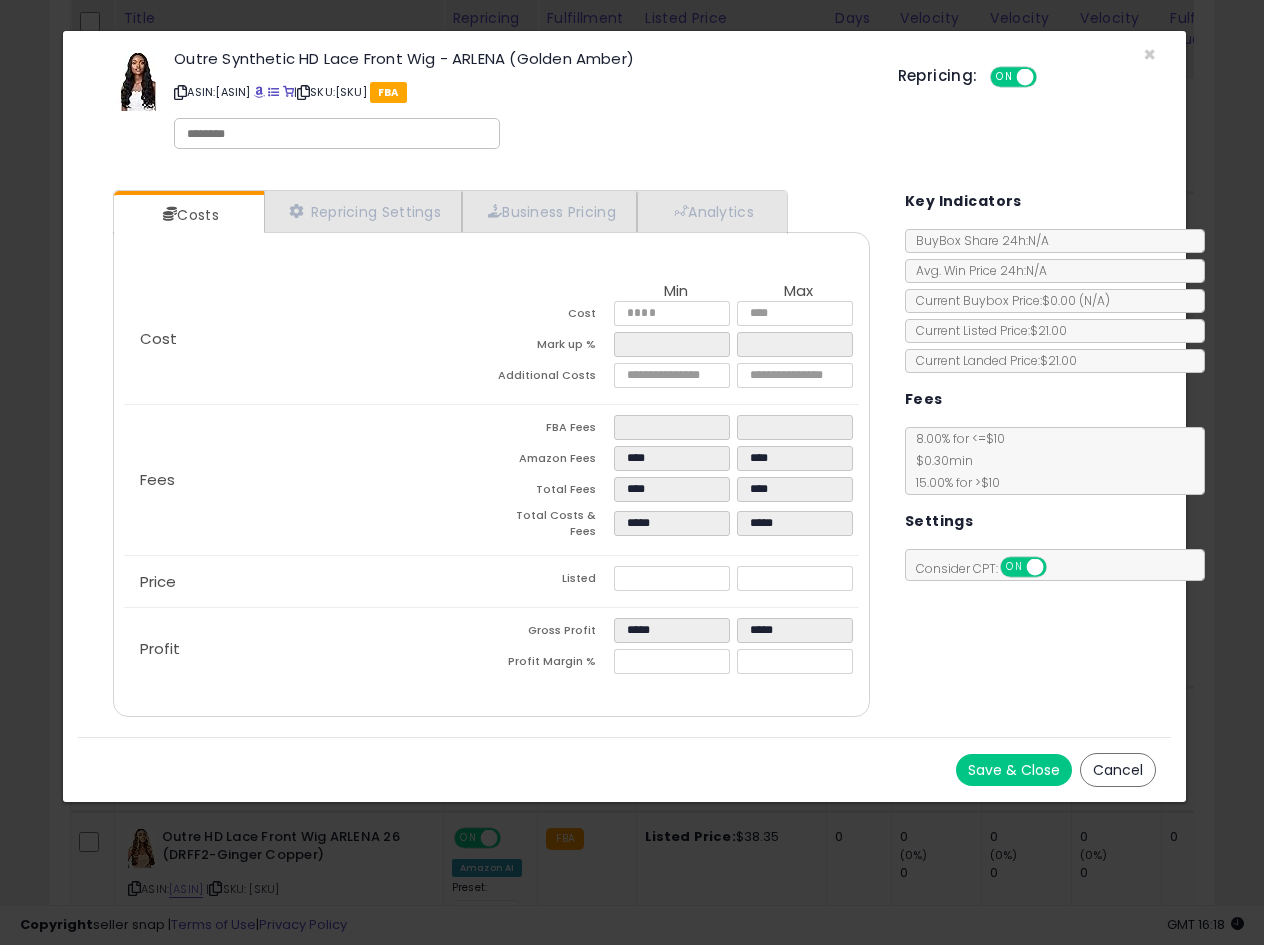 click at bounding box center [180, 92] 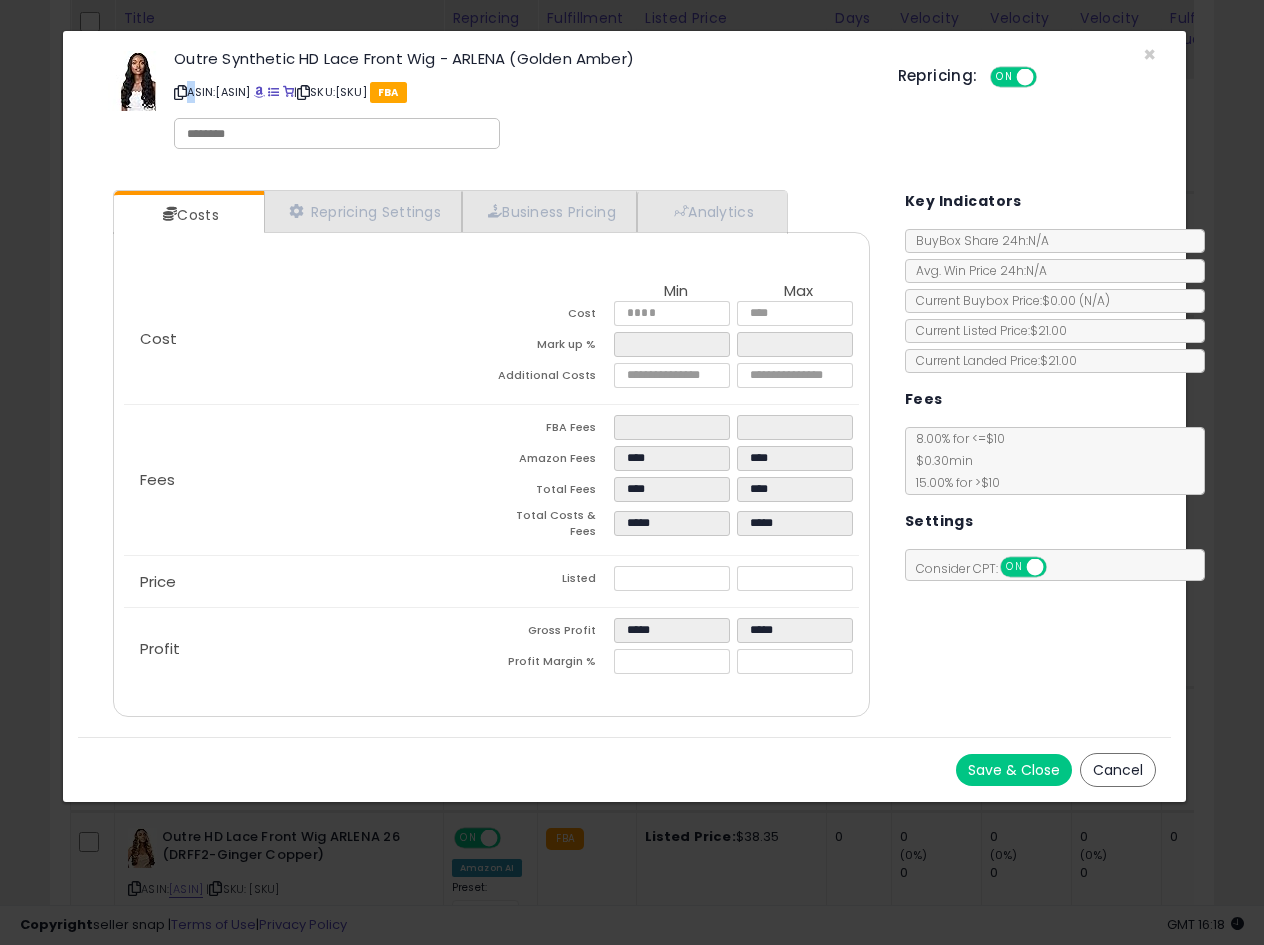 click at bounding box center [180, 92] 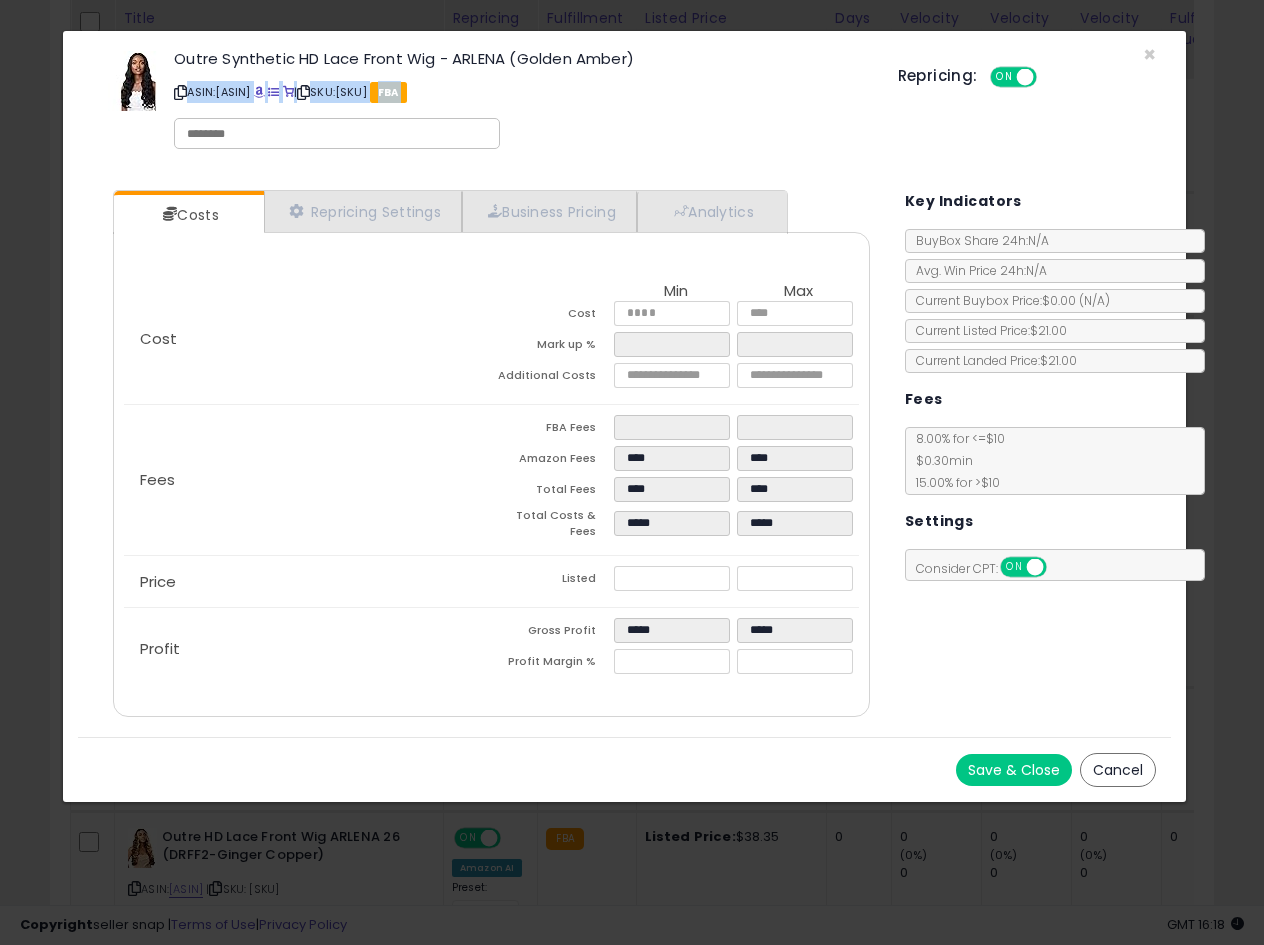 click at bounding box center (180, 92) 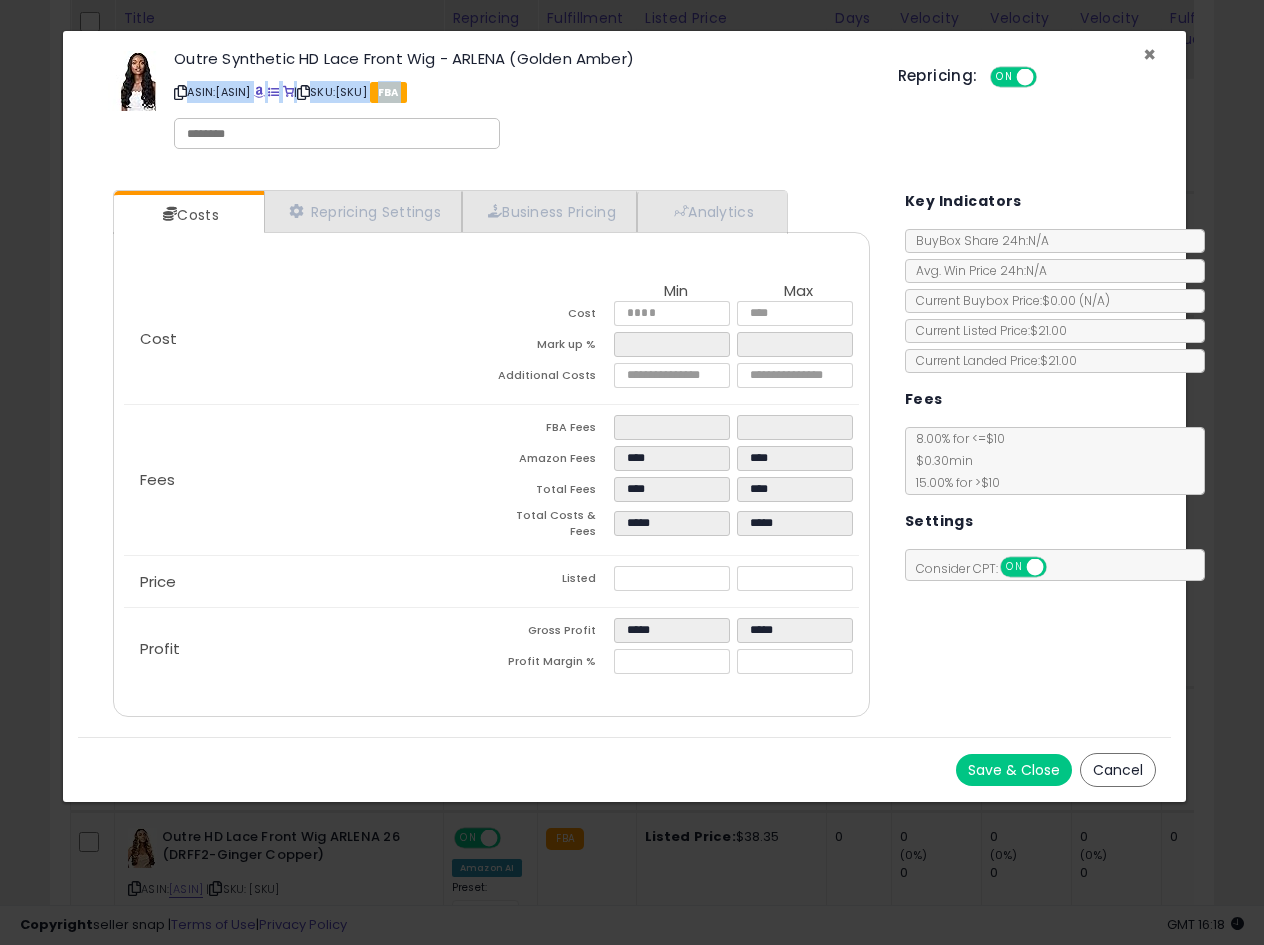 click on "×" at bounding box center (1149, 54) 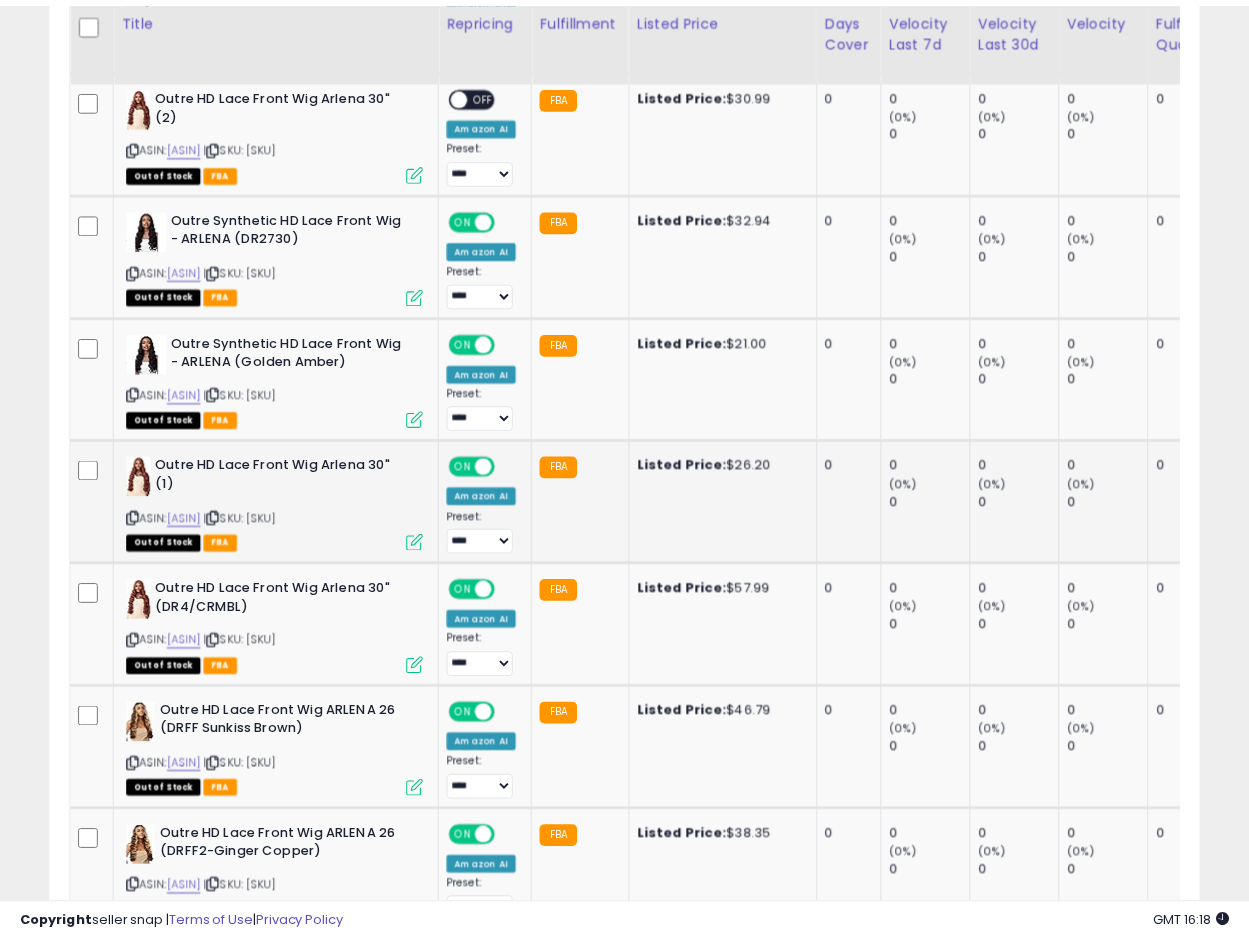 scroll, scrollTop: 410, scrollLeft: 665, axis: both 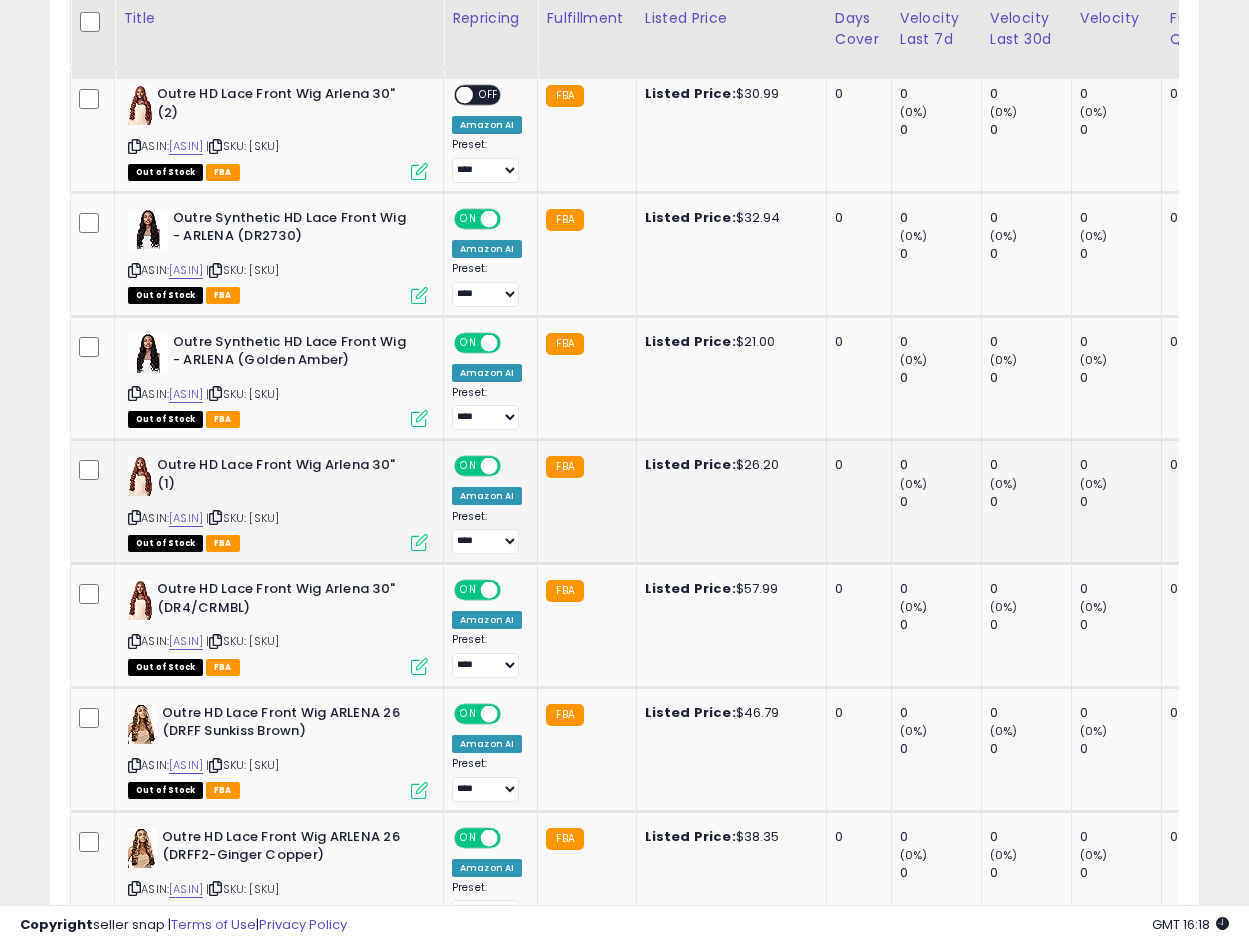 click on "ASIN:  [ASIN]    |   SKU: [SKU] Out of Stock FBA" at bounding box center [278, 502] 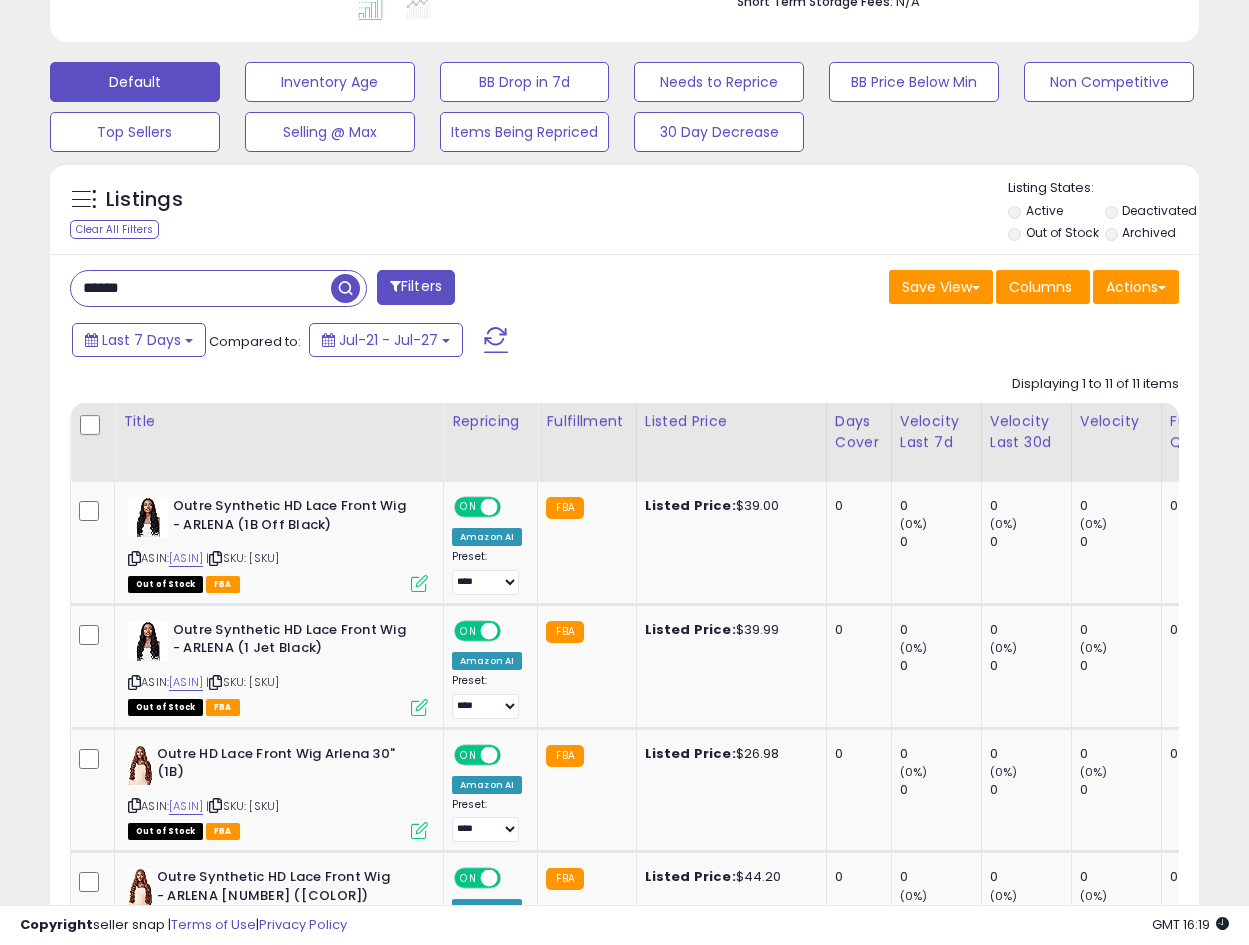 scroll, scrollTop: 302, scrollLeft: 0, axis: vertical 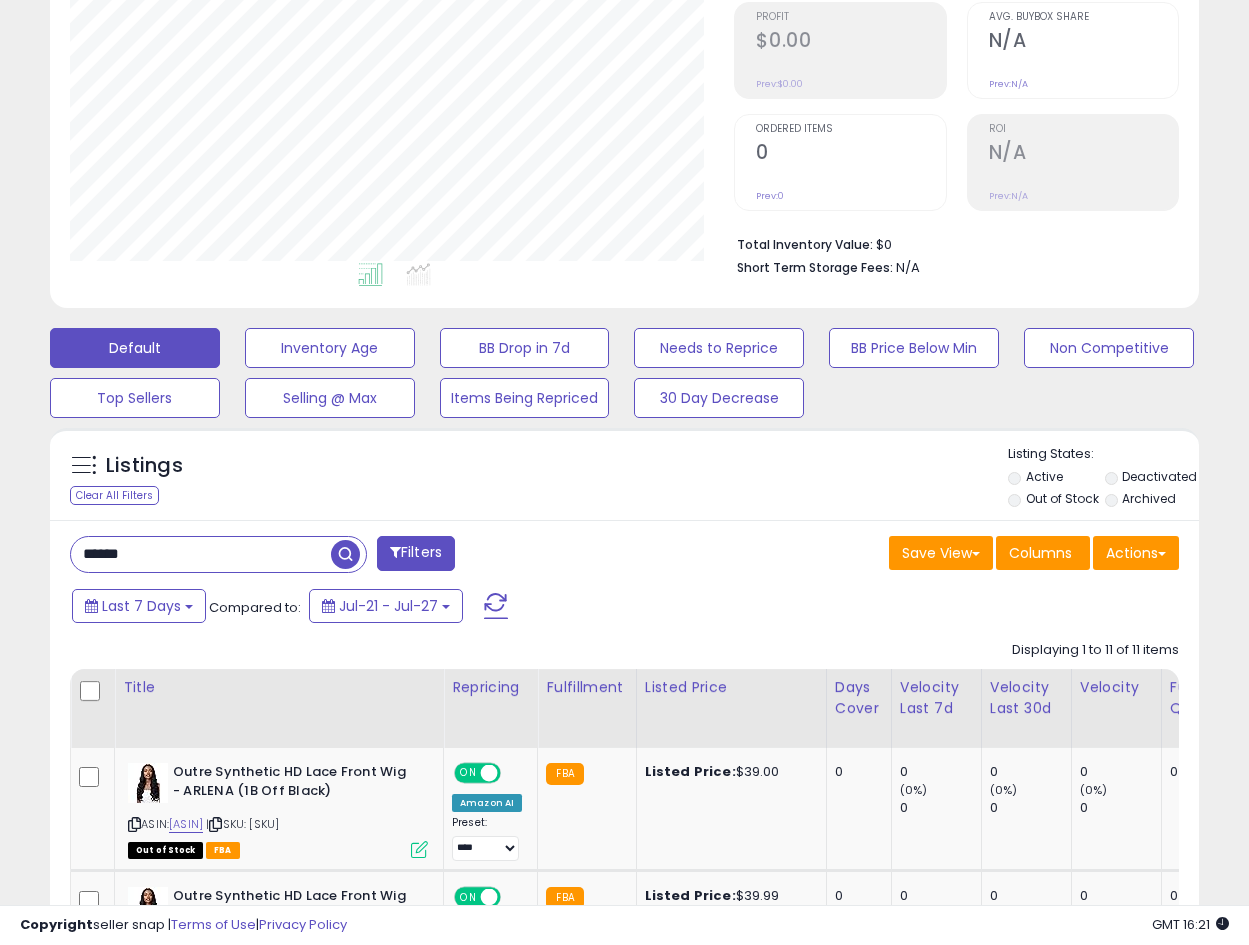 click on "******" at bounding box center [201, 554] 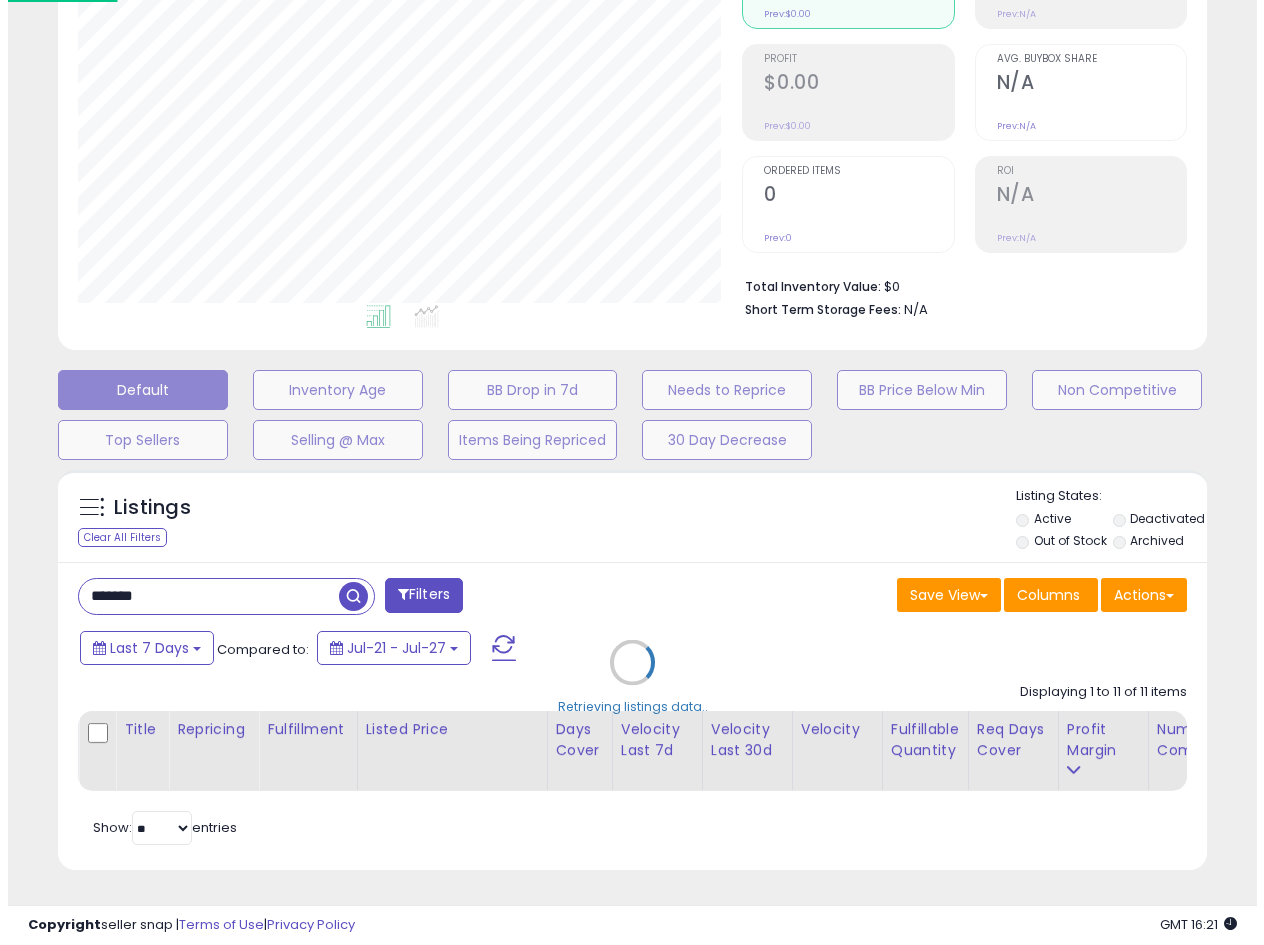 scroll, scrollTop: 275, scrollLeft: 0, axis: vertical 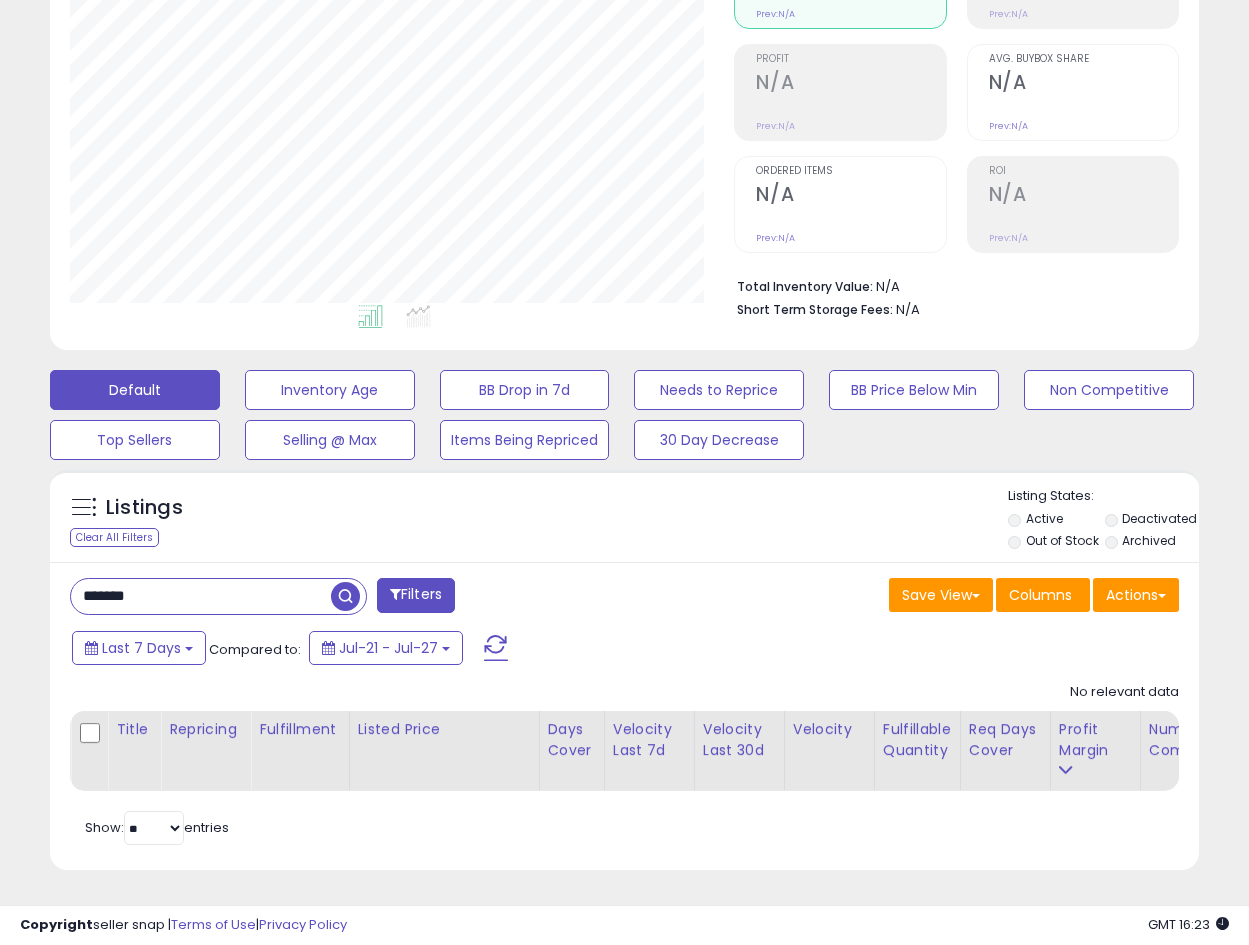 drag, startPoint x: 233, startPoint y: 580, endPoint x: -91, endPoint y: 620, distance: 326.4598 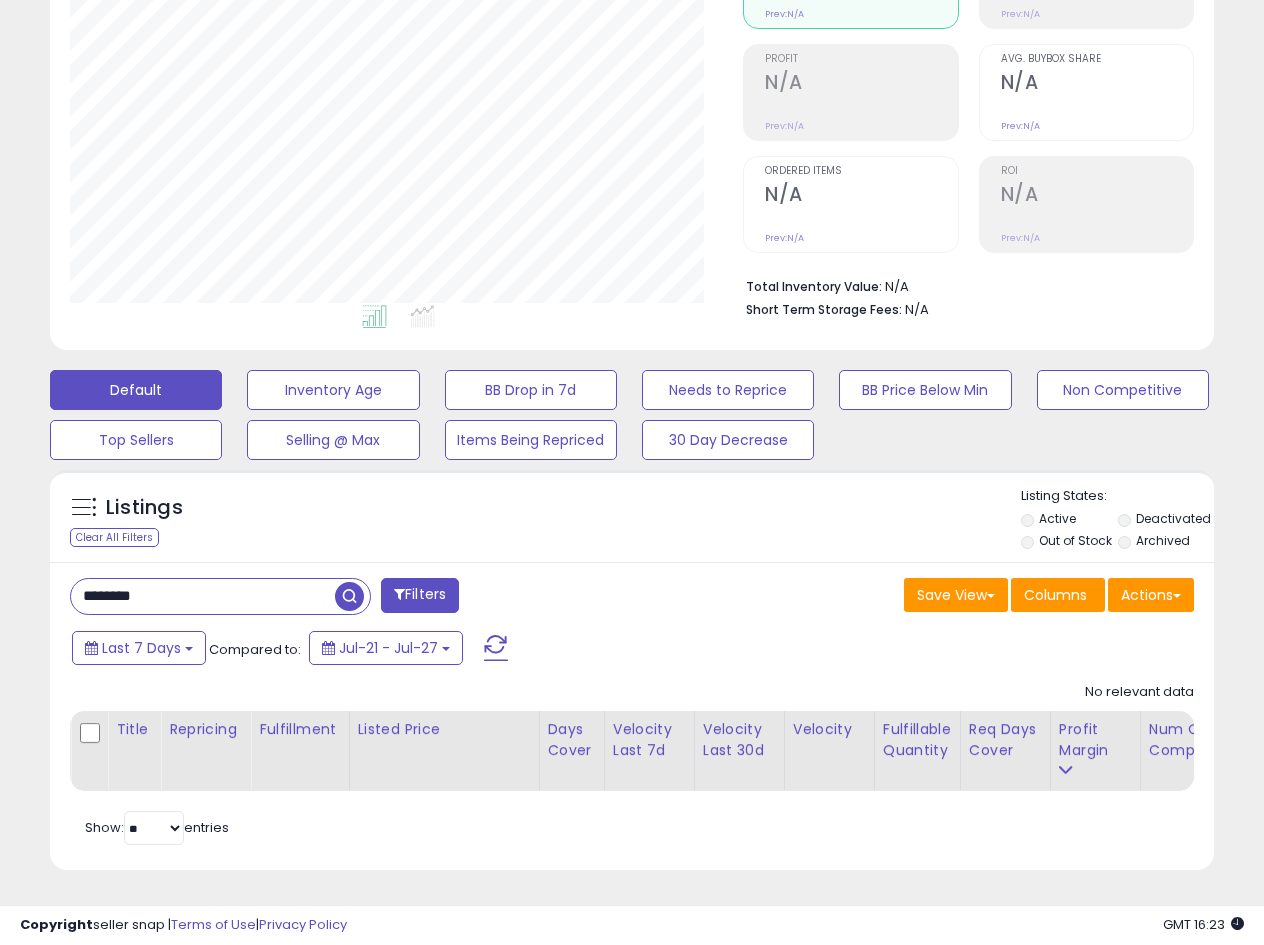 scroll, scrollTop: 999590, scrollLeft: 999327, axis: both 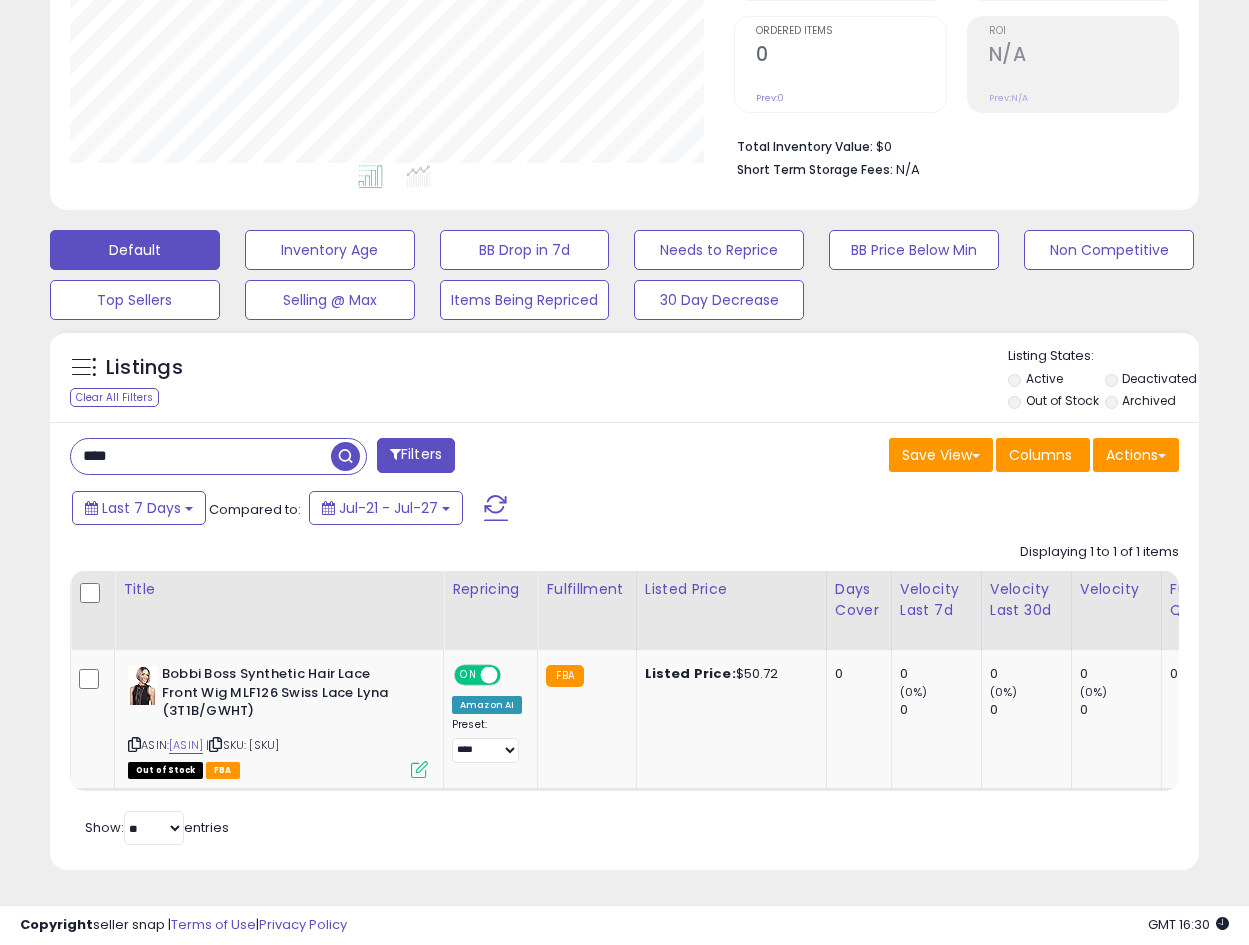 drag, startPoint x: 139, startPoint y: 437, endPoint x: -42, endPoint y: 452, distance: 181.62048 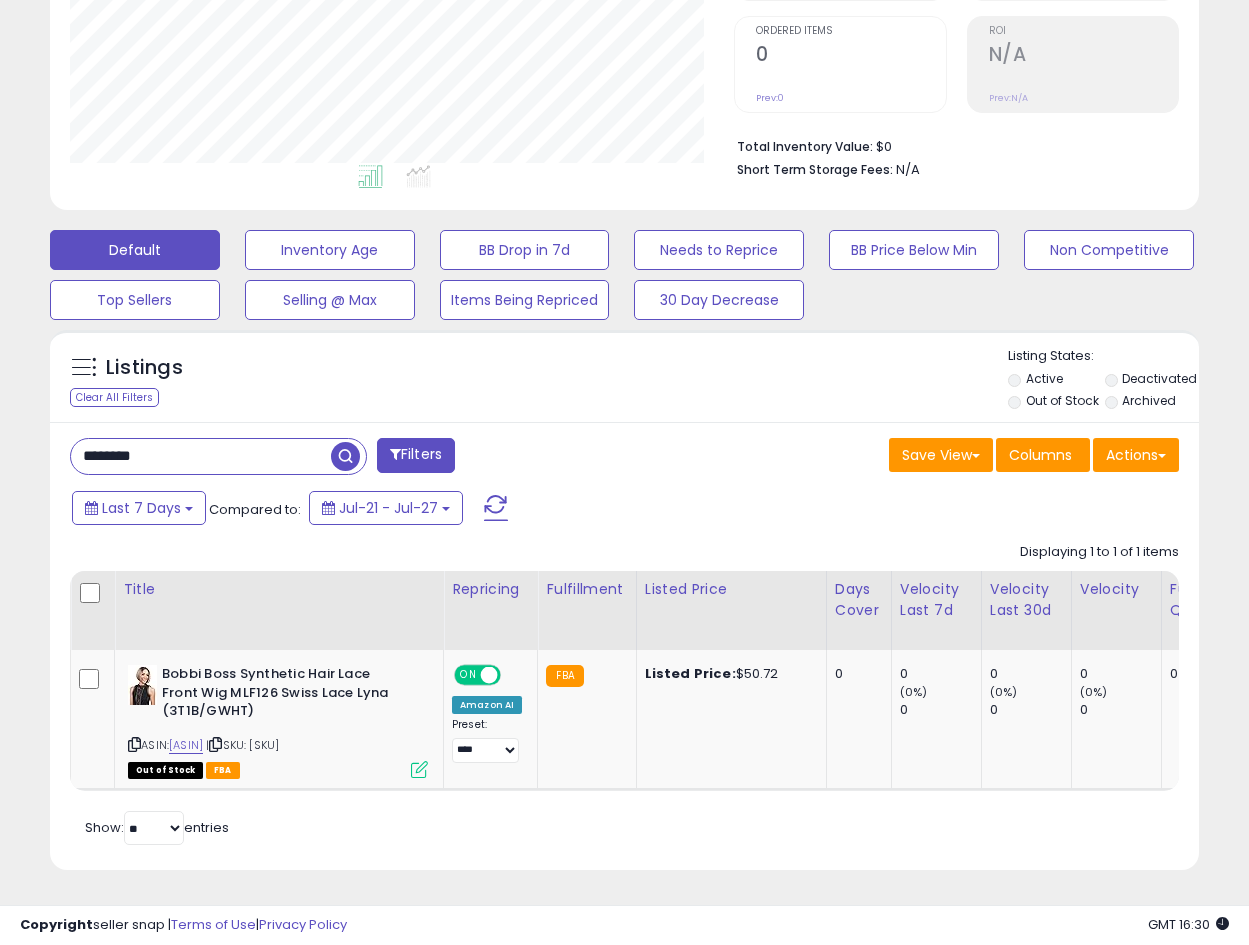 scroll, scrollTop: 999590, scrollLeft: 999327, axis: both 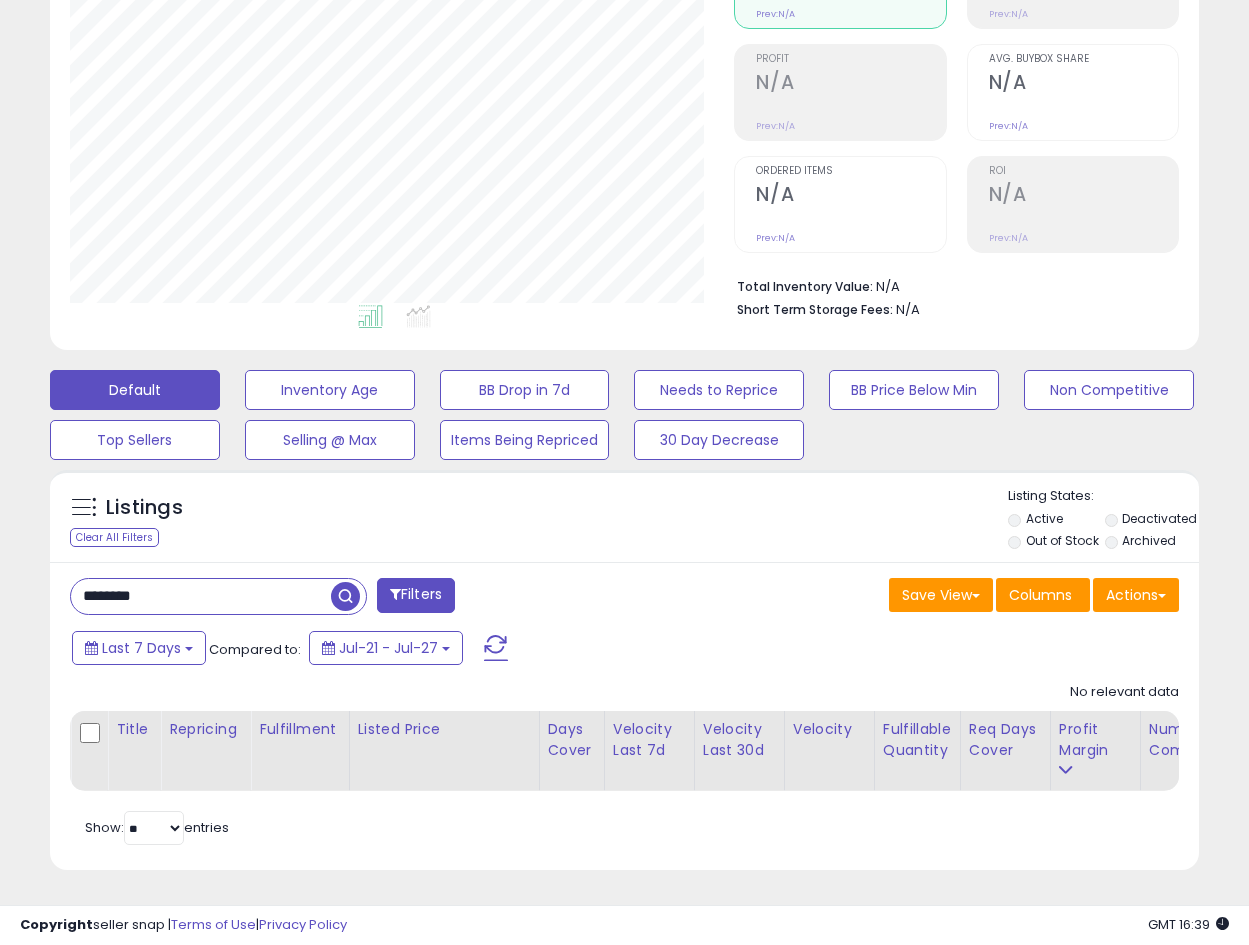 click on "********" at bounding box center (201, 596) 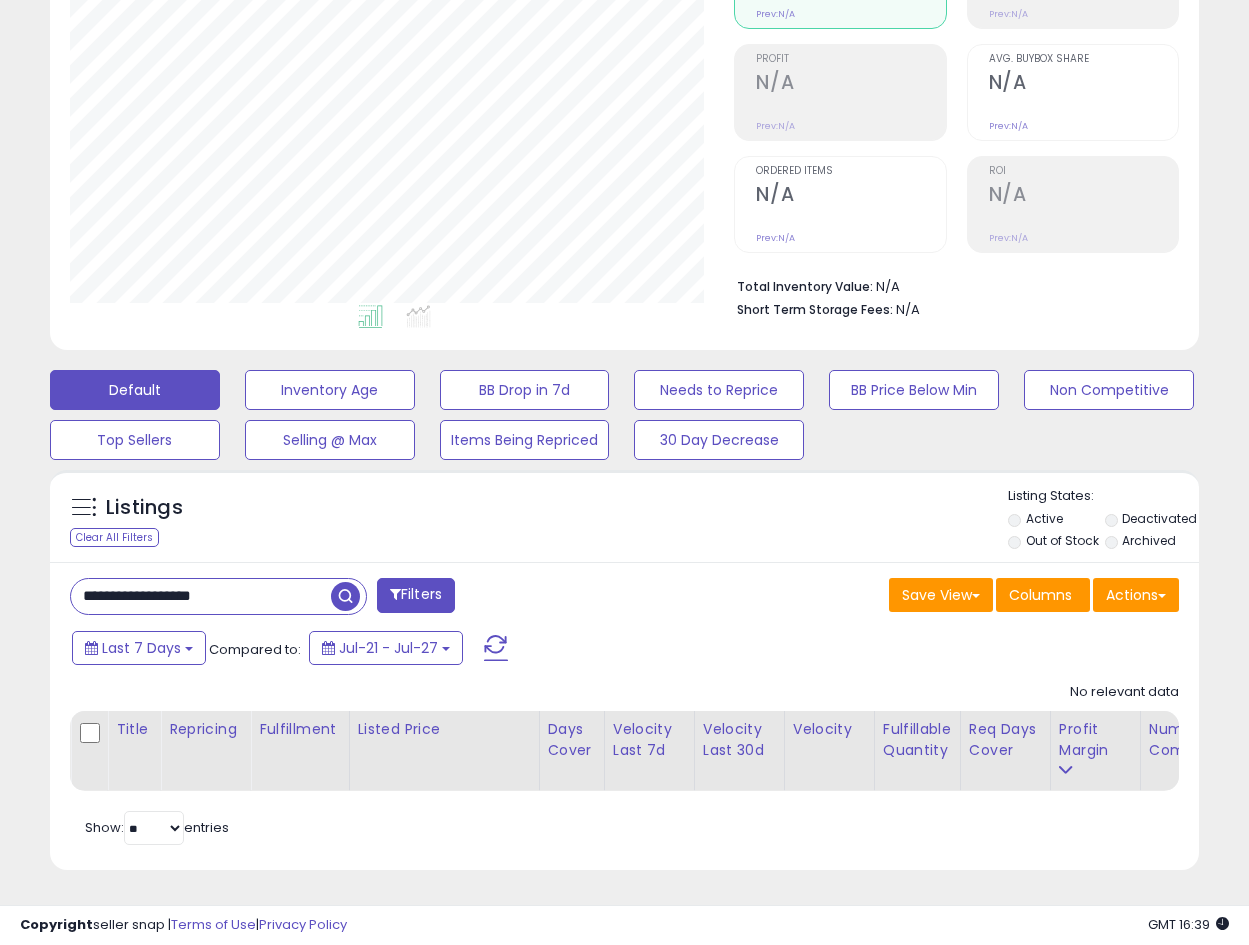 drag, startPoint x: 275, startPoint y: 577, endPoint x: -85, endPoint y: 575, distance: 360.00555 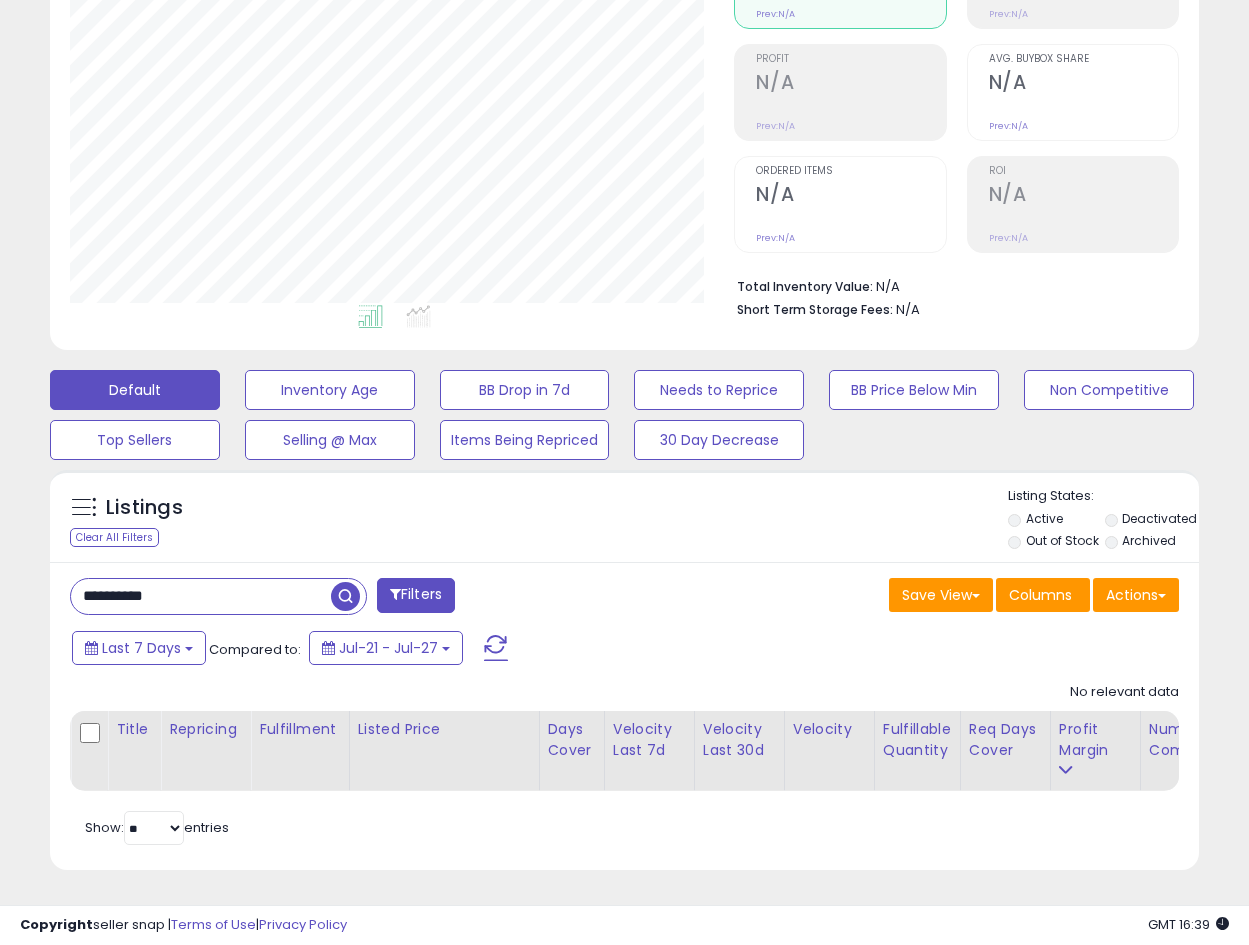 type on "**********" 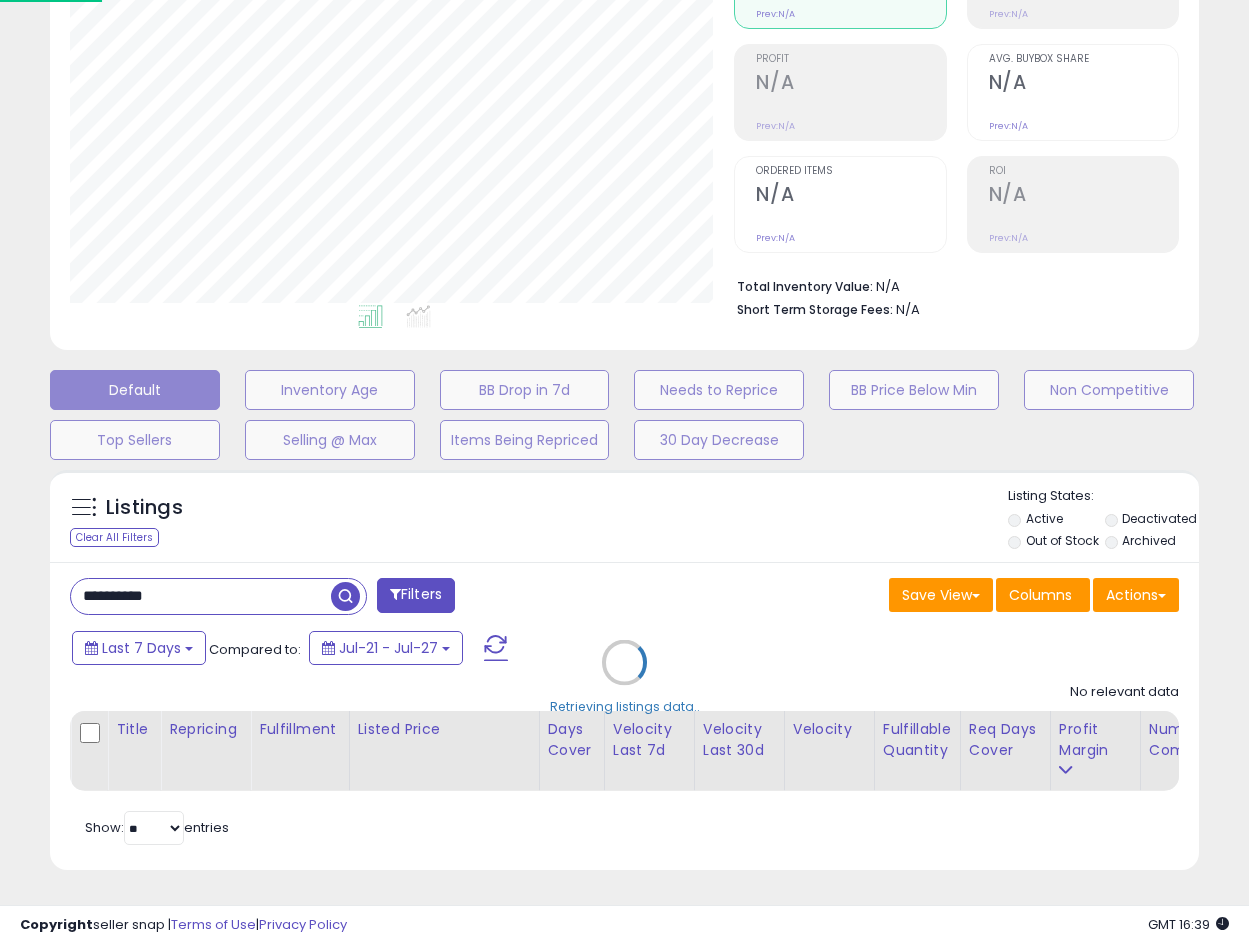 scroll, scrollTop: 999590, scrollLeft: 999327, axis: both 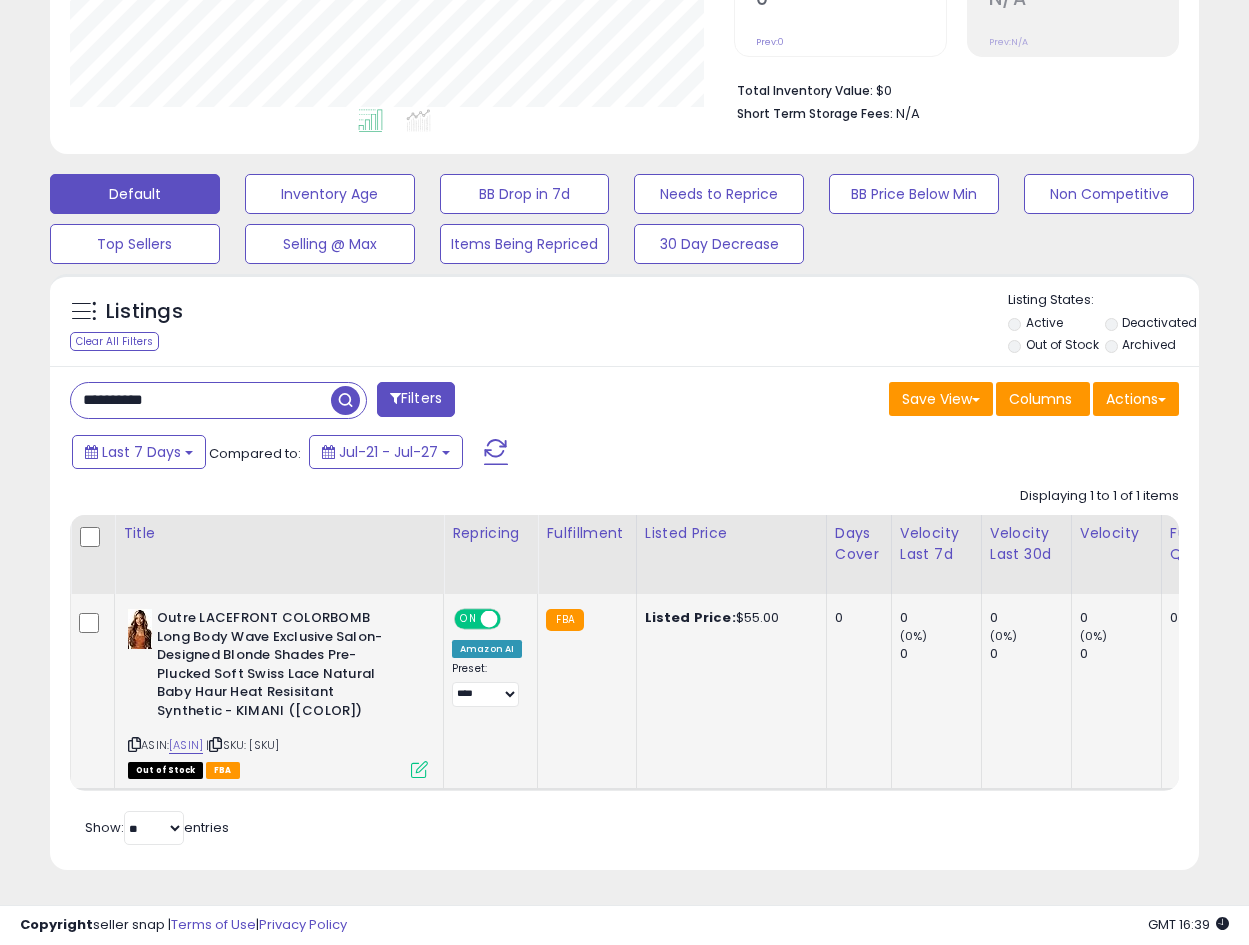 click at bounding box center (419, 769) 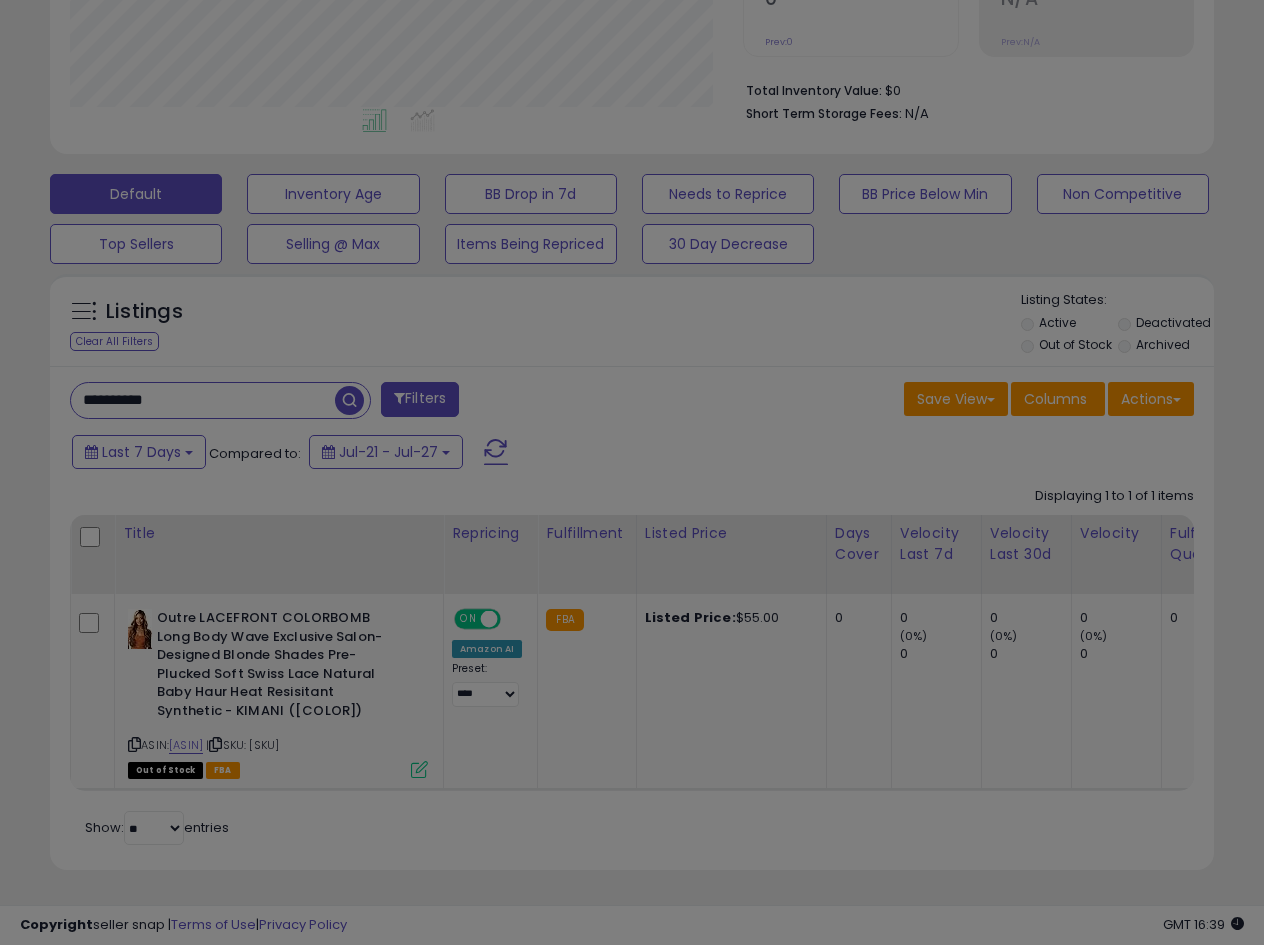 scroll, scrollTop: 999590, scrollLeft: 999327, axis: both 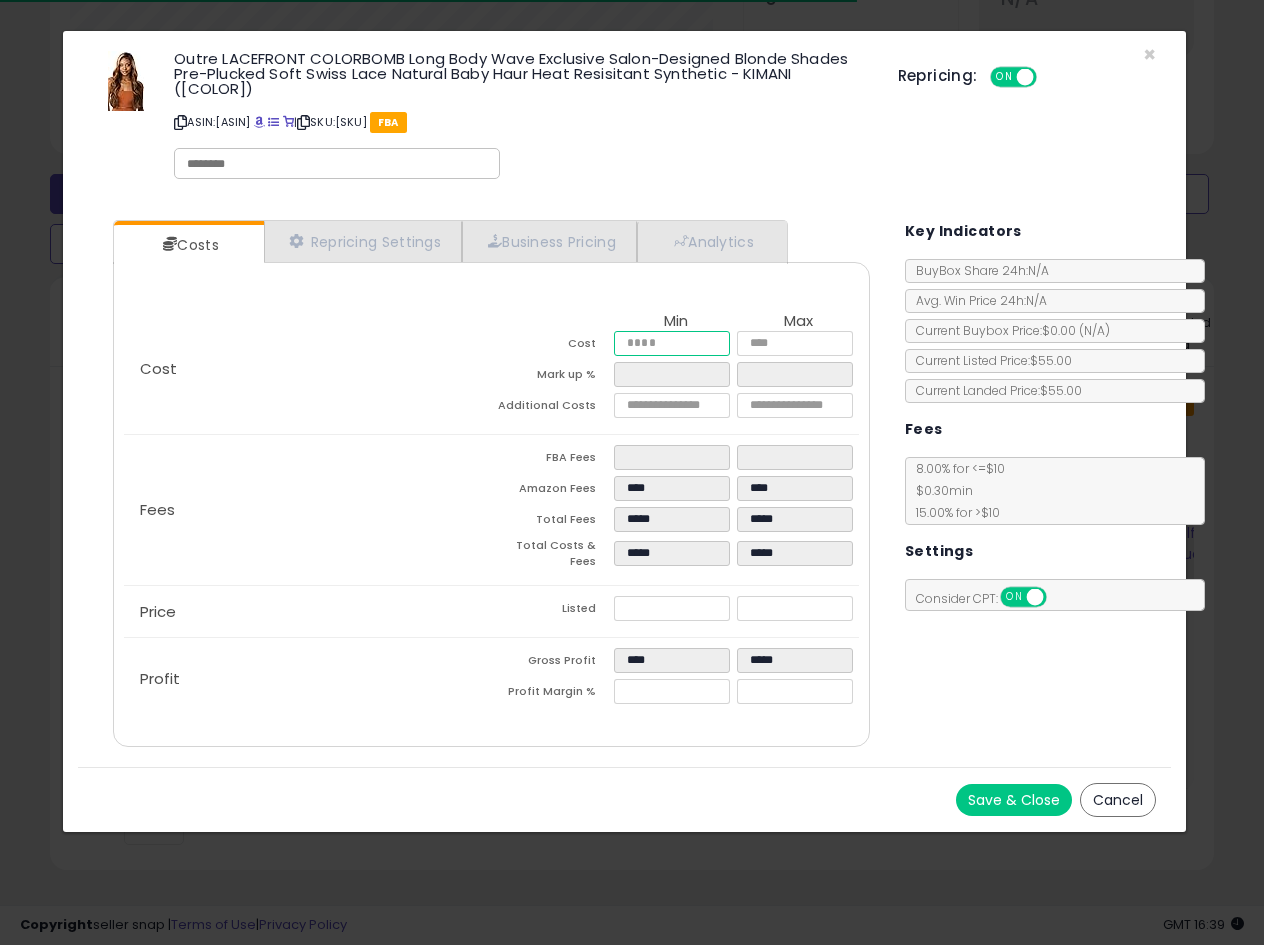 drag, startPoint x: 670, startPoint y: 342, endPoint x: 383, endPoint y: 356, distance: 287.34125 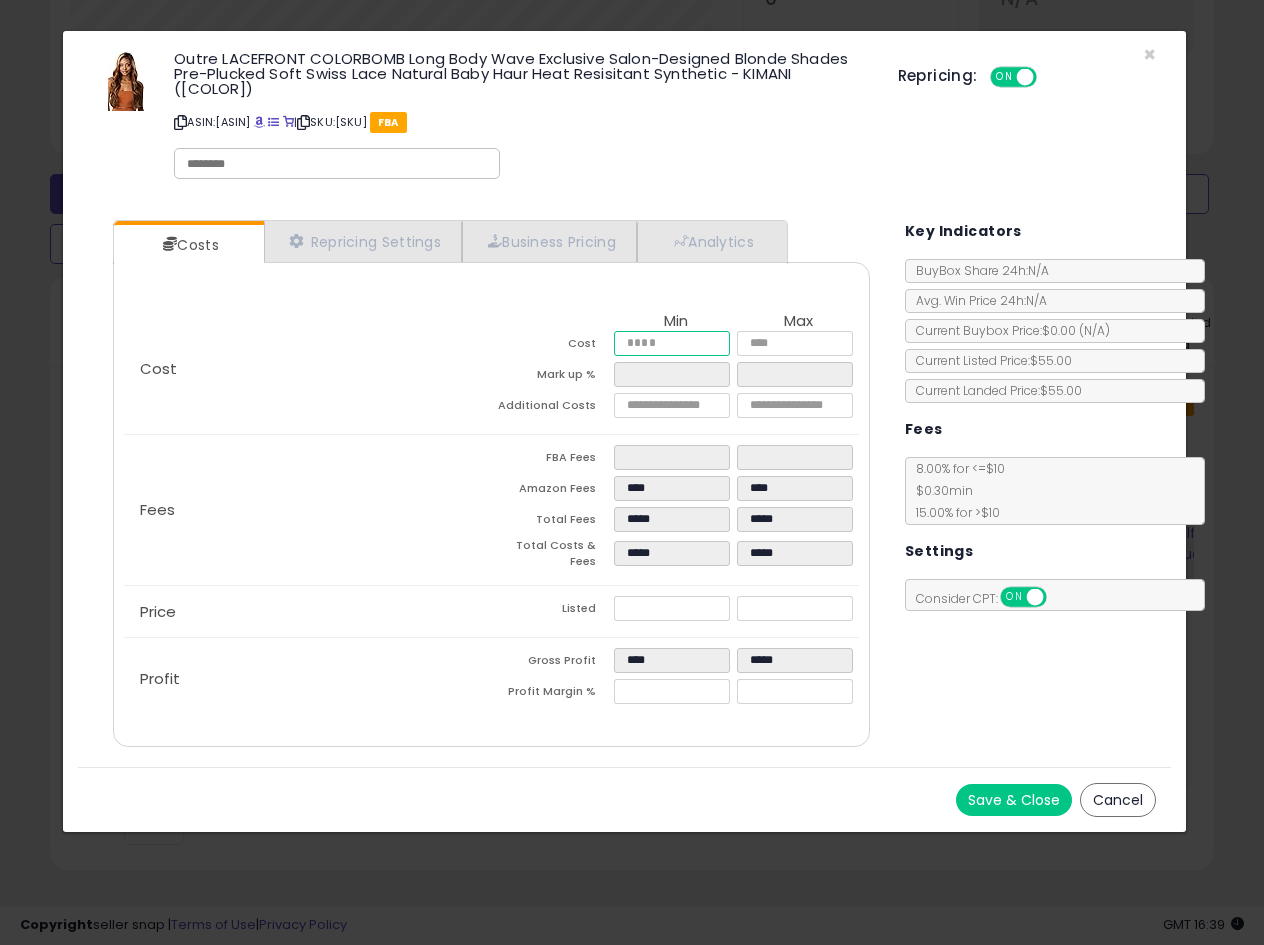 type on "*" 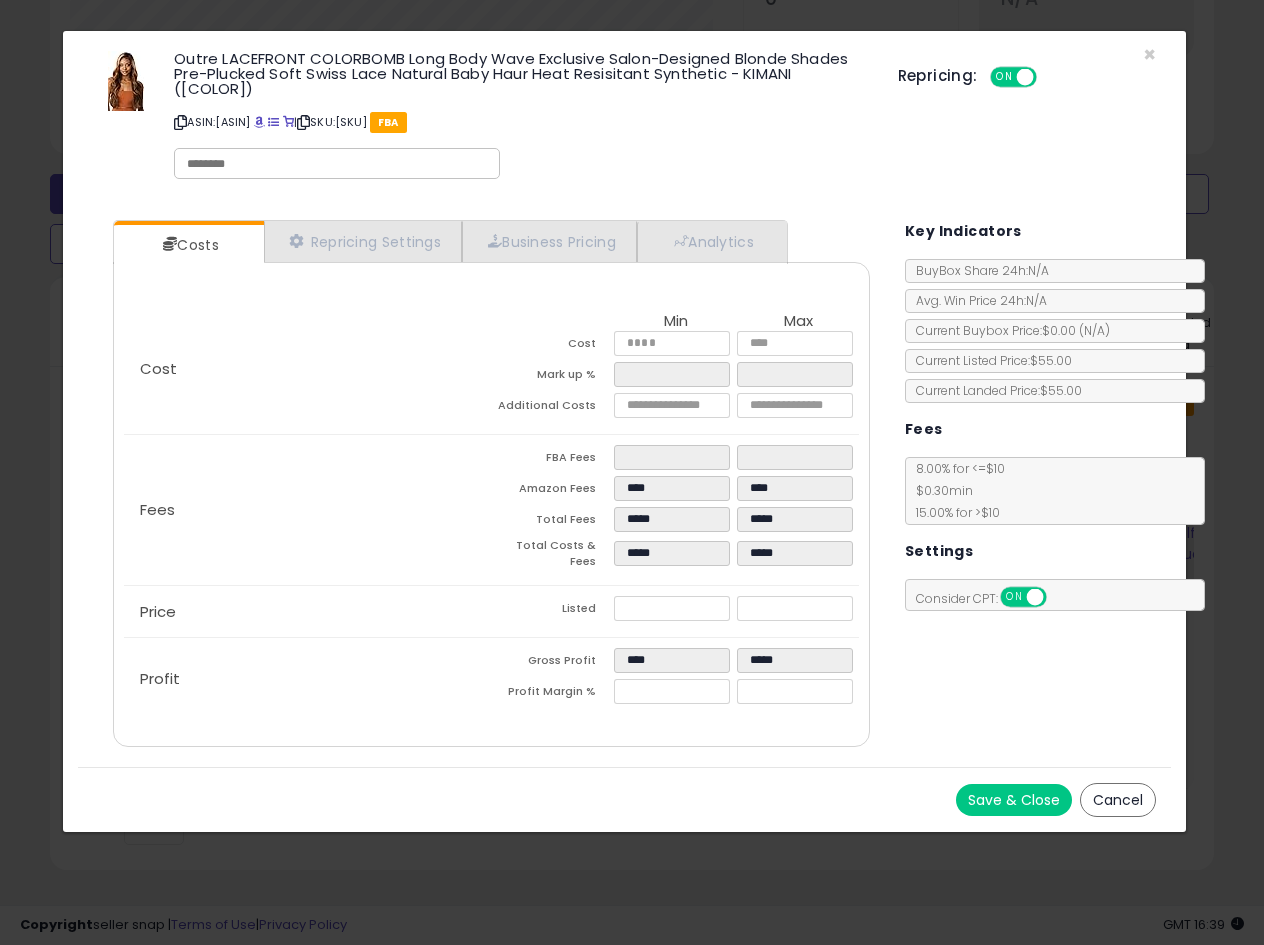 type on "****" 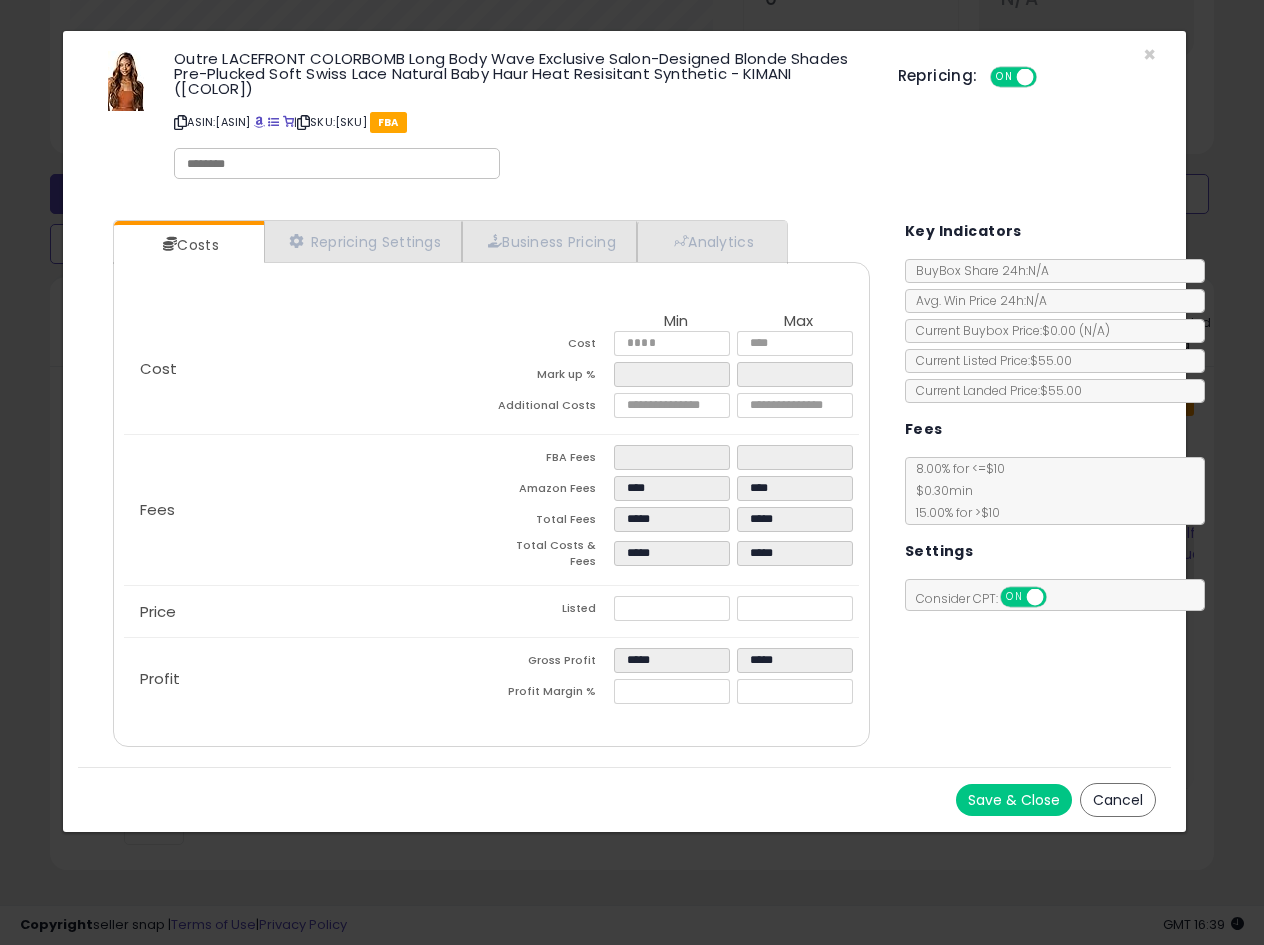 click on "Cost
Min
Max
Cost
****
****
Mark up %
******
******
Additional Costs" at bounding box center [491, 368] 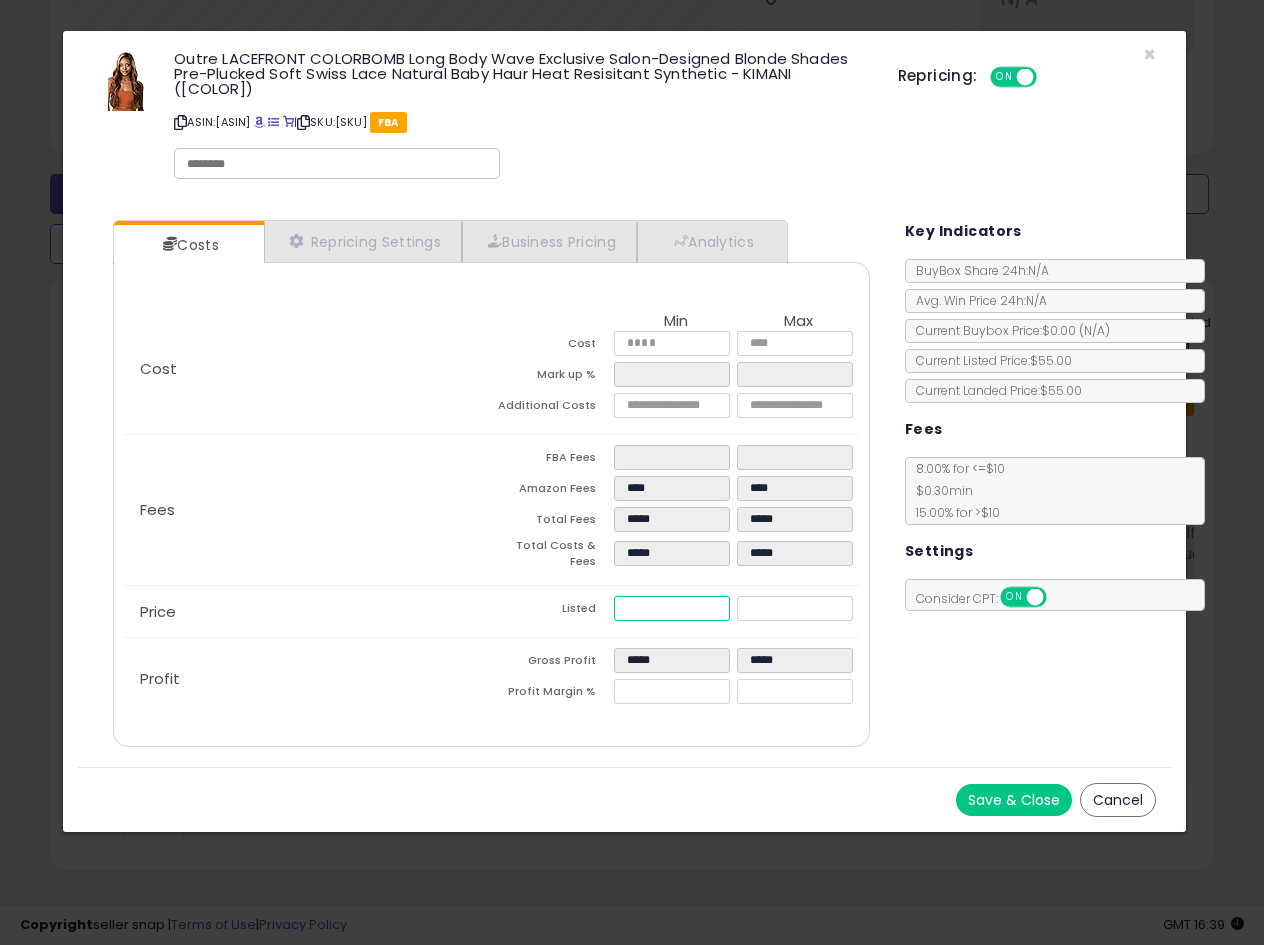 drag, startPoint x: 676, startPoint y: 597, endPoint x: 488, endPoint y: 609, distance: 188.38258 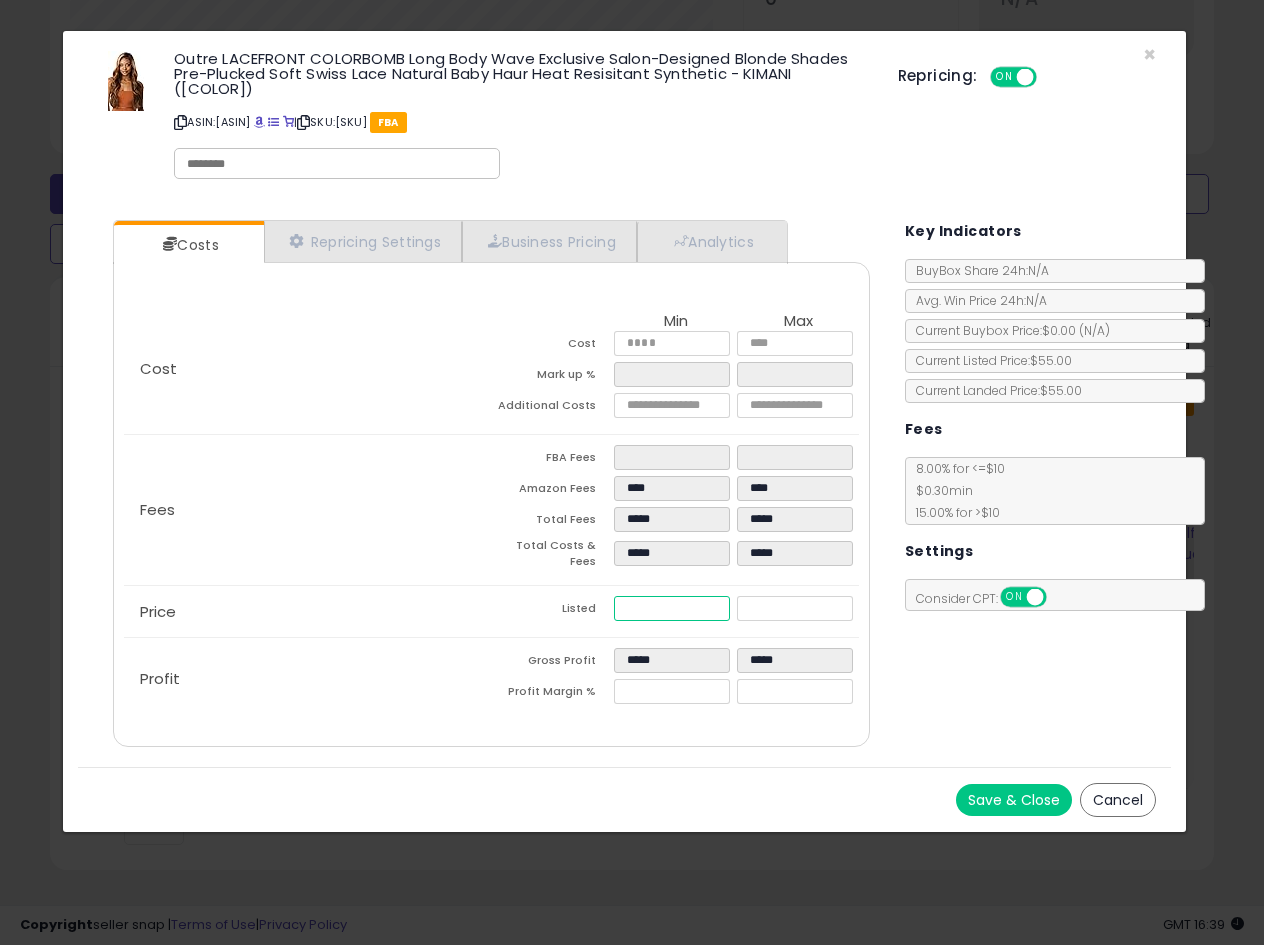type on "****" 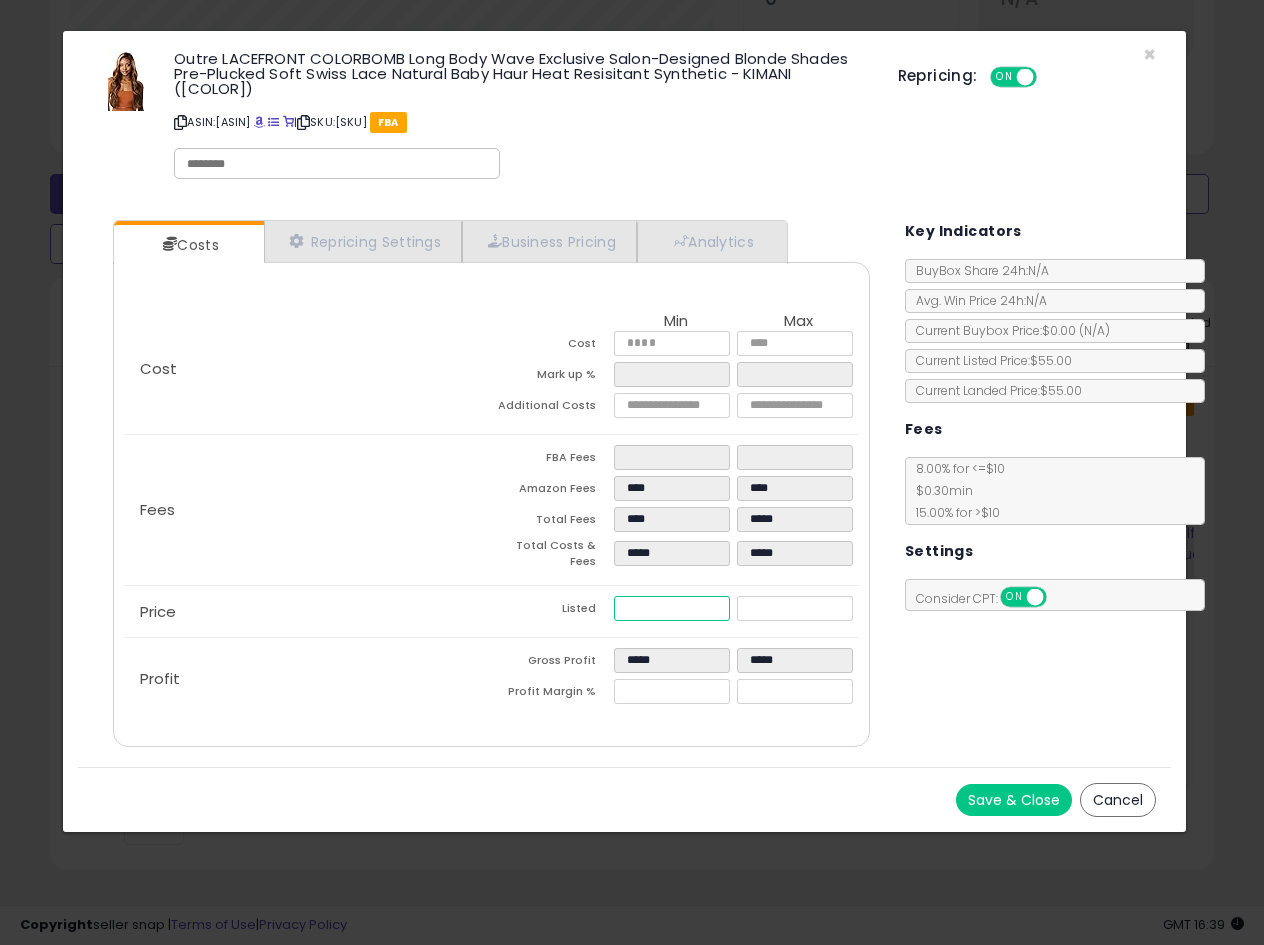 type on "****" 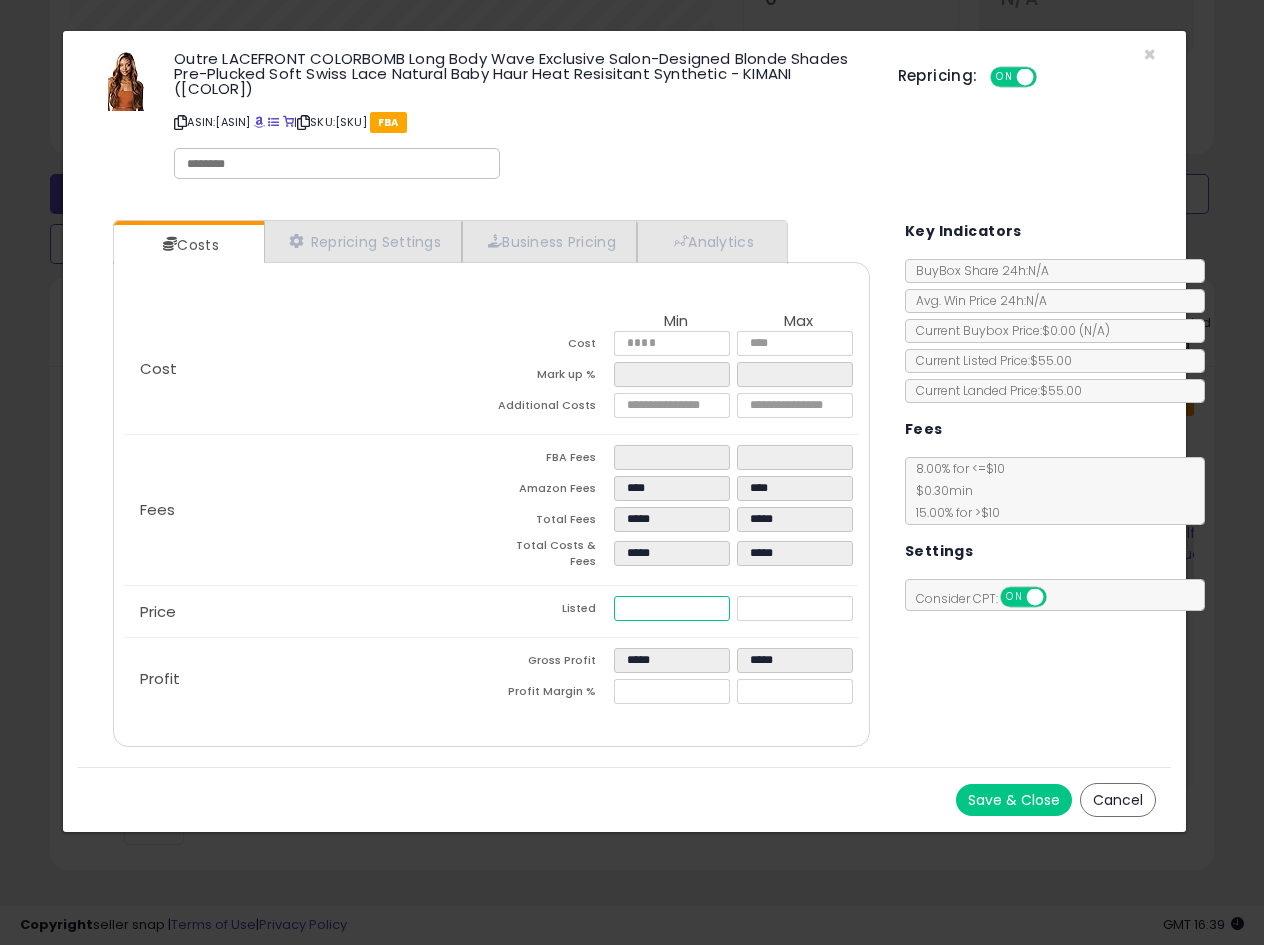 type on "****" 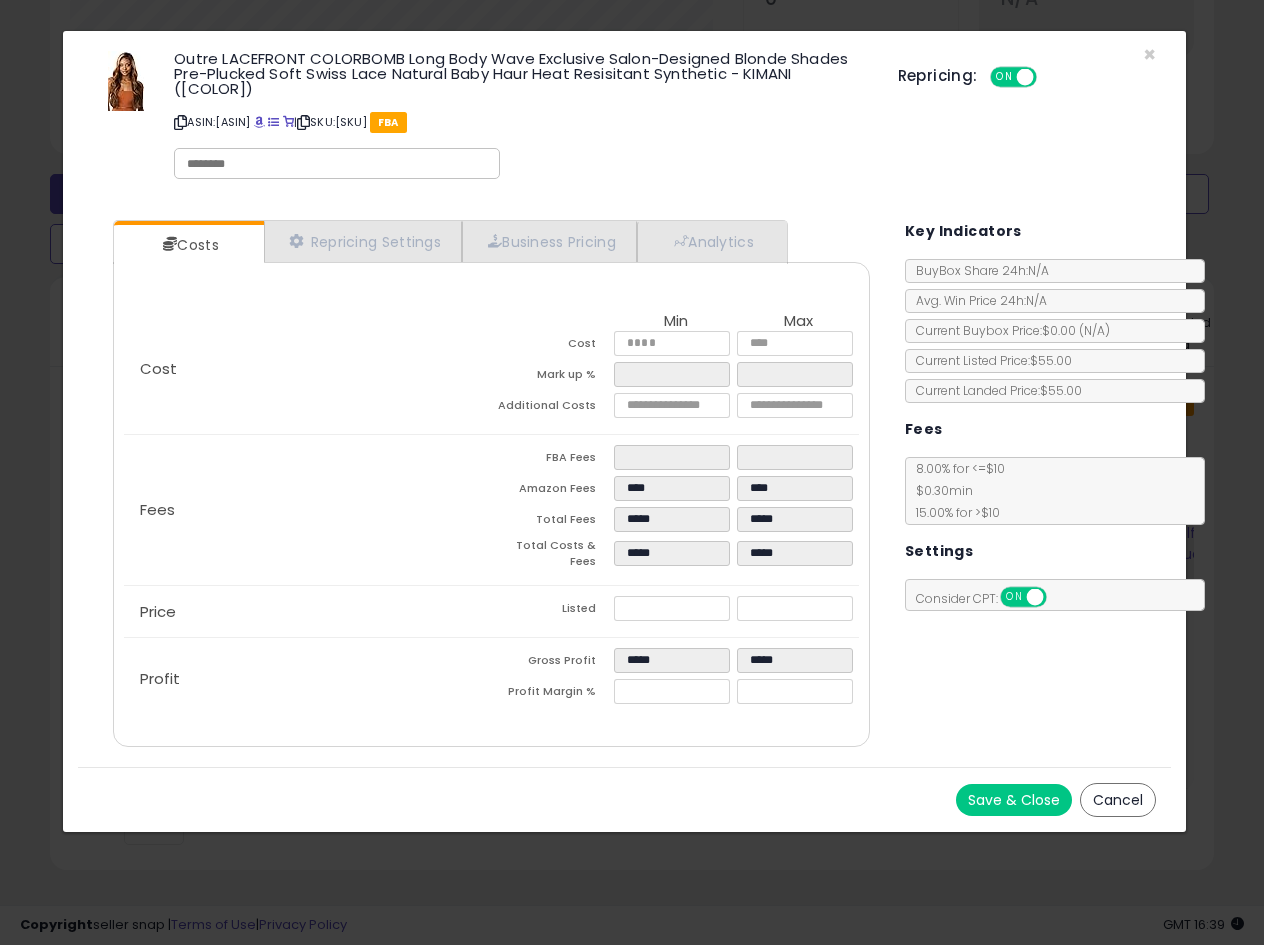 type on "******" 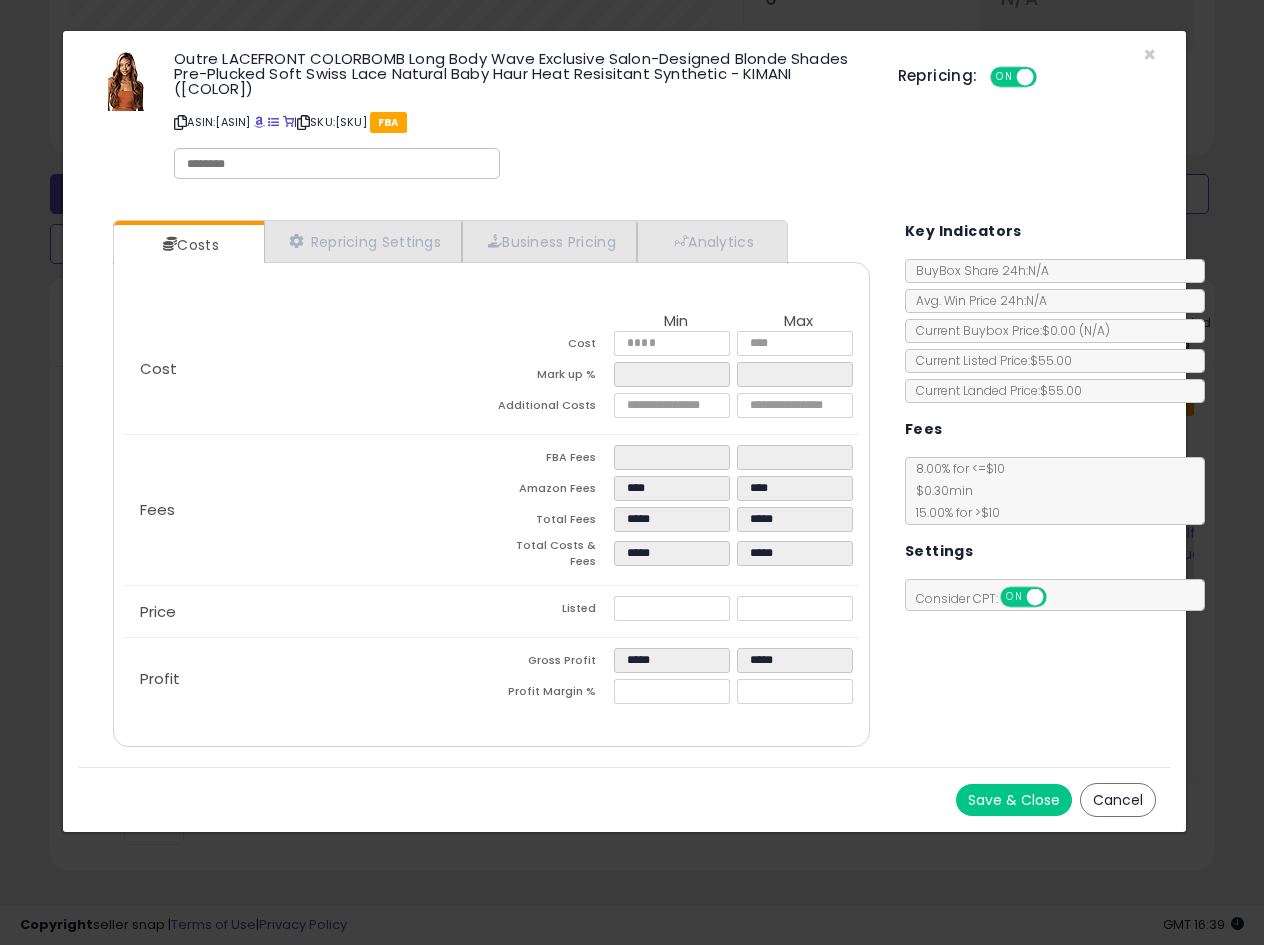 click on "Cancel" at bounding box center [1118, 800] 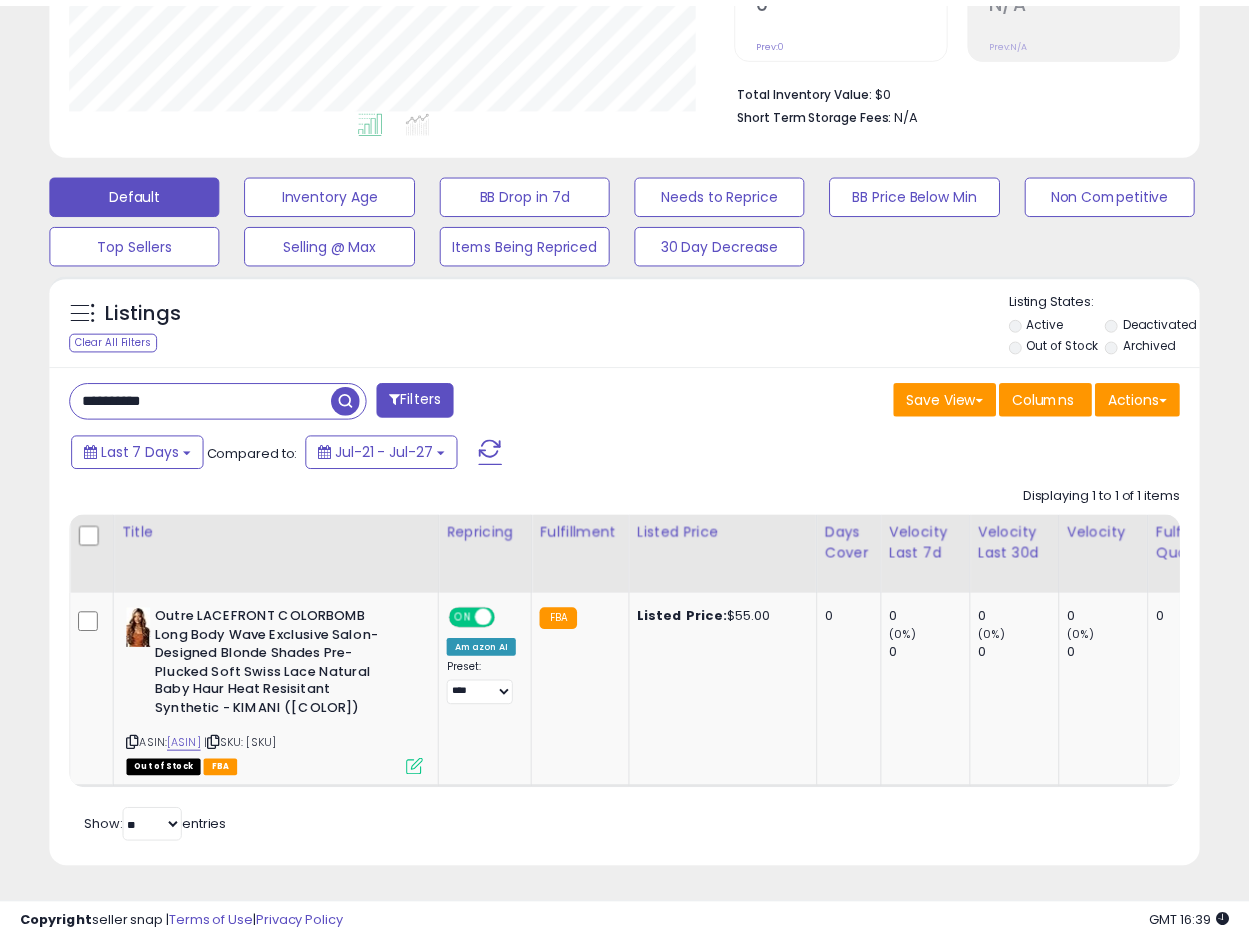 scroll, scrollTop: 410, scrollLeft: 665, axis: both 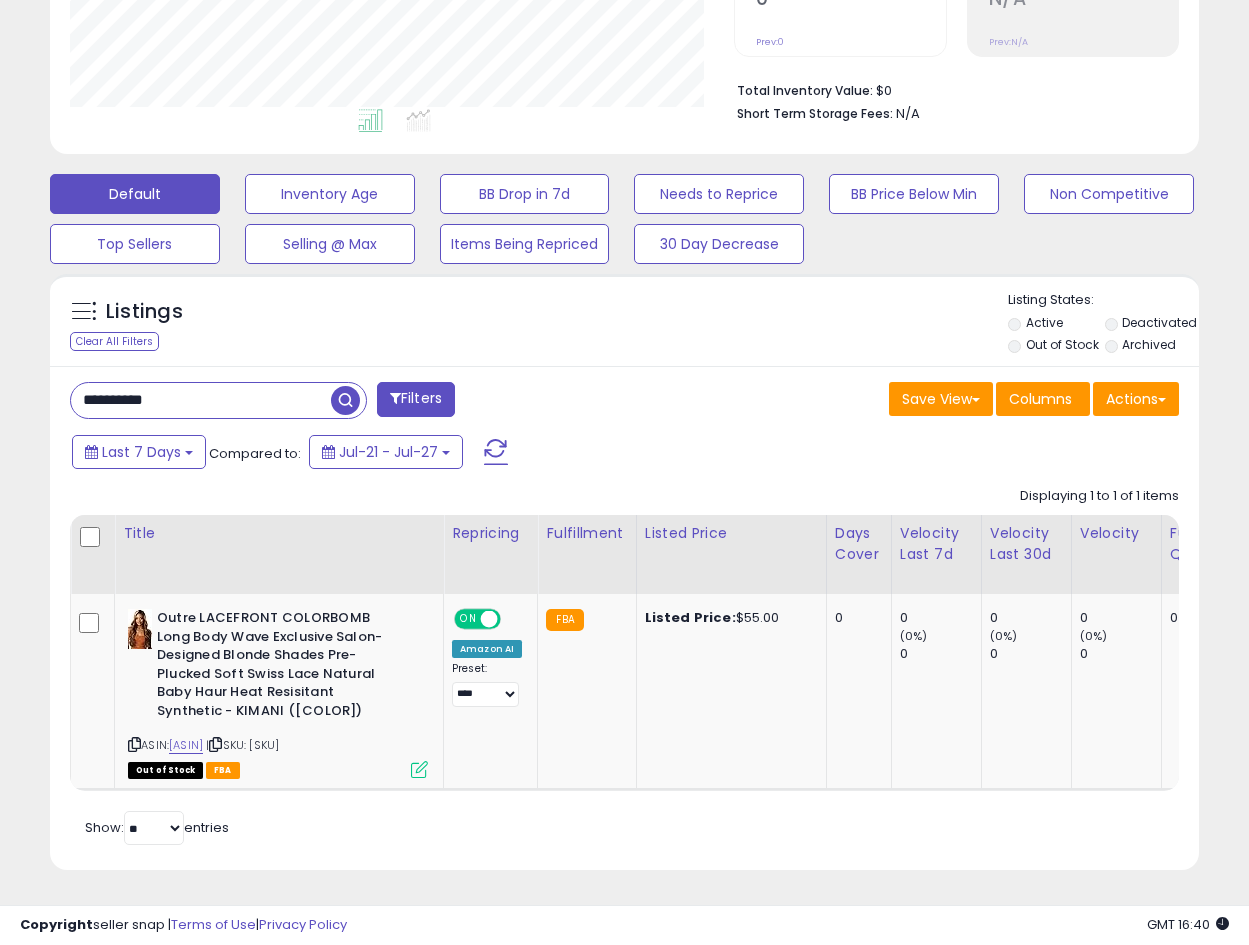click on "**********" at bounding box center [201, 400] 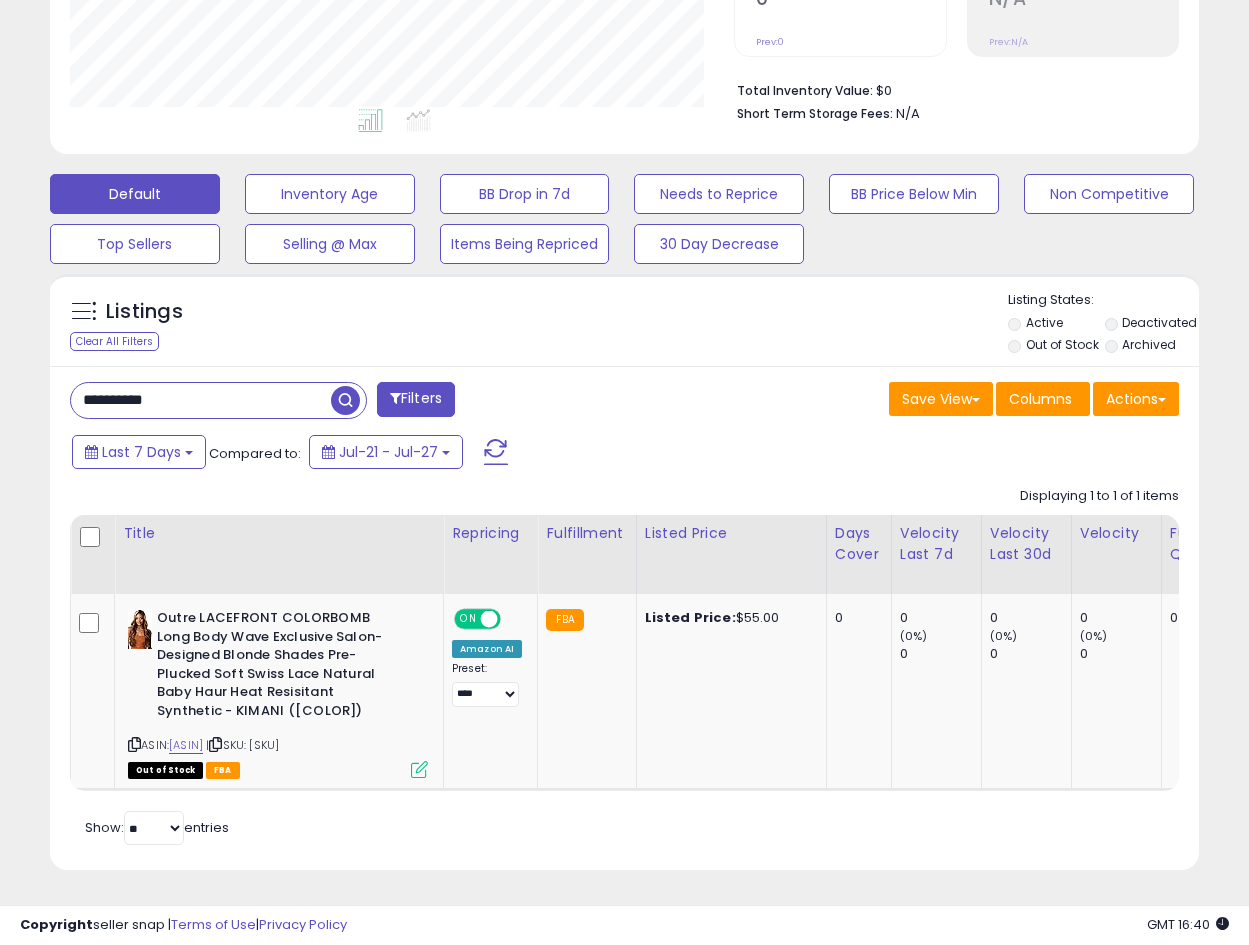 drag, startPoint x: 235, startPoint y: 380, endPoint x: -64, endPoint y: 395, distance: 299.376 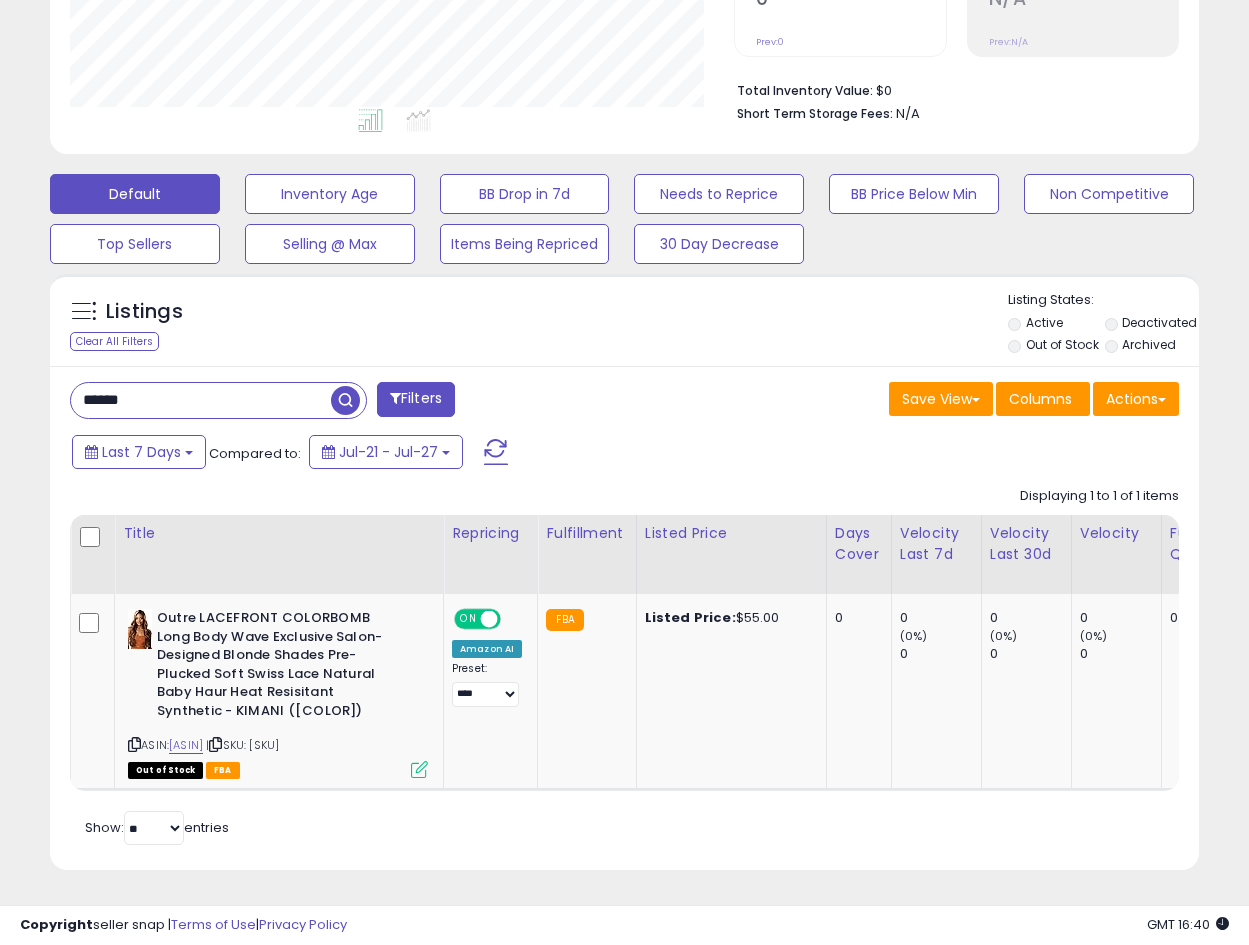 type on "******" 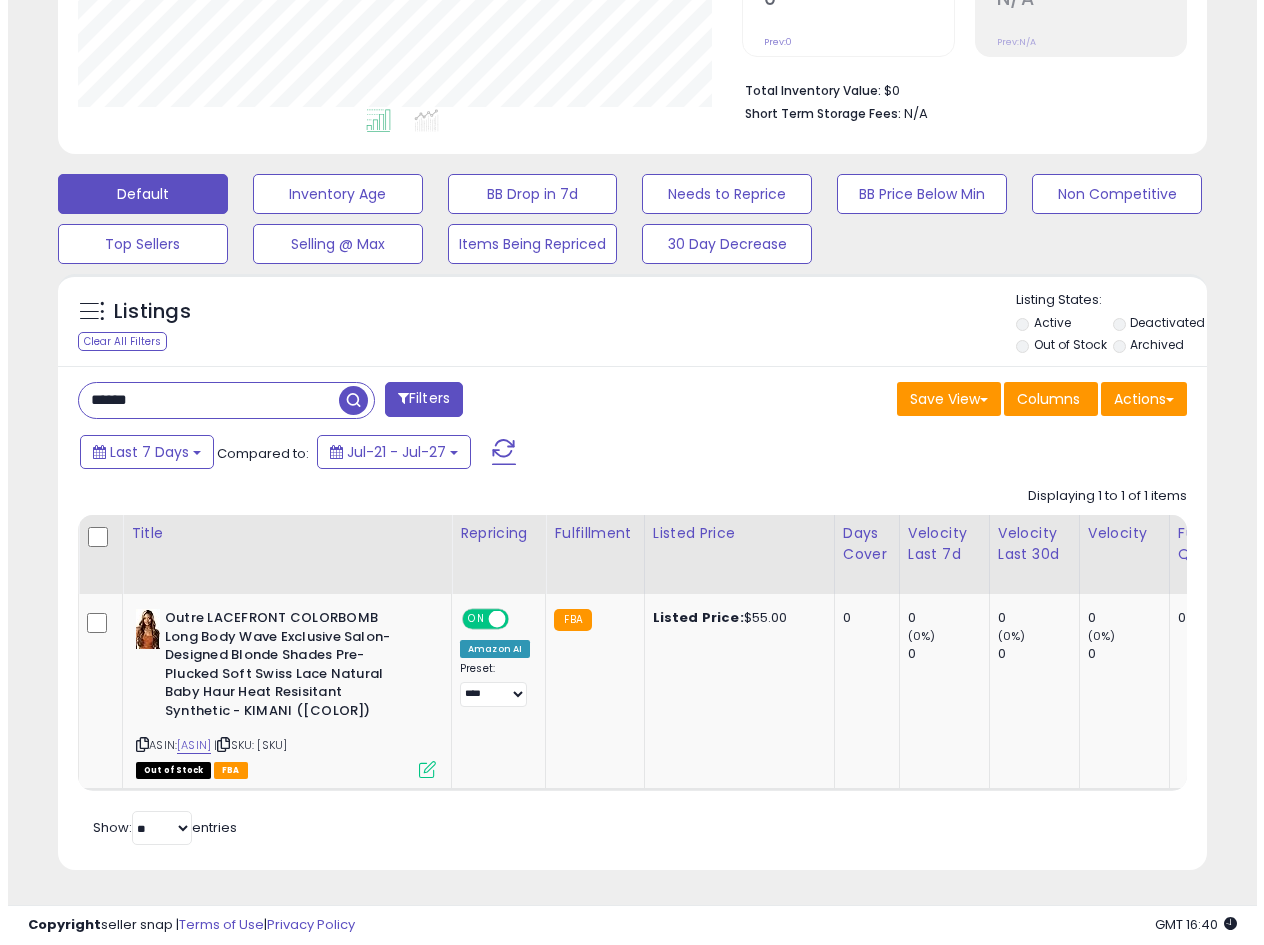 scroll, scrollTop: 275, scrollLeft: 0, axis: vertical 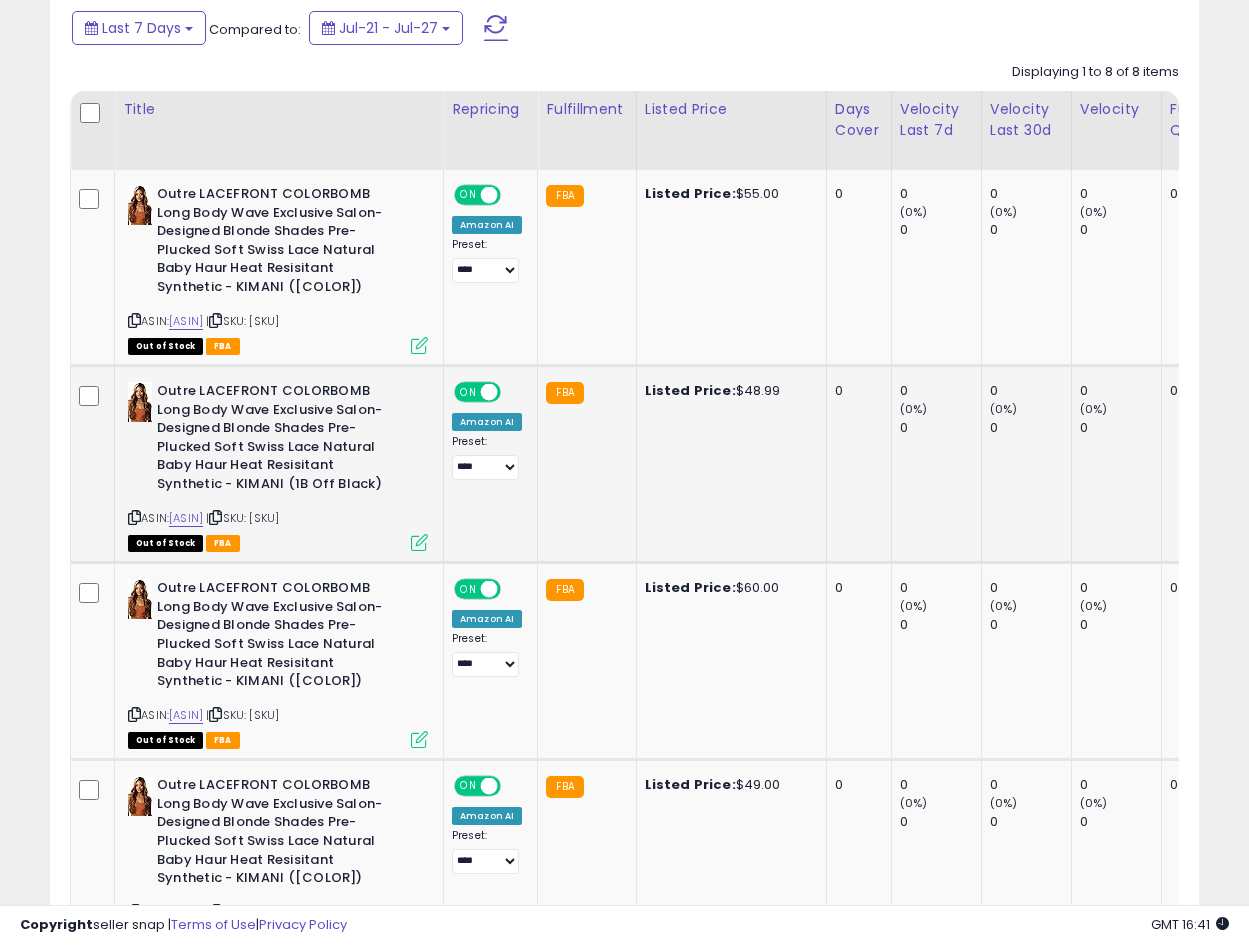 click at bounding box center [419, 542] 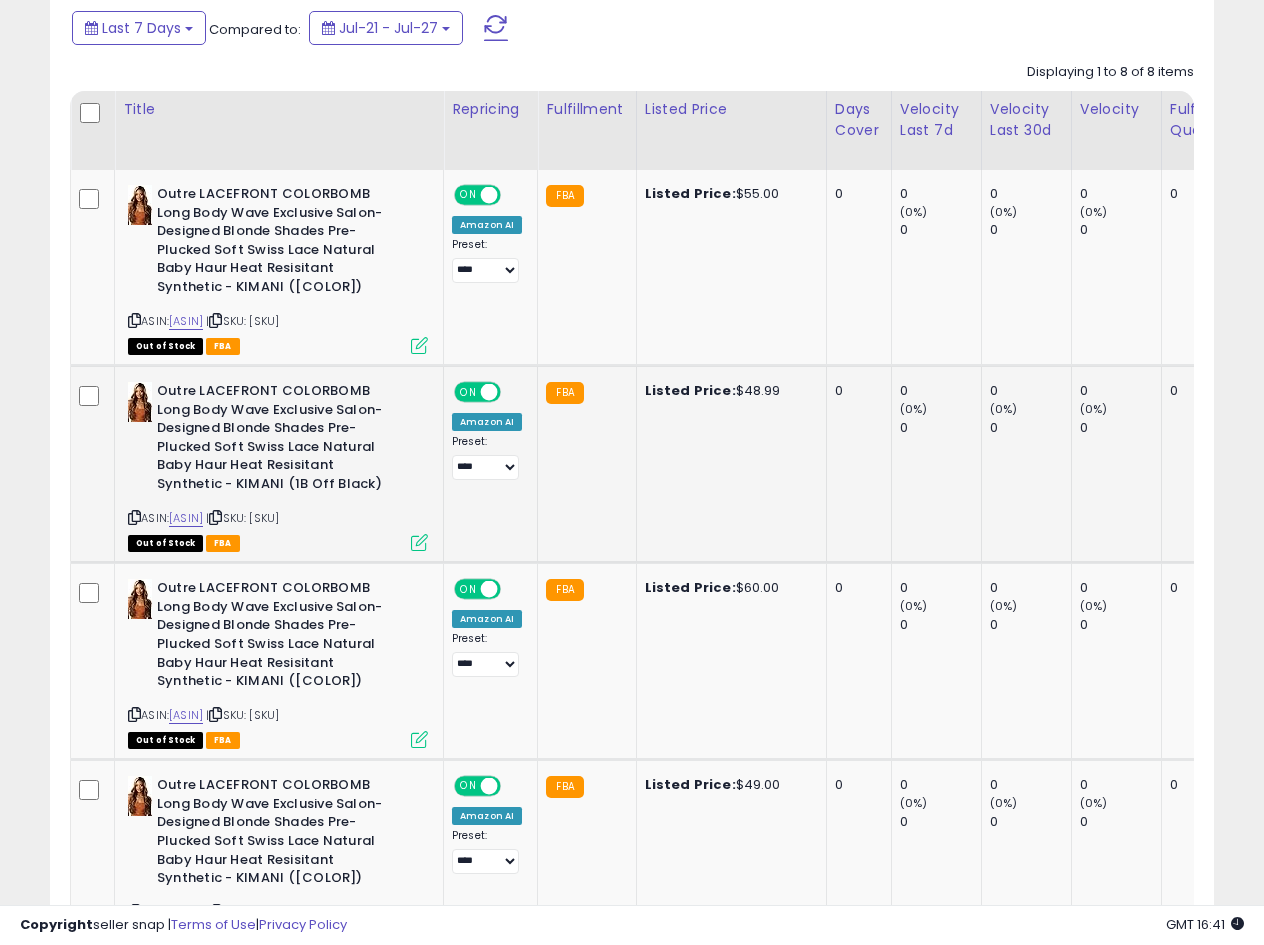 scroll, scrollTop: 999590, scrollLeft: 999327, axis: both 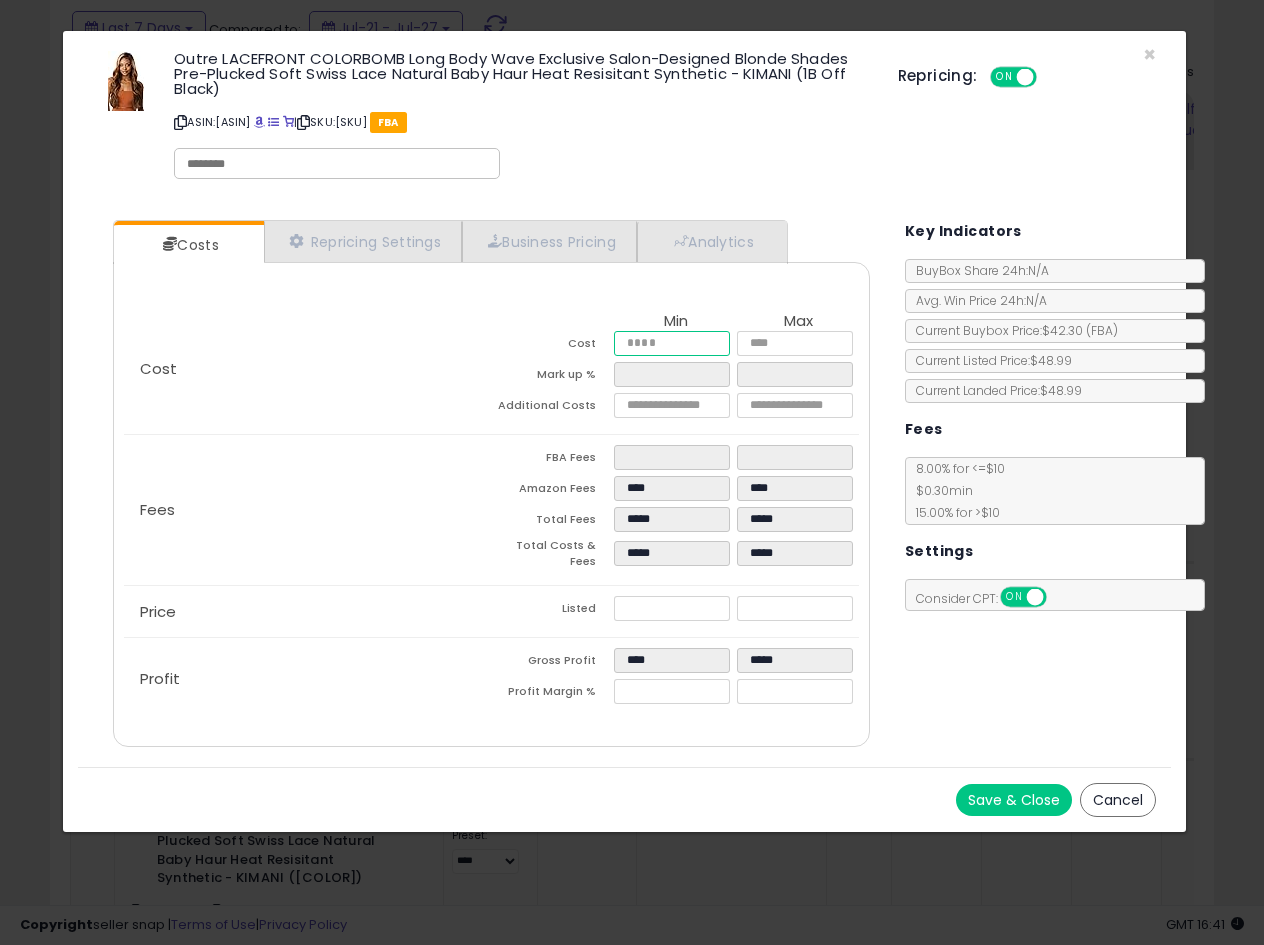drag, startPoint x: 692, startPoint y: 340, endPoint x: 473, endPoint y: 357, distance: 219.65883 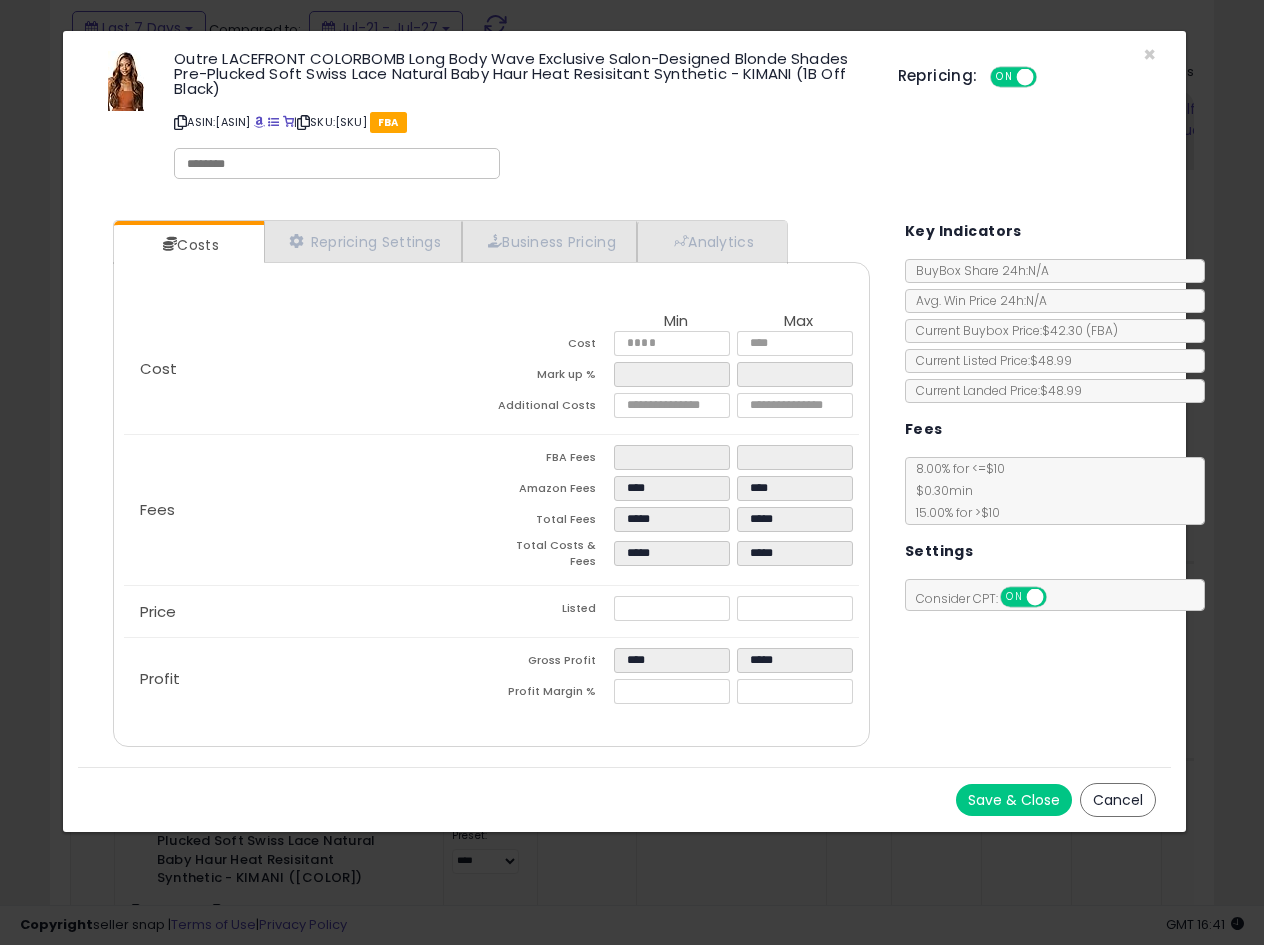 type on "****" 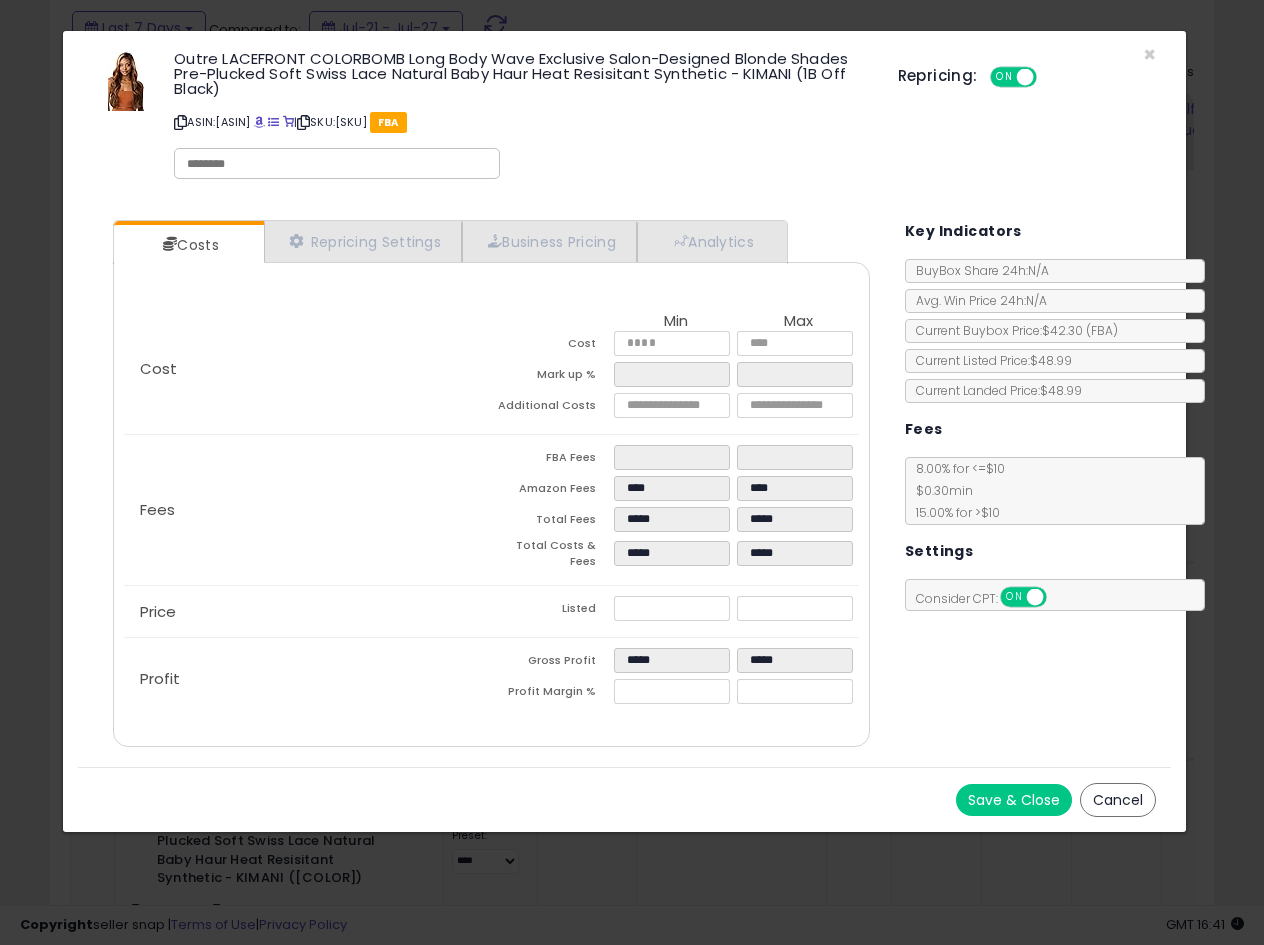 click on "Cost
Min
Max
Cost
****
****
Mark up %
******
******
Additional Costs" at bounding box center [491, 368] 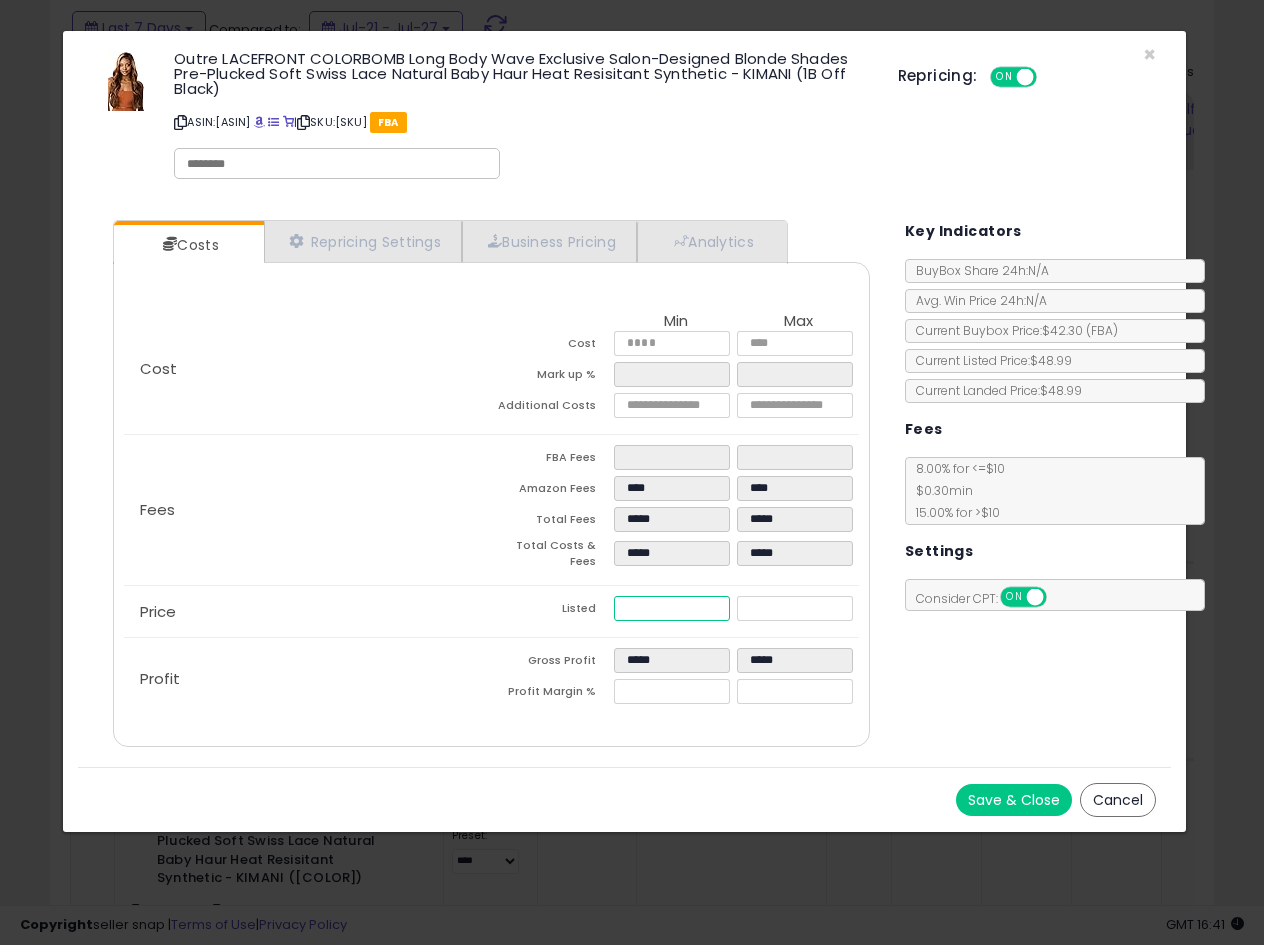 drag, startPoint x: 671, startPoint y: 608, endPoint x: 333, endPoint y: 619, distance: 338.17896 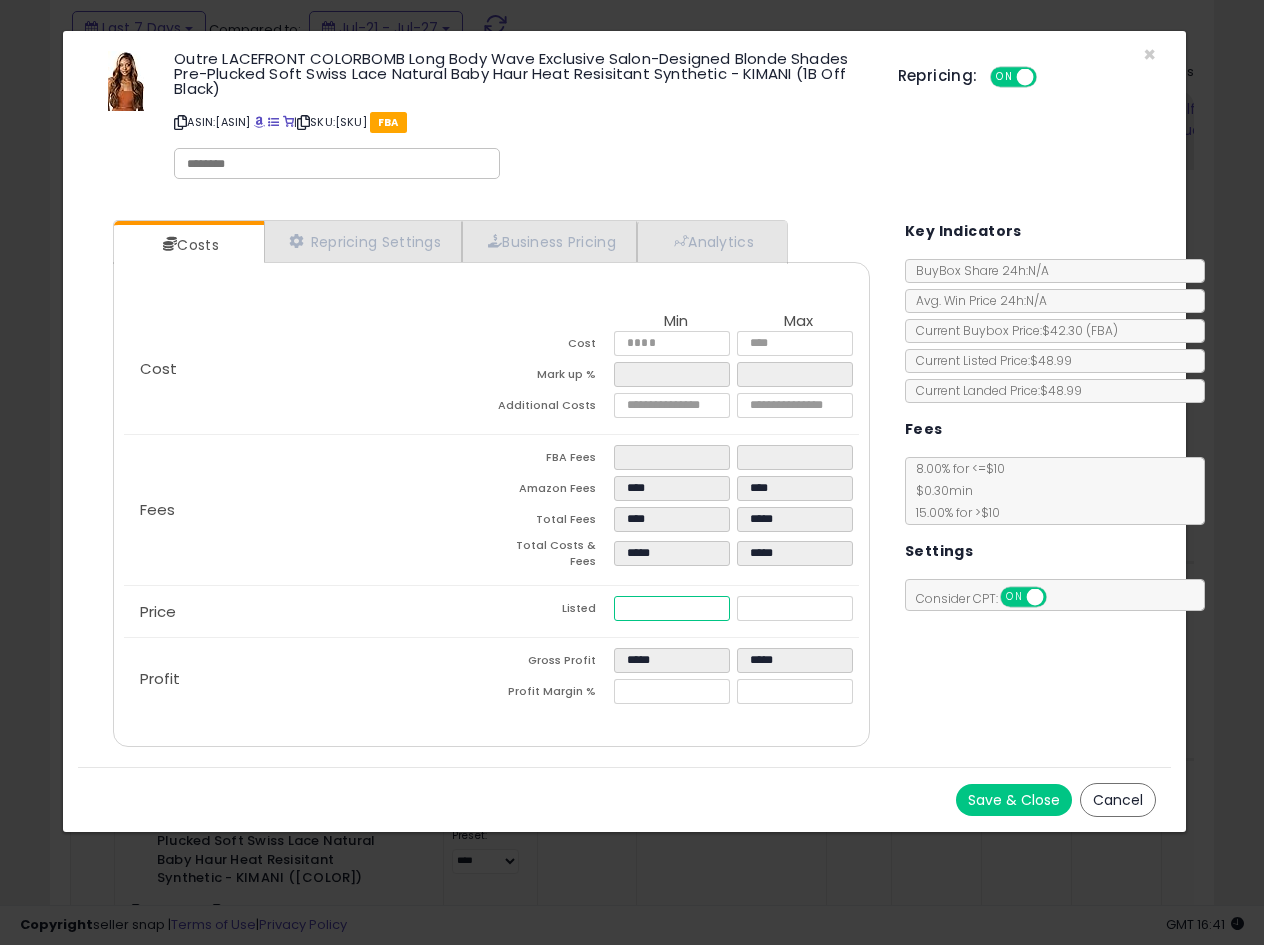 type on "****" 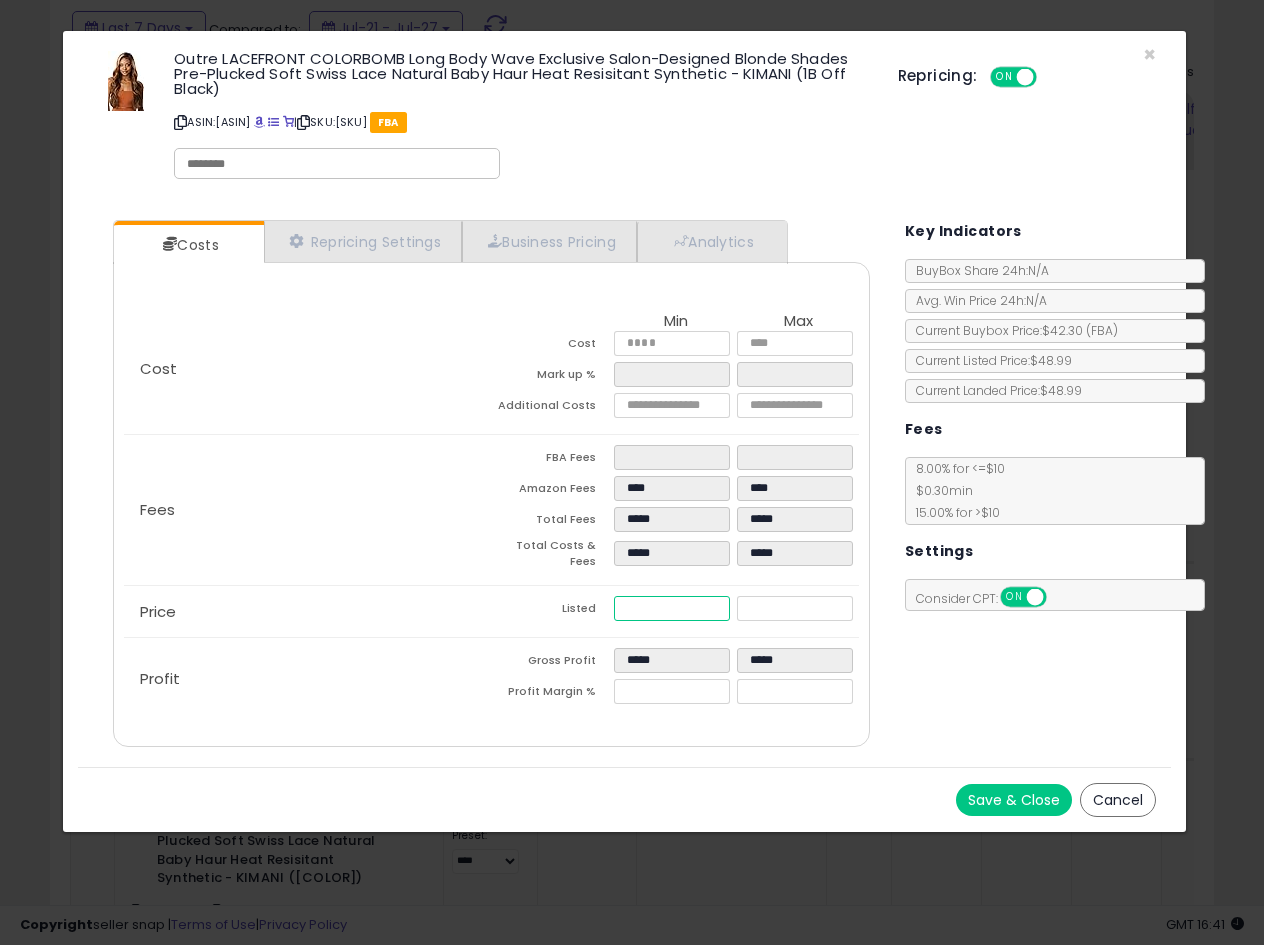 type on "****" 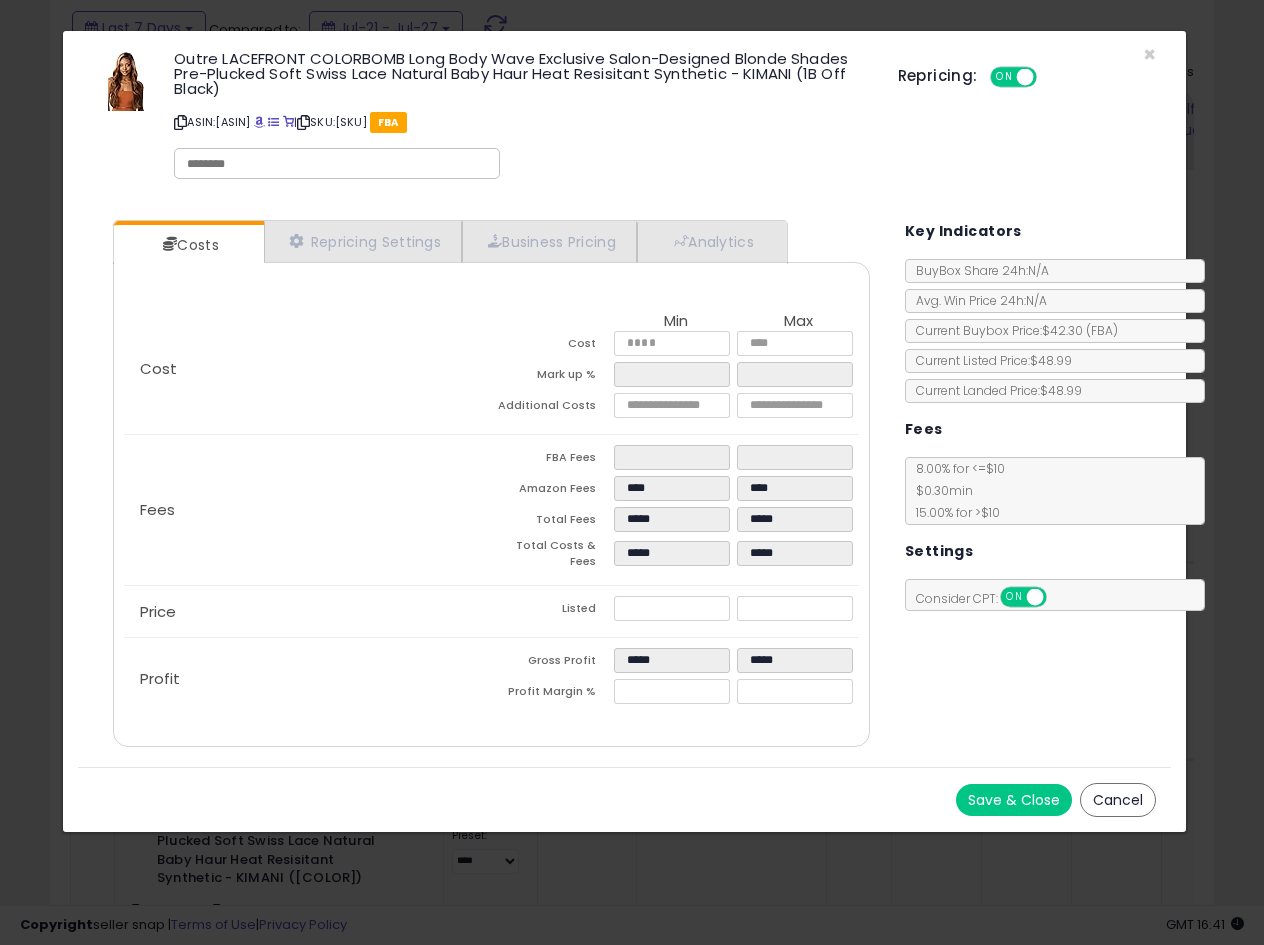 type on "******" 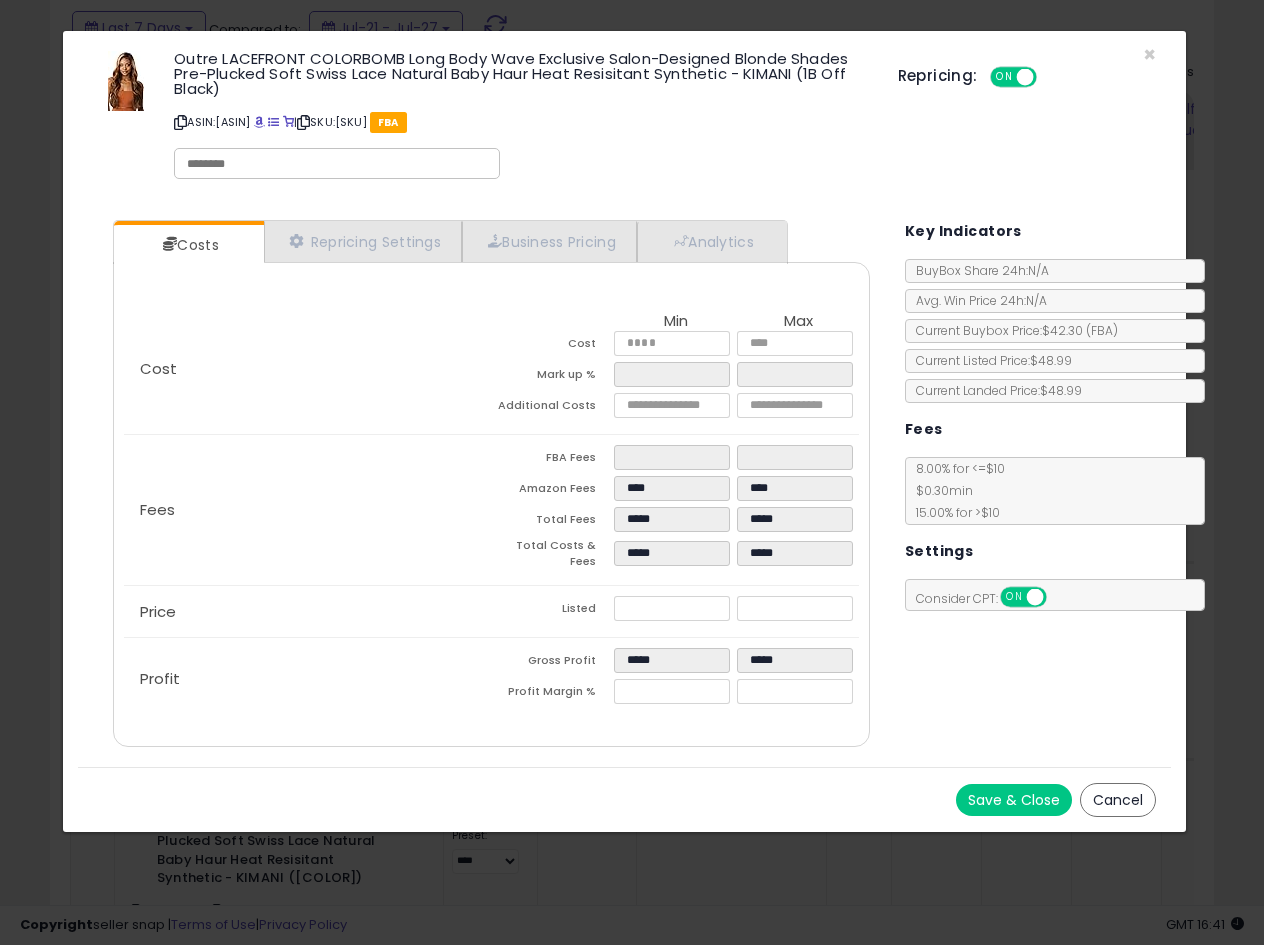 click on "Cancel" at bounding box center (1118, 800) 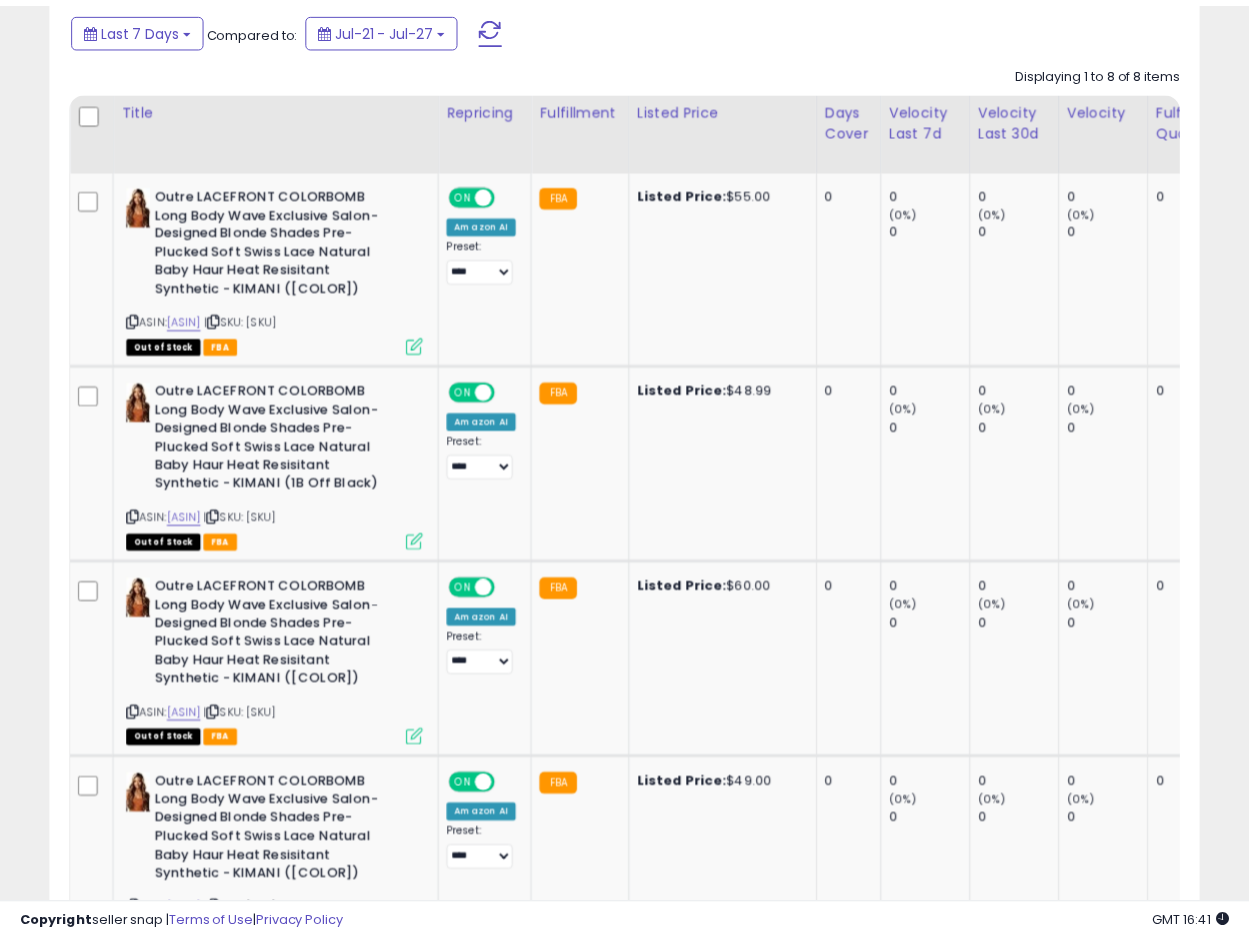 scroll, scrollTop: 410, scrollLeft: 665, axis: both 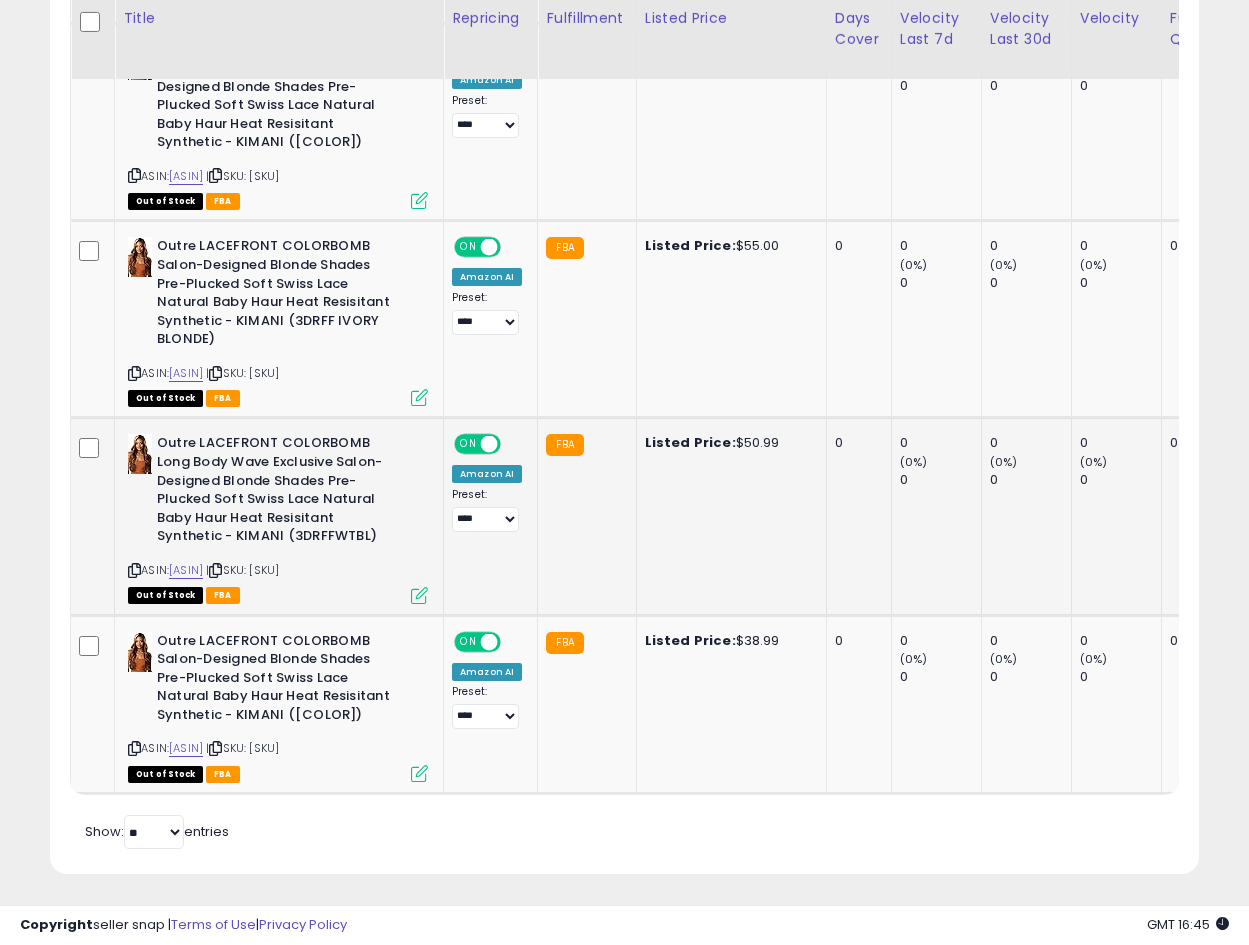 click at bounding box center [134, 570] 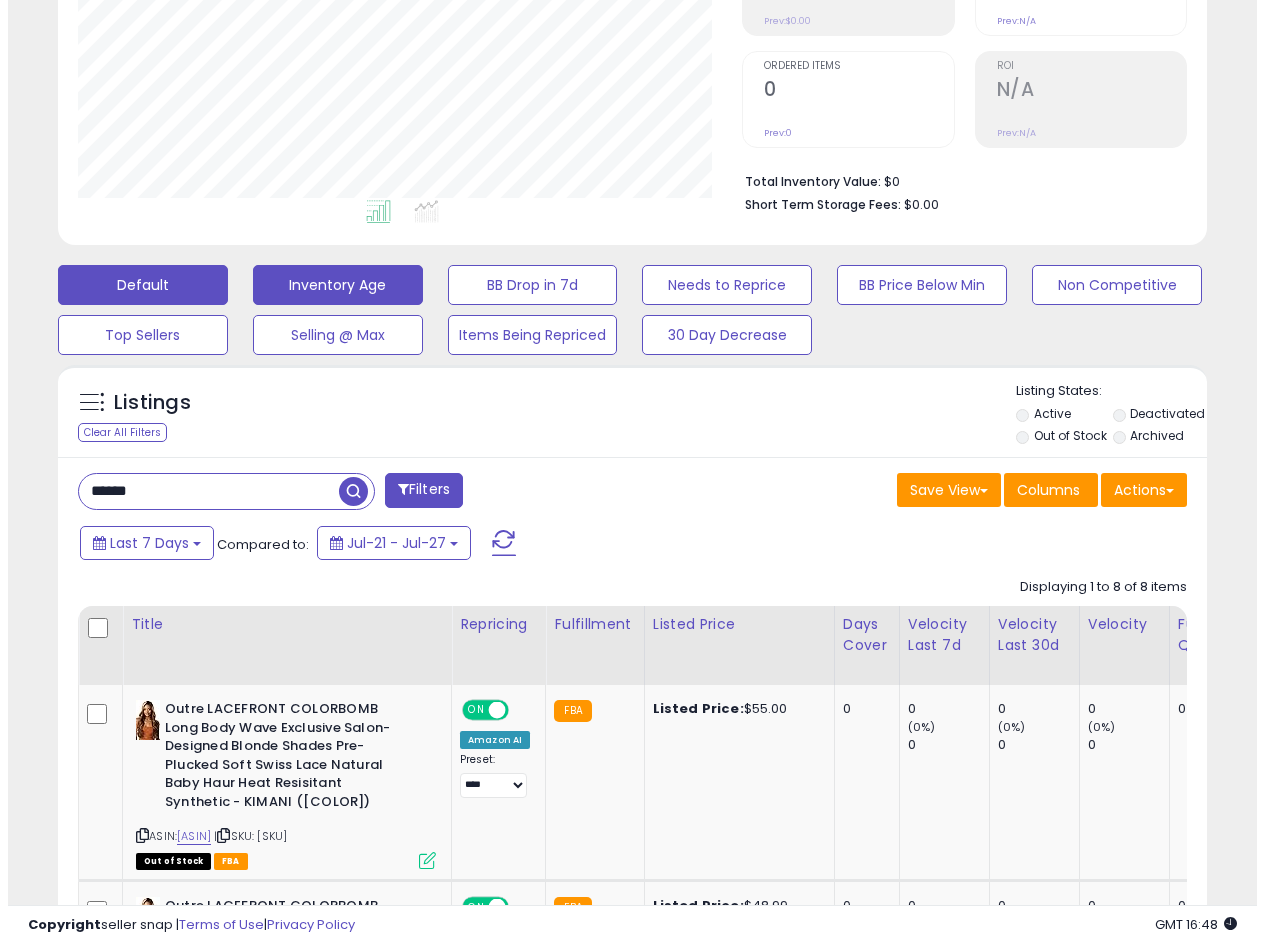 scroll, scrollTop: 213, scrollLeft: 0, axis: vertical 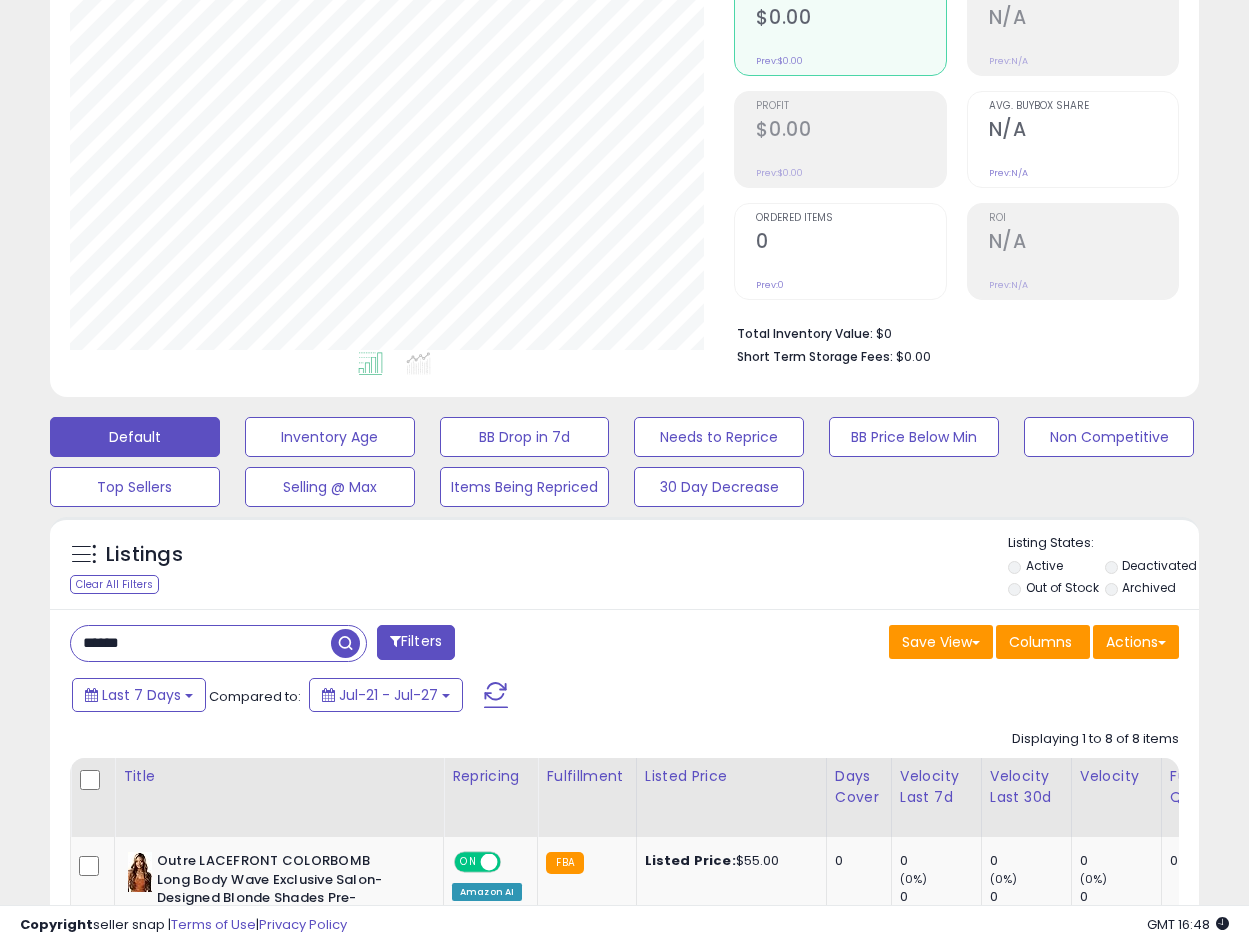 click on "******" at bounding box center [201, 643] 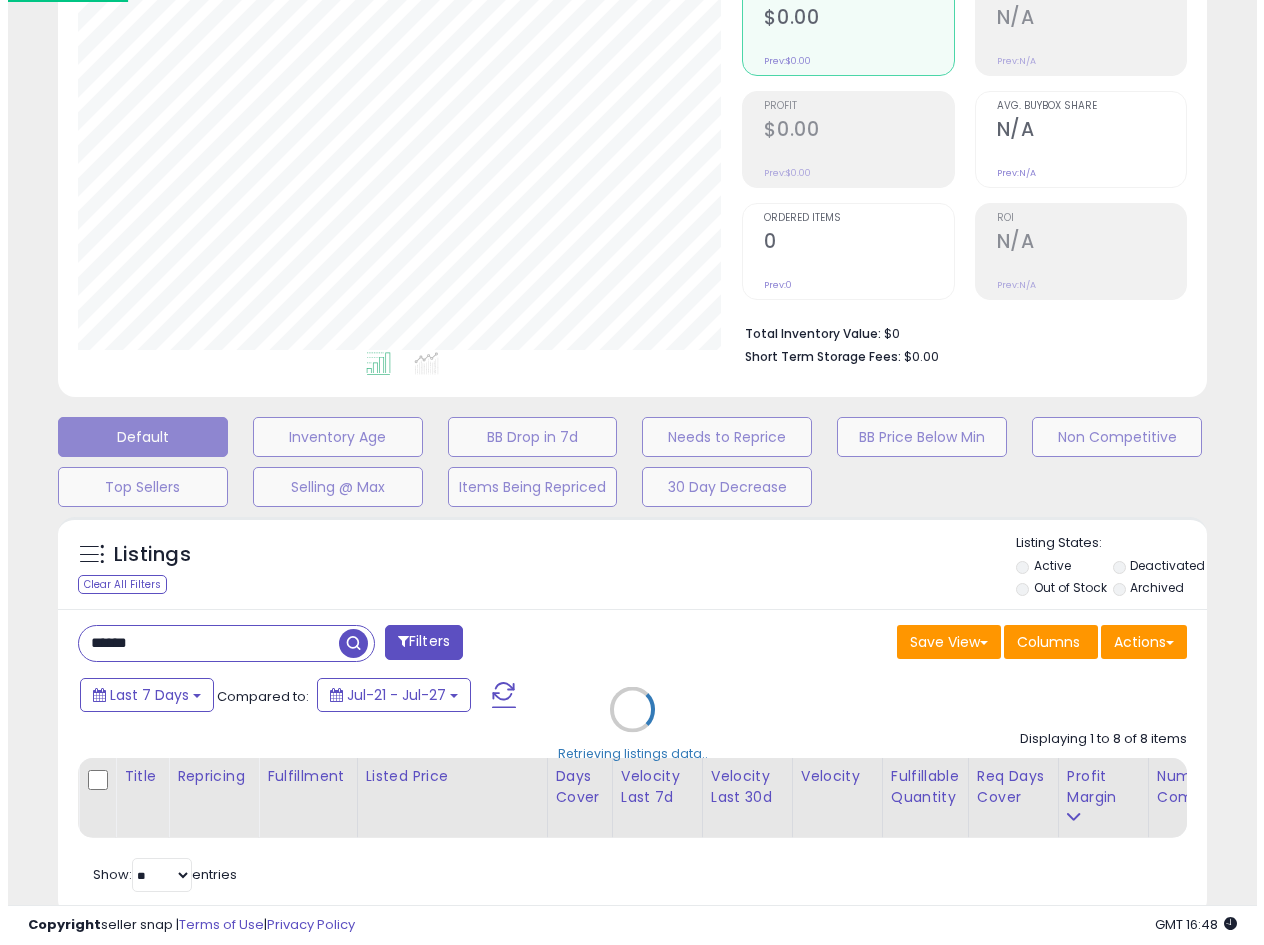 scroll, scrollTop: 999590, scrollLeft: 999327, axis: both 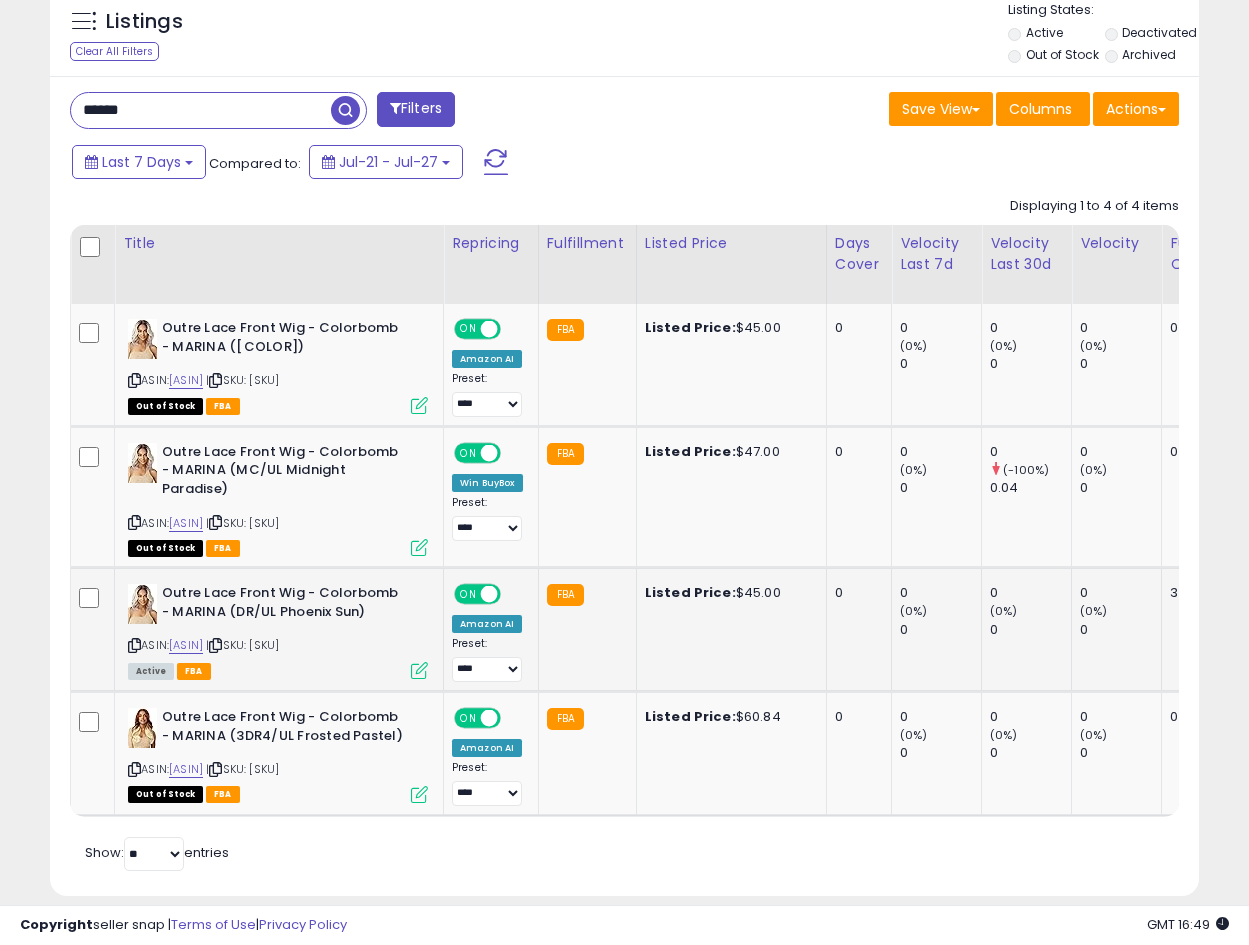click at bounding box center [215, 645] 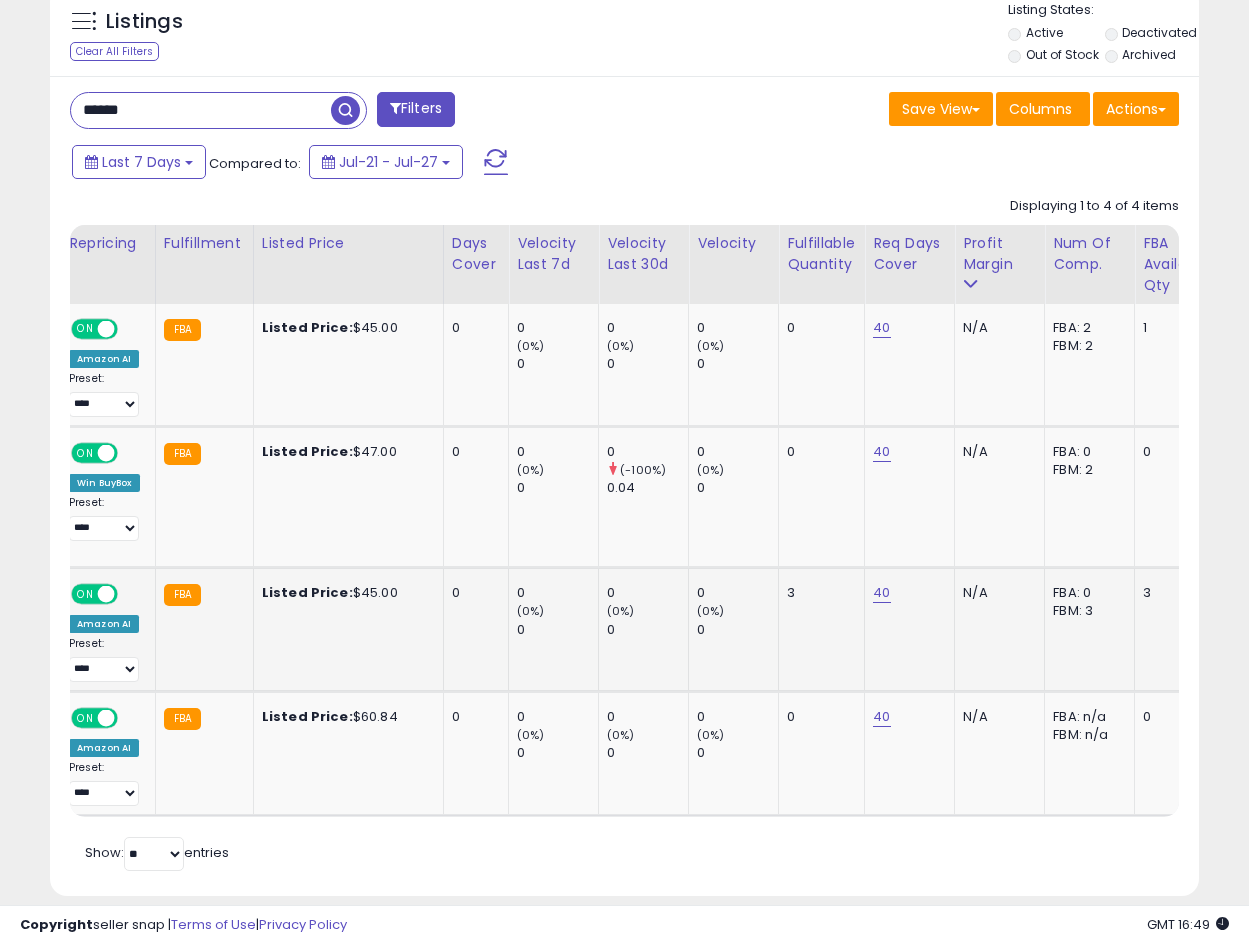 scroll, scrollTop: 0, scrollLeft: 763, axis: horizontal 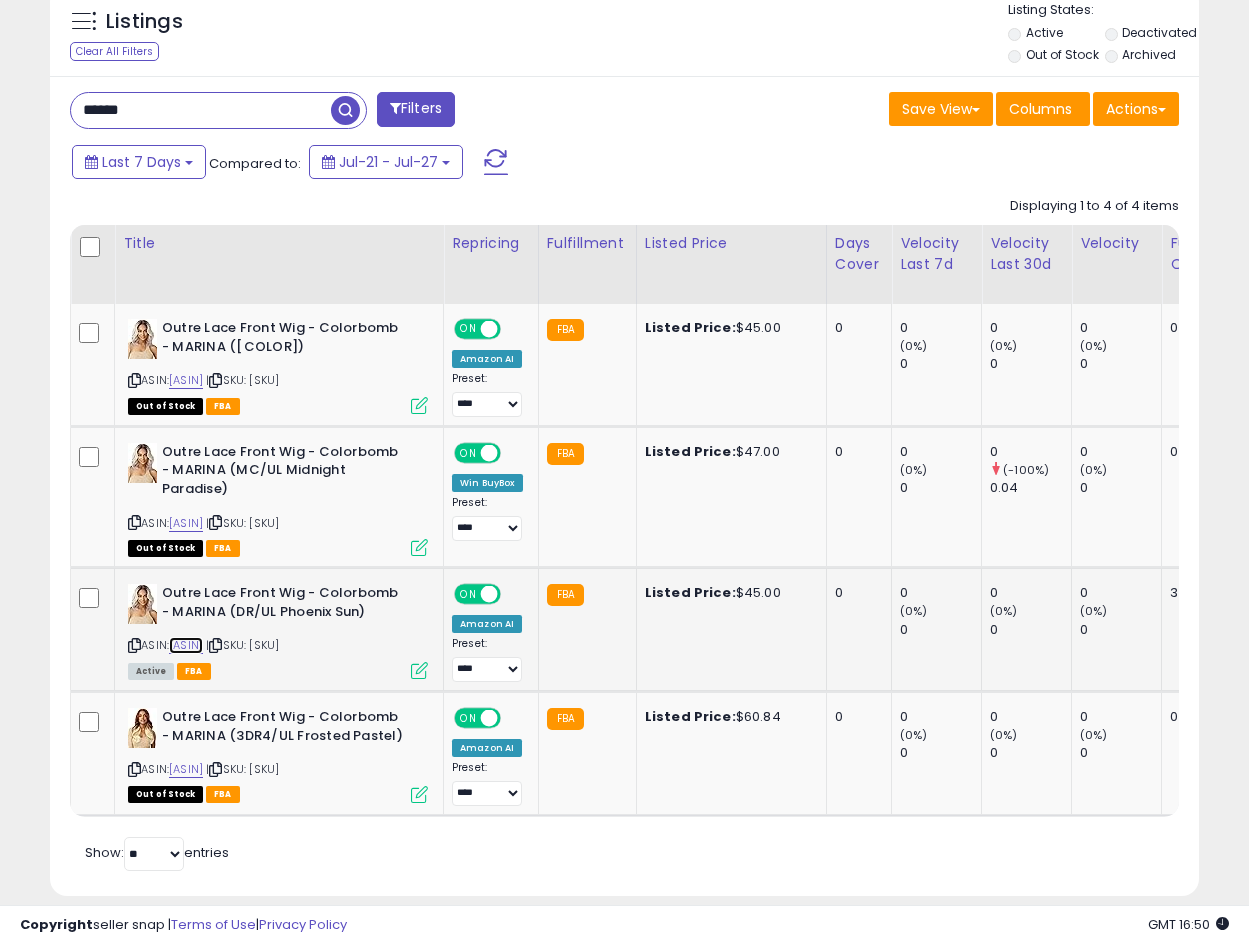 click on "[ASIN]" at bounding box center [186, 645] 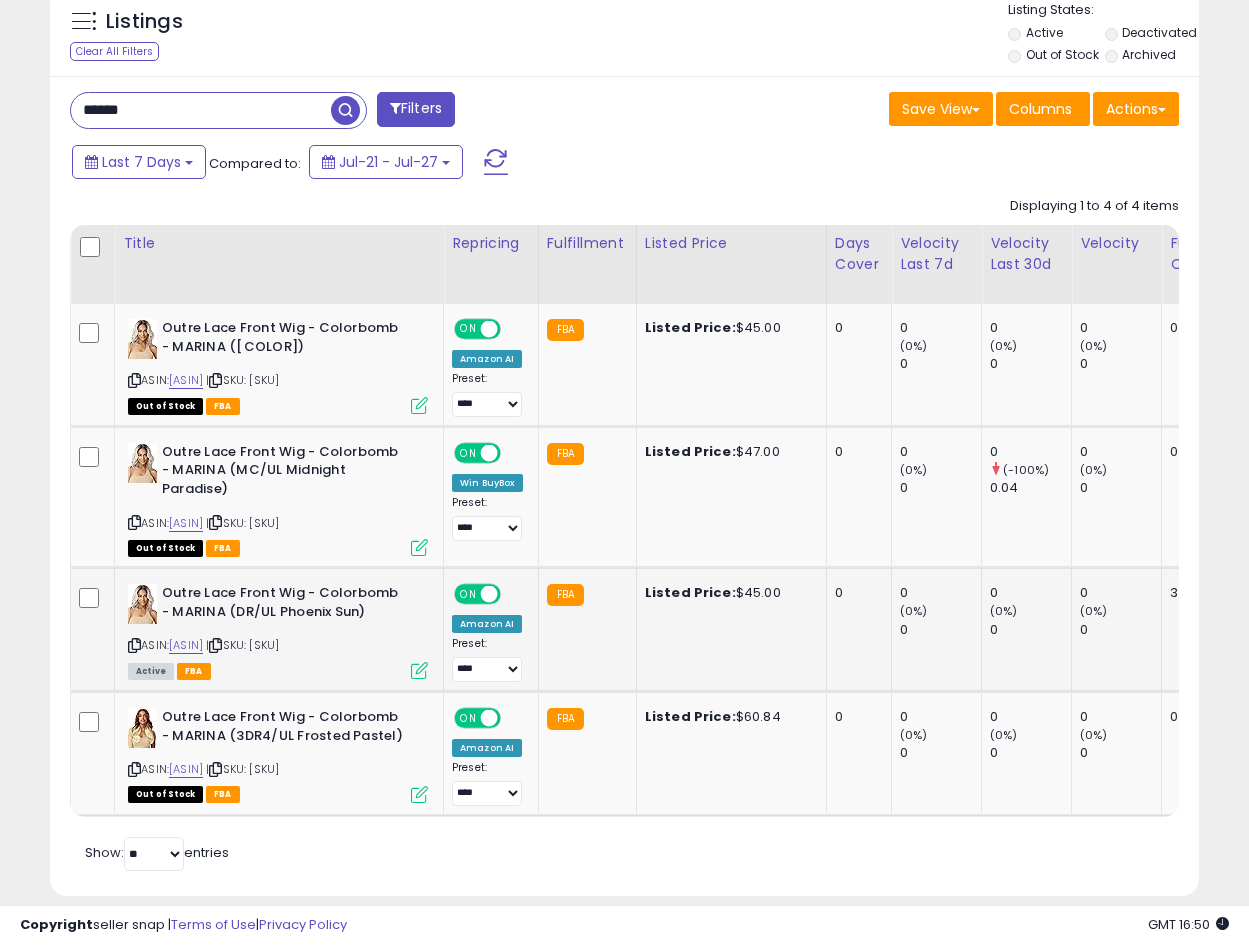 click at bounding box center [419, 670] 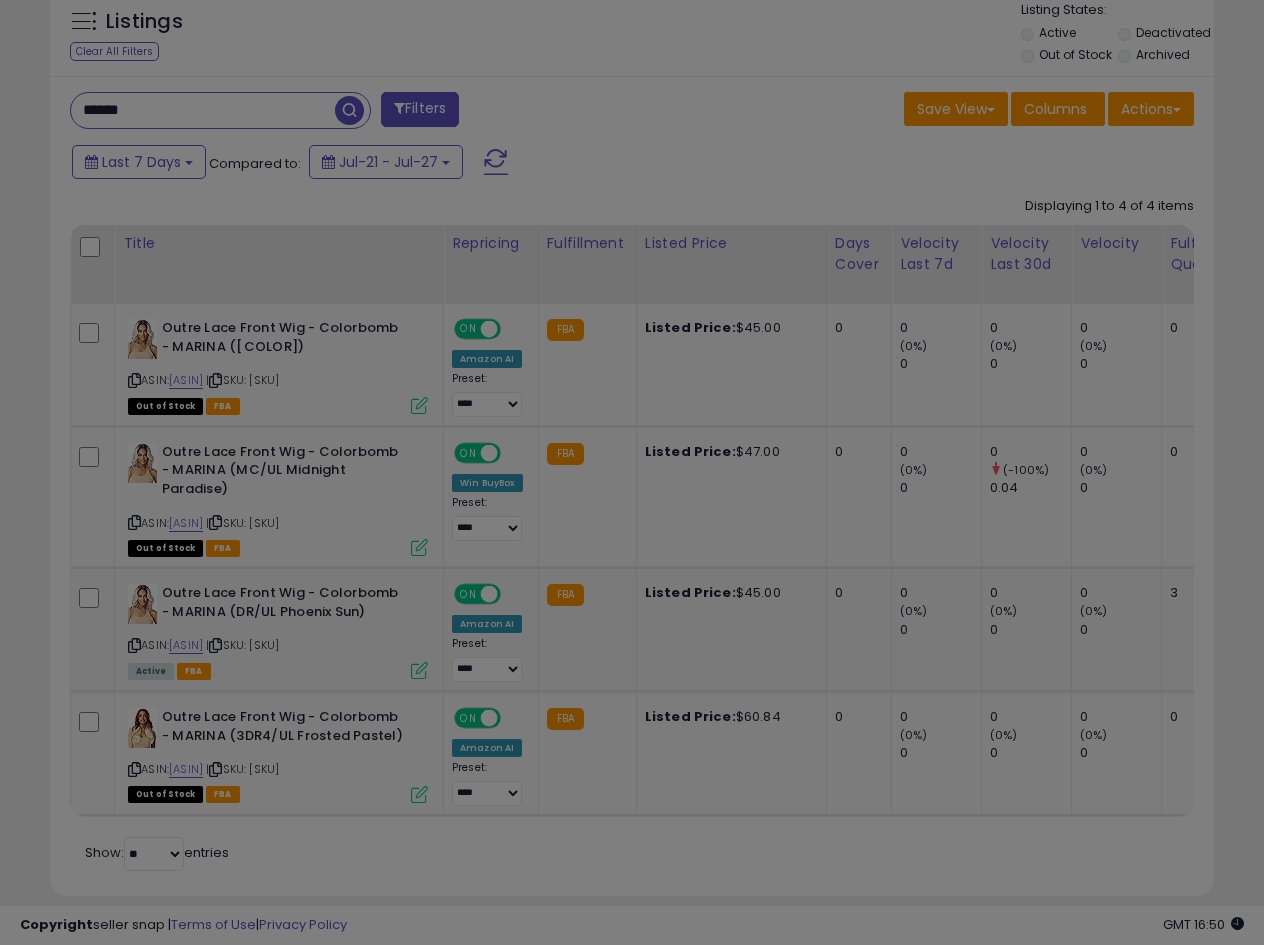 scroll, scrollTop: 999590, scrollLeft: 999327, axis: both 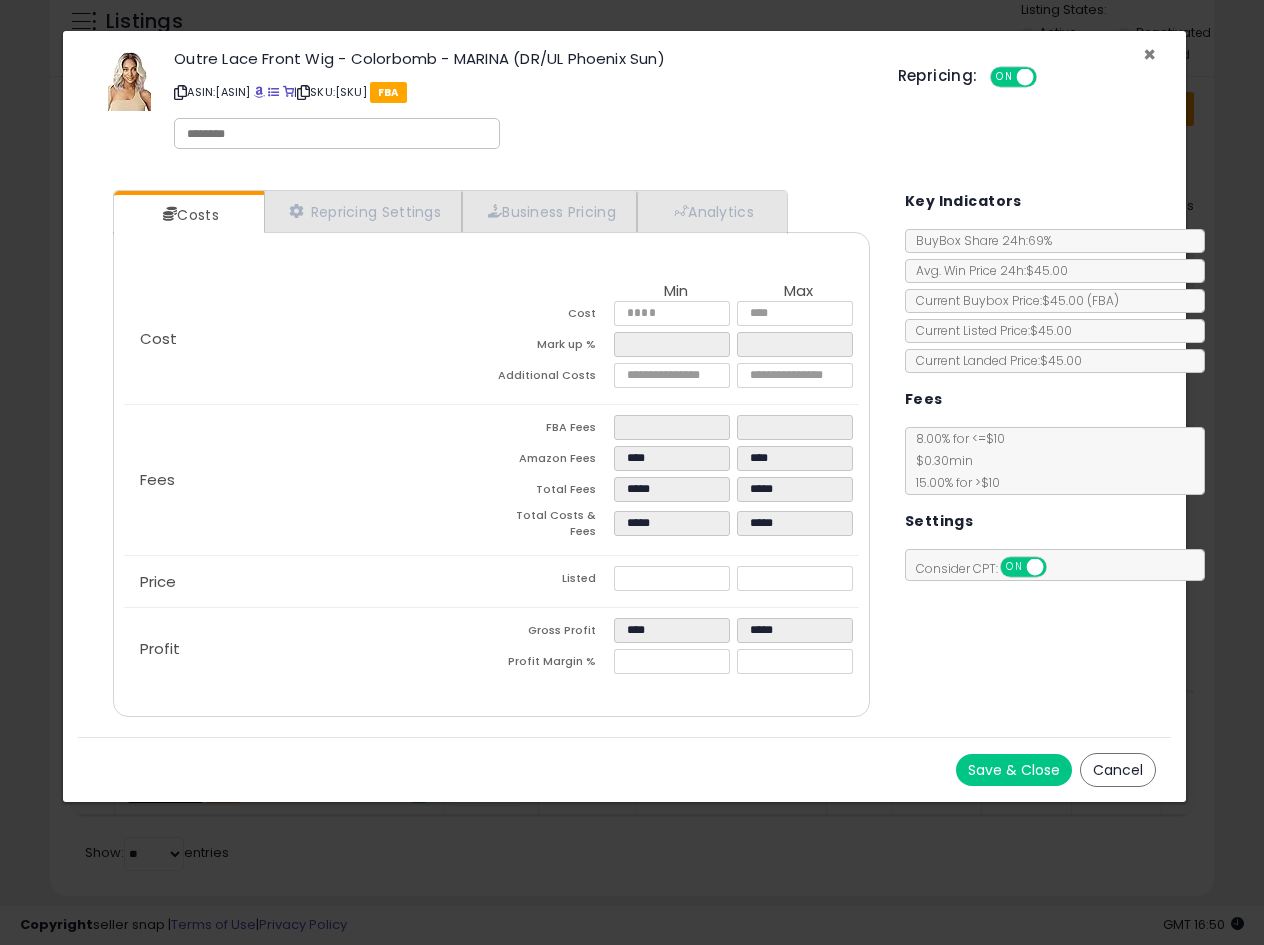 click on "×" at bounding box center [1149, 54] 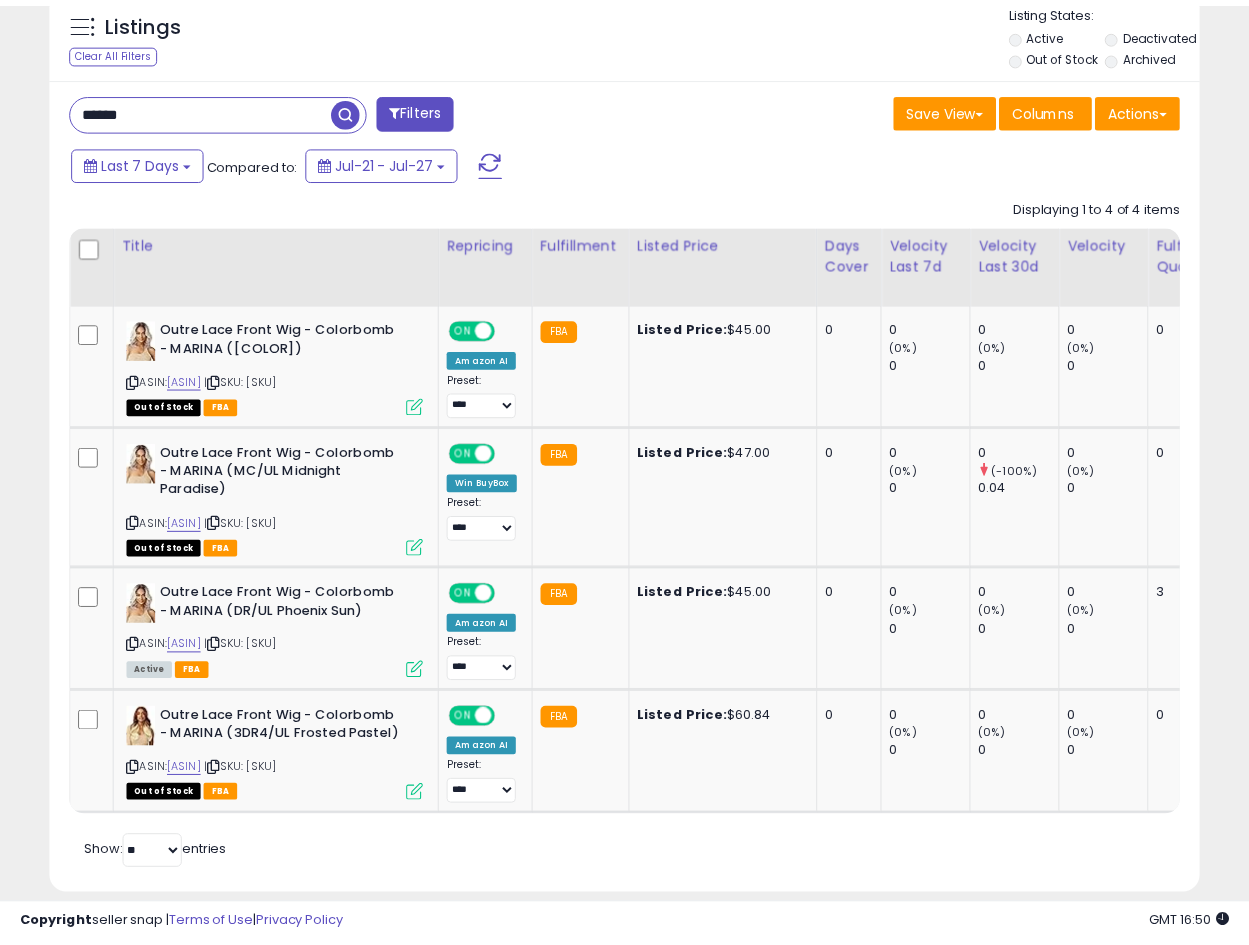 scroll, scrollTop: 410, scrollLeft: 665, axis: both 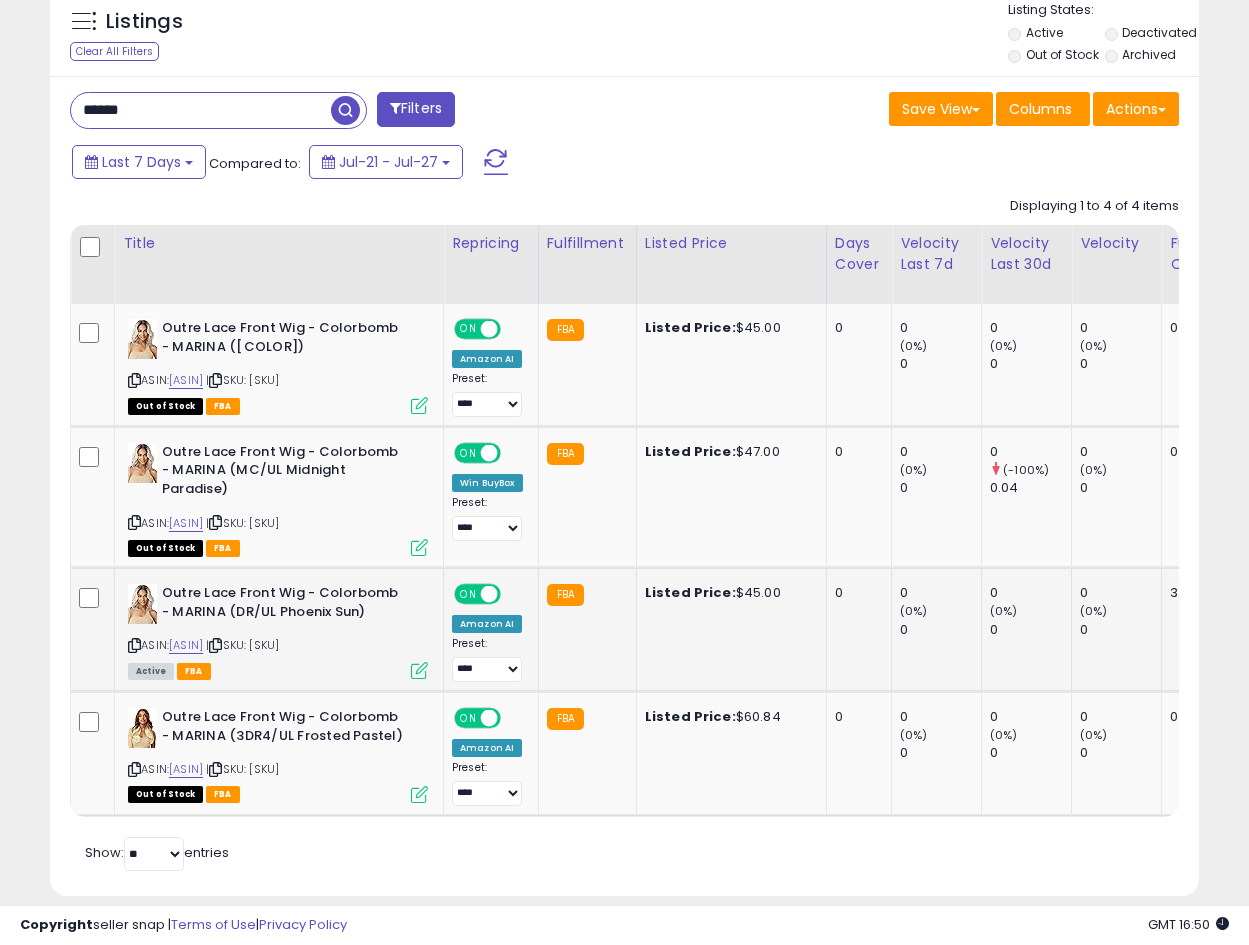 click at bounding box center (419, 670) 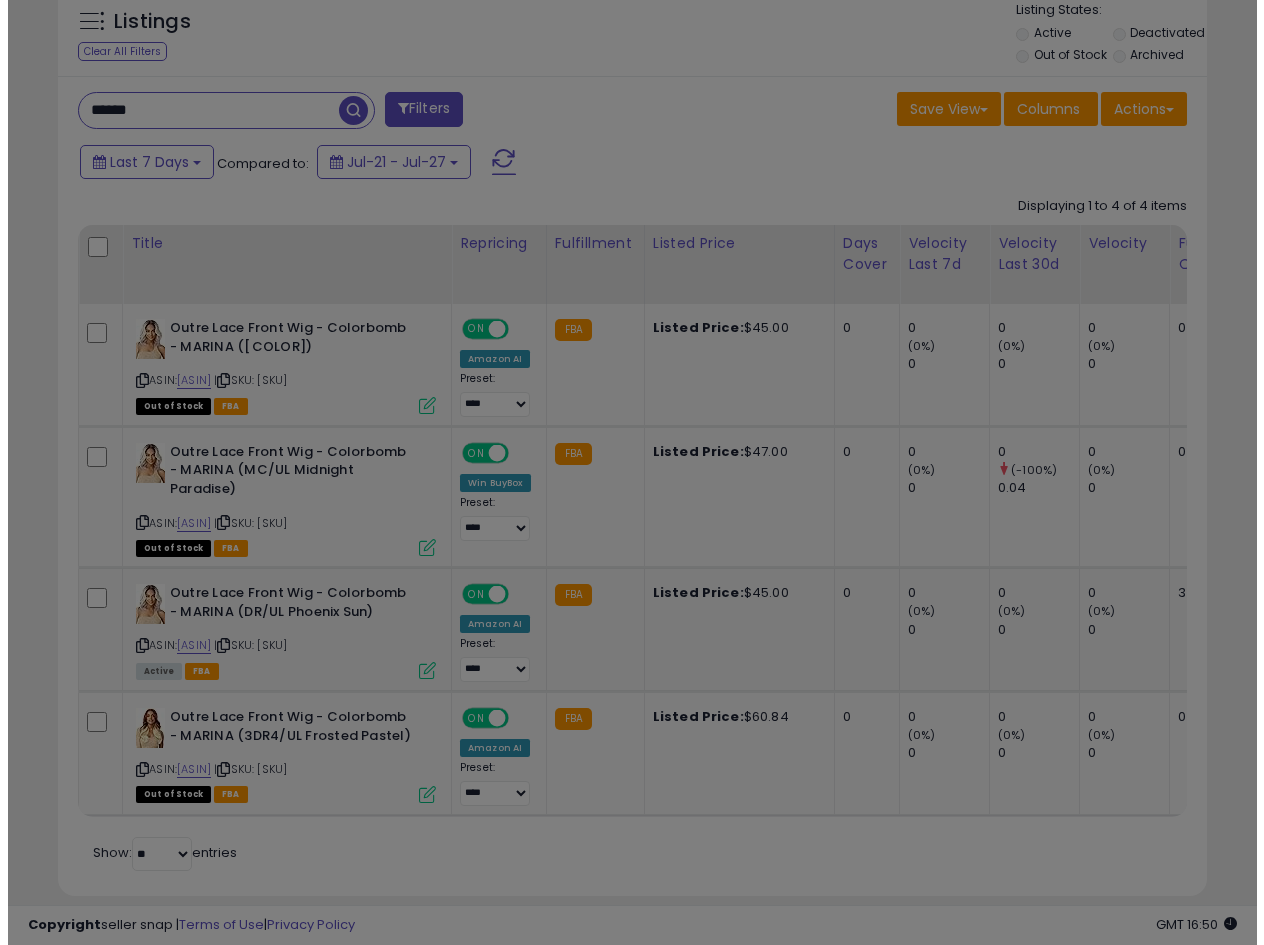 scroll, scrollTop: 999590, scrollLeft: 999327, axis: both 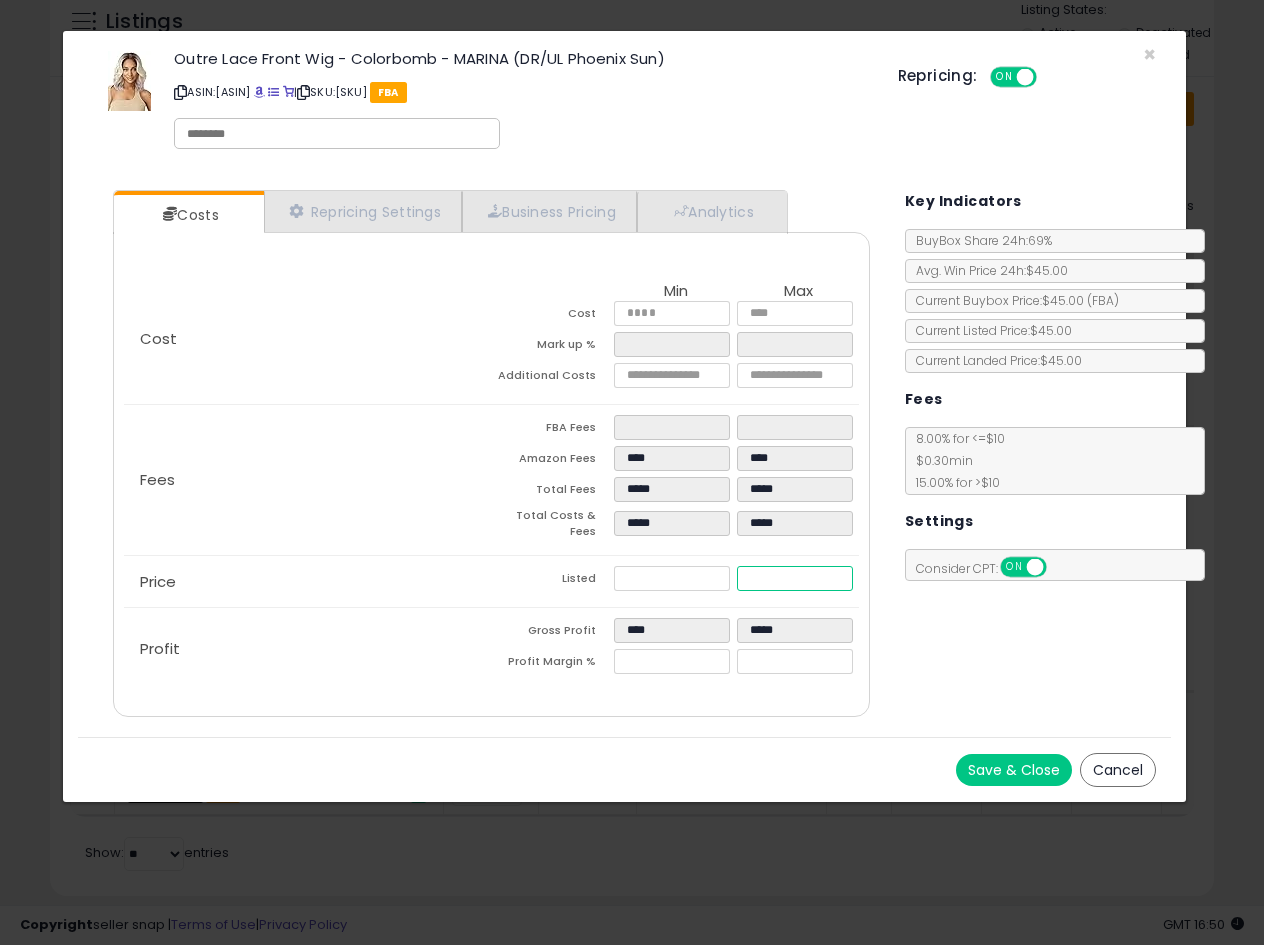 drag, startPoint x: 805, startPoint y: 574, endPoint x: 669, endPoint y: 697, distance: 183.37122 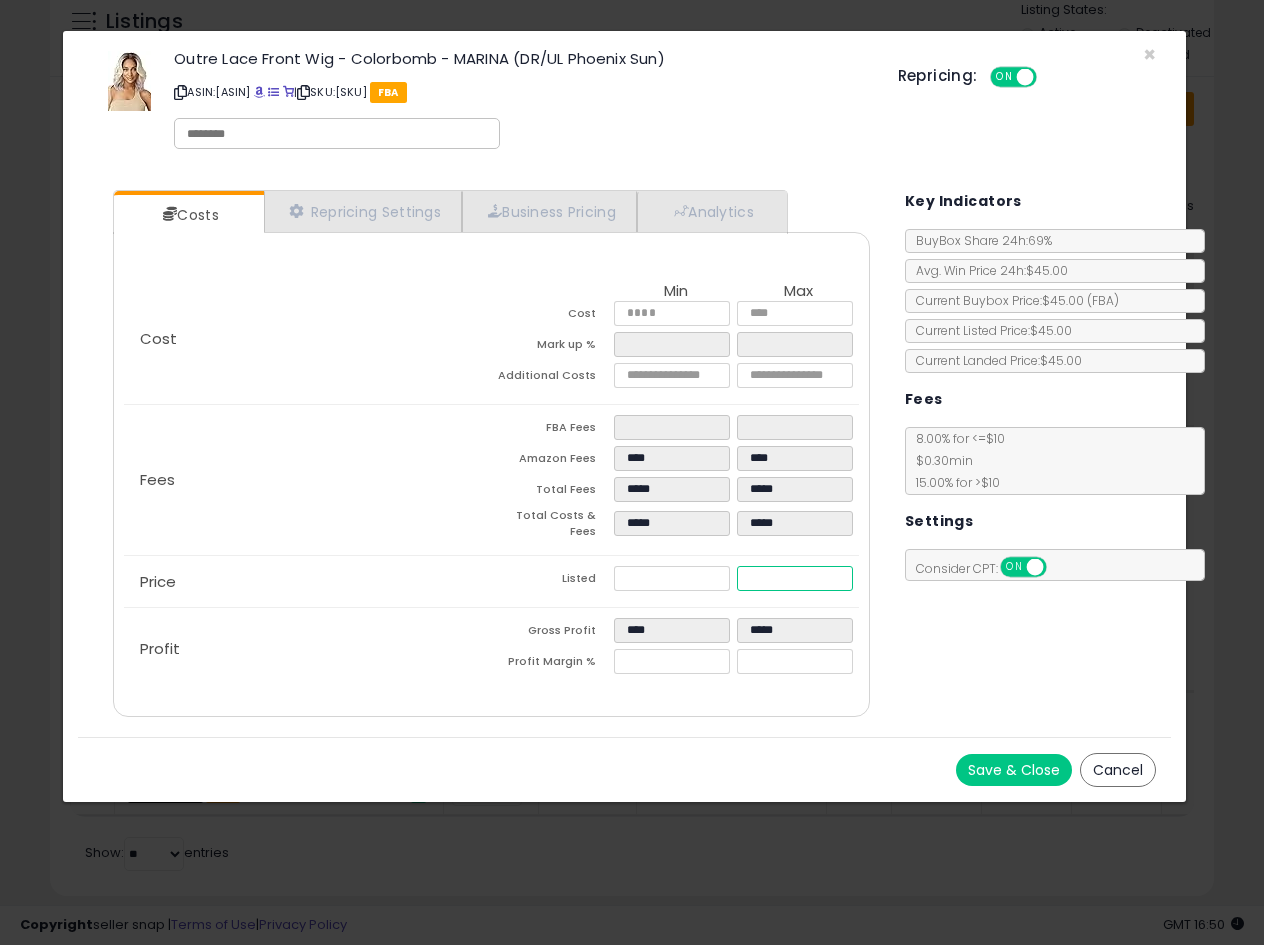 type on "****" 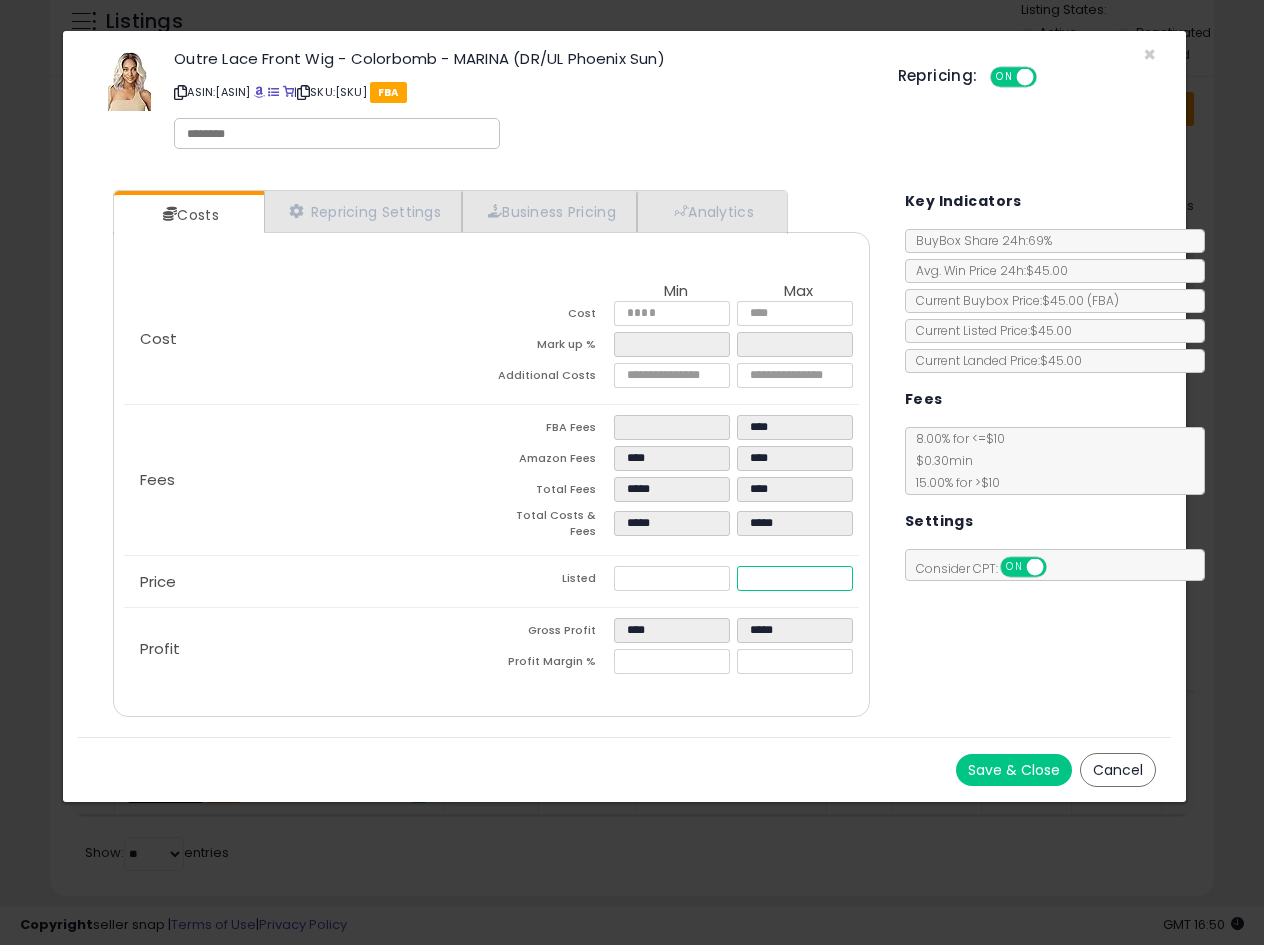 type on "****" 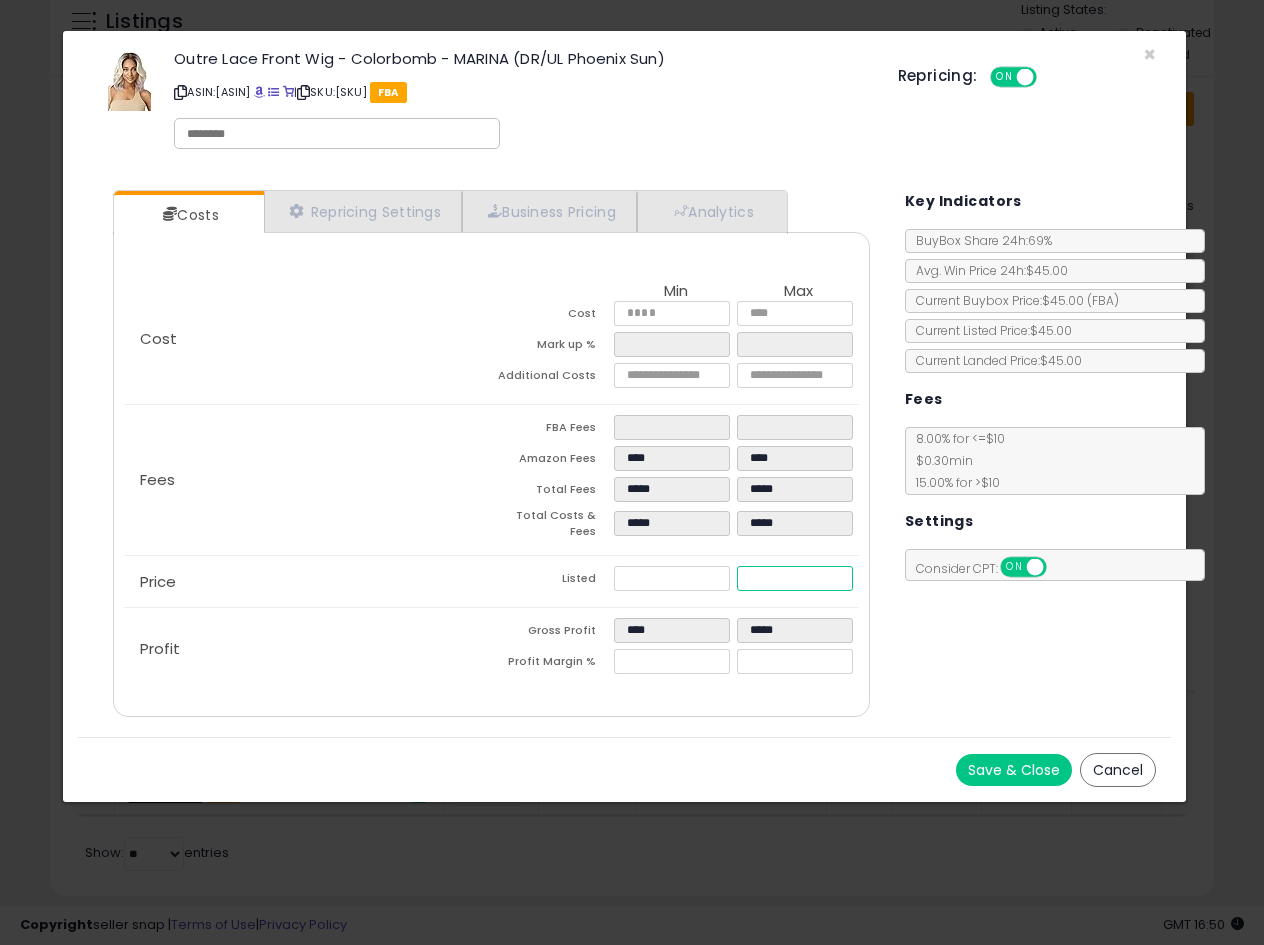 type on "****" 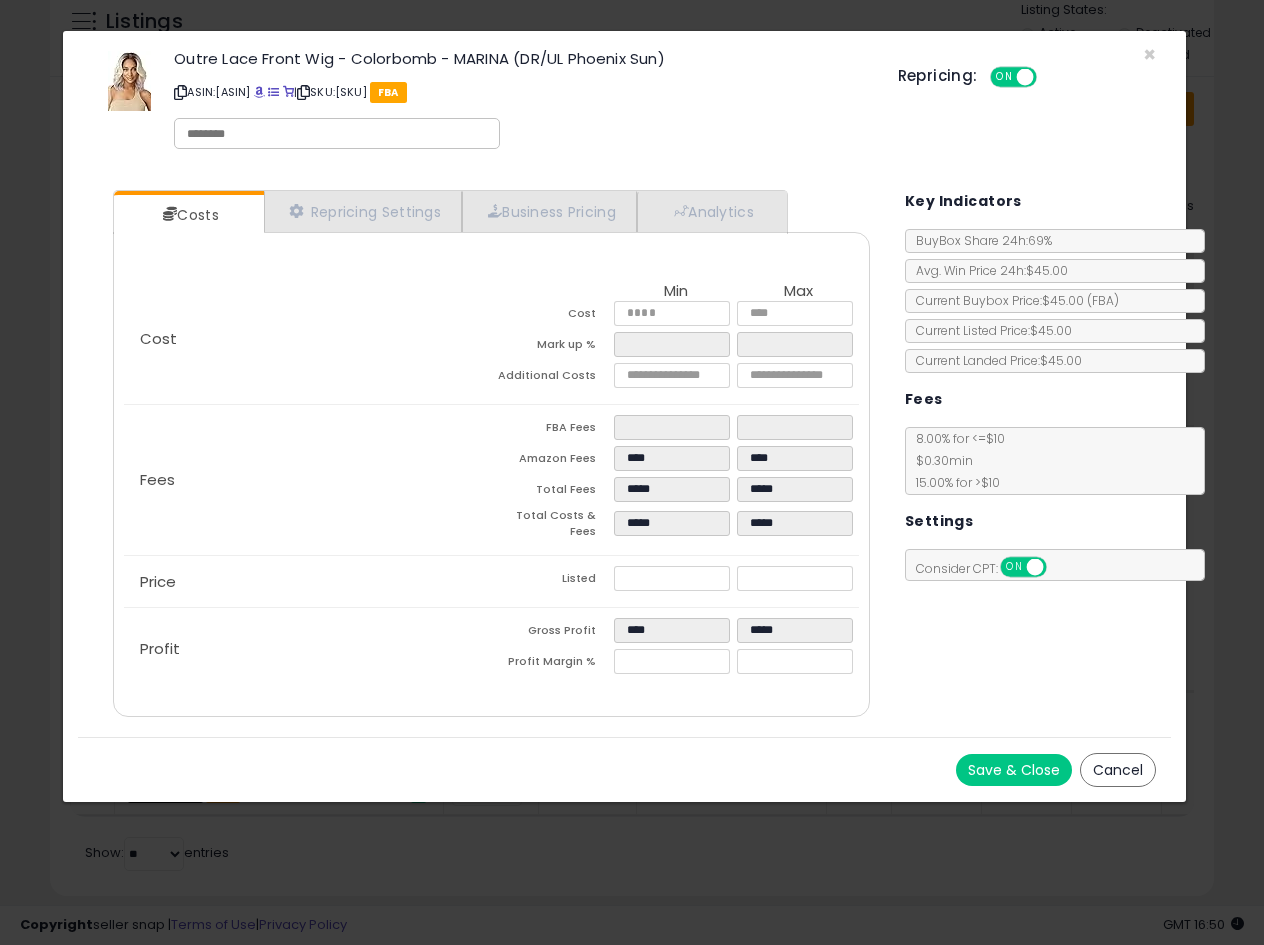 type on "*****" 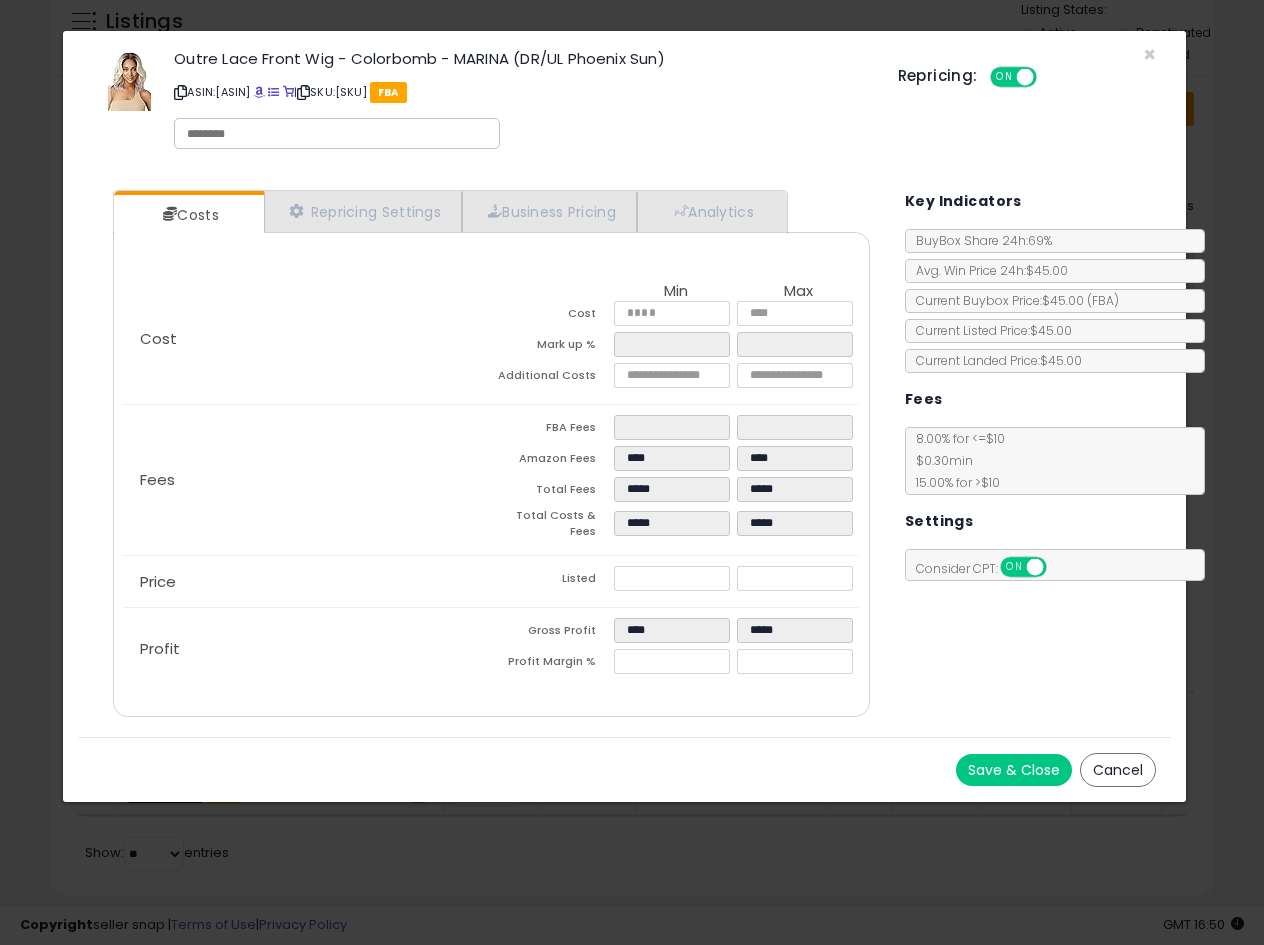 drag, startPoint x: 980, startPoint y: 766, endPoint x: 954, endPoint y: 686, distance: 84.118965 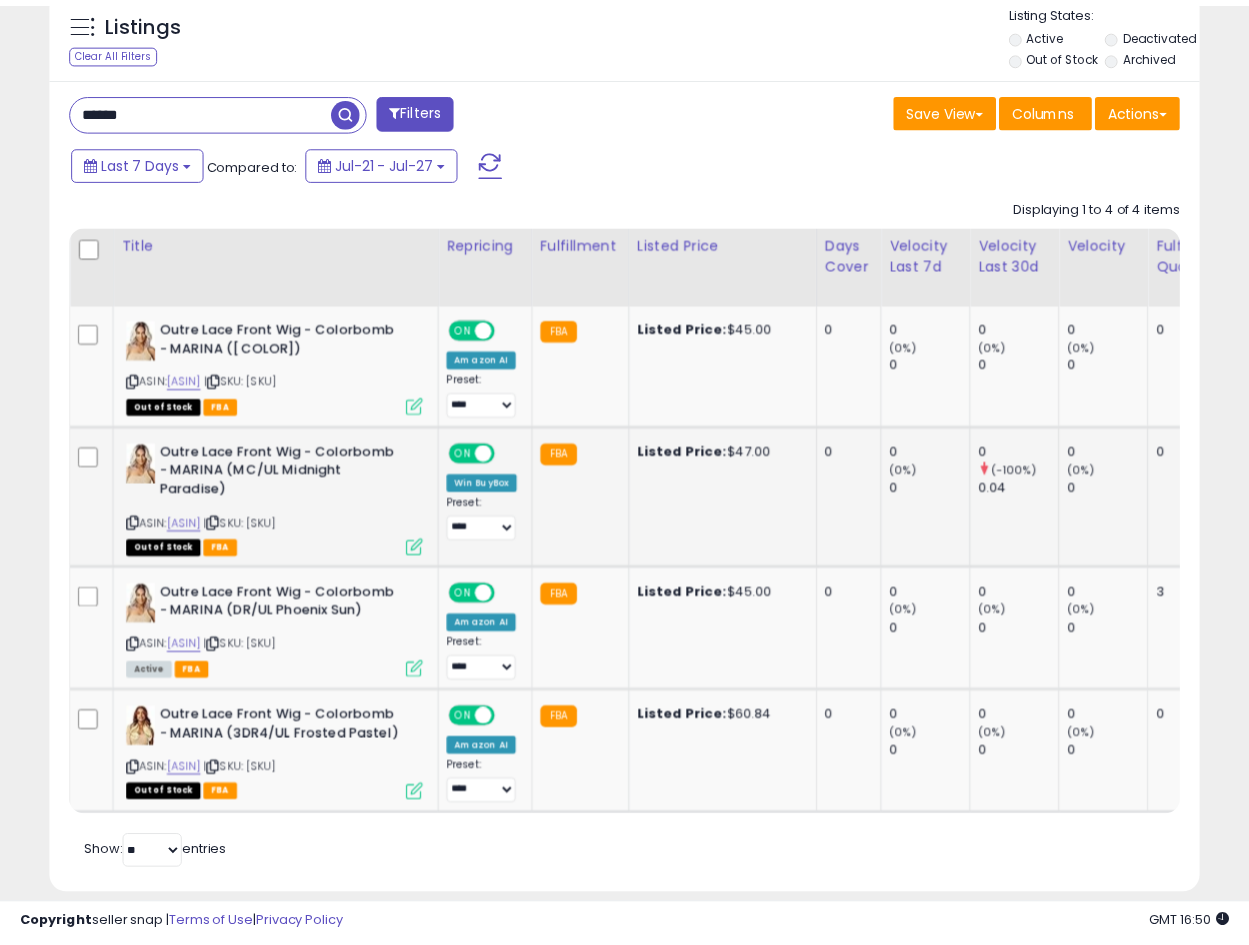 scroll, scrollTop: 410, scrollLeft: 665, axis: both 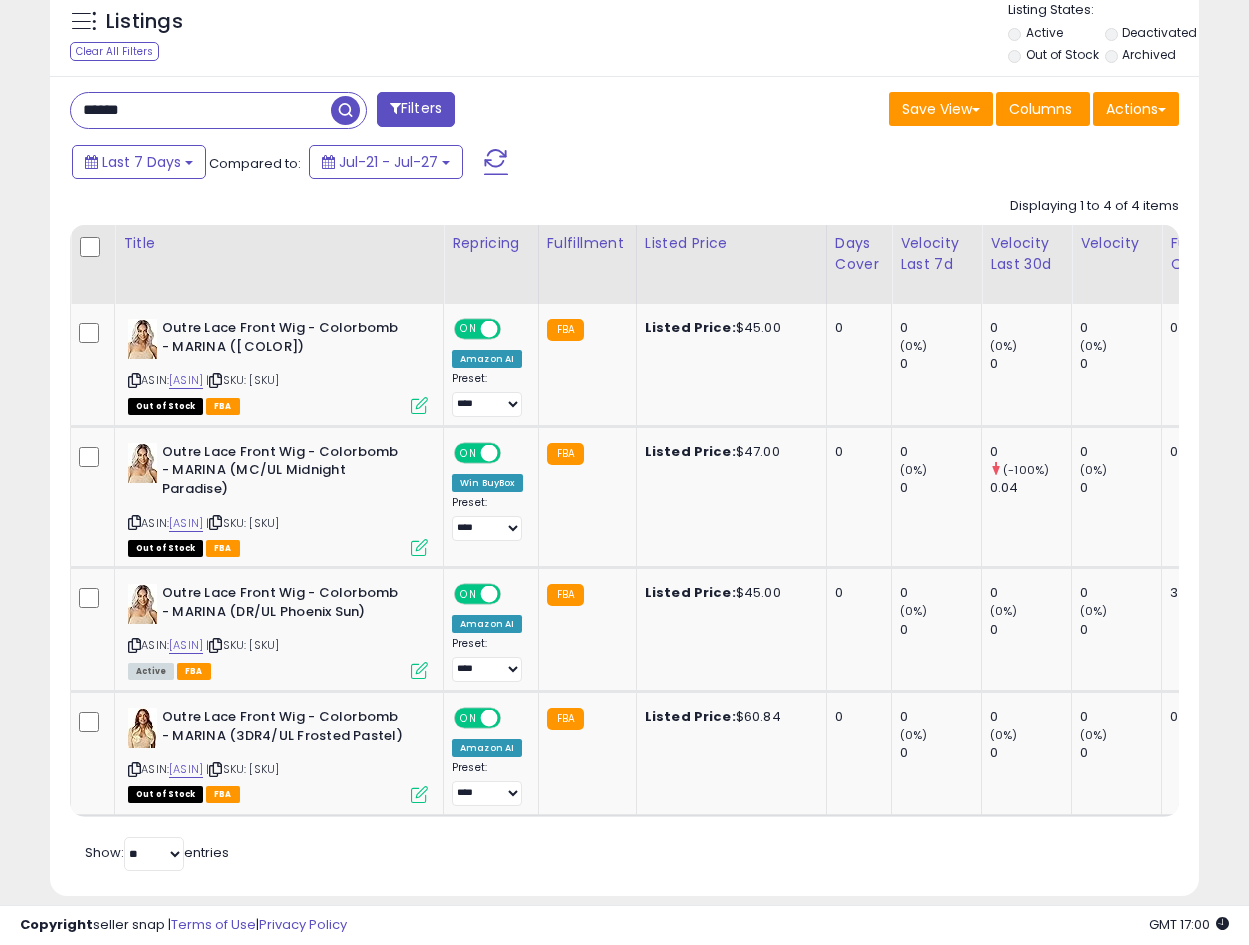 click on "******" at bounding box center (201, 110) 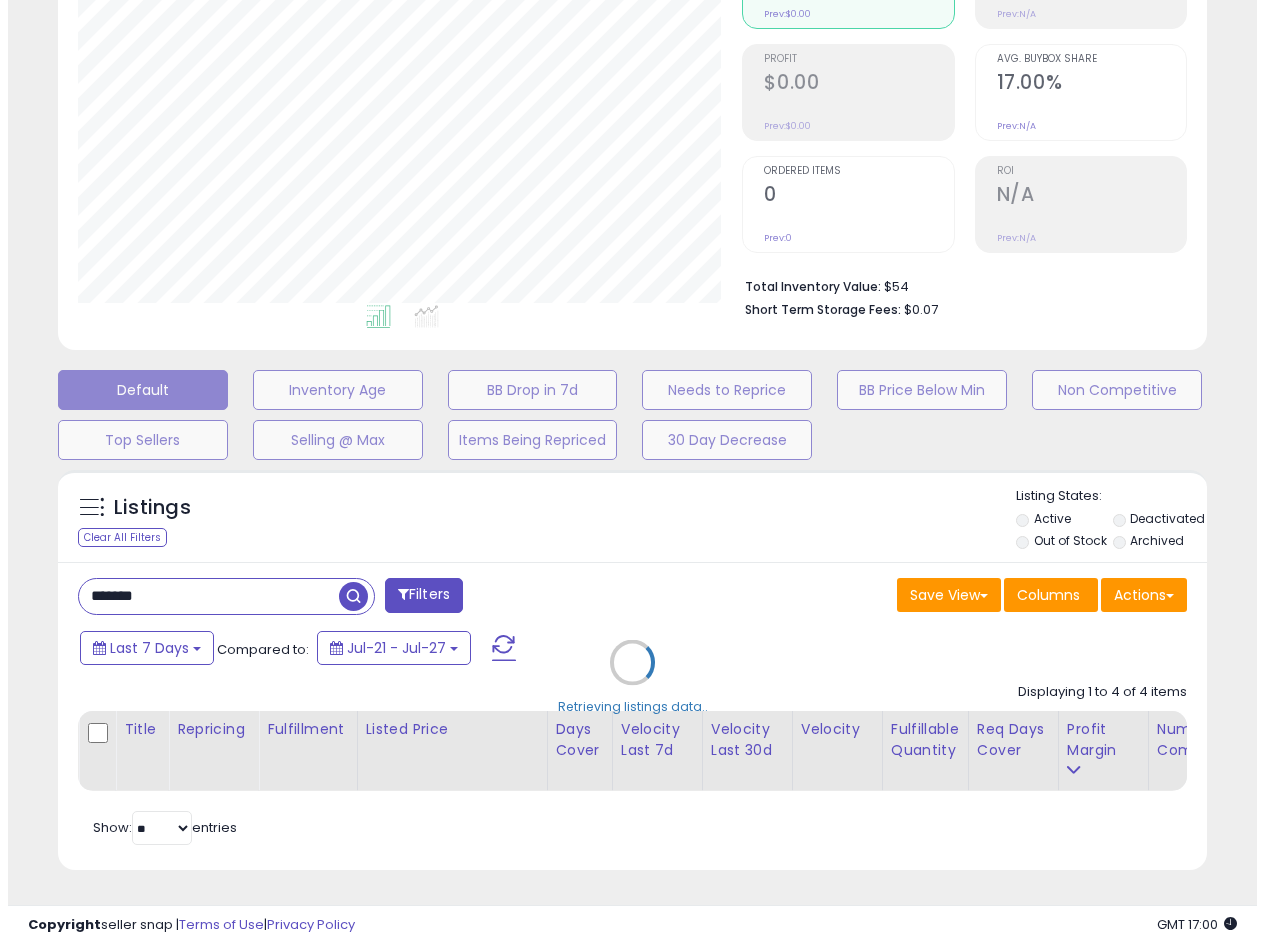 scroll, scrollTop: 275, scrollLeft: 0, axis: vertical 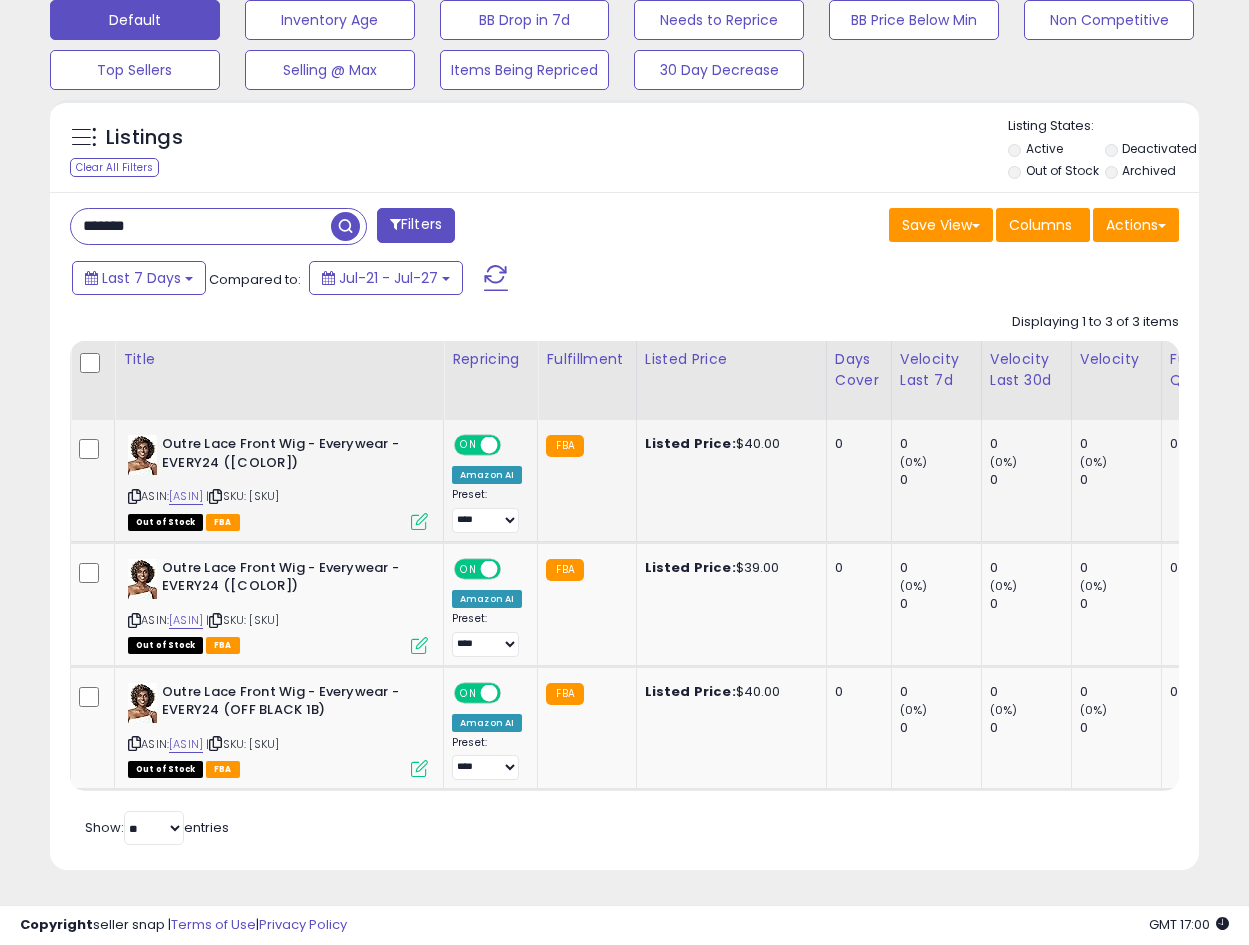 click at bounding box center (134, 496) 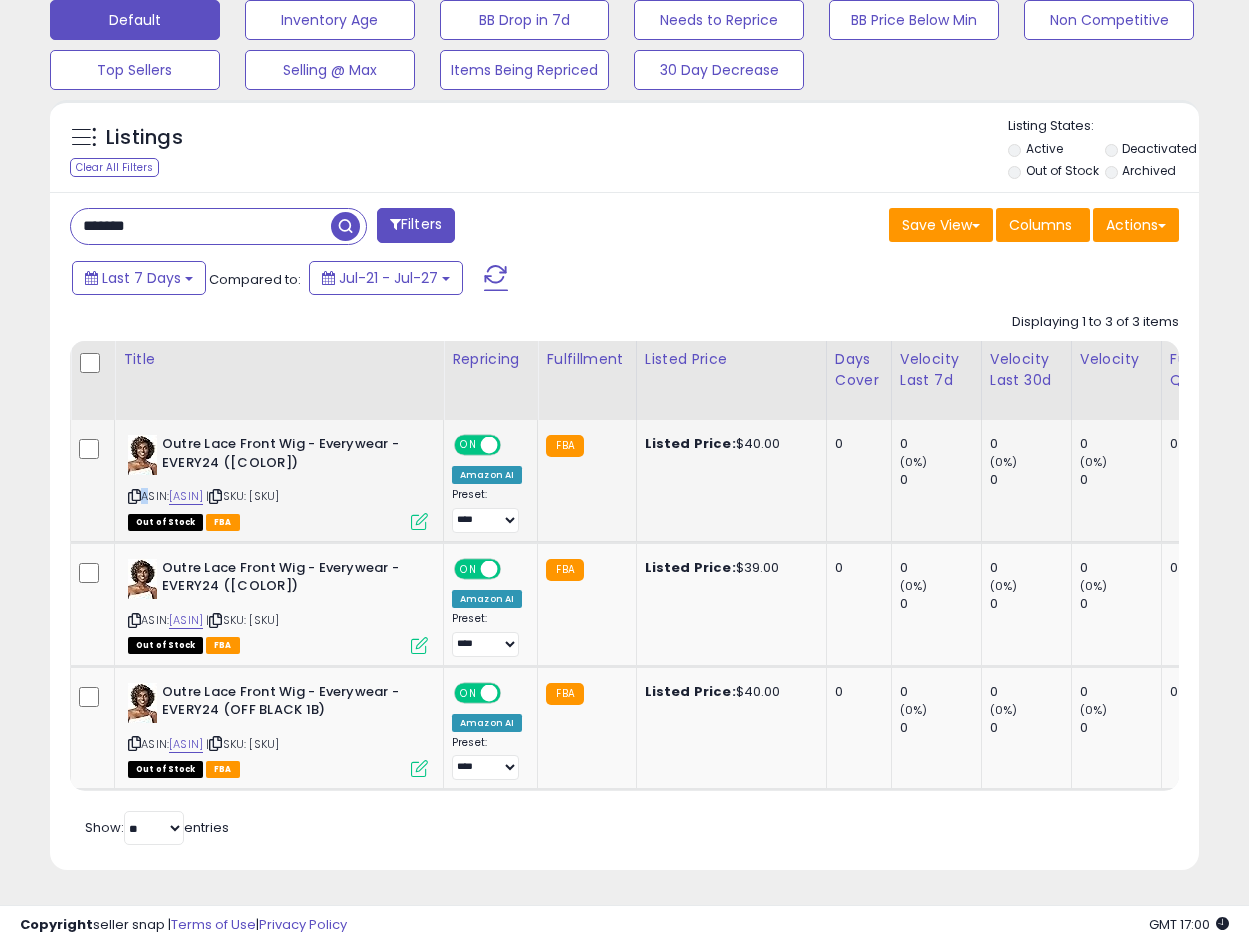 click at bounding box center (134, 496) 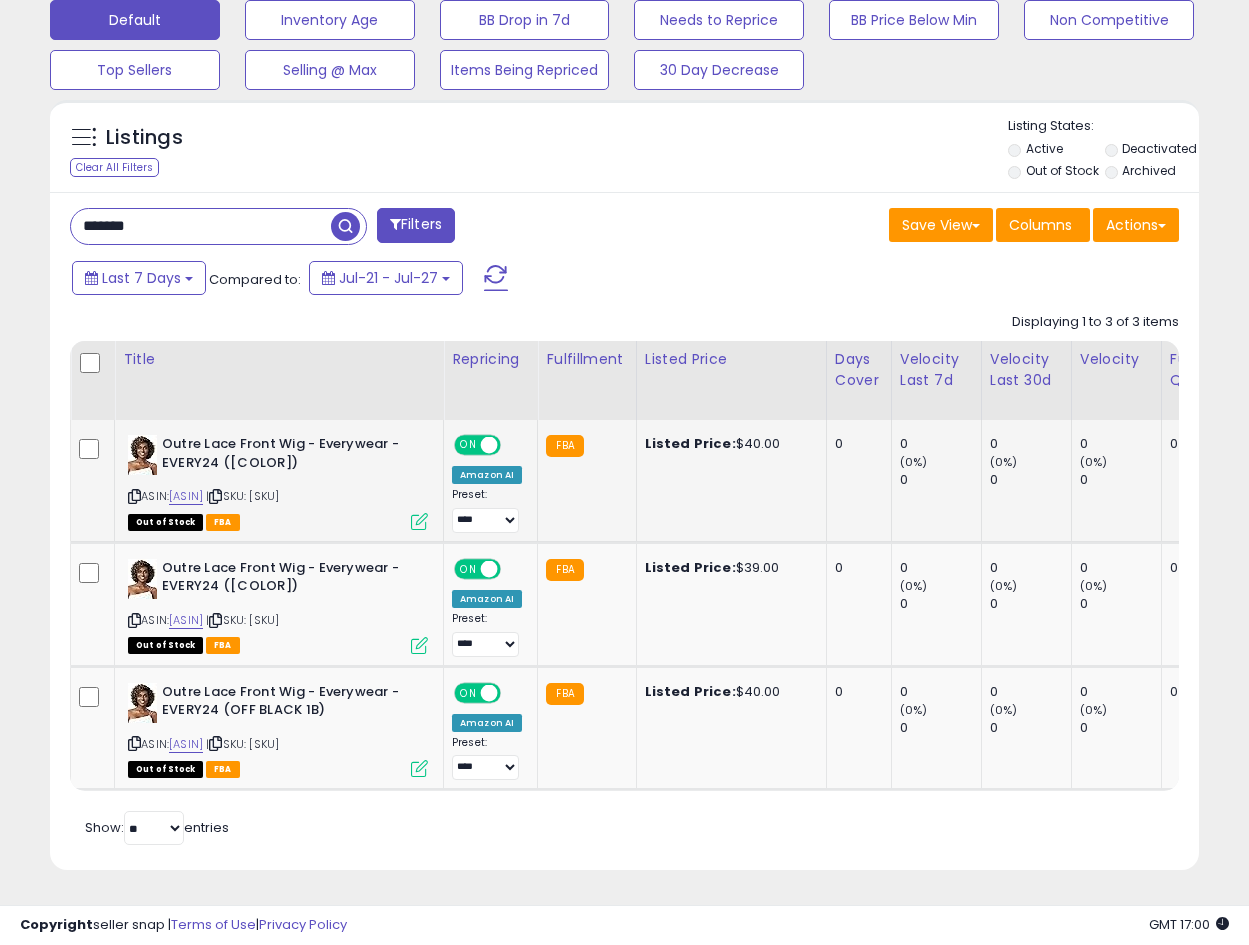click 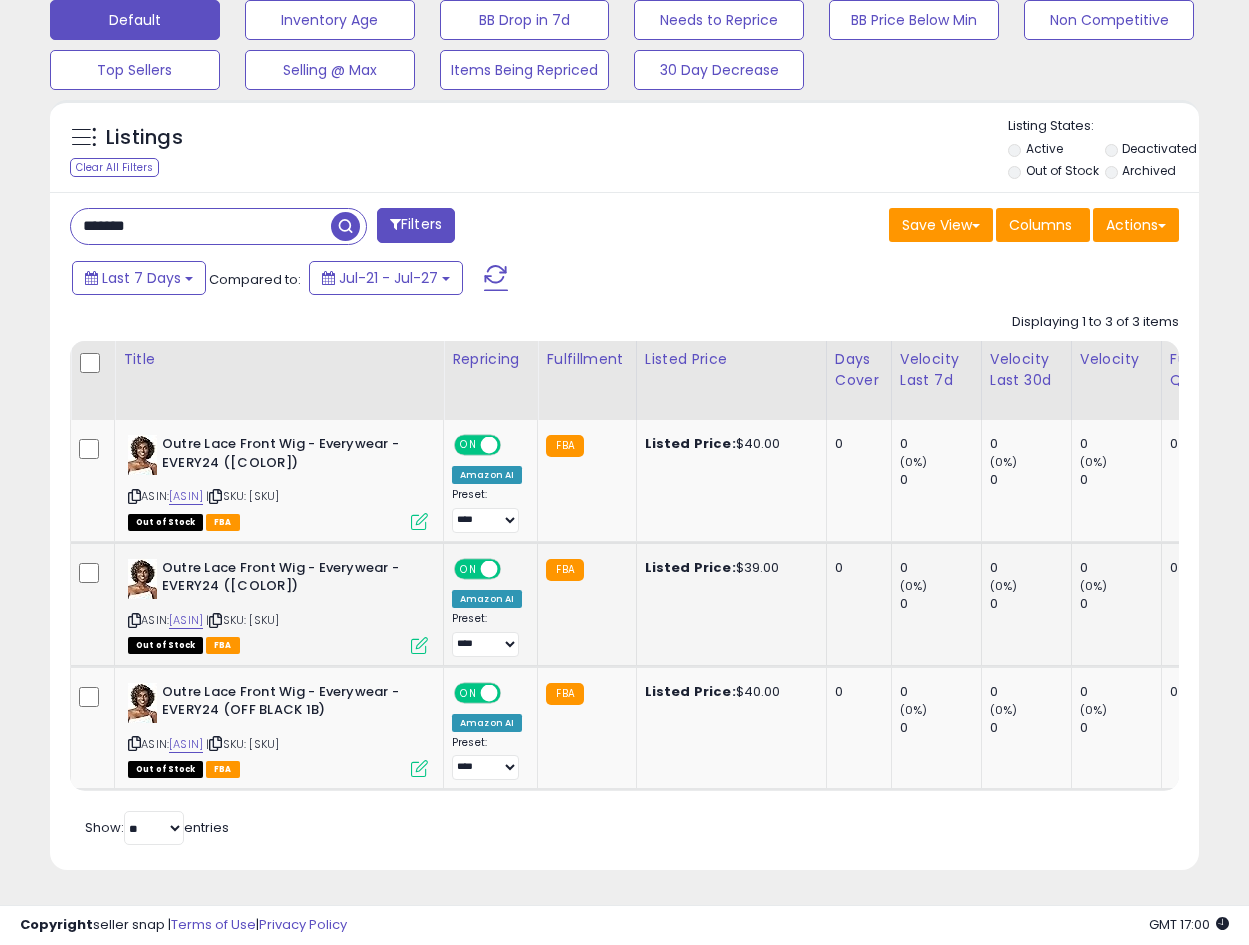 click at bounding box center [134, 620] 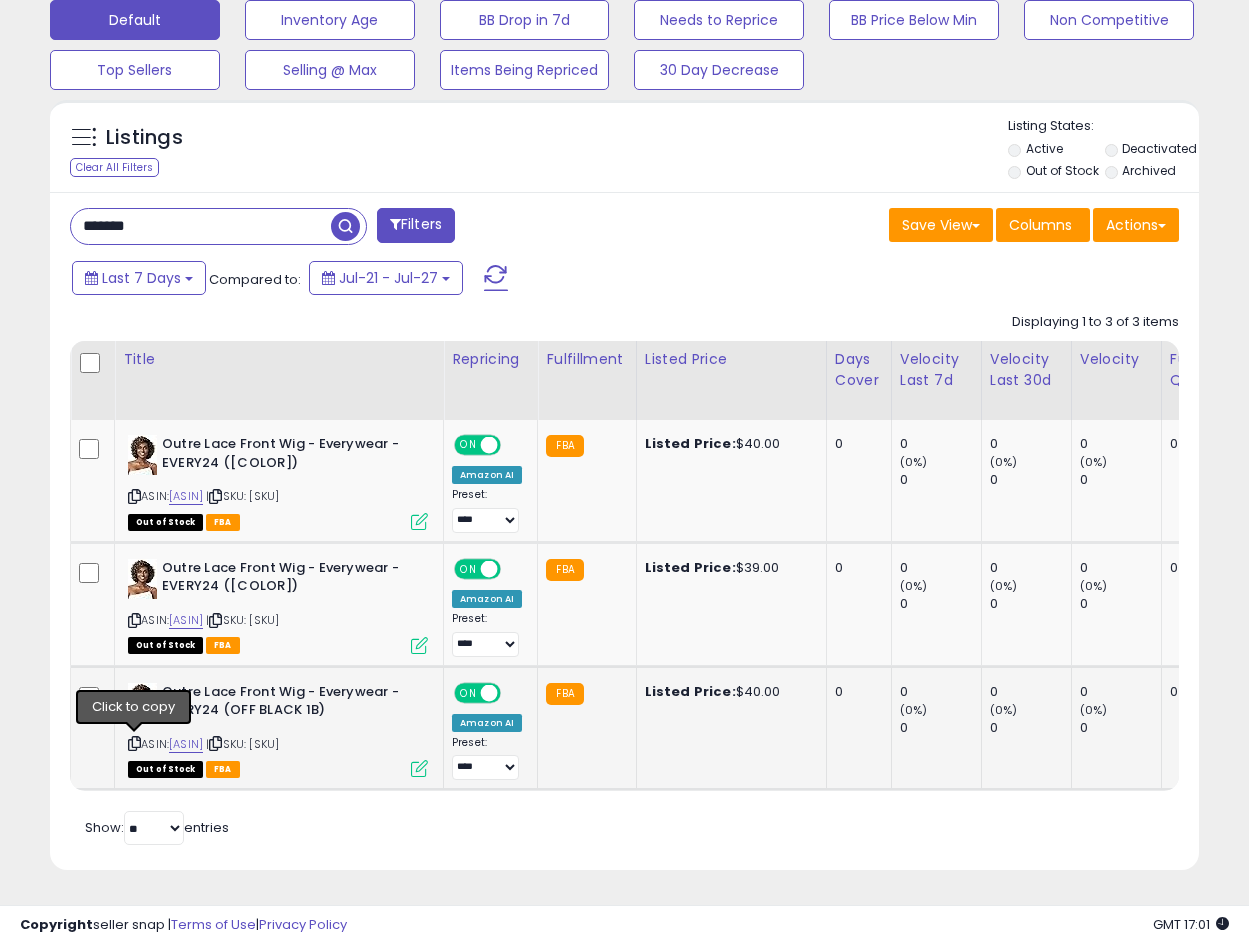 click at bounding box center [134, 743] 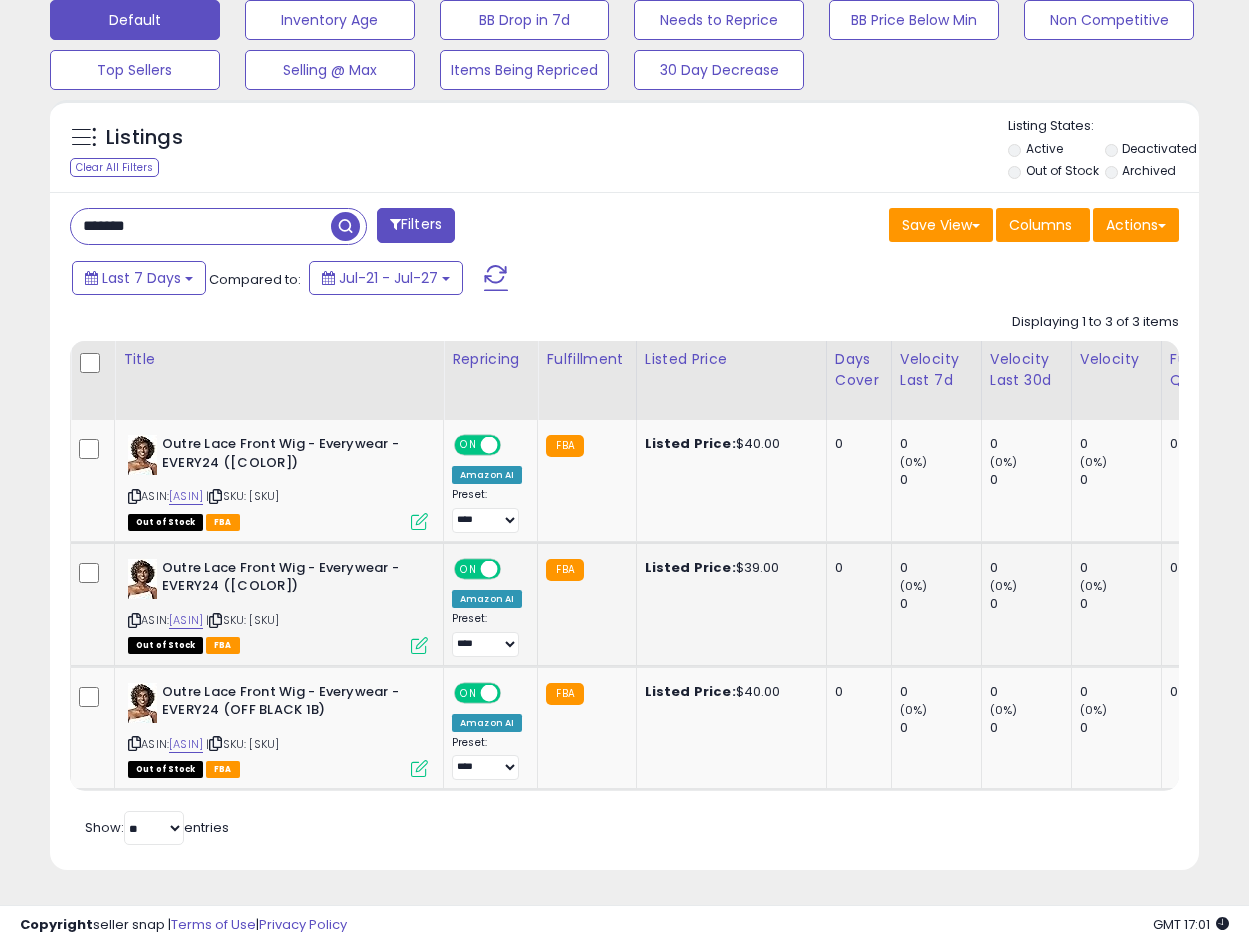 click at bounding box center [419, 645] 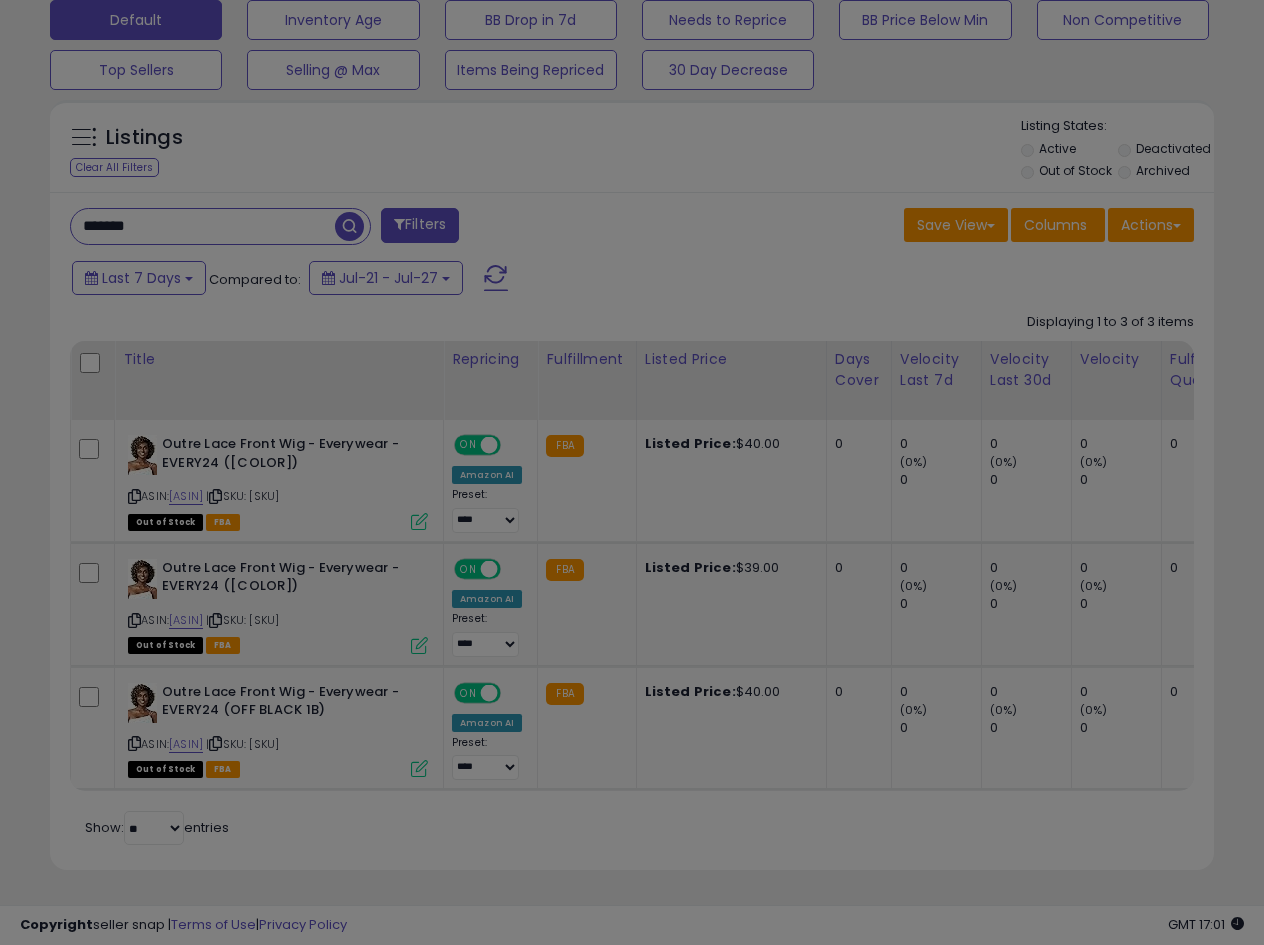 scroll, scrollTop: 999590, scrollLeft: 999327, axis: both 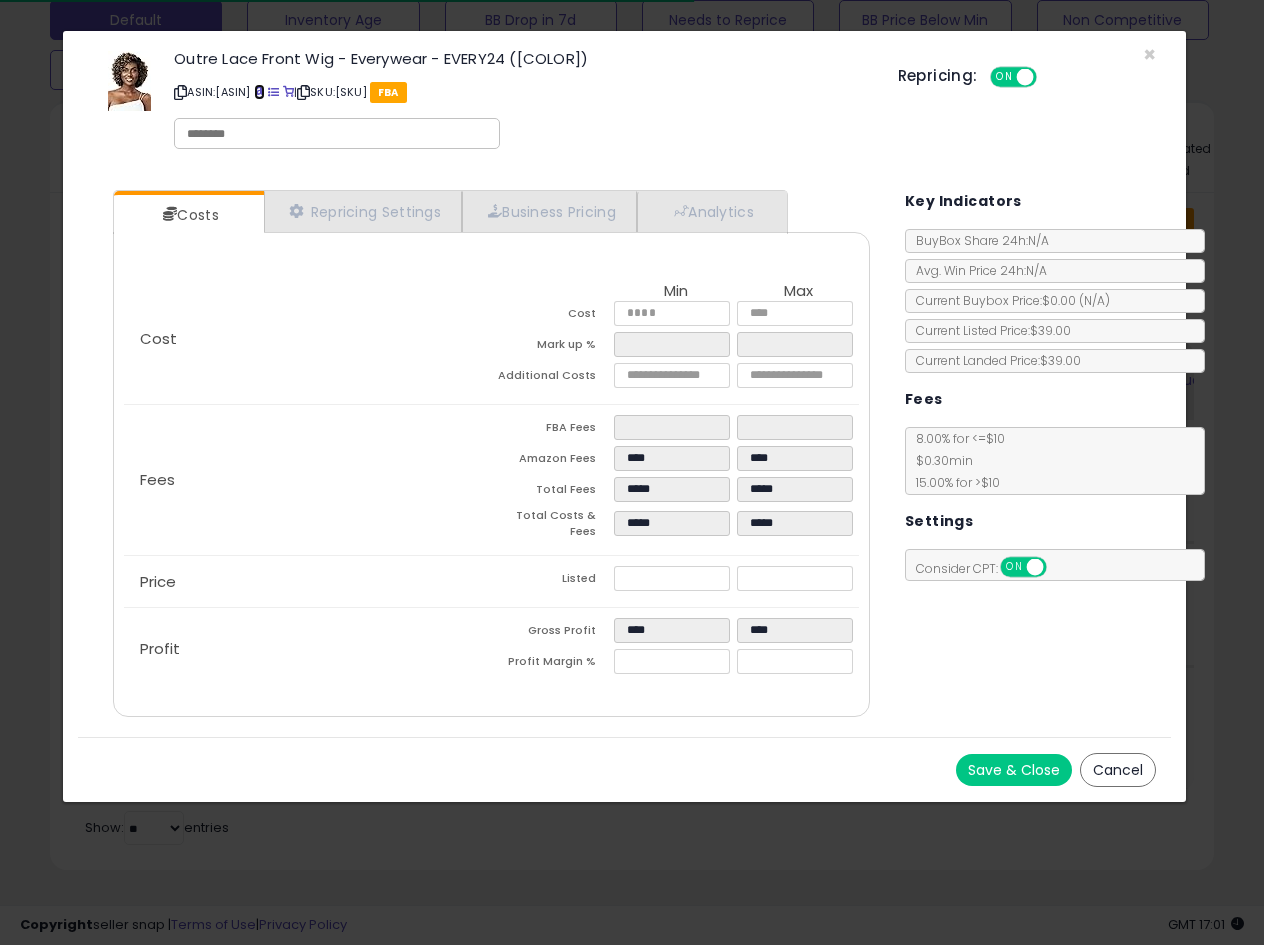 click at bounding box center (259, 92) 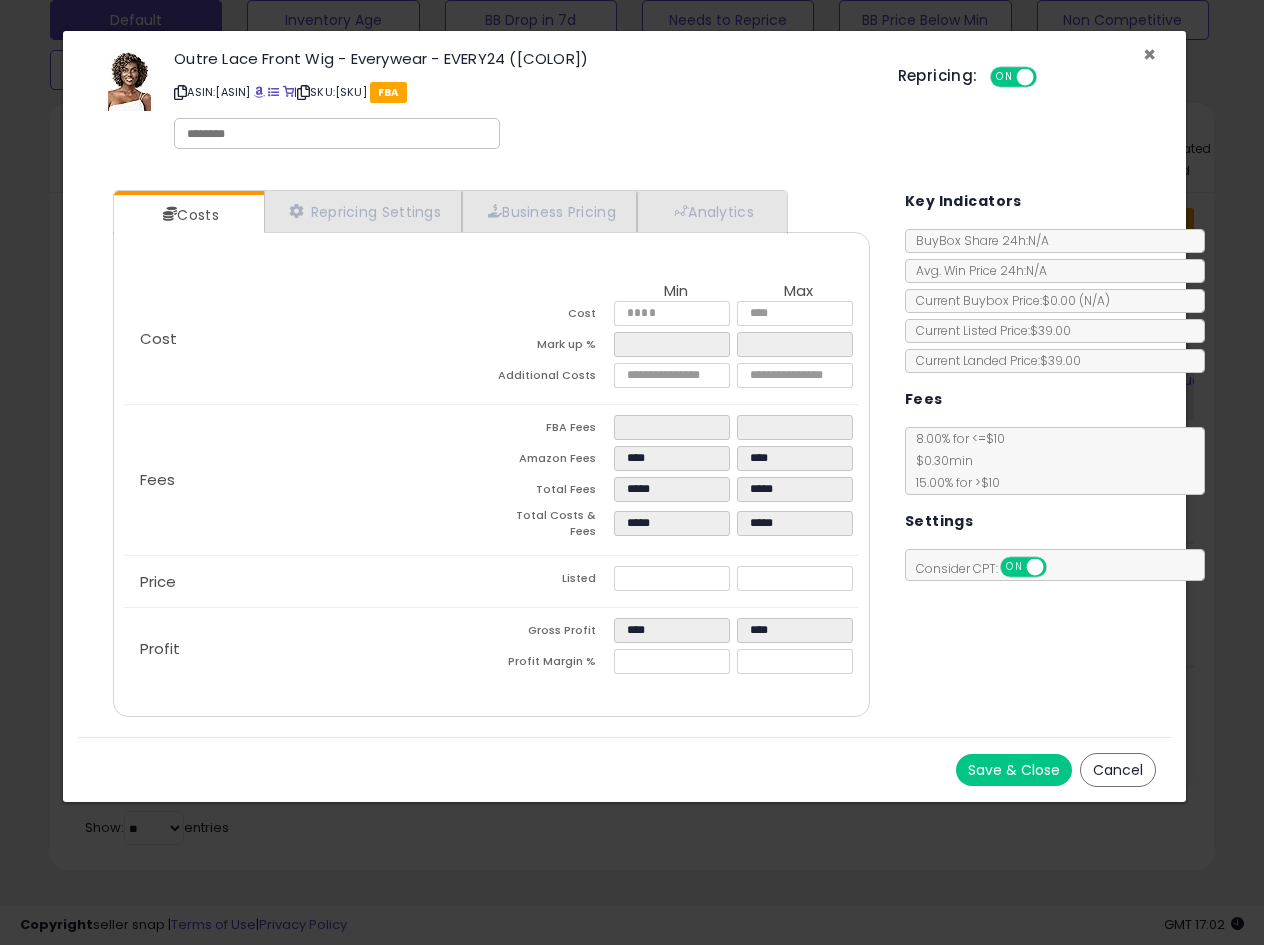 click on "×" at bounding box center (1149, 54) 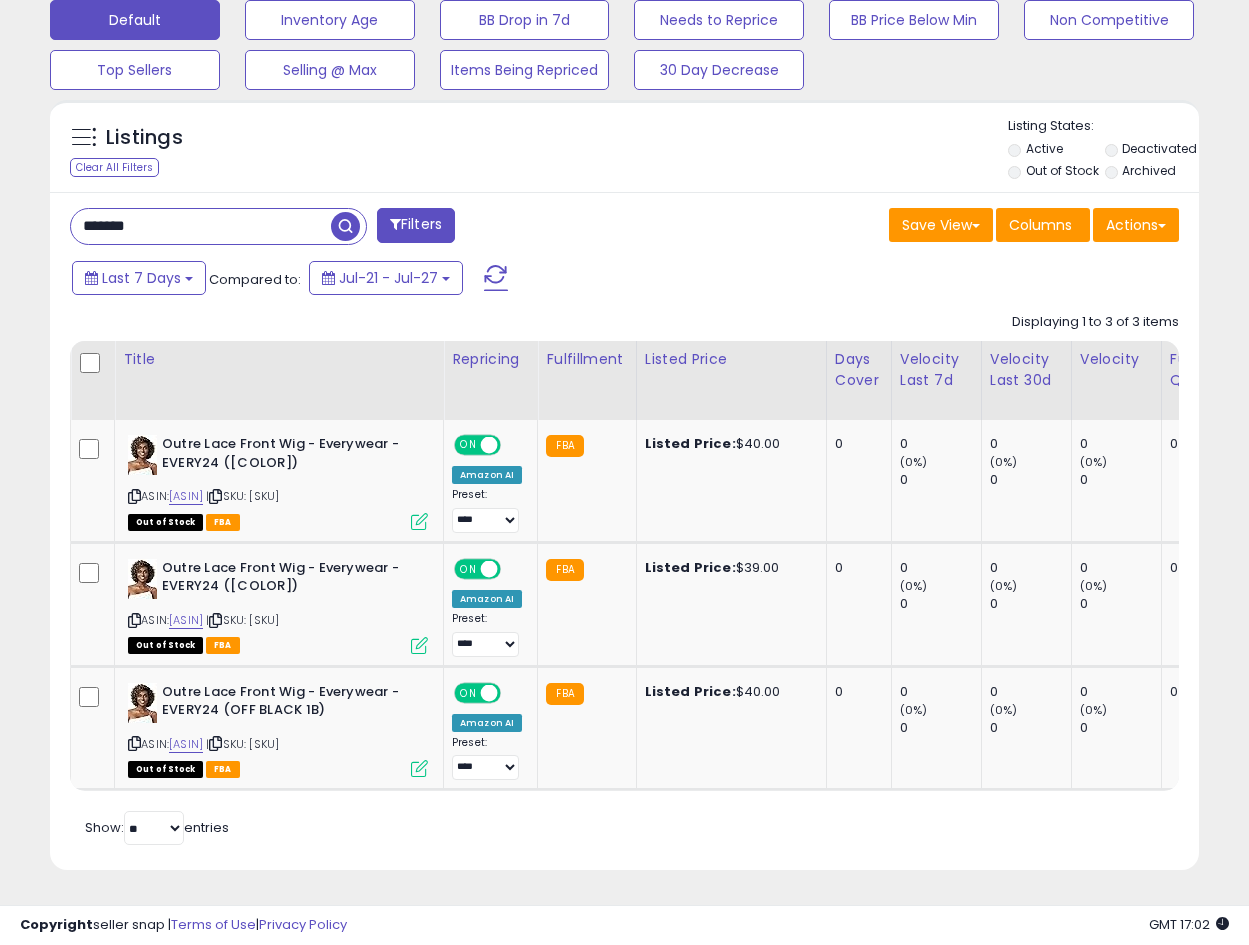 scroll, scrollTop: 410, scrollLeft: 665, axis: both 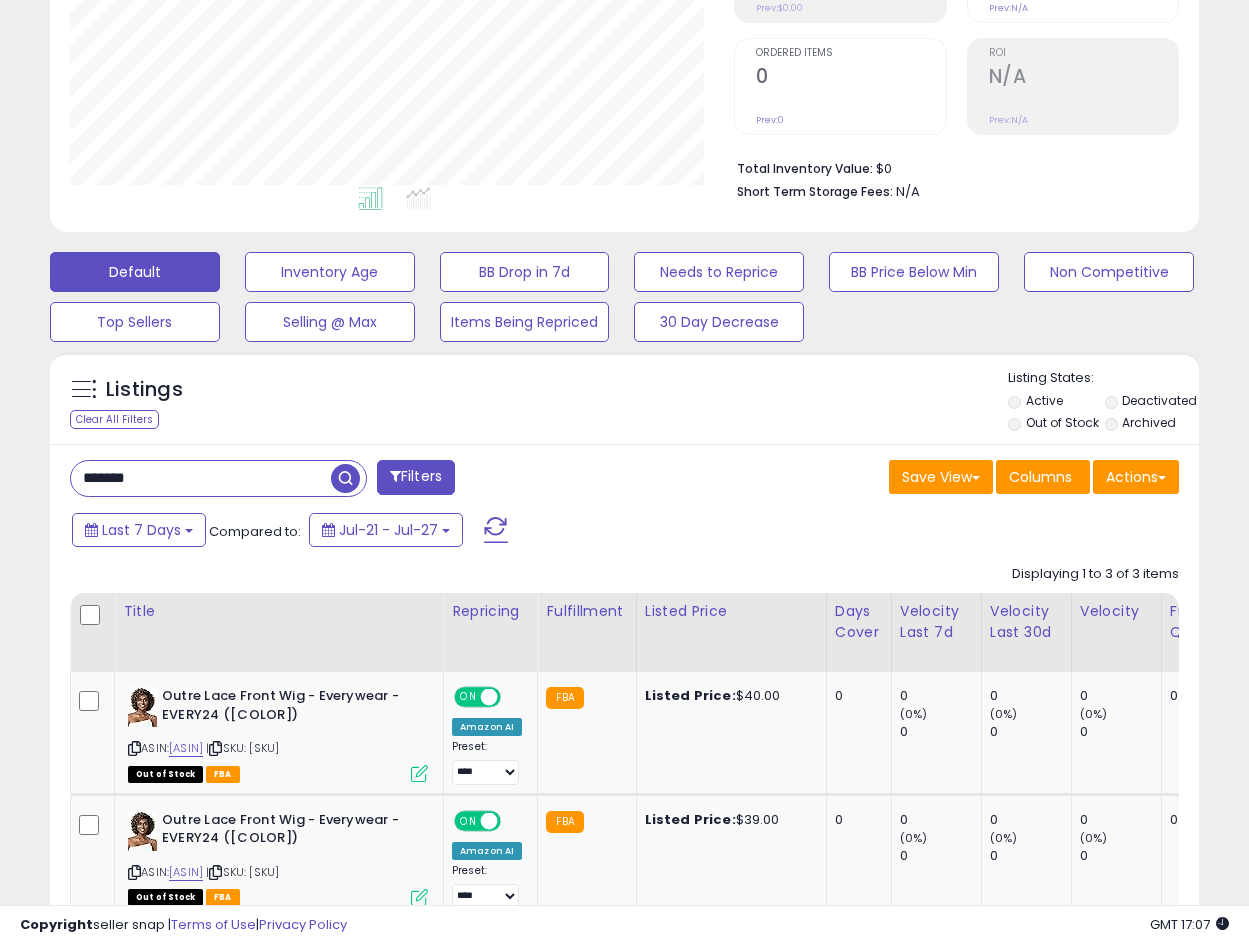 click on "*******" at bounding box center (201, 478) 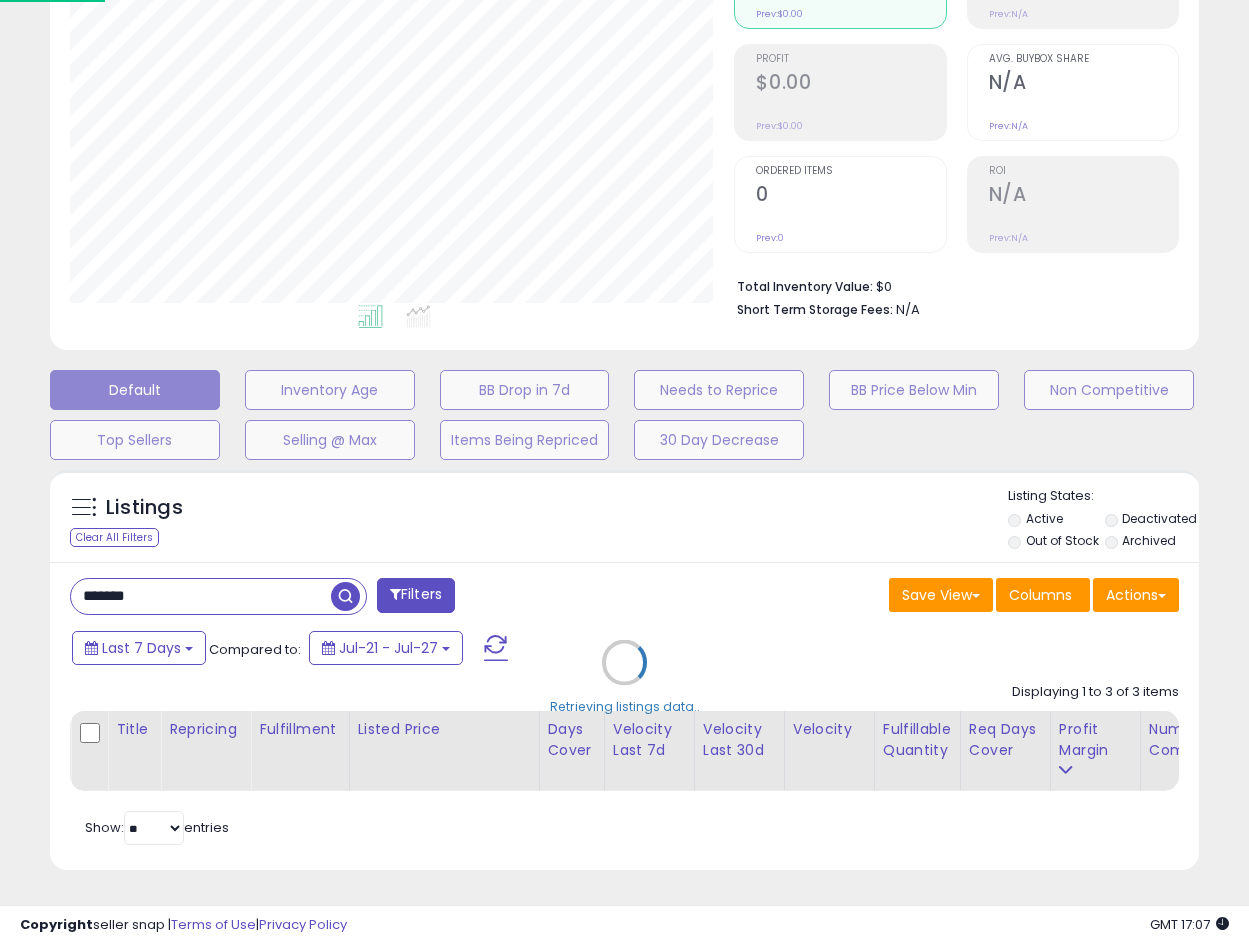 scroll, scrollTop: 999590, scrollLeft: 999327, axis: both 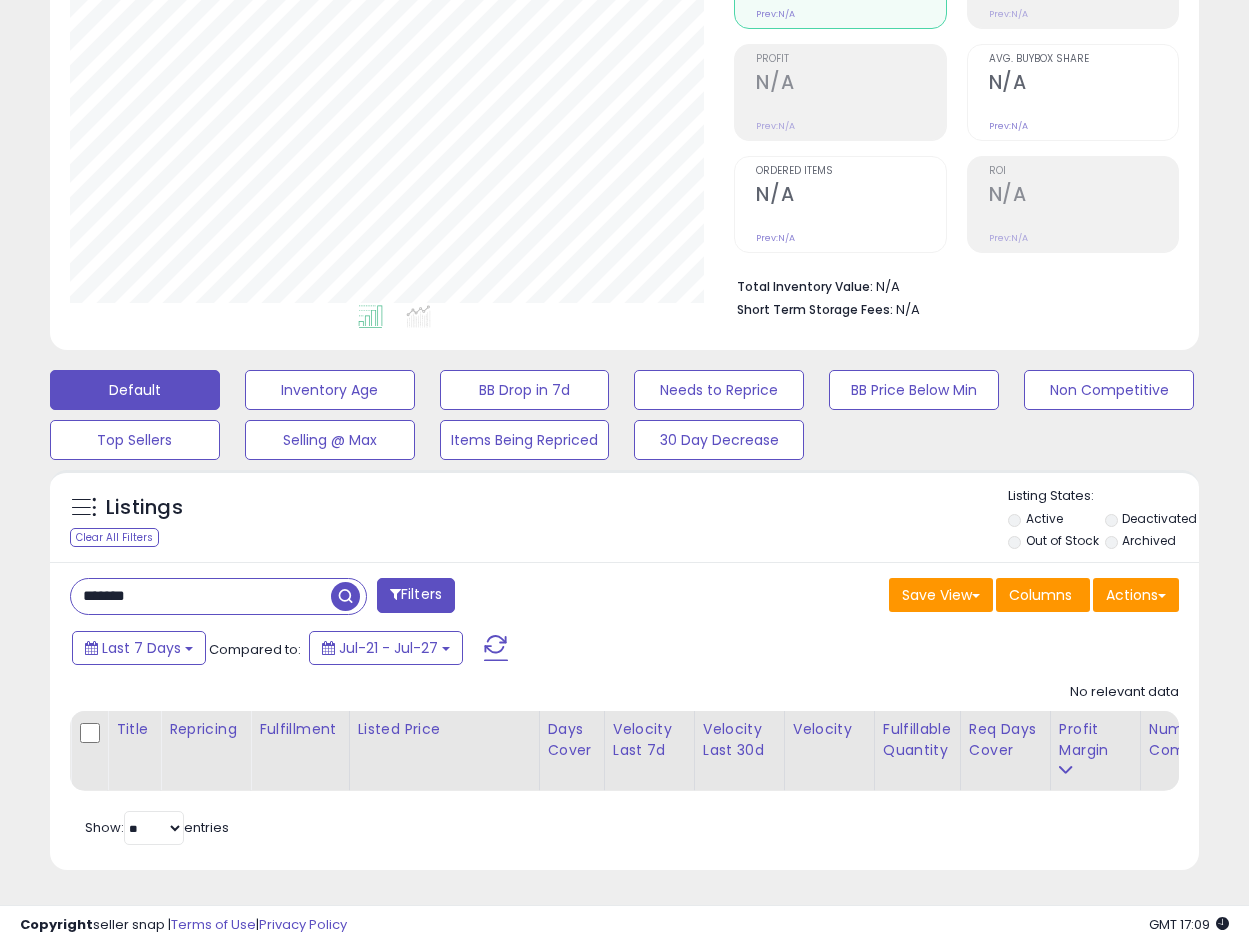 click on "*******" at bounding box center [201, 596] 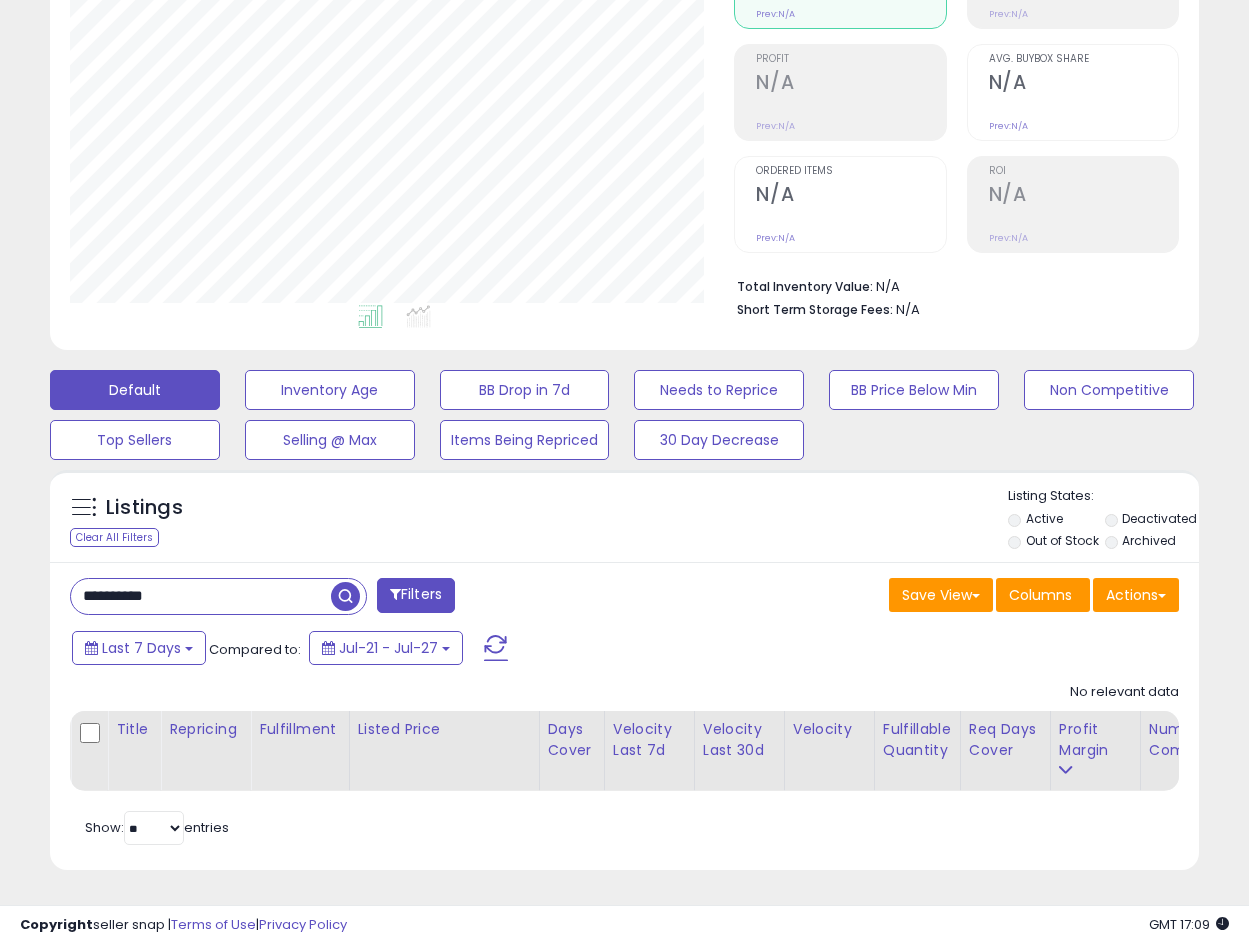 click at bounding box center [345, 596] 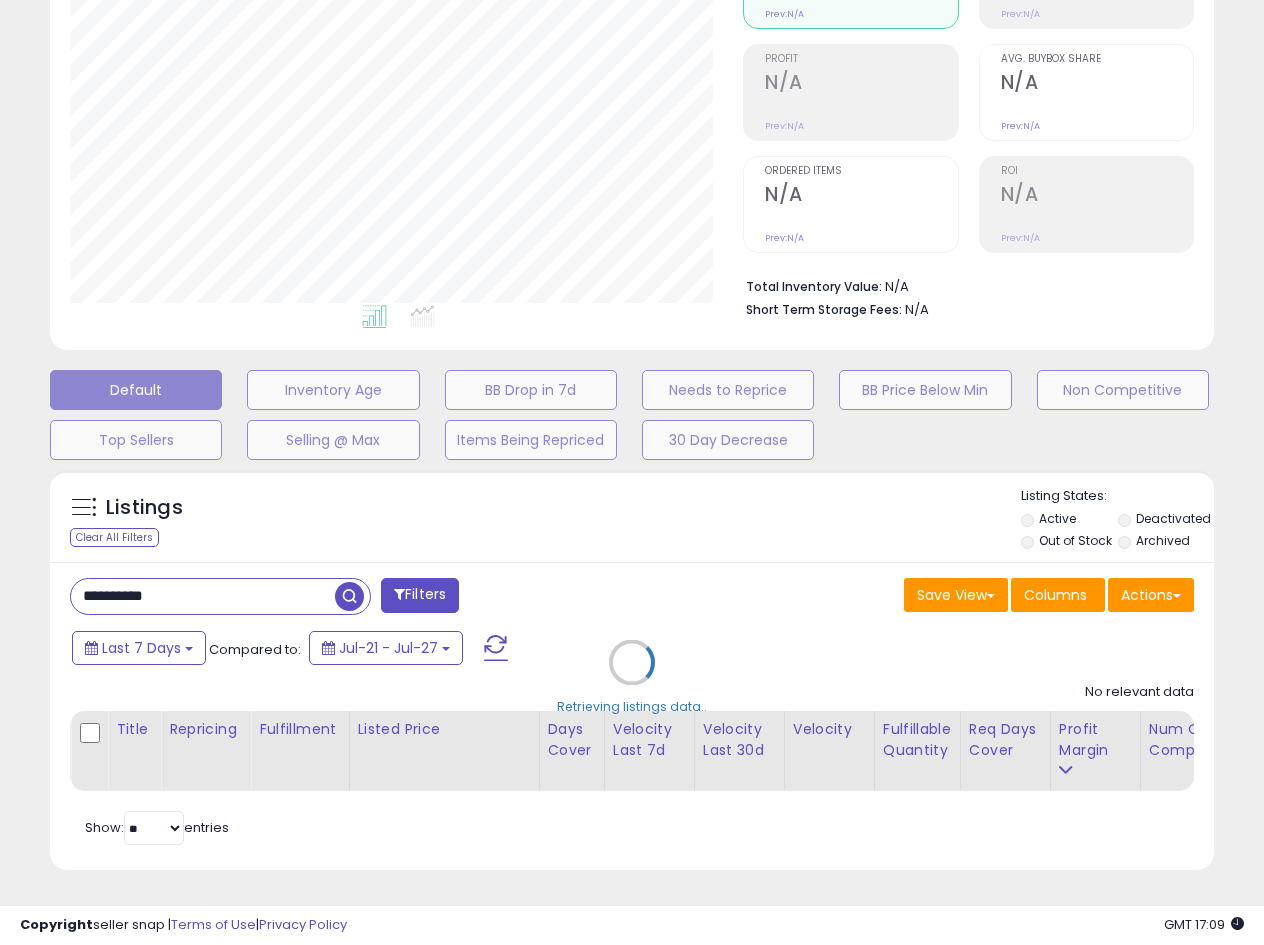scroll, scrollTop: 999590, scrollLeft: 999327, axis: both 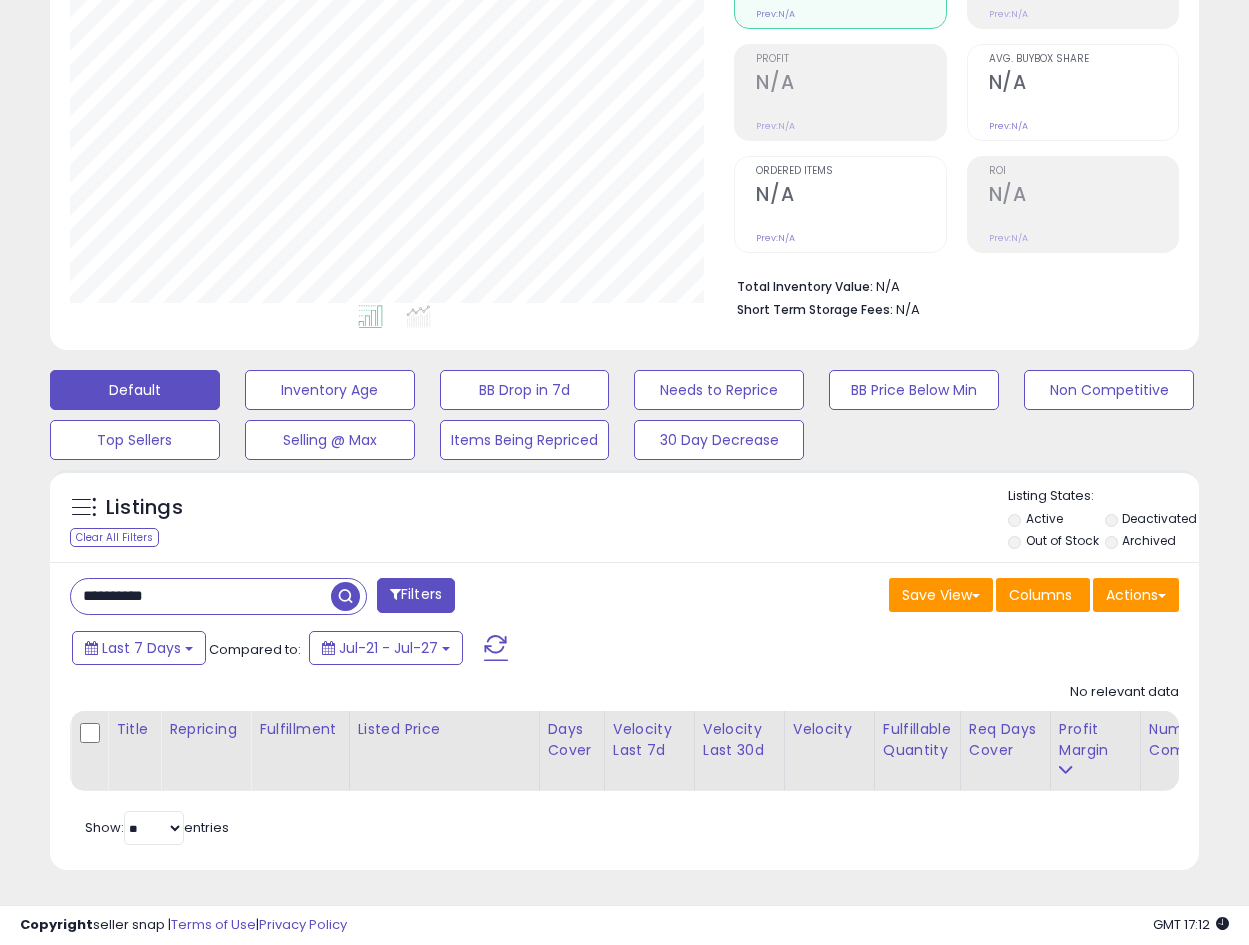 click on "**********" at bounding box center [201, 596] 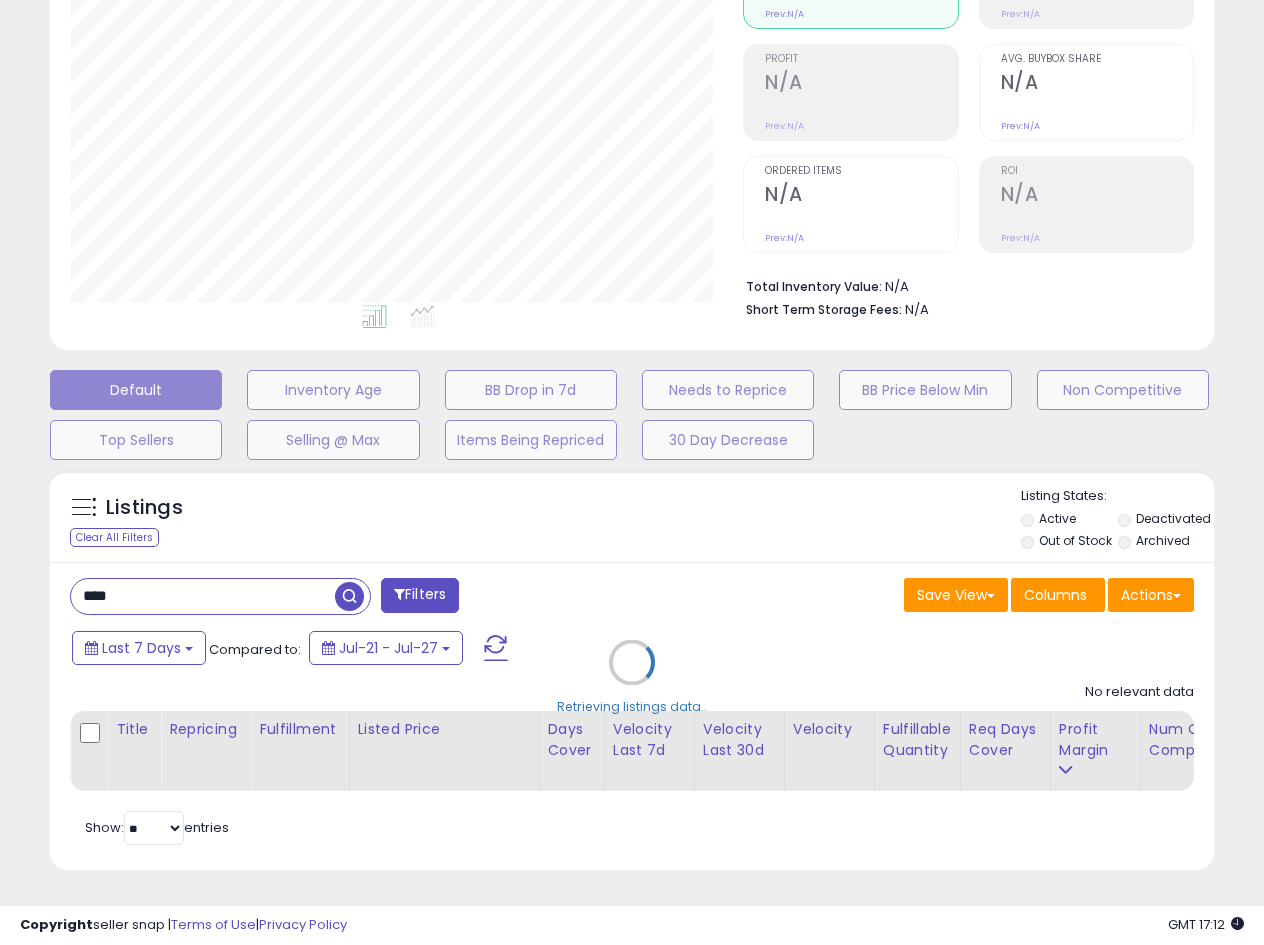 scroll, scrollTop: 999590, scrollLeft: 999327, axis: both 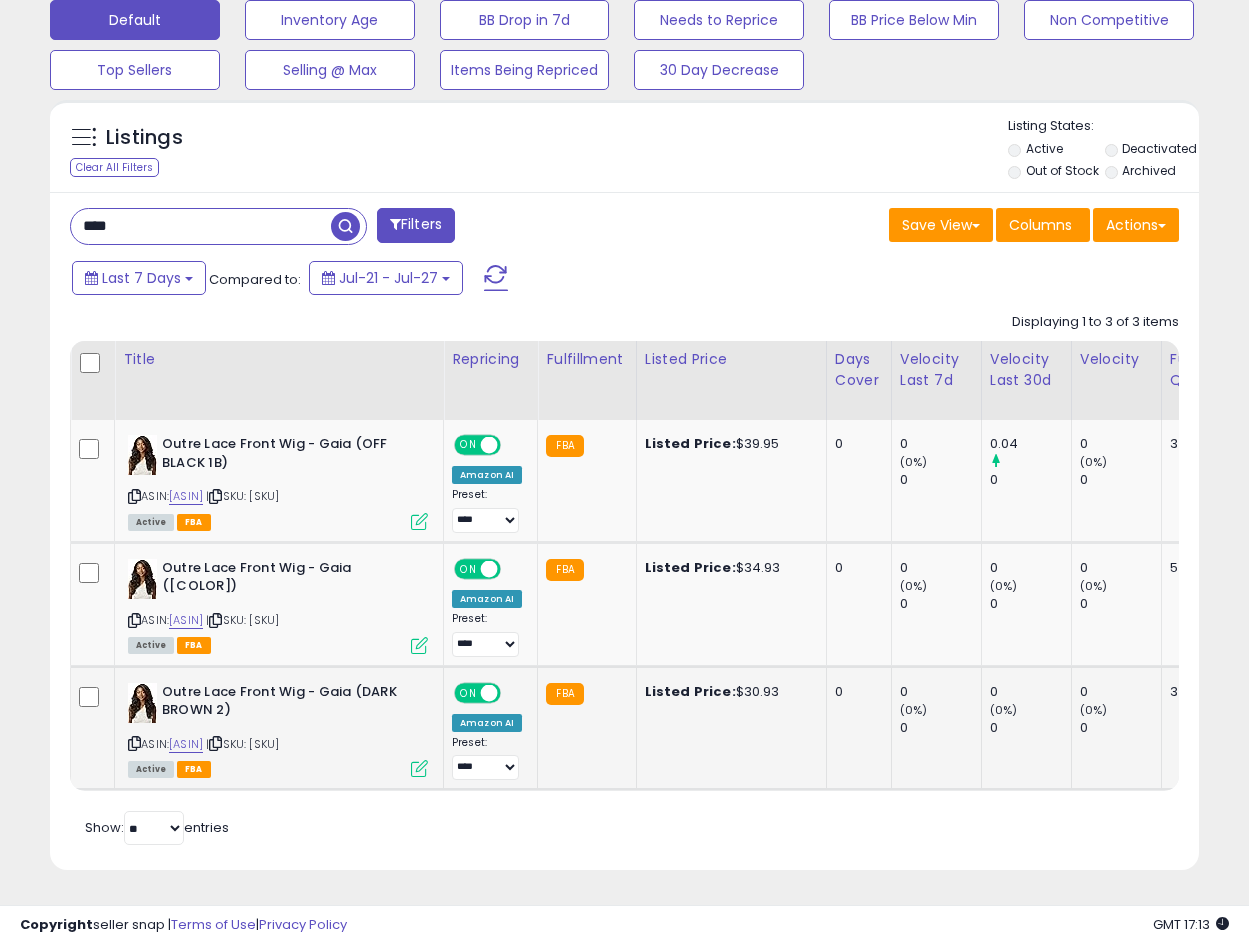 click at bounding box center (419, 768) 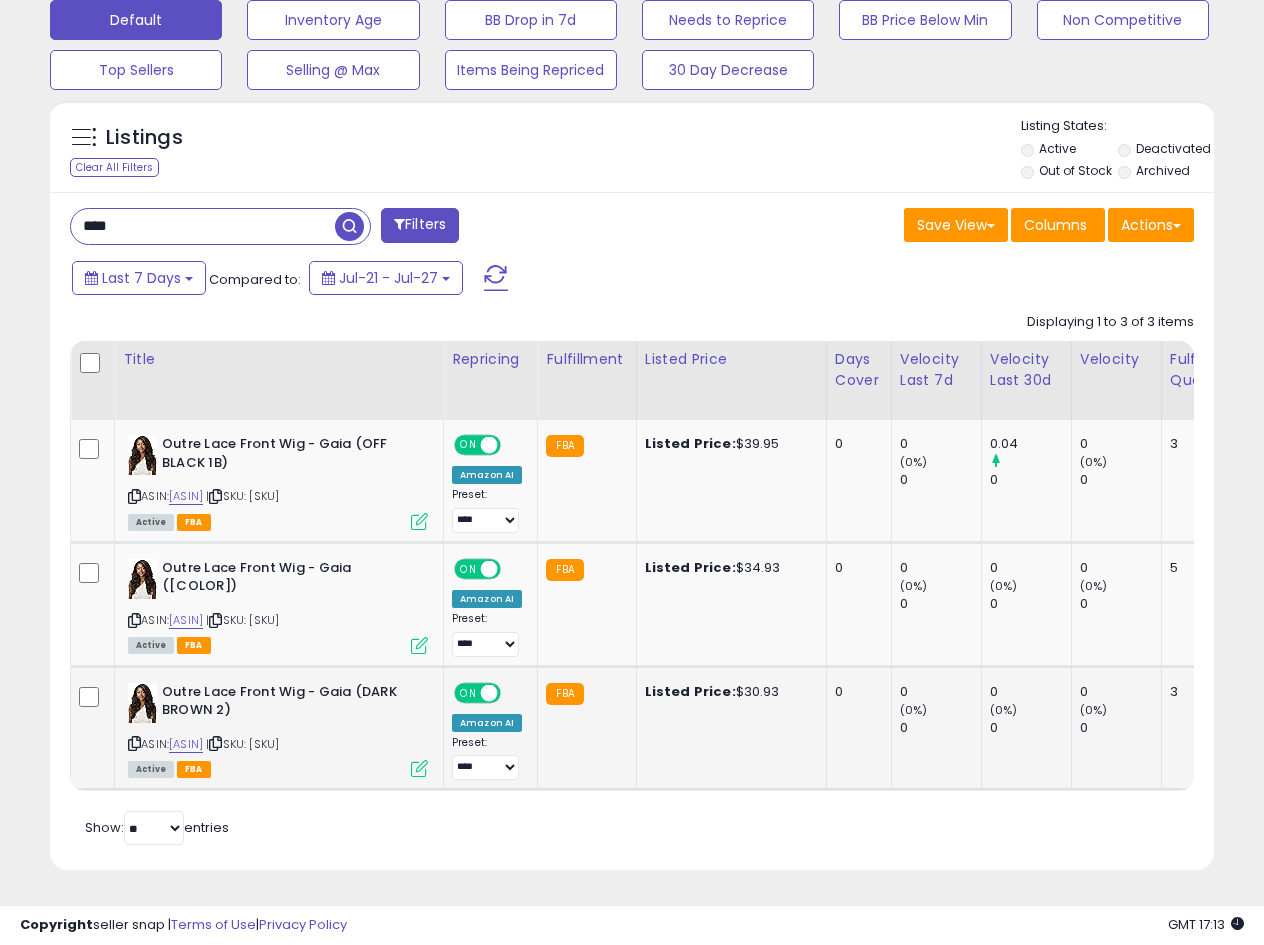 scroll, scrollTop: 999590, scrollLeft: 999327, axis: both 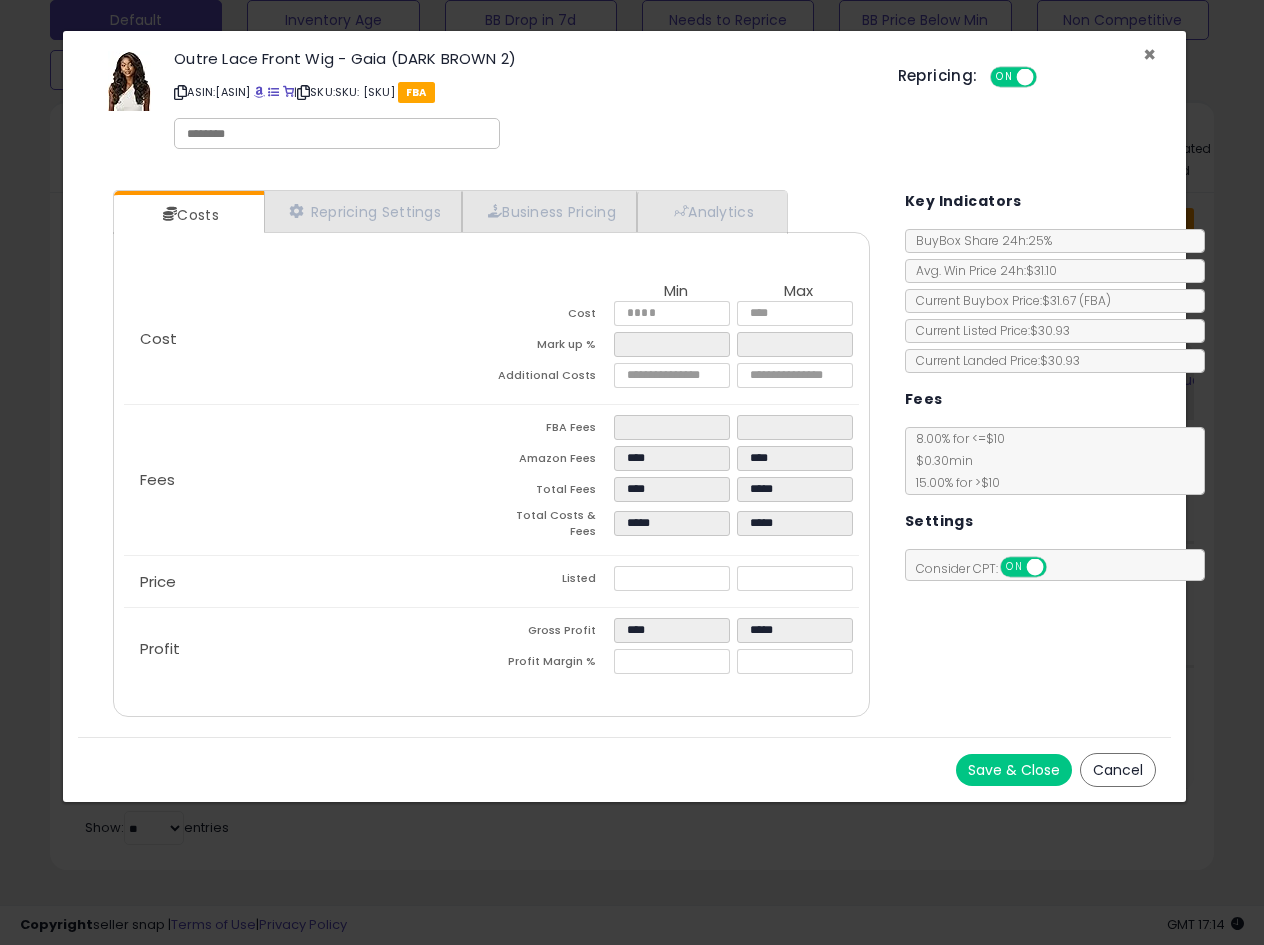 click on "×" at bounding box center (1149, 54) 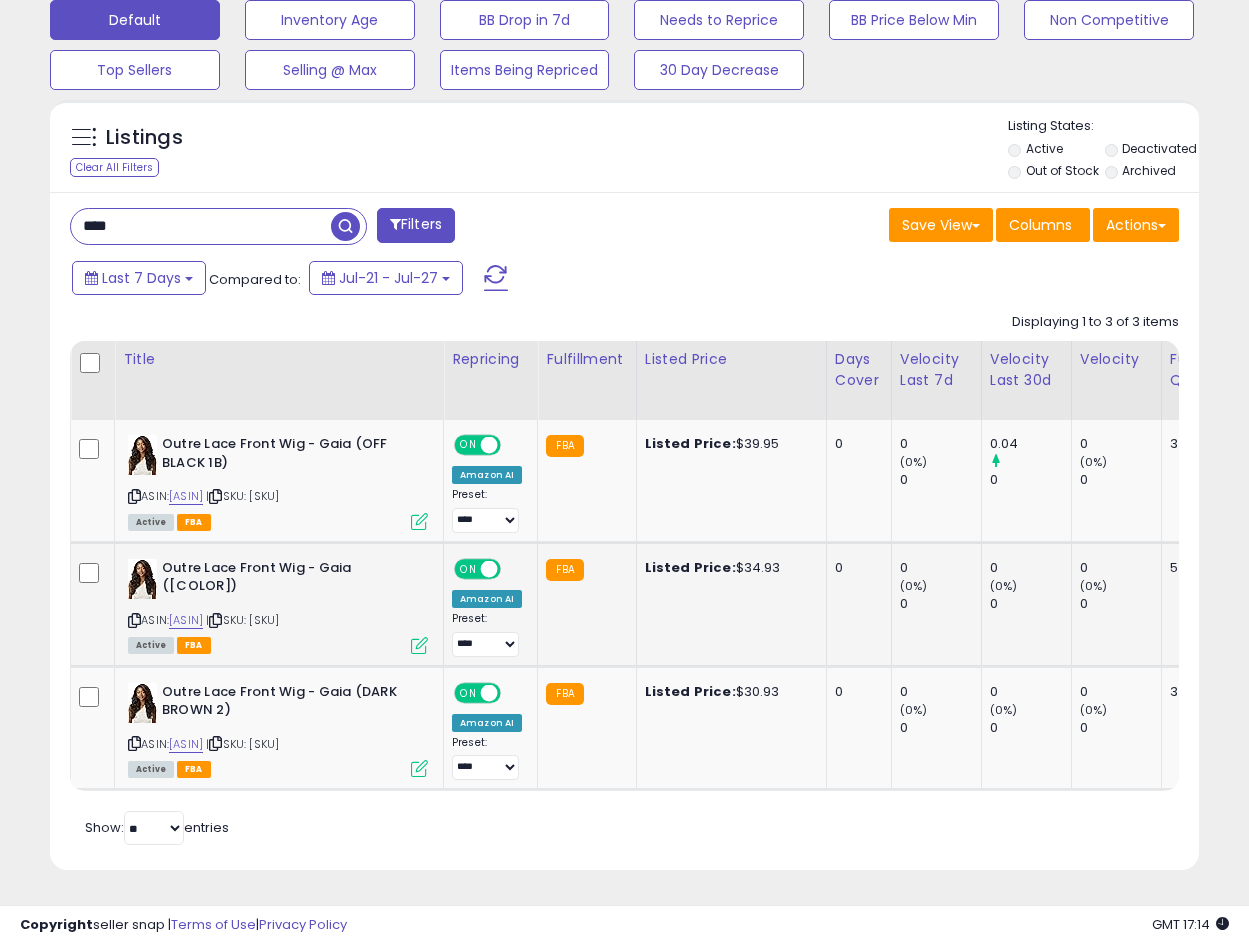scroll, scrollTop: 410, scrollLeft: 665, axis: both 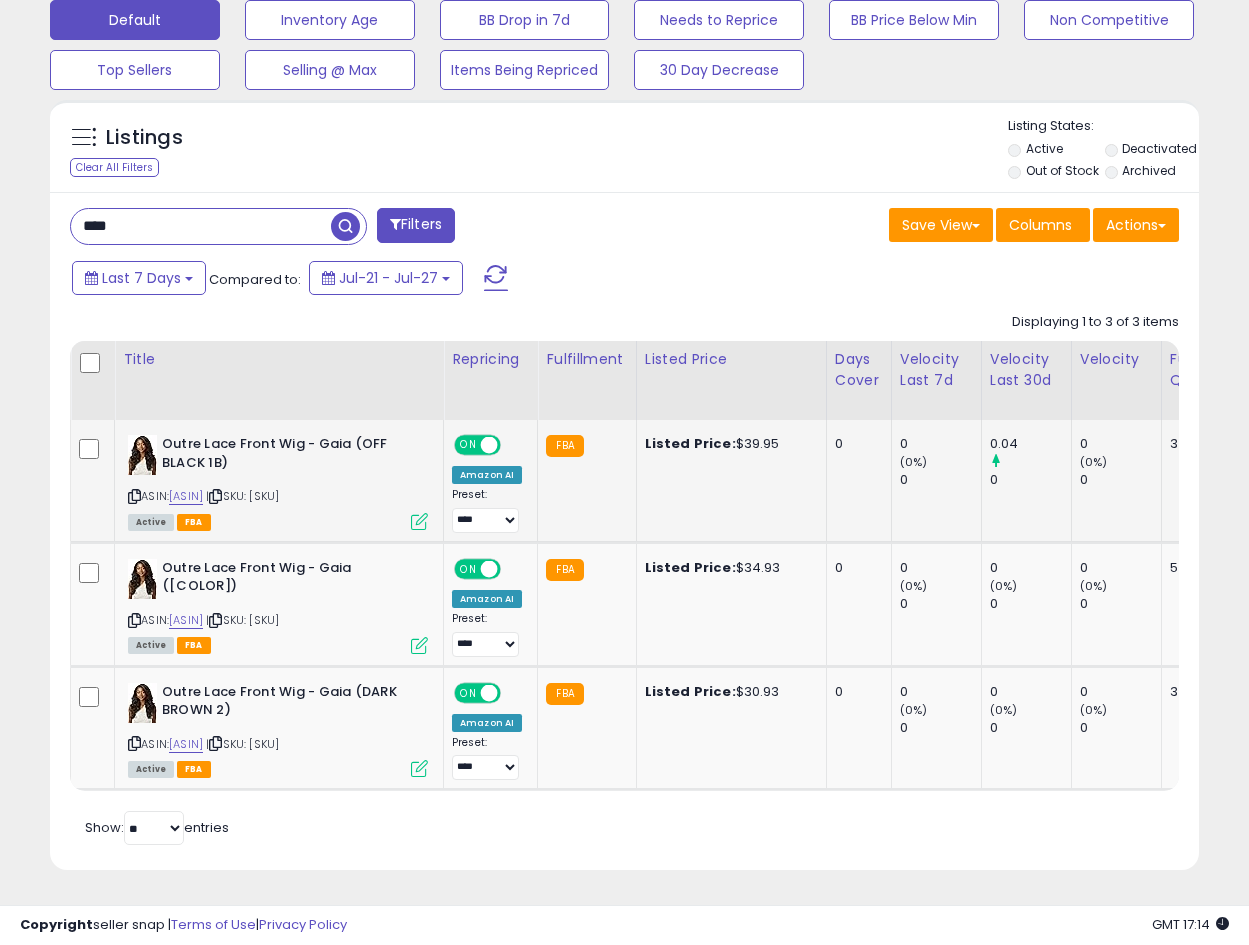 click at bounding box center [215, 496] 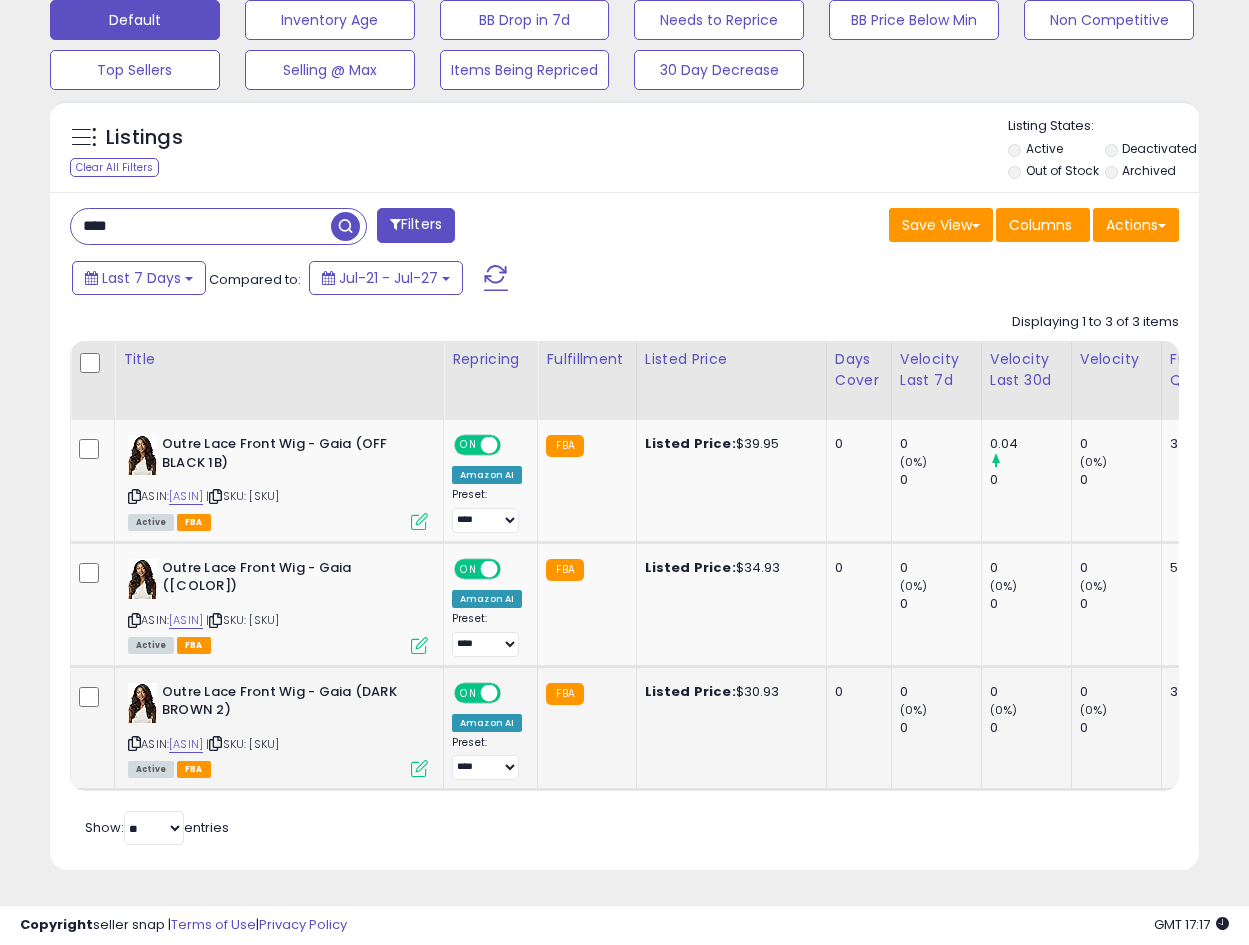 click at bounding box center (419, 768) 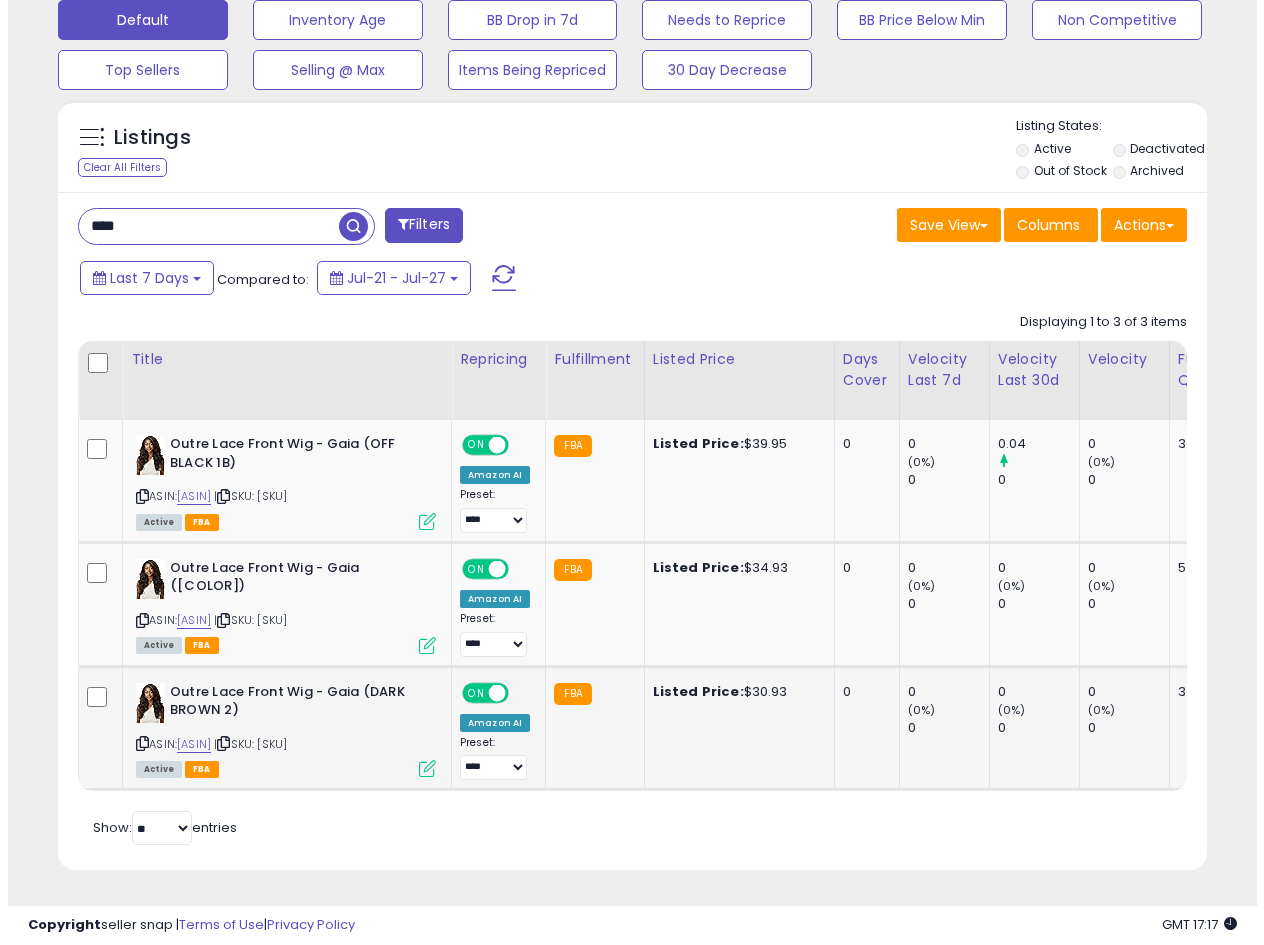 scroll, scrollTop: 999590, scrollLeft: 999327, axis: both 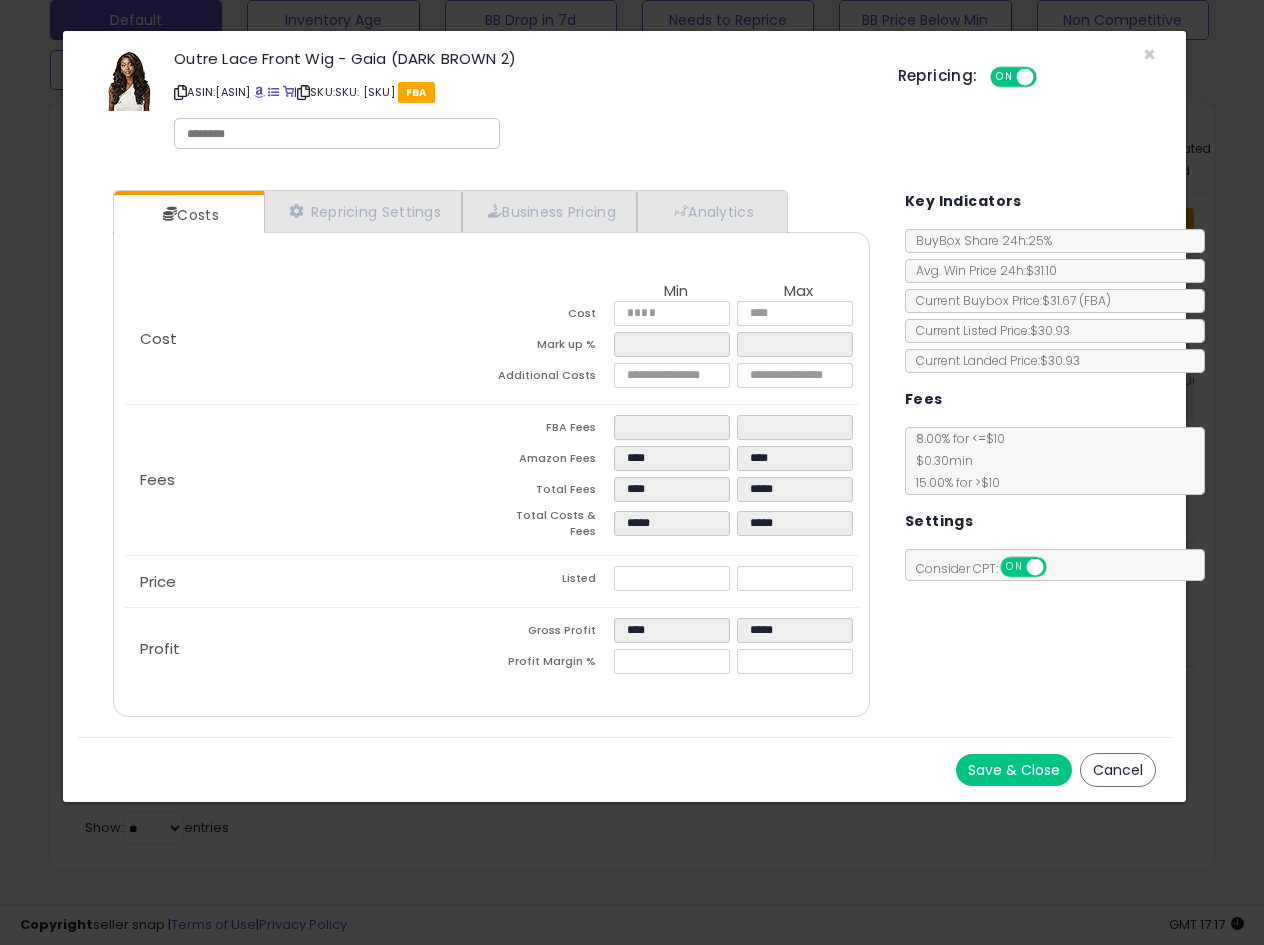 click on "Repricing:
ON   OFF" at bounding box center (1027, 74) 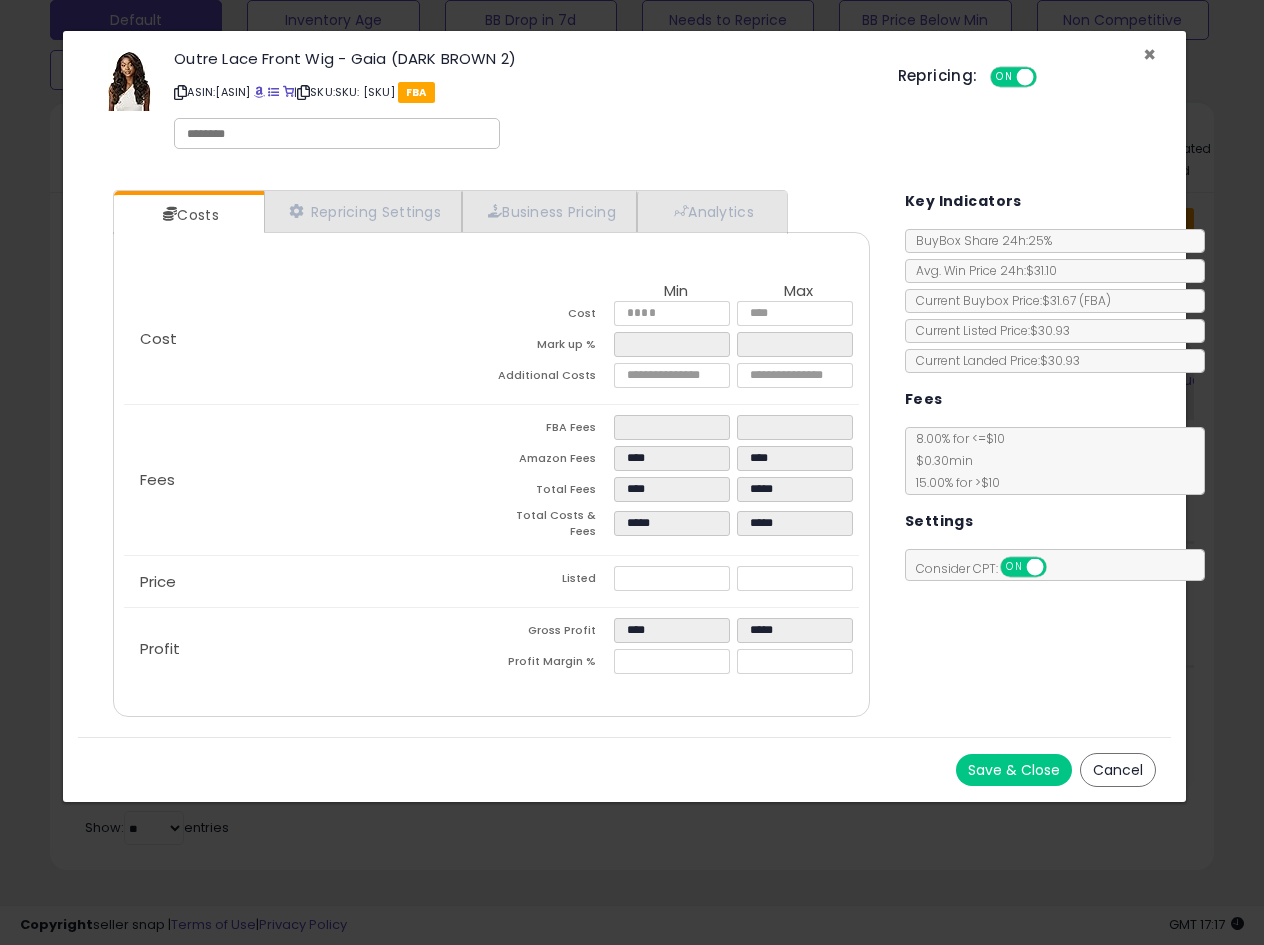 click on "×" at bounding box center [1149, 54] 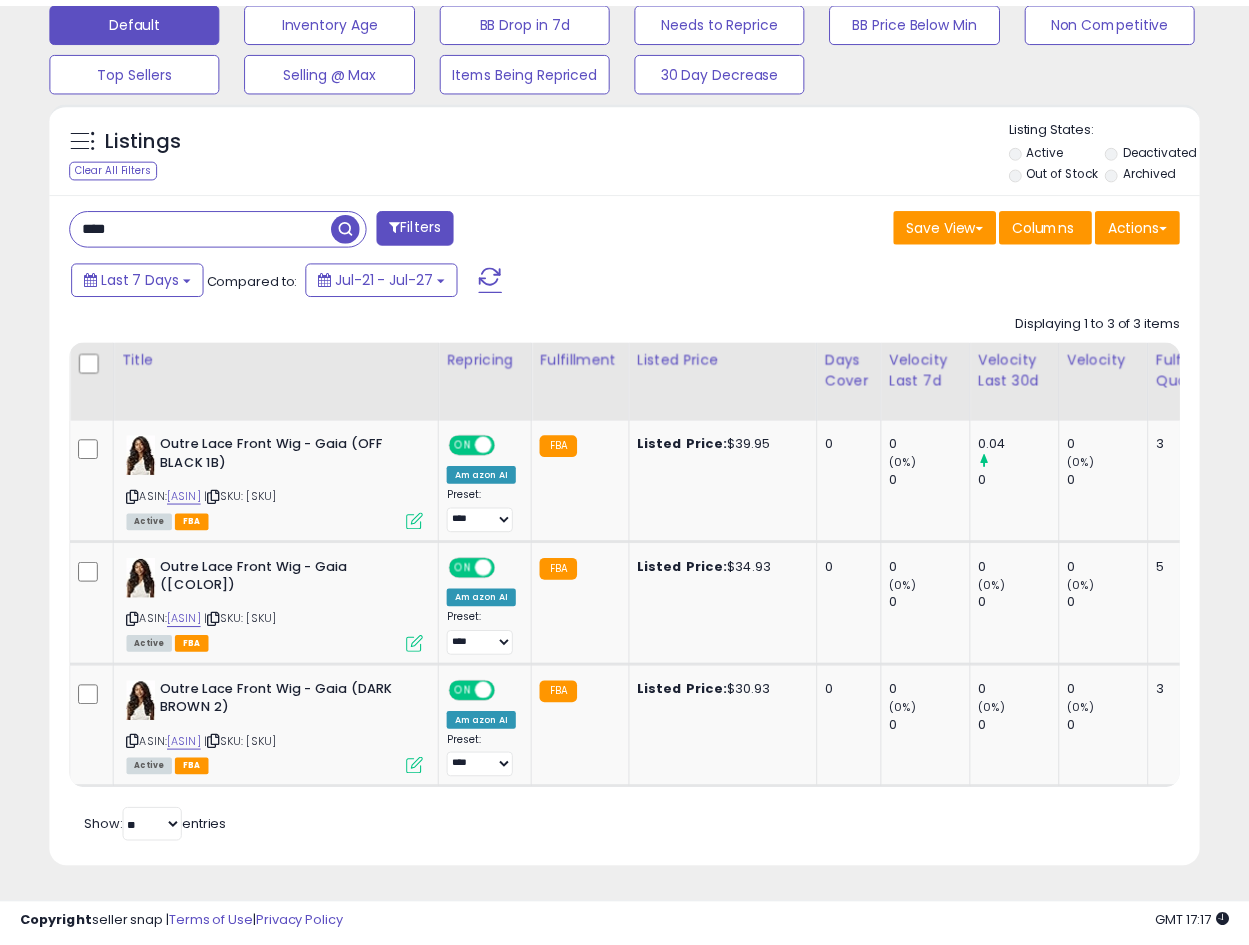 scroll, scrollTop: 410, scrollLeft: 665, axis: both 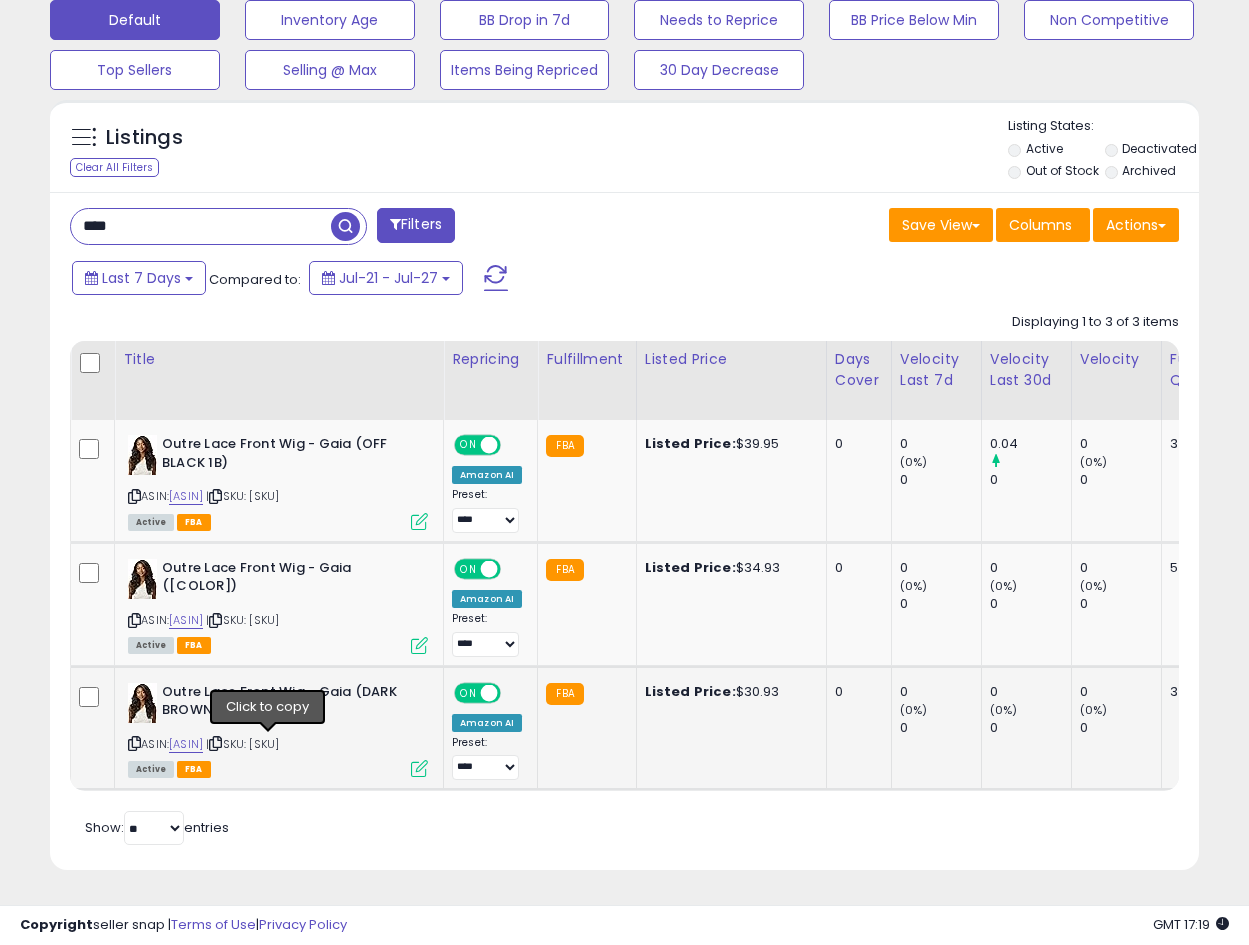 click at bounding box center (215, 743) 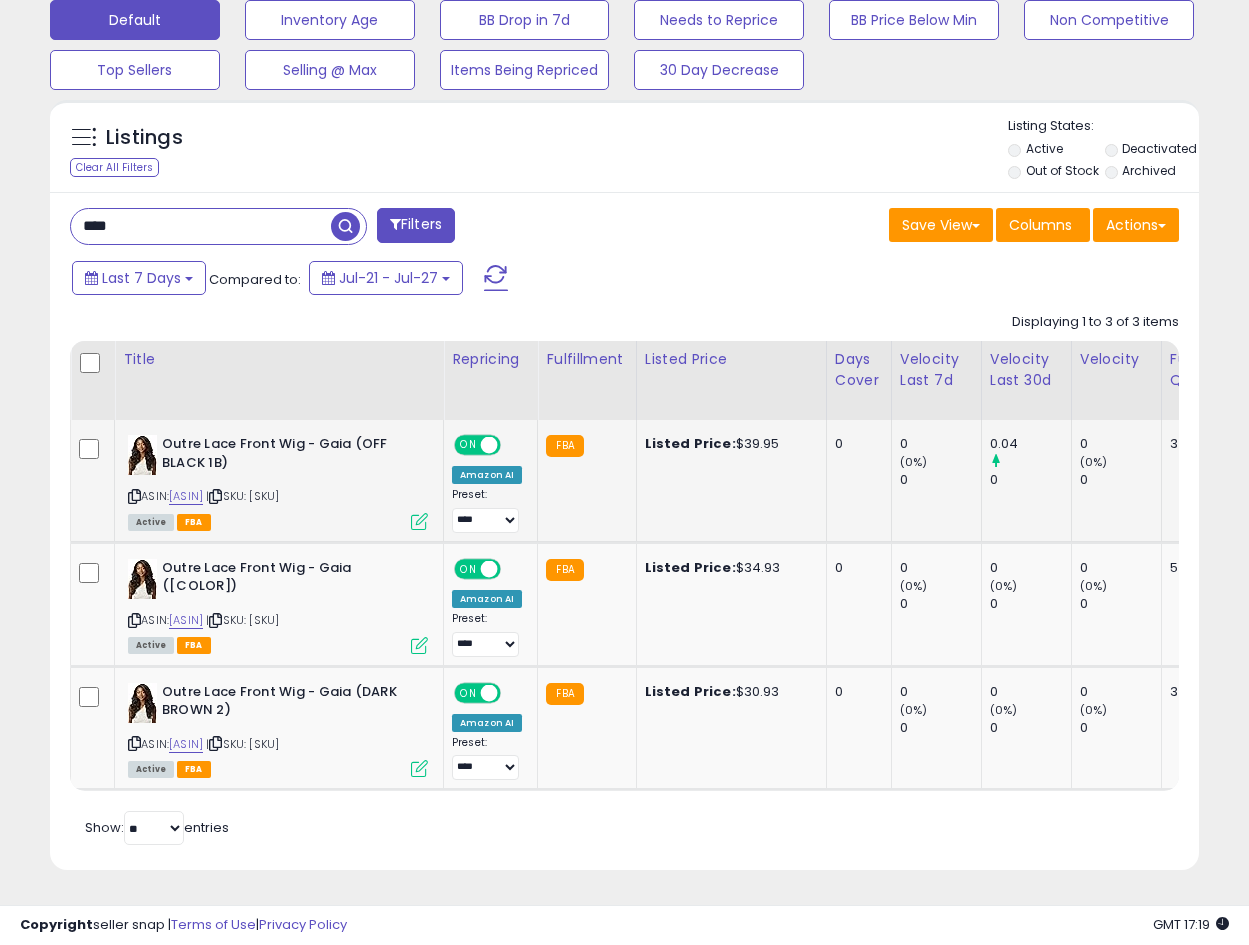 click at bounding box center [215, 496] 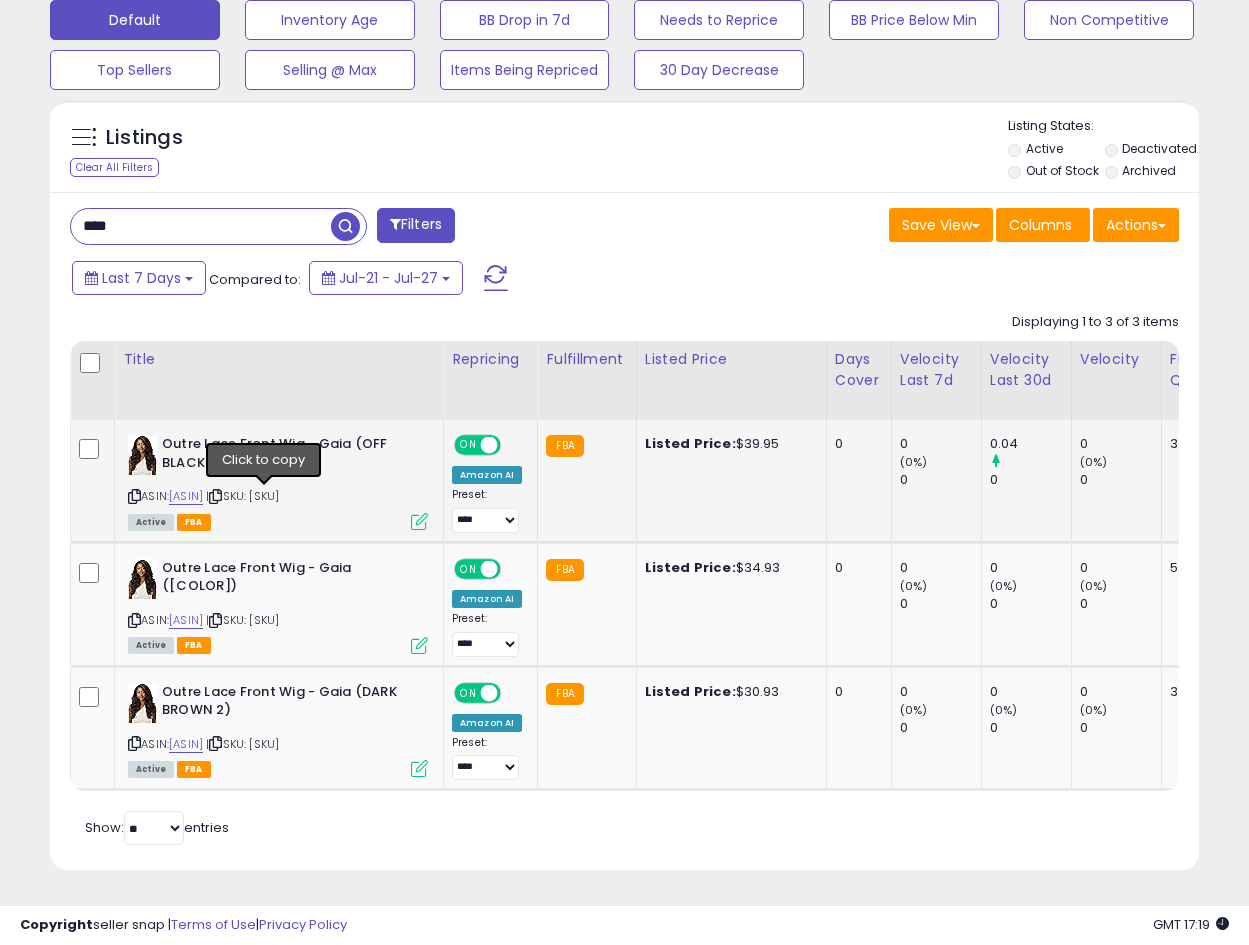 click at bounding box center [215, 496] 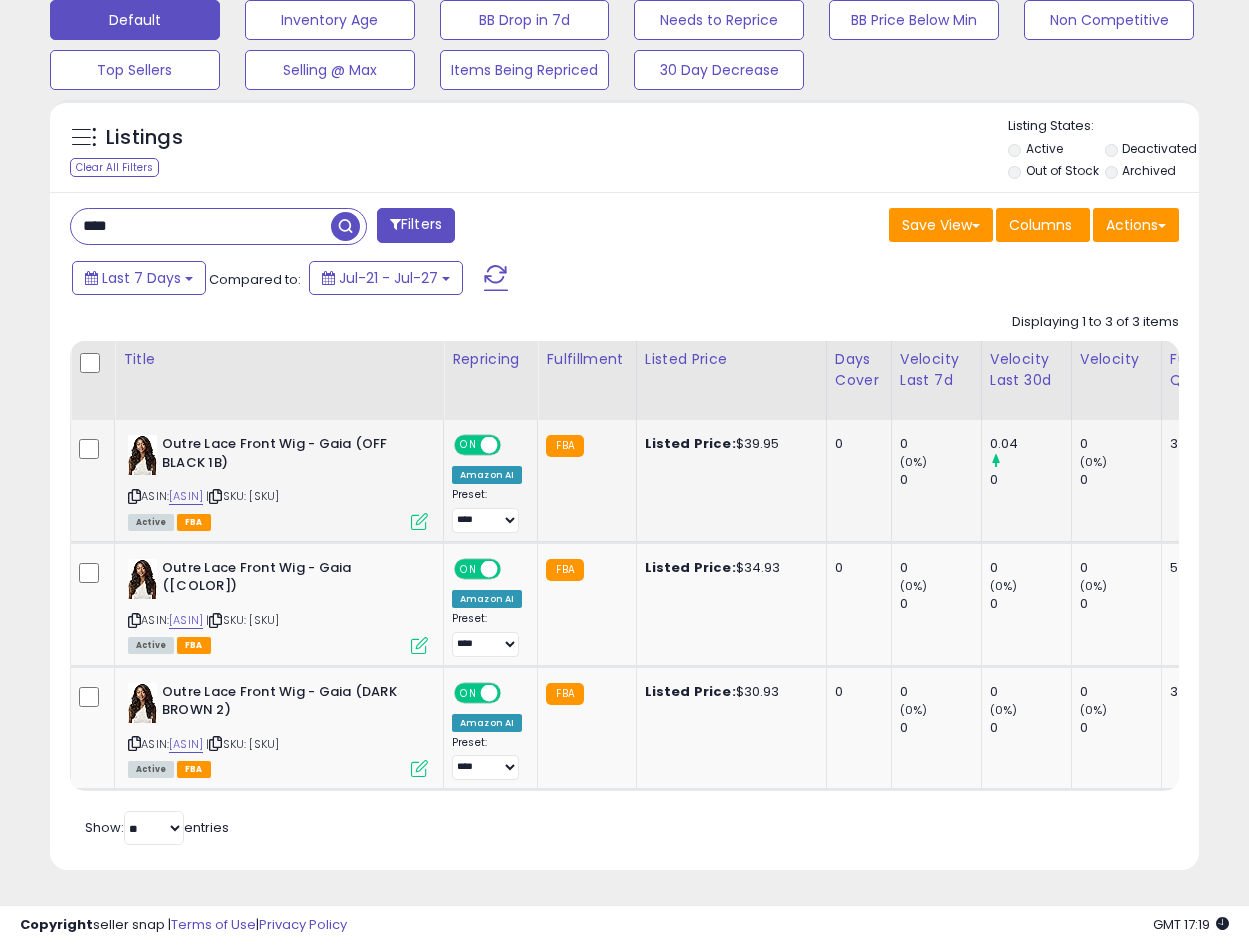 click at bounding box center (215, 496) 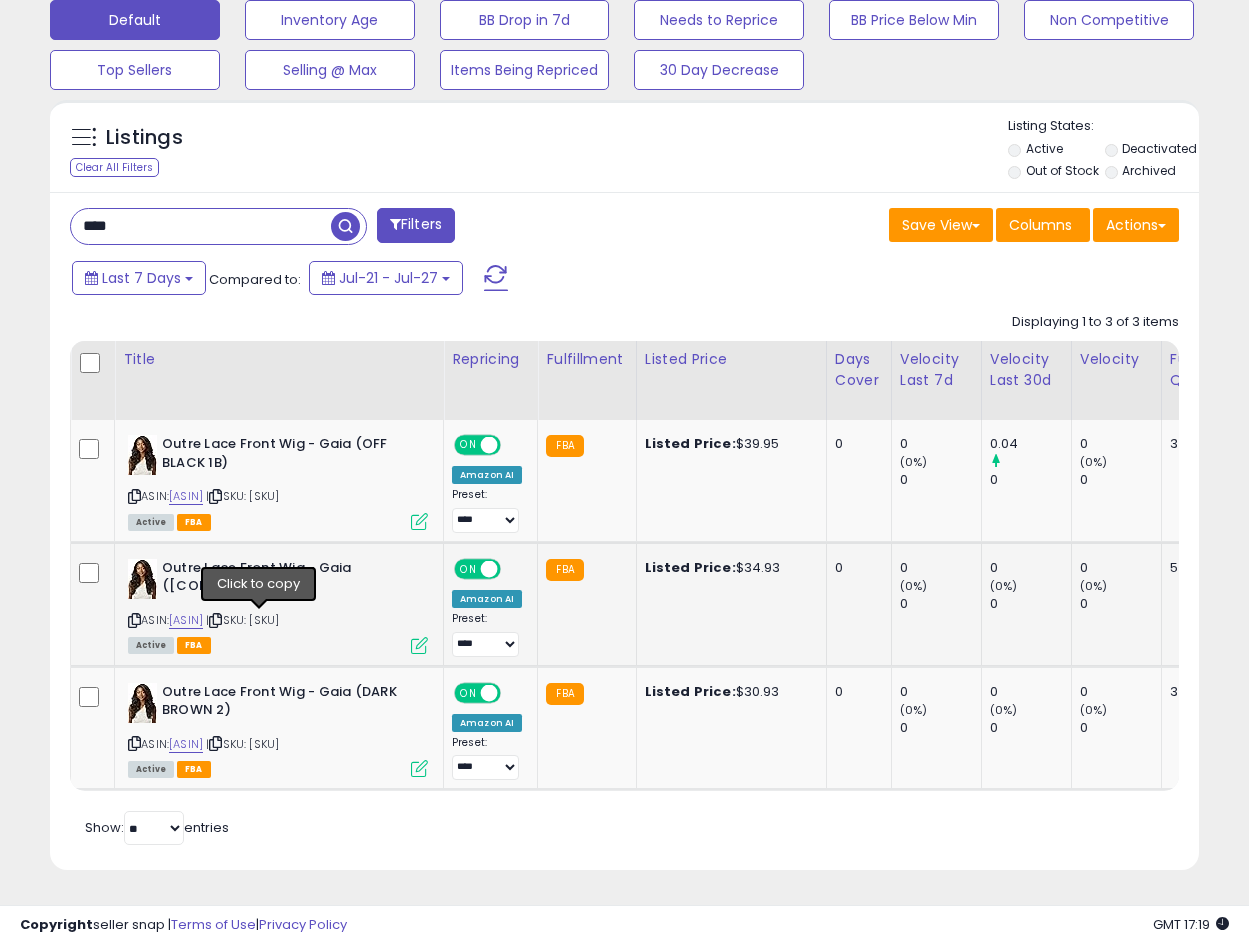 click at bounding box center [215, 620] 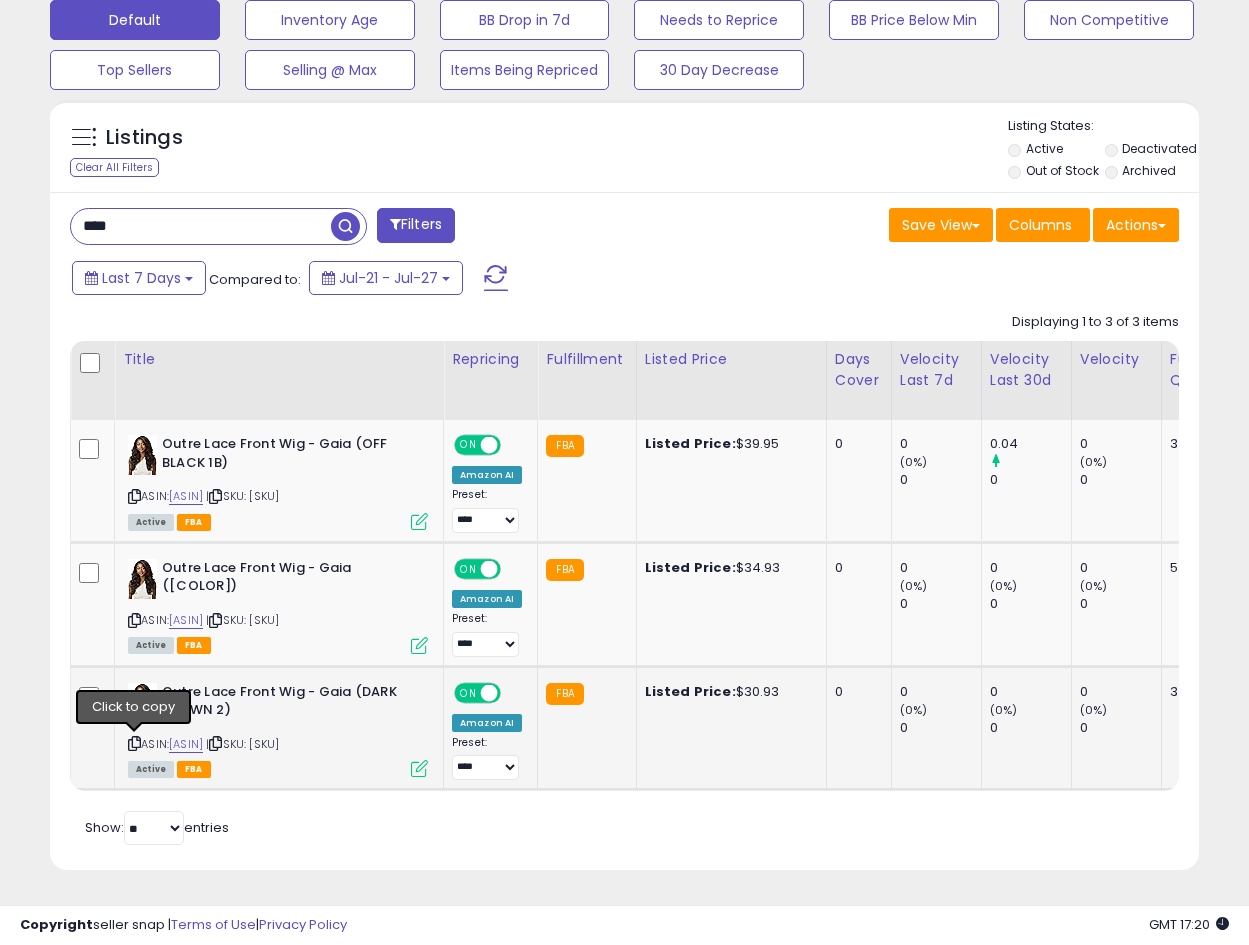 click at bounding box center (134, 743) 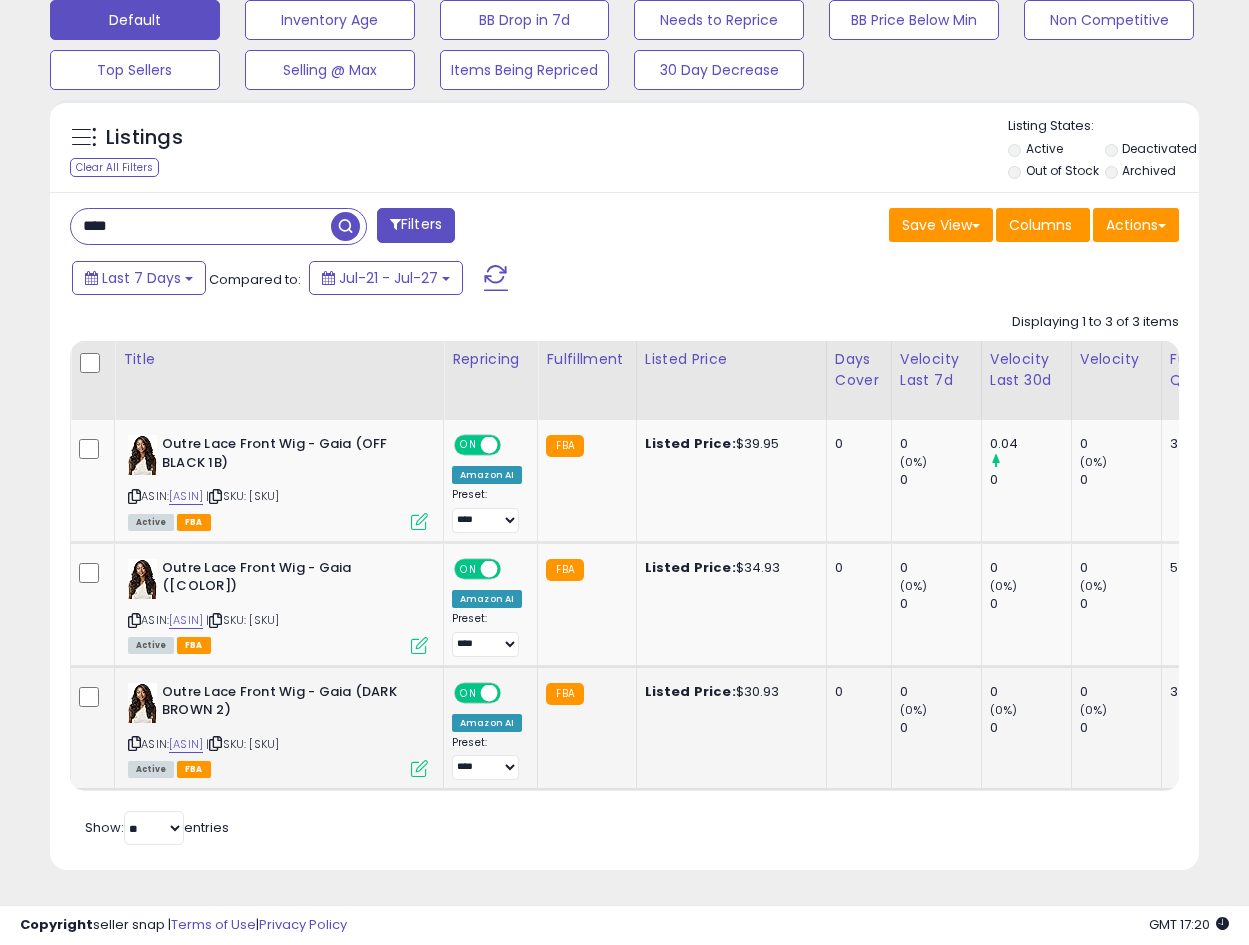 scroll, scrollTop: 0, scrollLeft: 625, axis: horizontal 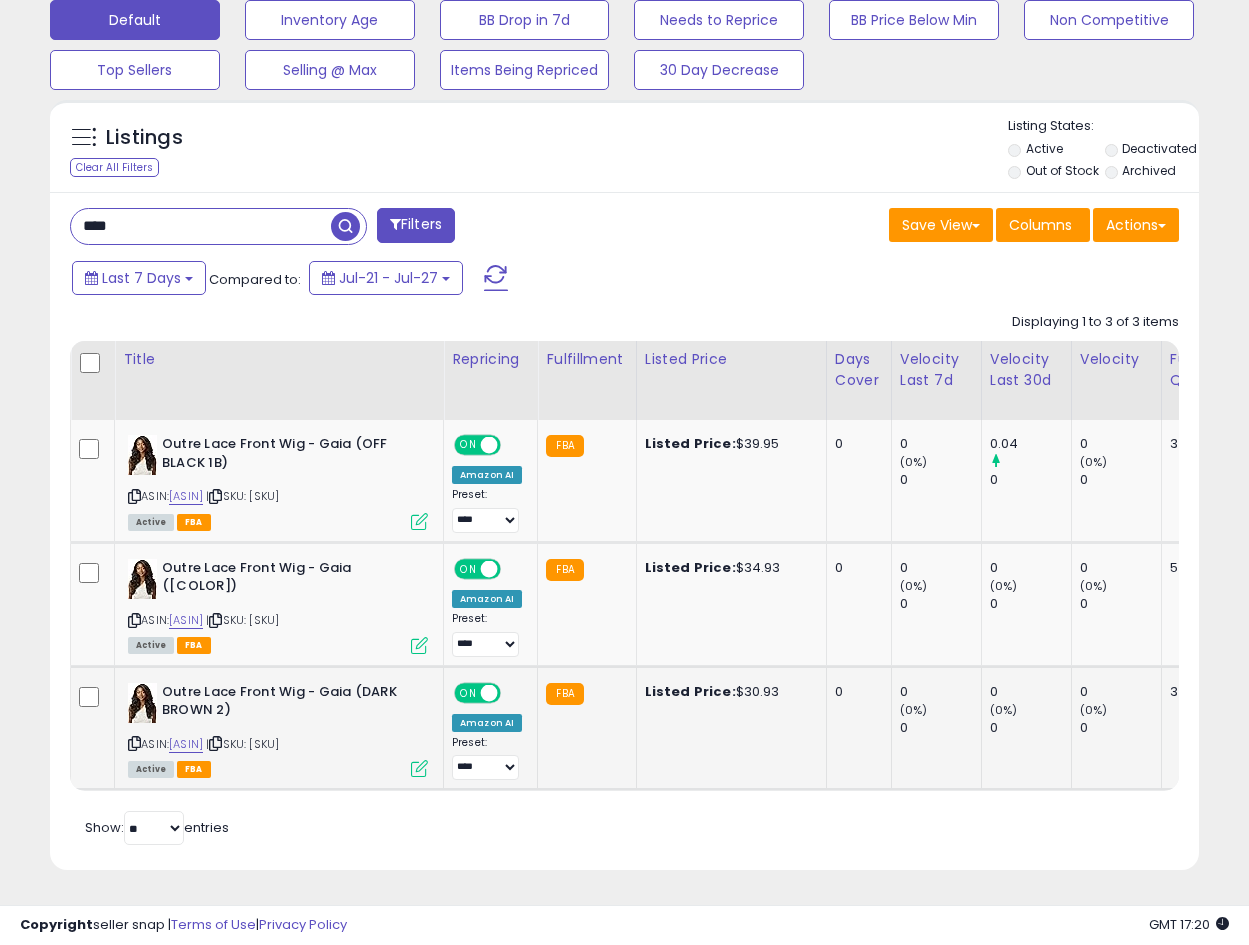 click on "Outre Lace Front Wig - Gaia (DARK BROWN 2) ASIN: [ASIN] | SKU: [SKU] Active FBA" 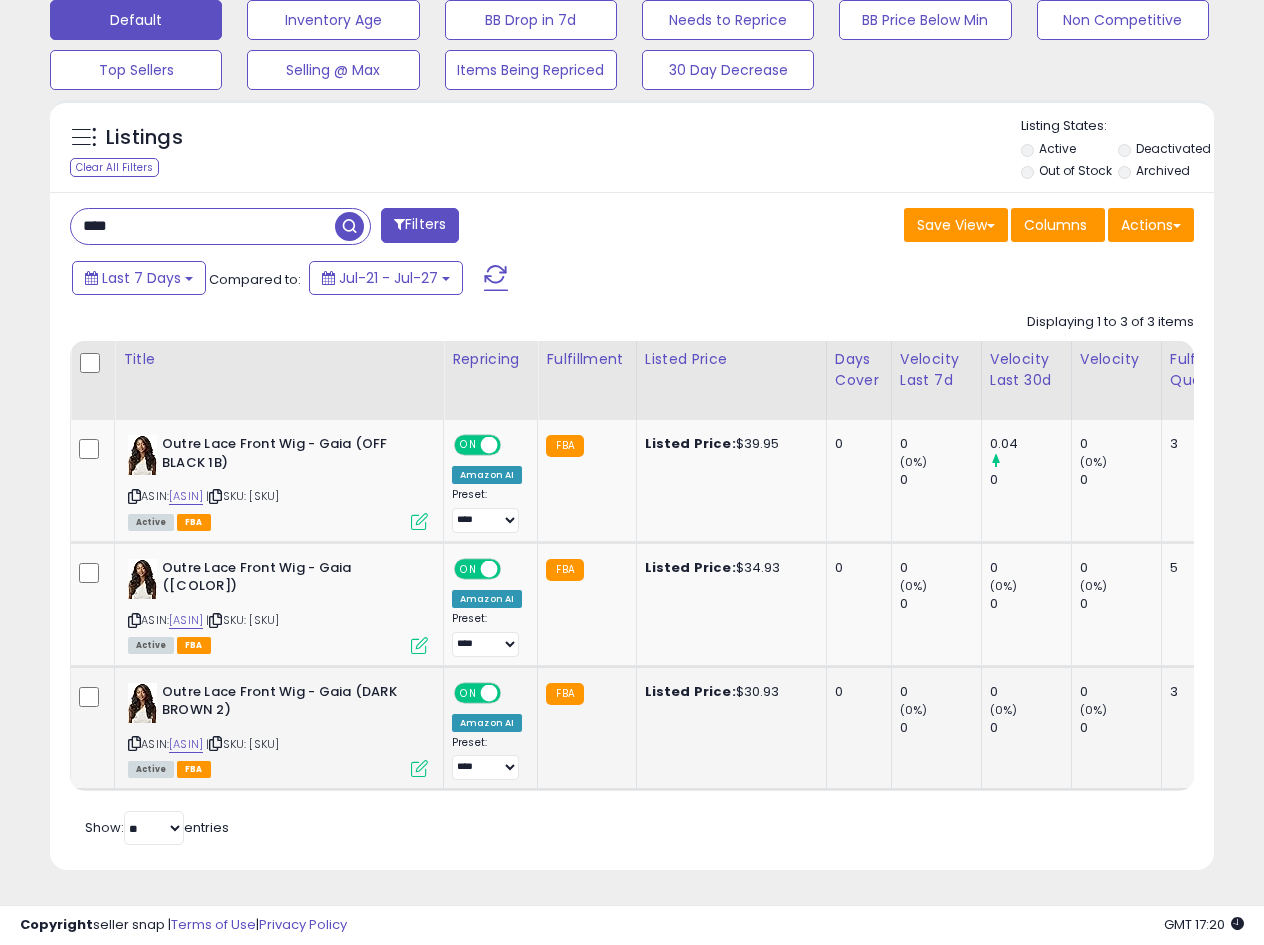 scroll, scrollTop: 999590, scrollLeft: 999327, axis: both 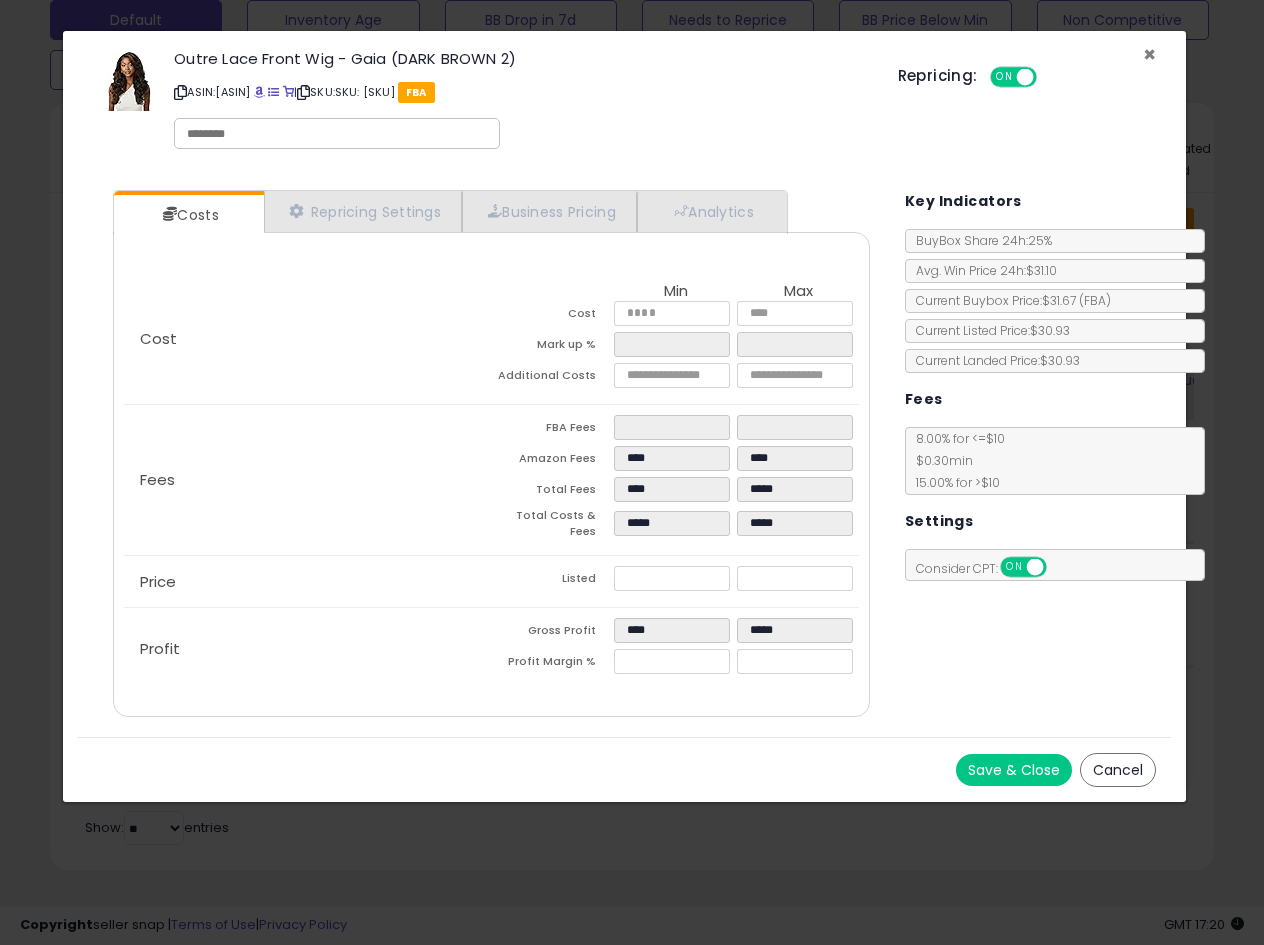 click on "×" at bounding box center [1149, 54] 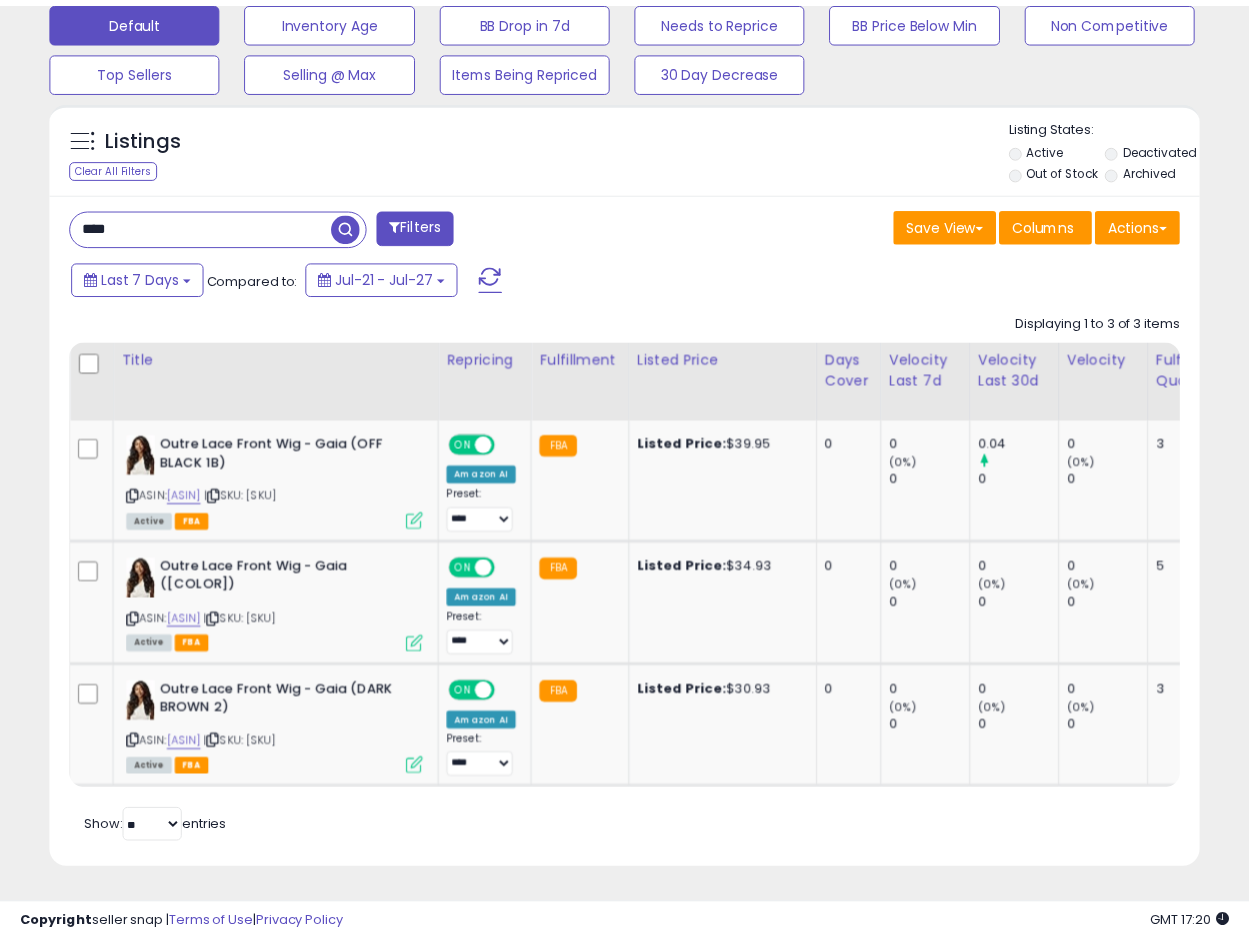 scroll, scrollTop: 410, scrollLeft: 665, axis: both 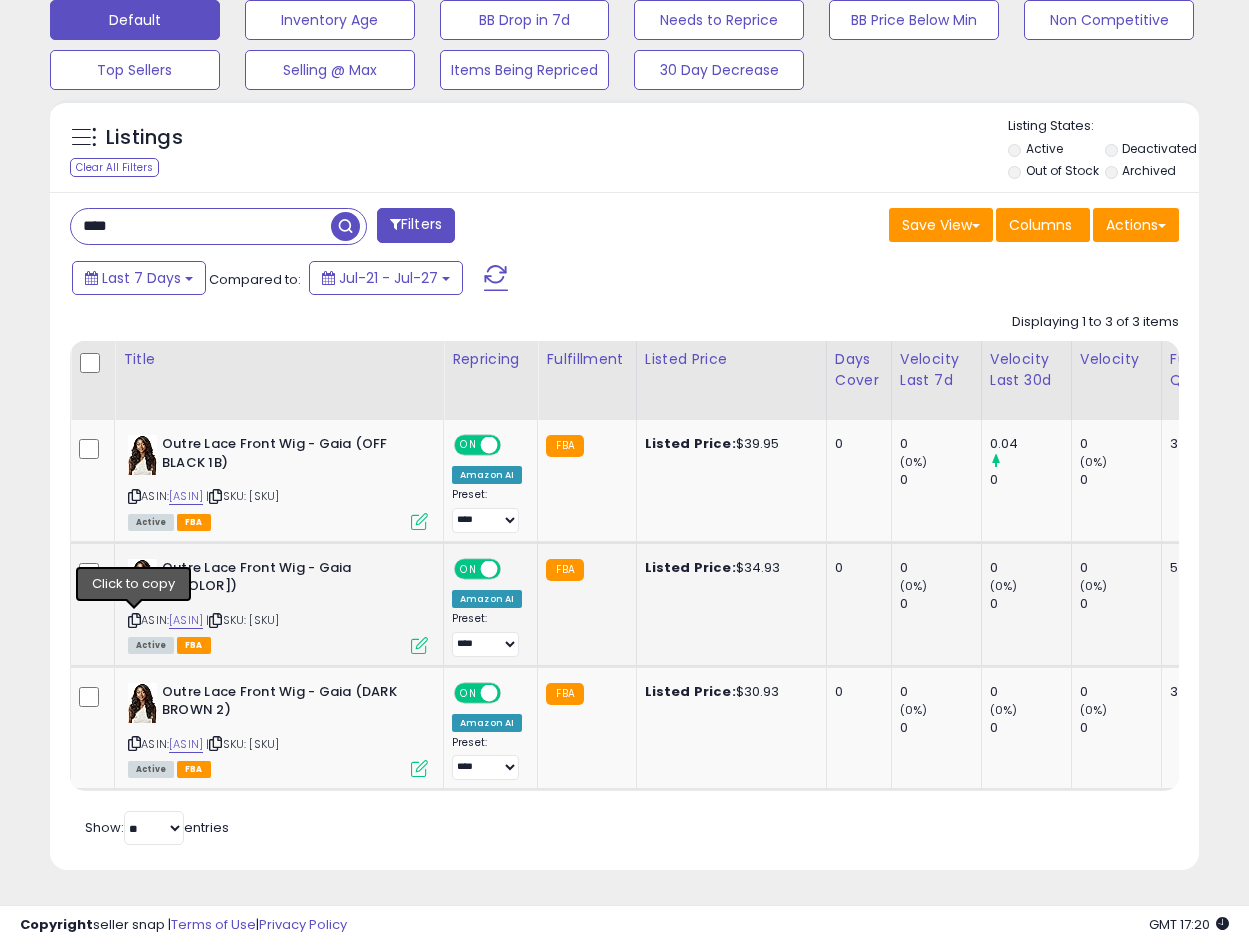 click at bounding box center (134, 620) 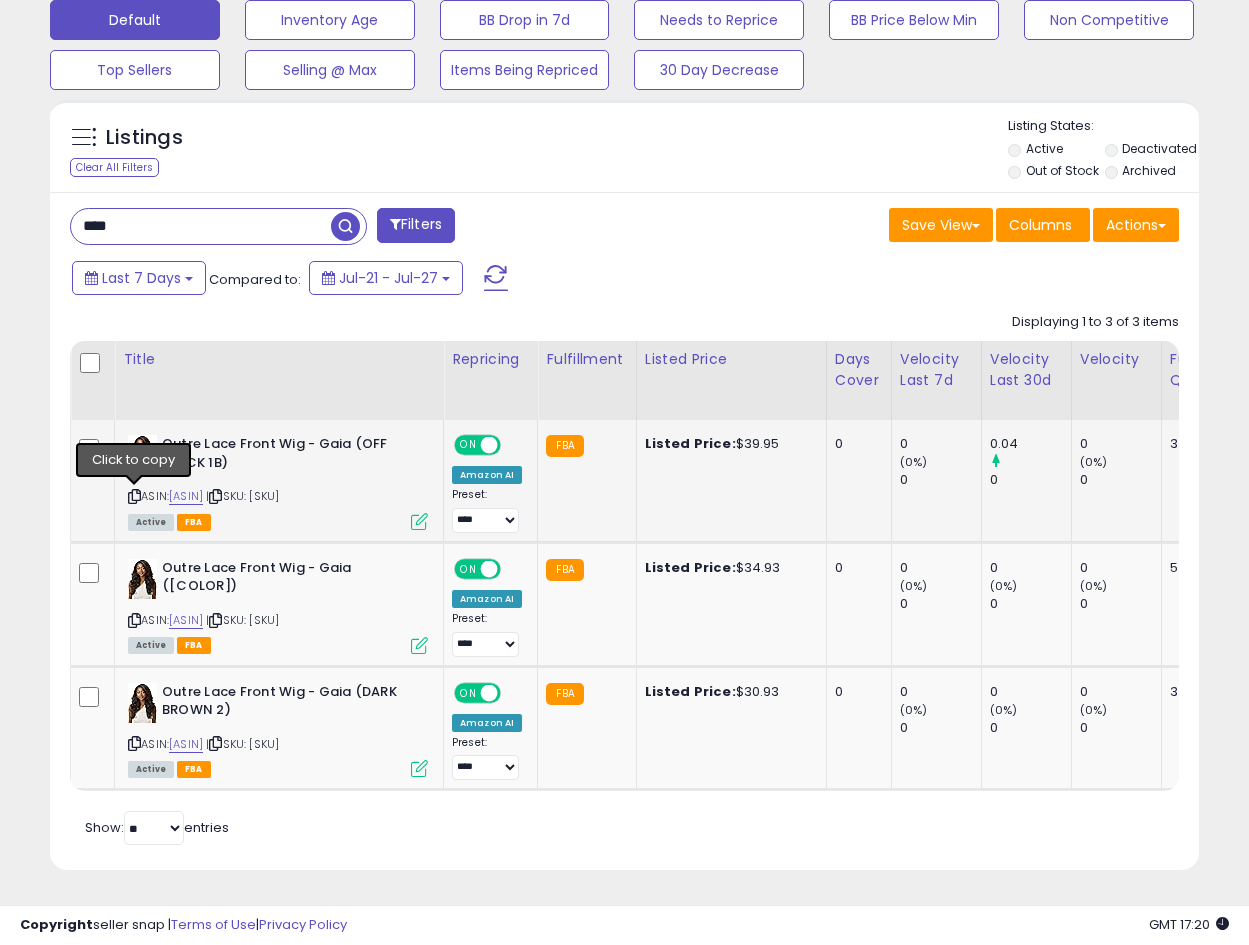 click at bounding box center [134, 496] 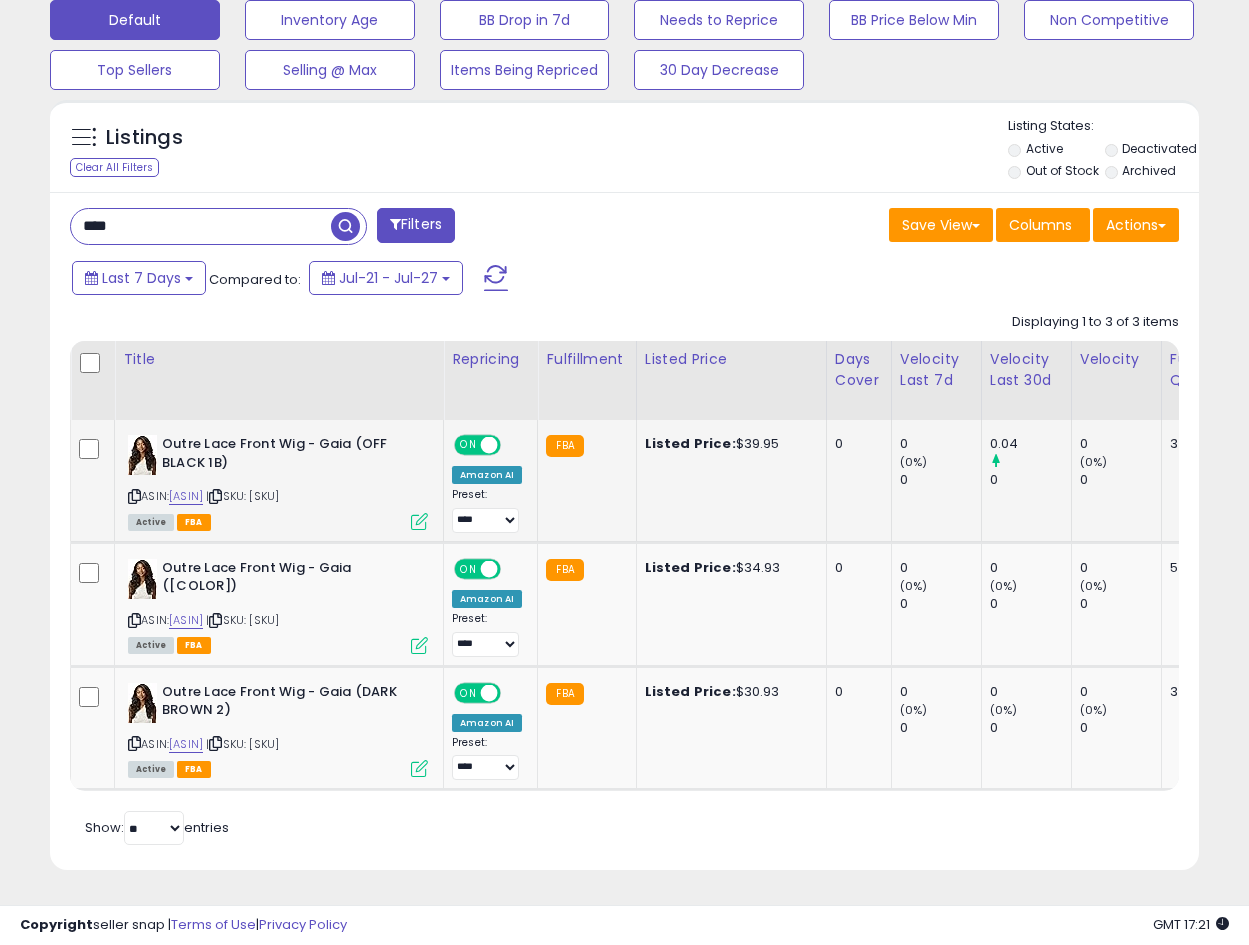click on "Outre Lace Front Wig - Gaia (OFF BLACK 1B)" at bounding box center (283, 456) 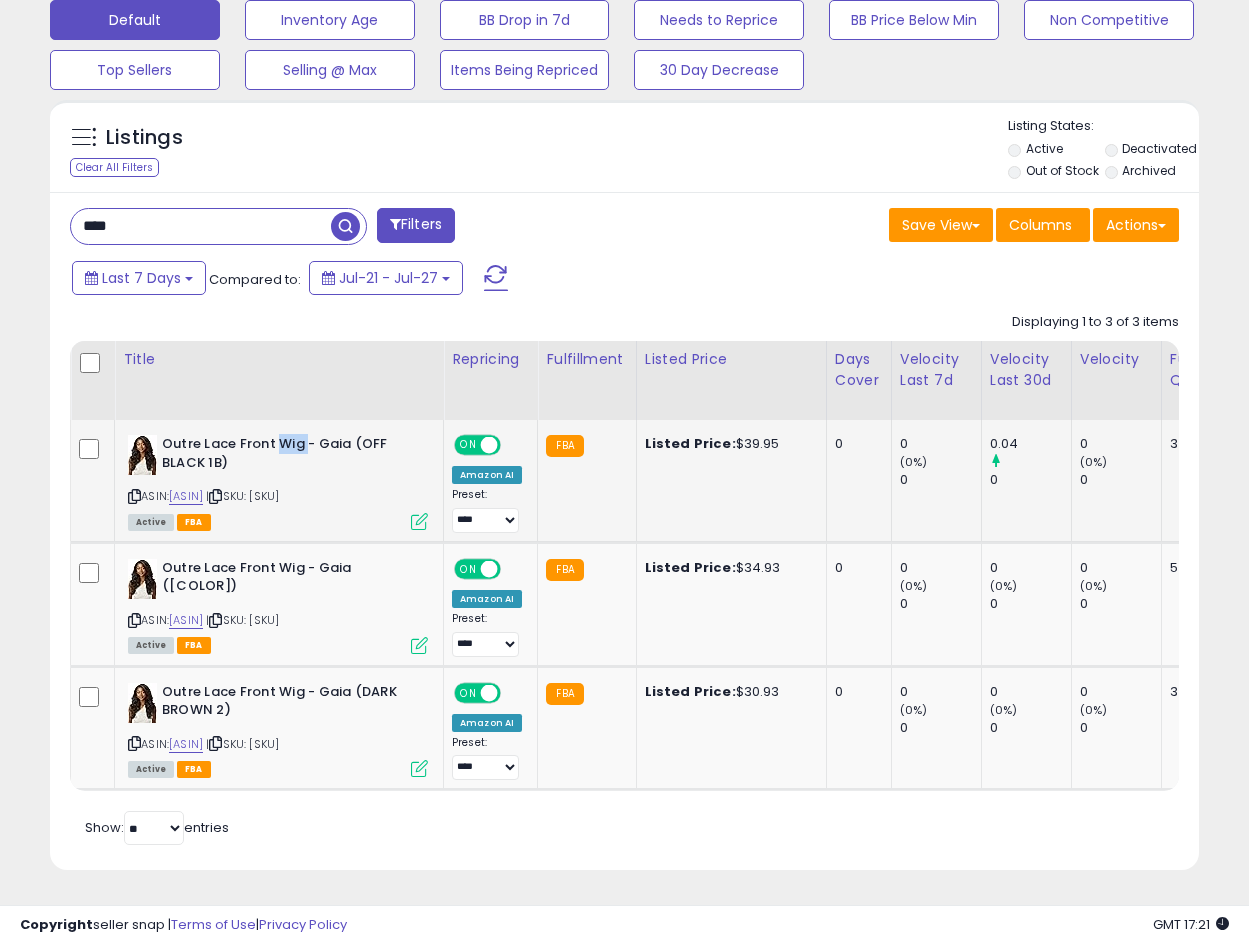 click on "Outre Lace Front Wig - Gaia (OFF BLACK 1B)" at bounding box center [283, 456] 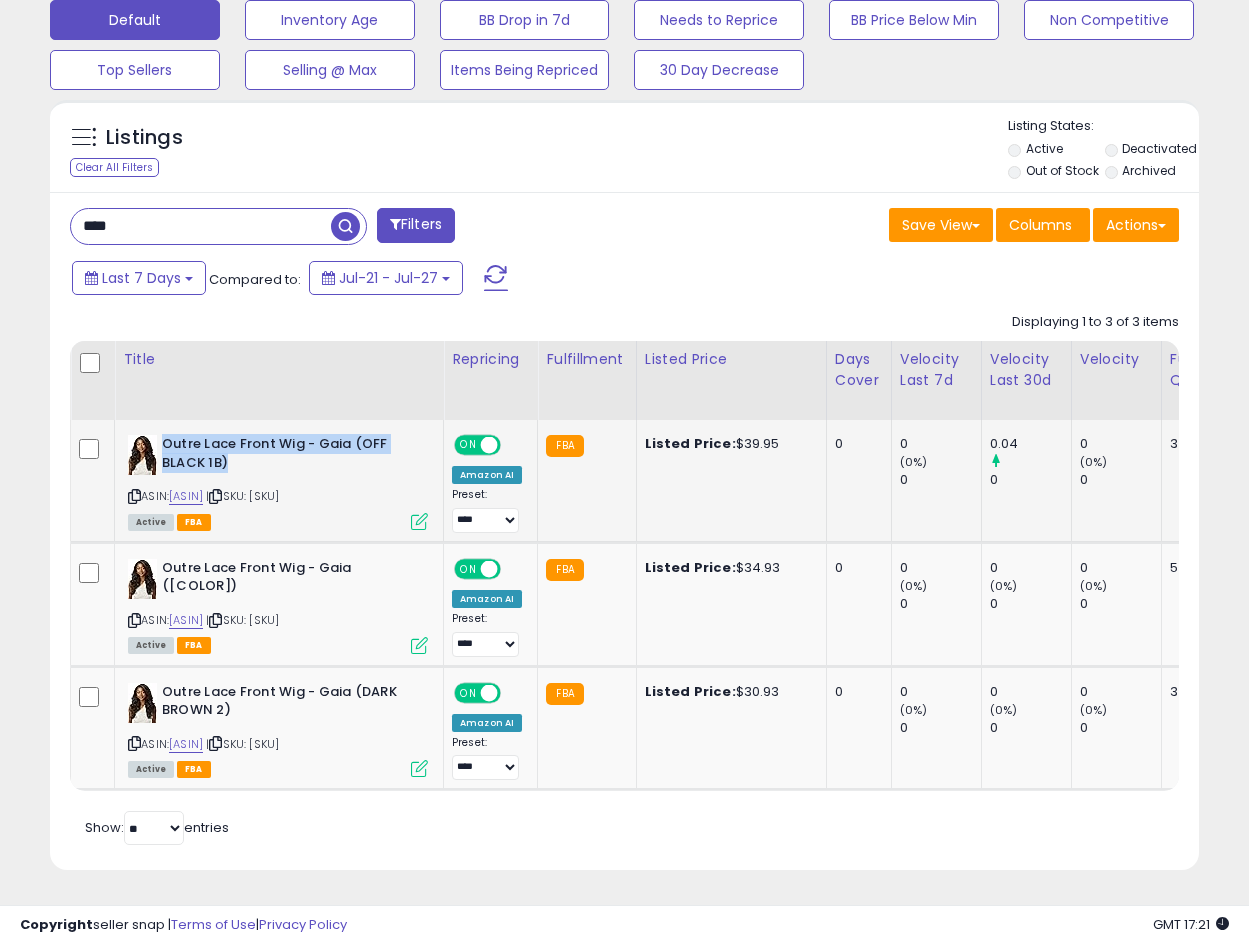 click on "Outre Lace Front Wig - Gaia (OFF BLACK 1B)" at bounding box center [283, 456] 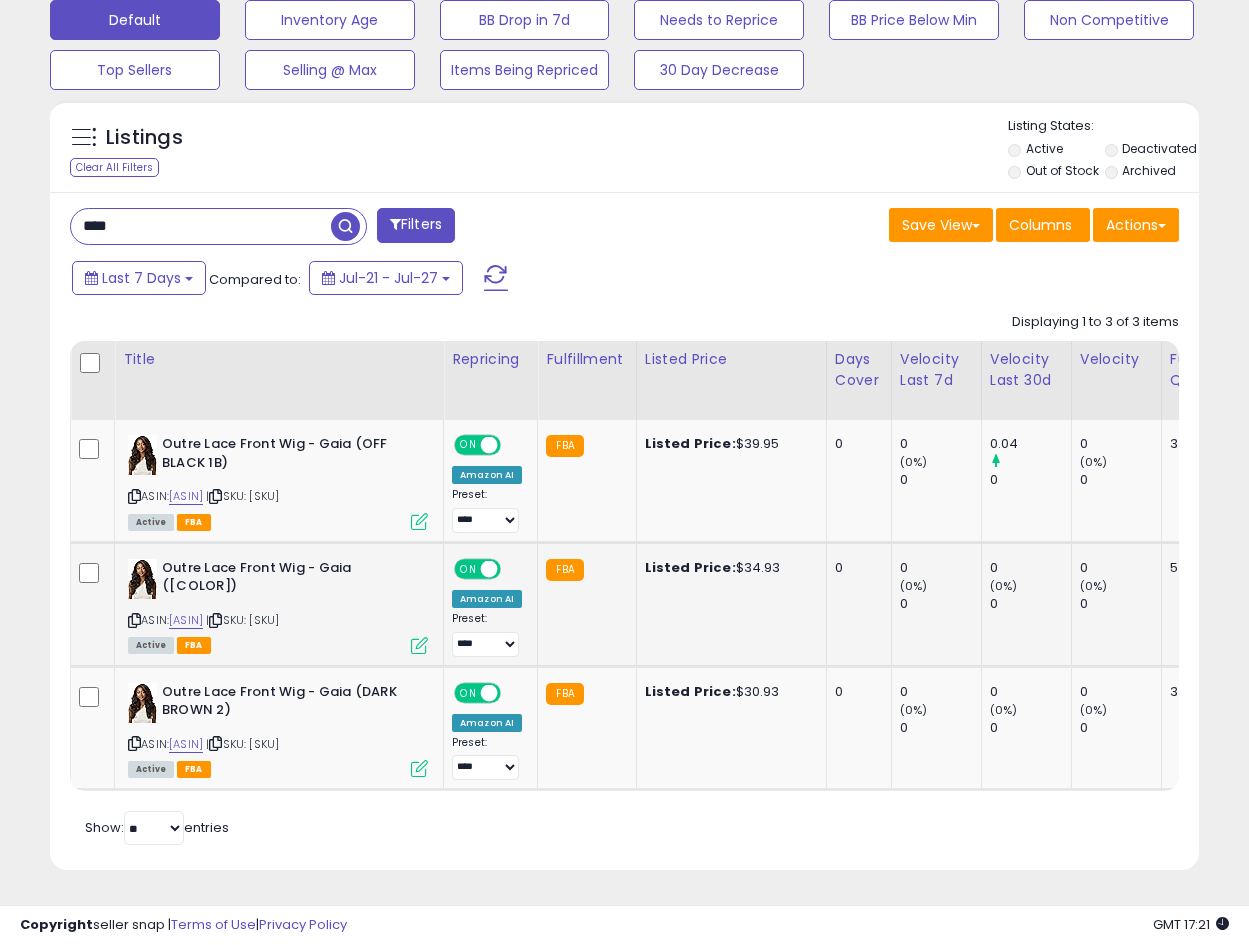 click on "Outre Lace Front Wig - Gaia ([COLOR])  ASIN:  [ASIN]    |   SKU: [SKU] Active FBA" 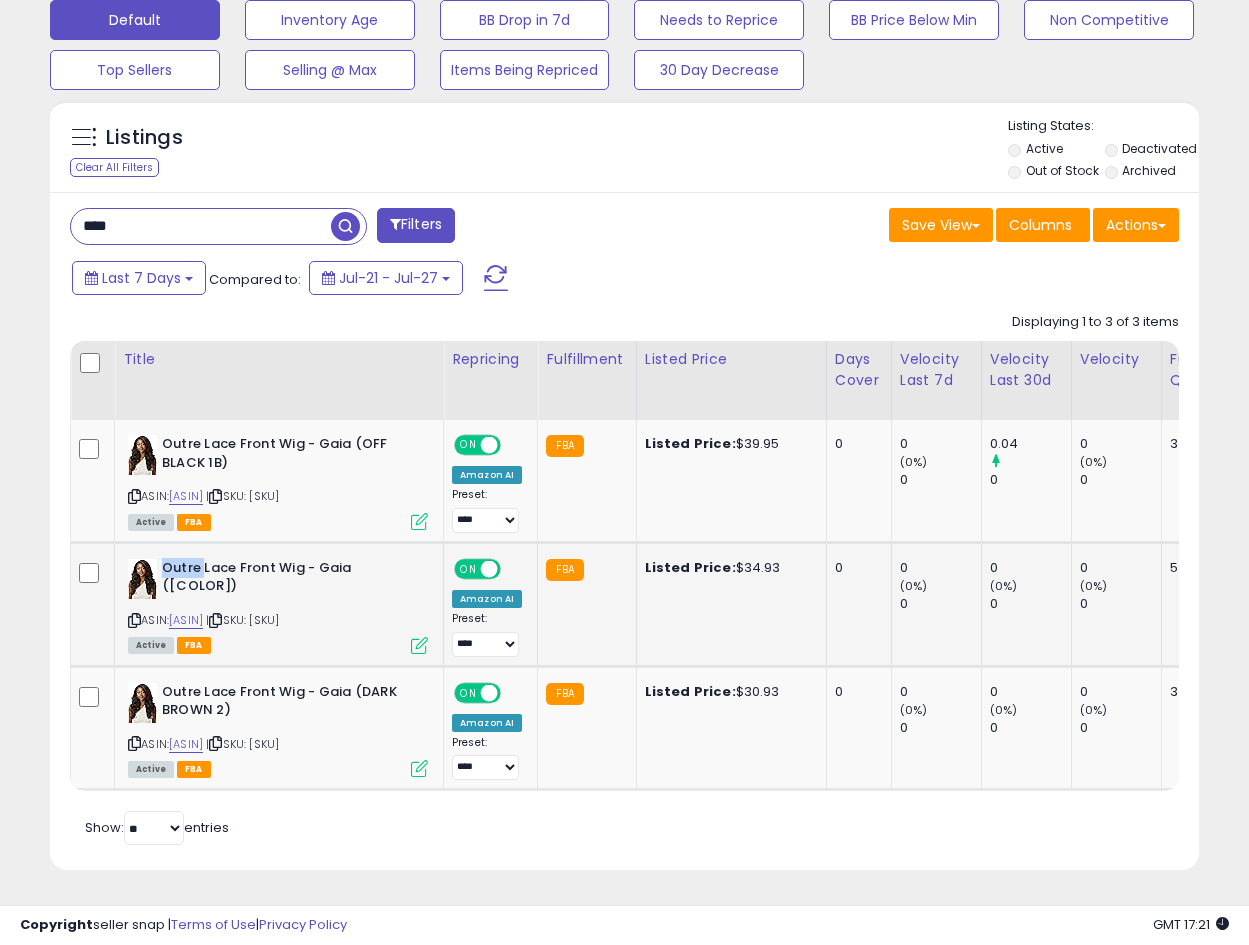 click on "Outre Lace Front Wig - Gaia ([COLOR])" at bounding box center (283, 580) 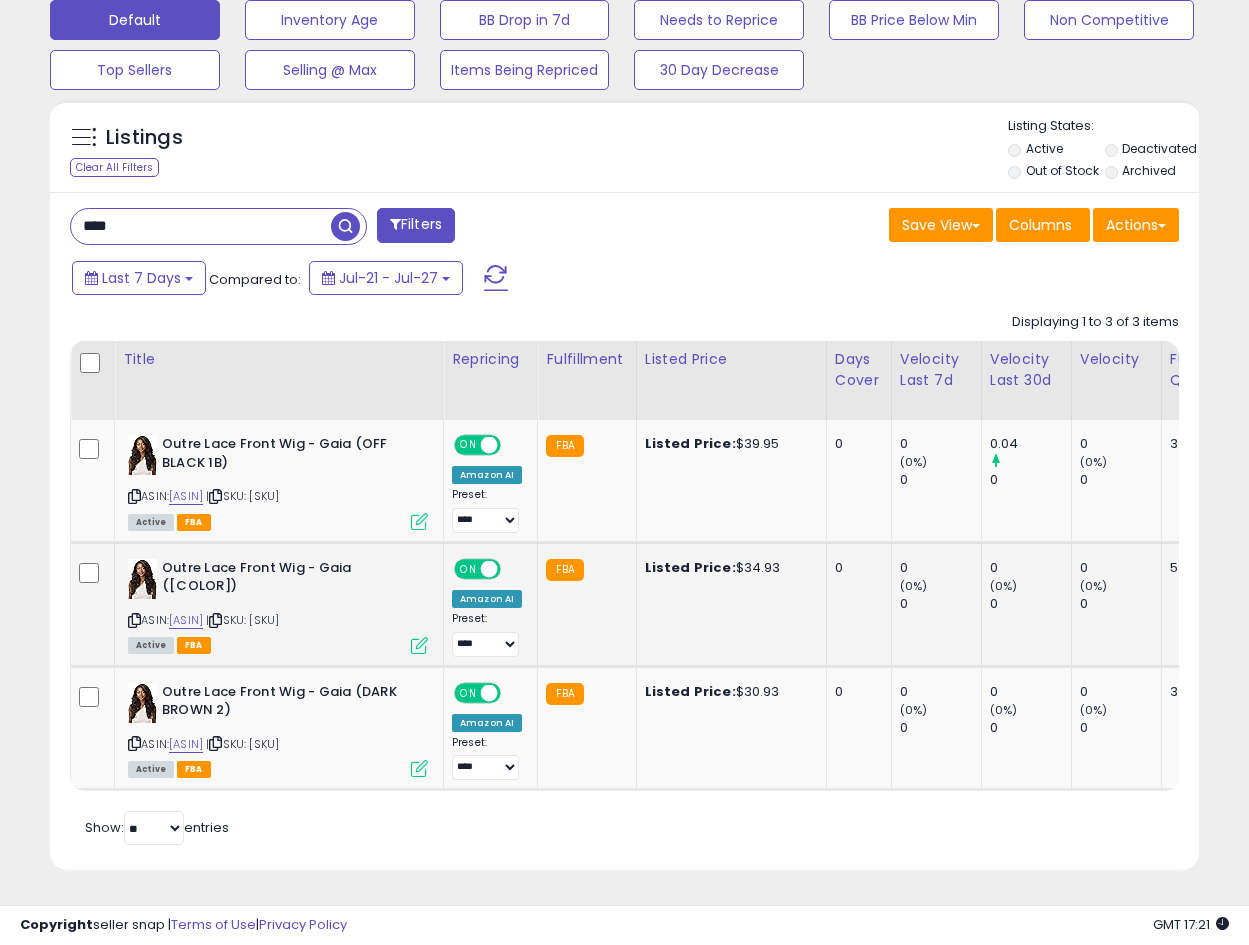 click on "Outre Lace Front Wig - Gaia ([COLOR])" at bounding box center (283, 580) 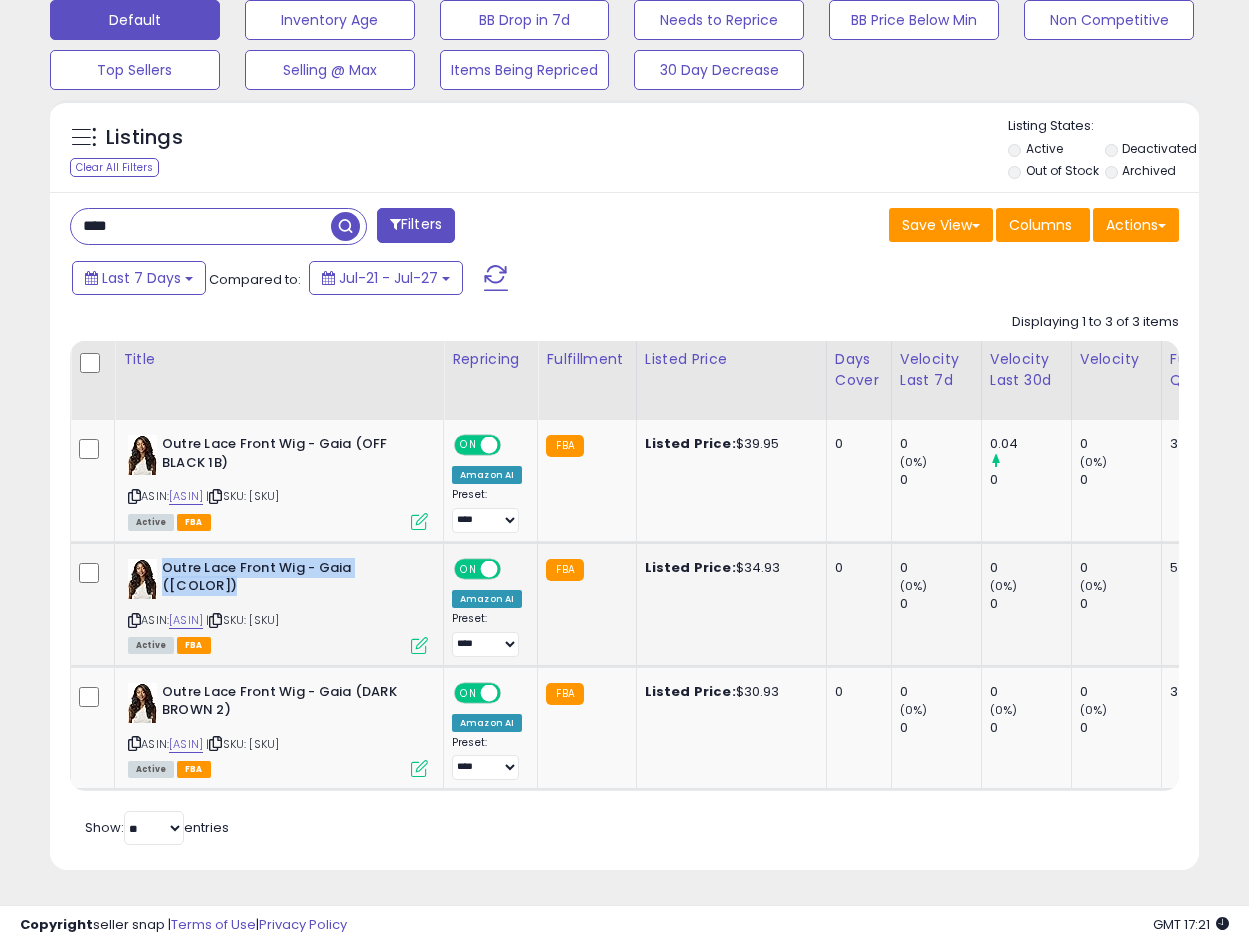 click on "Outre Lace Front Wig - Gaia ([COLOR])" at bounding box center (283, 580) 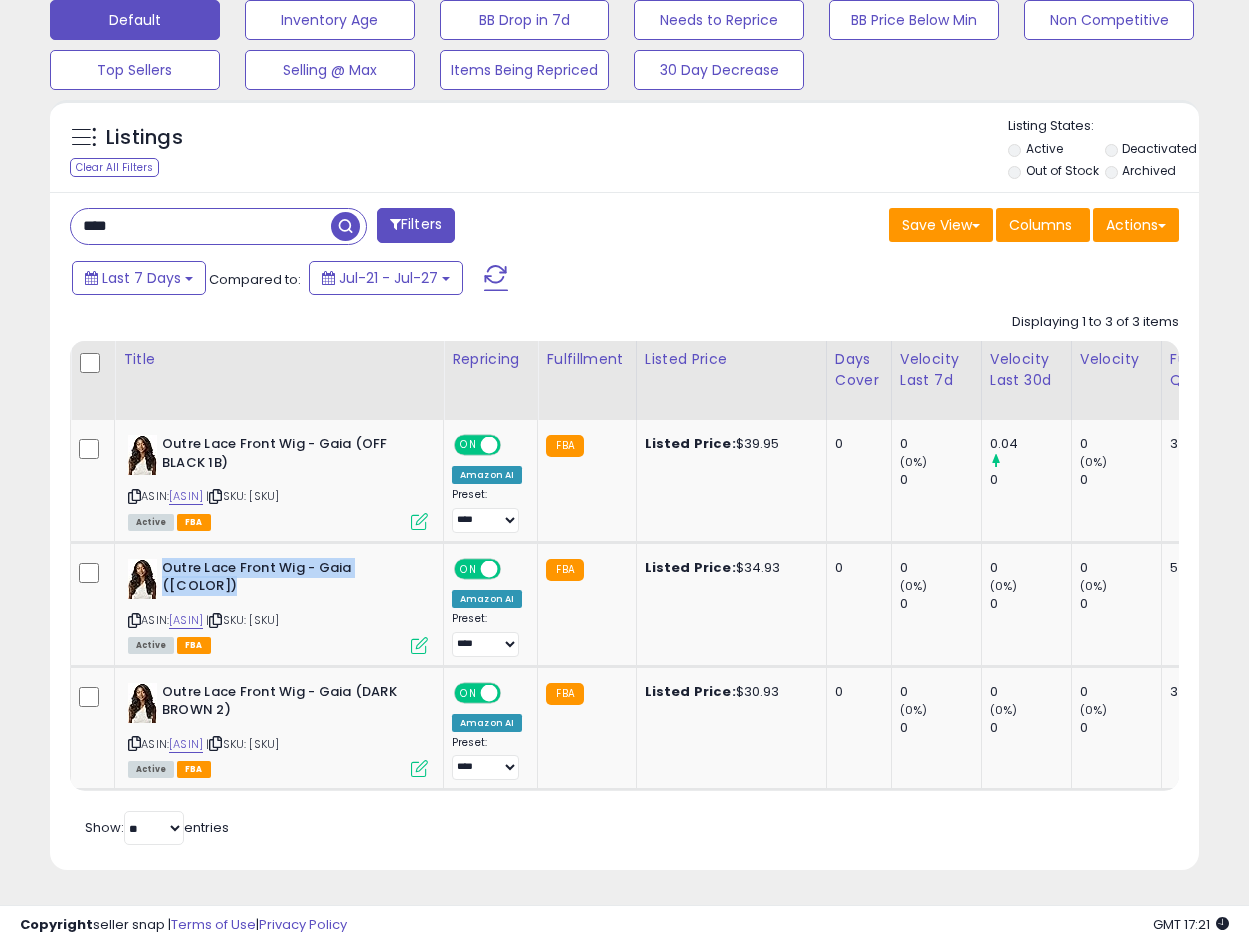 copy on "Outre Lace Front Wig - Gaia ([COLOR])" 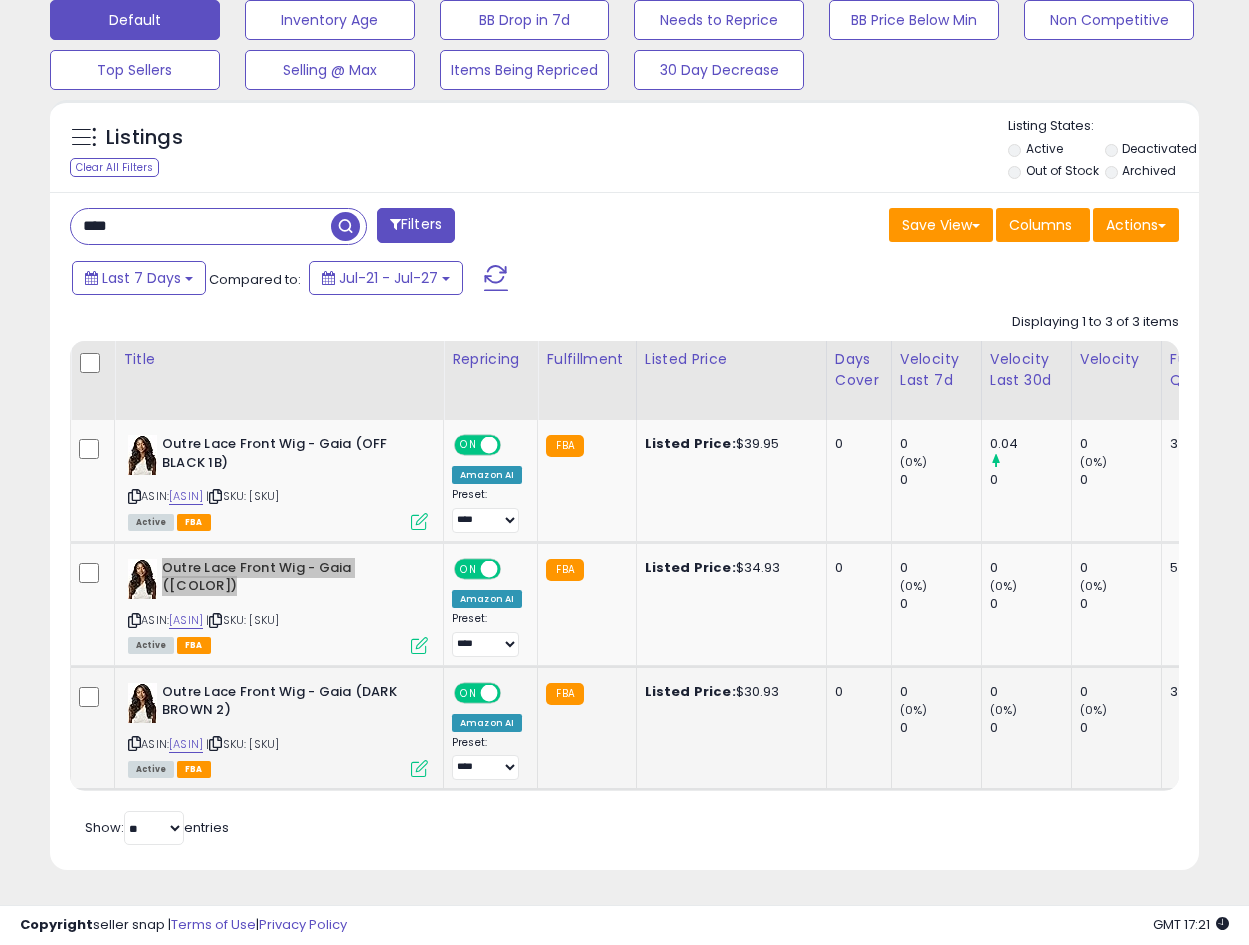 scroll, scrollTop: 0, scrollLeft: 131, axis: horizontal 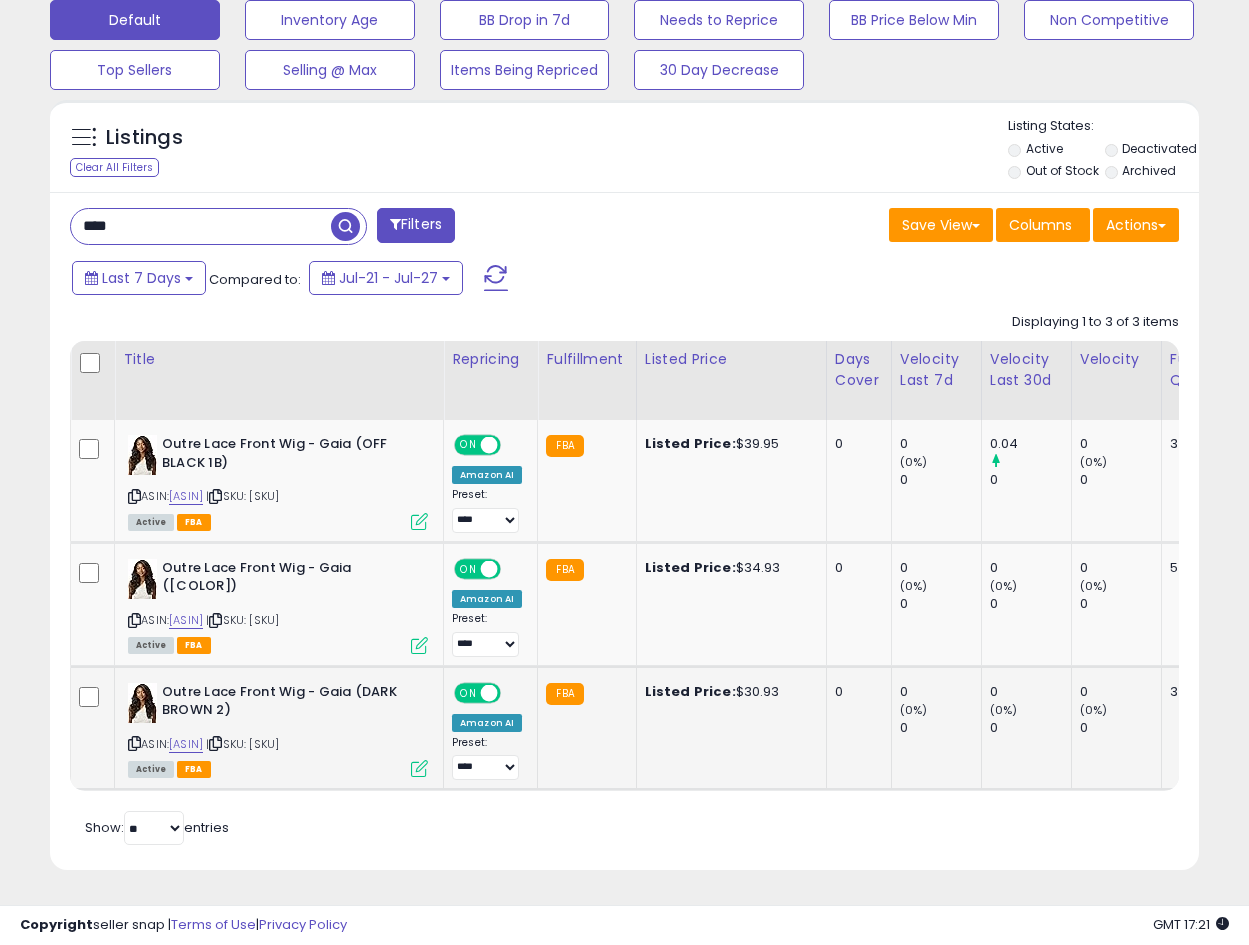 click on "Outre Lace Front Wig - Gaia (DARK BROWN 2)" at bounding box center (283, 704) 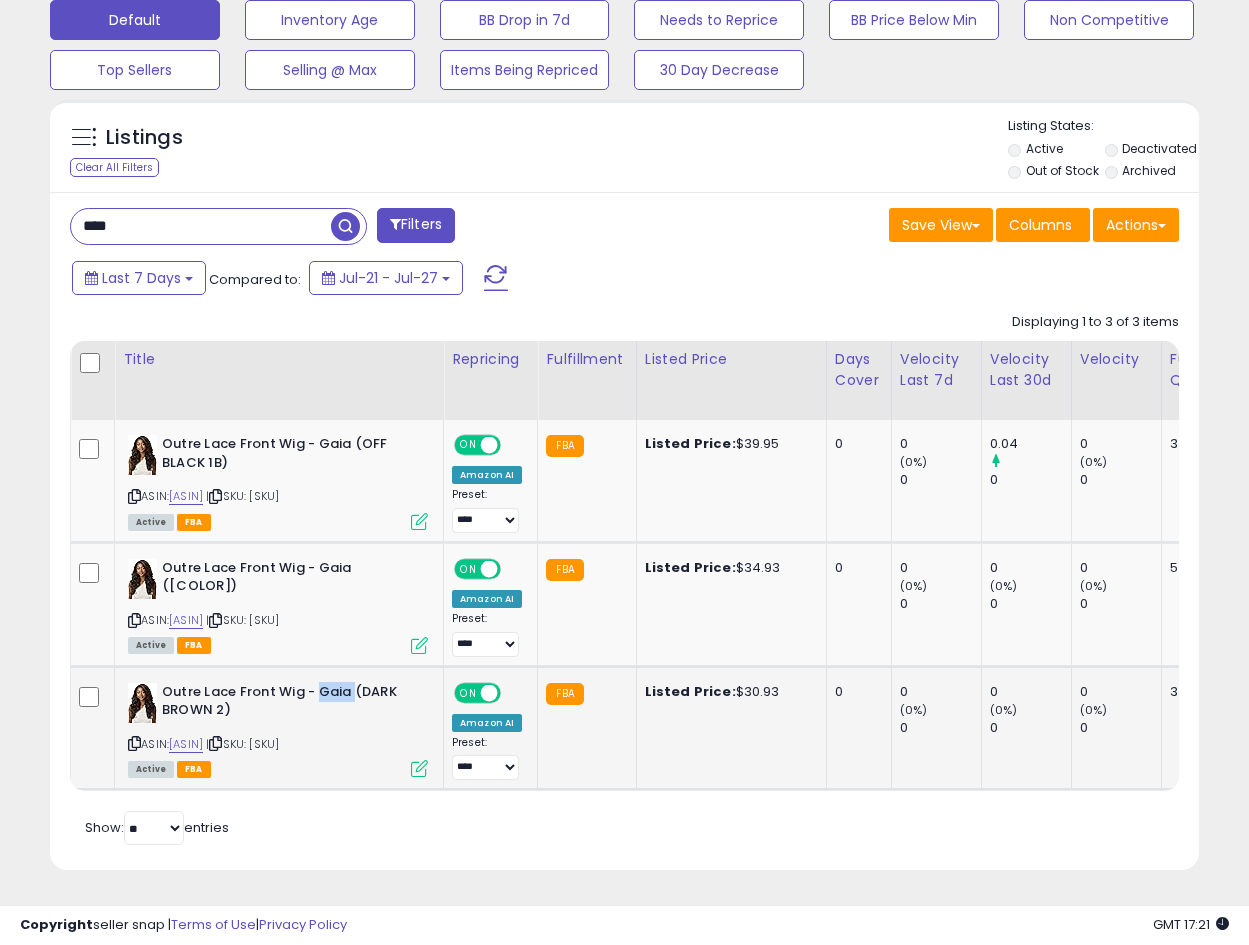 click on "Outre Lace Front Wig - Gaia (DARK BROWN 2)" at bounding box center [283, 704] 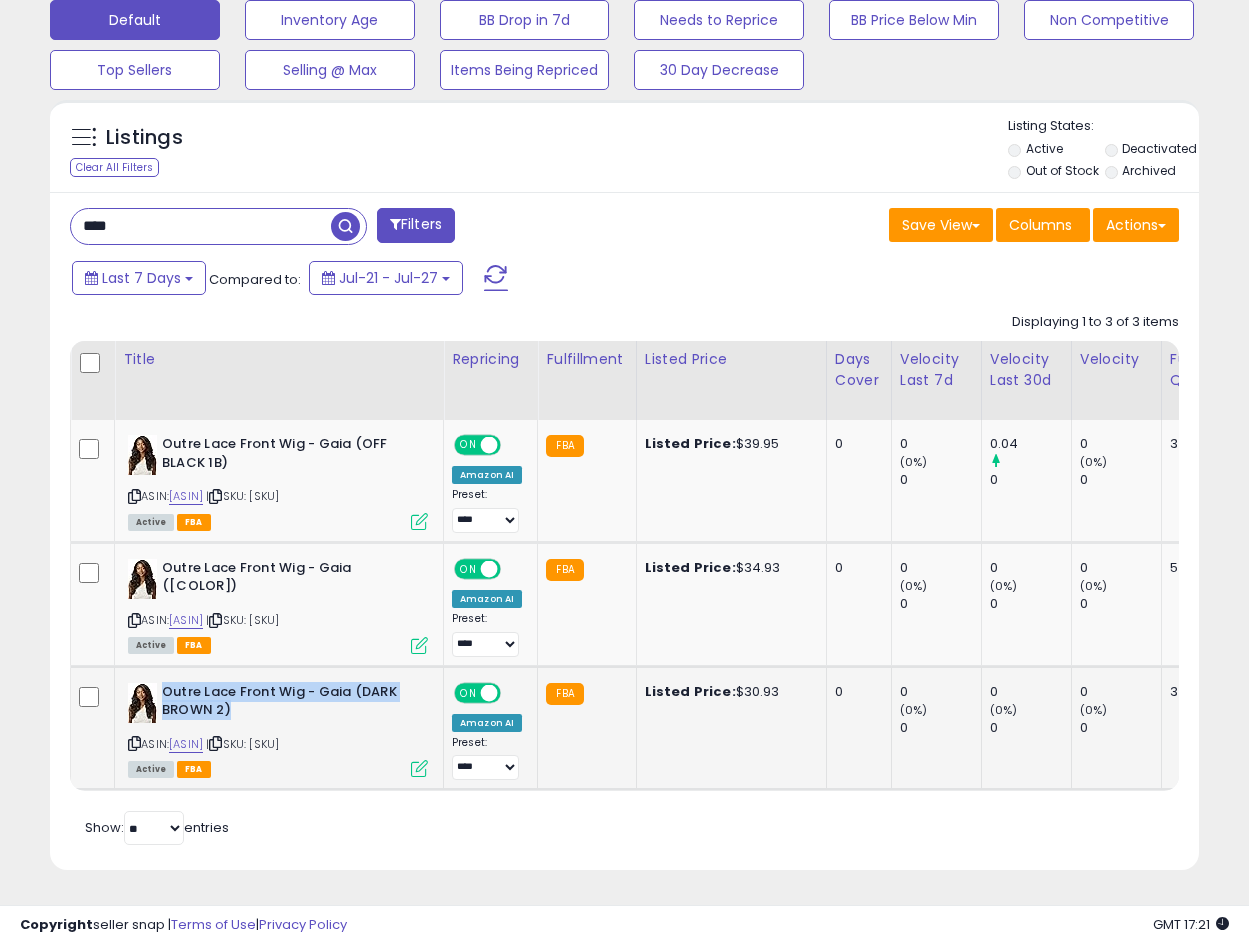 click on "Outre Lace Front Wig - Gaia (DARK BROWN 2)" at bounding box center [283, 704] 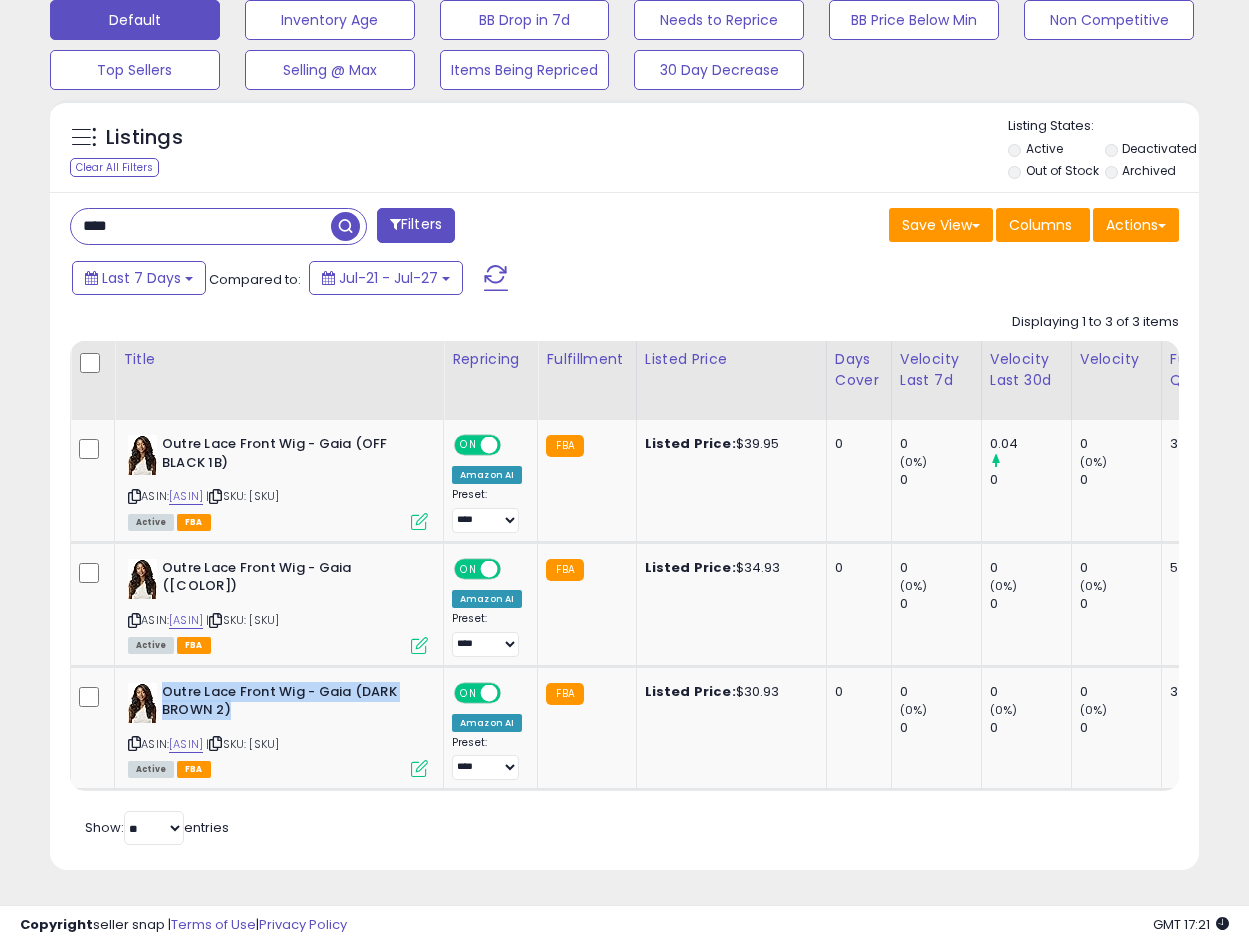 copy on "Outre Lace Front Wig - Gaia (DARK BROWN 2)" 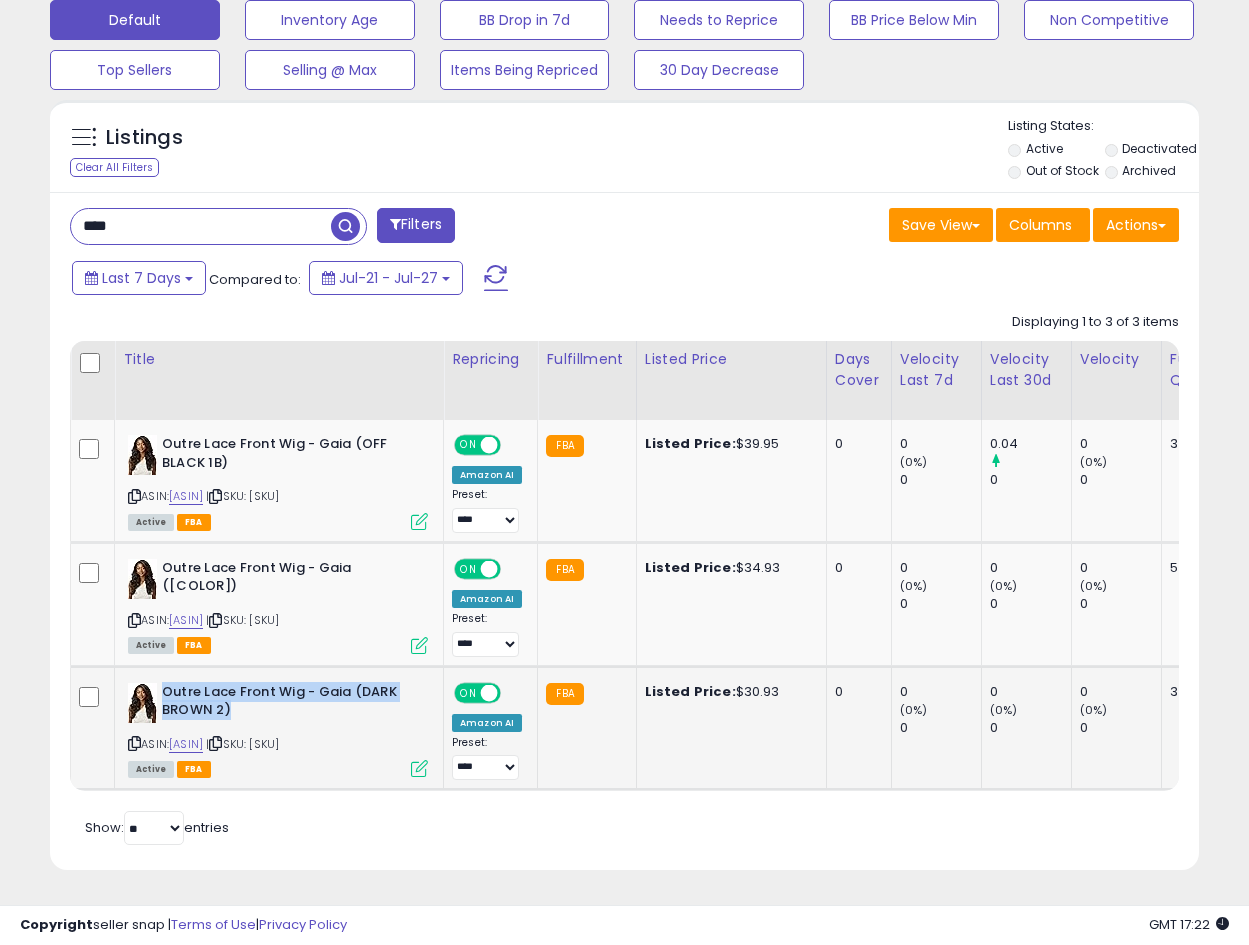 click at bounding box center (134, 743) 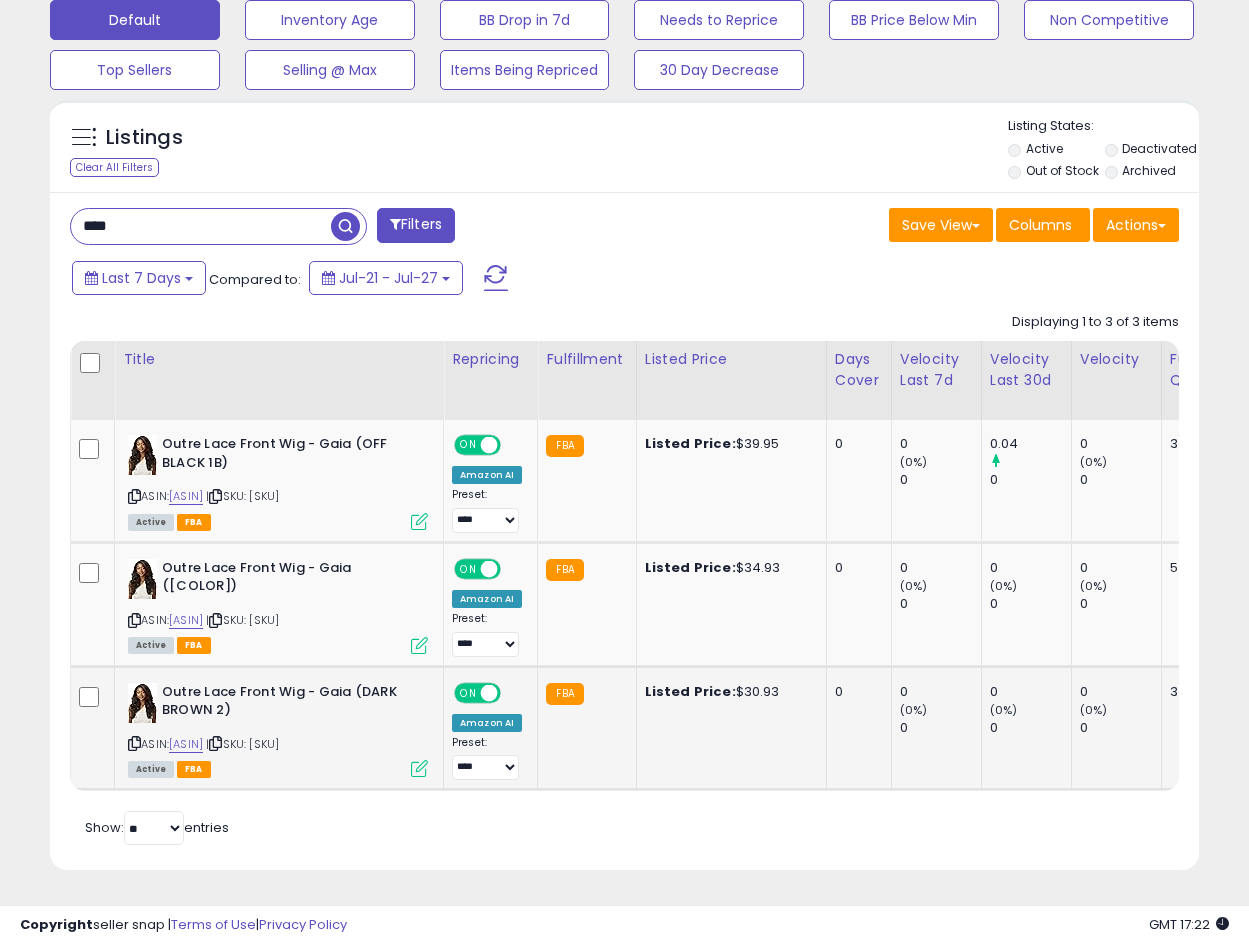 click on "Outre Lace Front Wig - Gaia (DARK BROWN 2)" at bounding box center [283, 704] 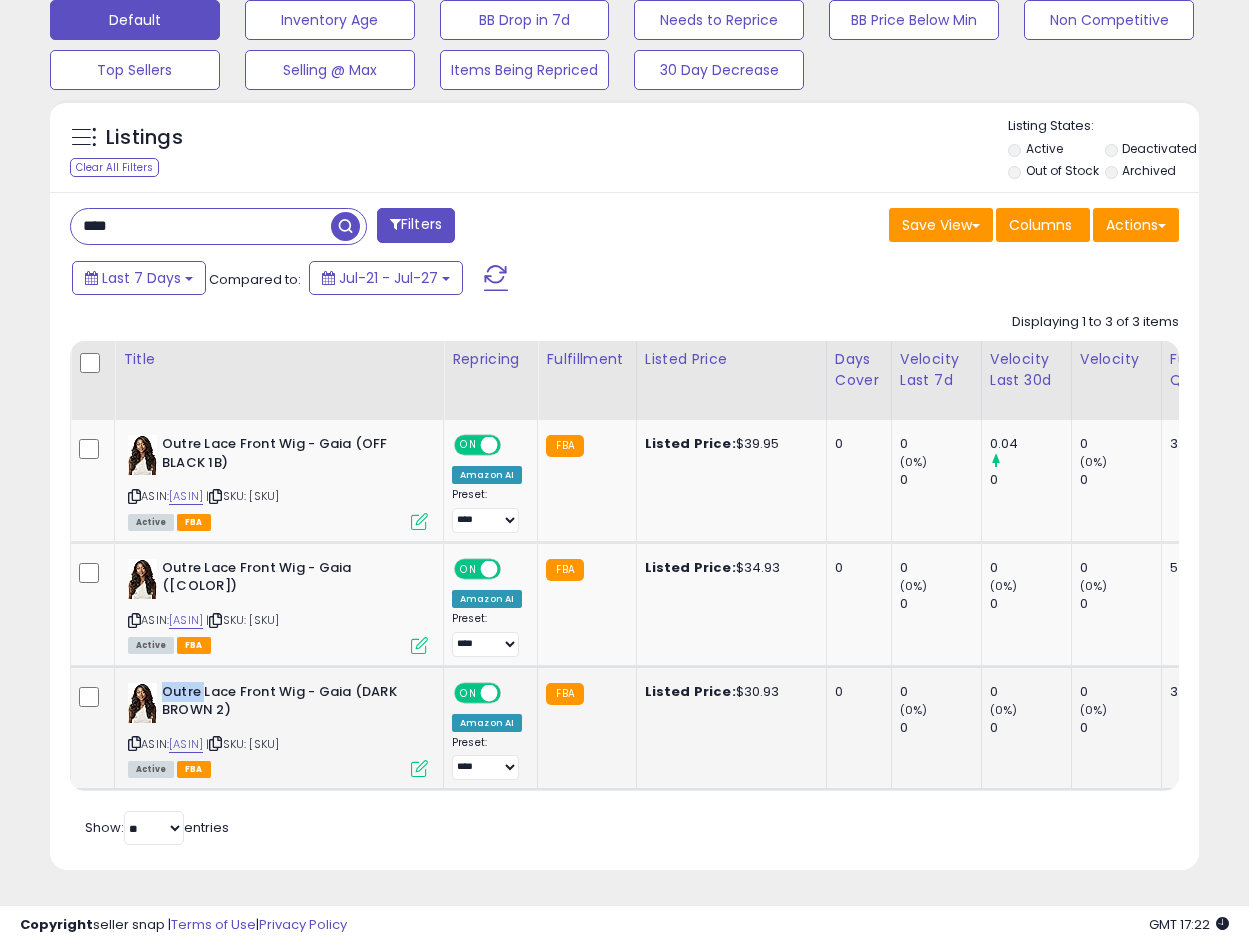 click on "Outre Lace Front Wig - Gaia (DARK BROWN 2)" at bounding box center [283, 704] 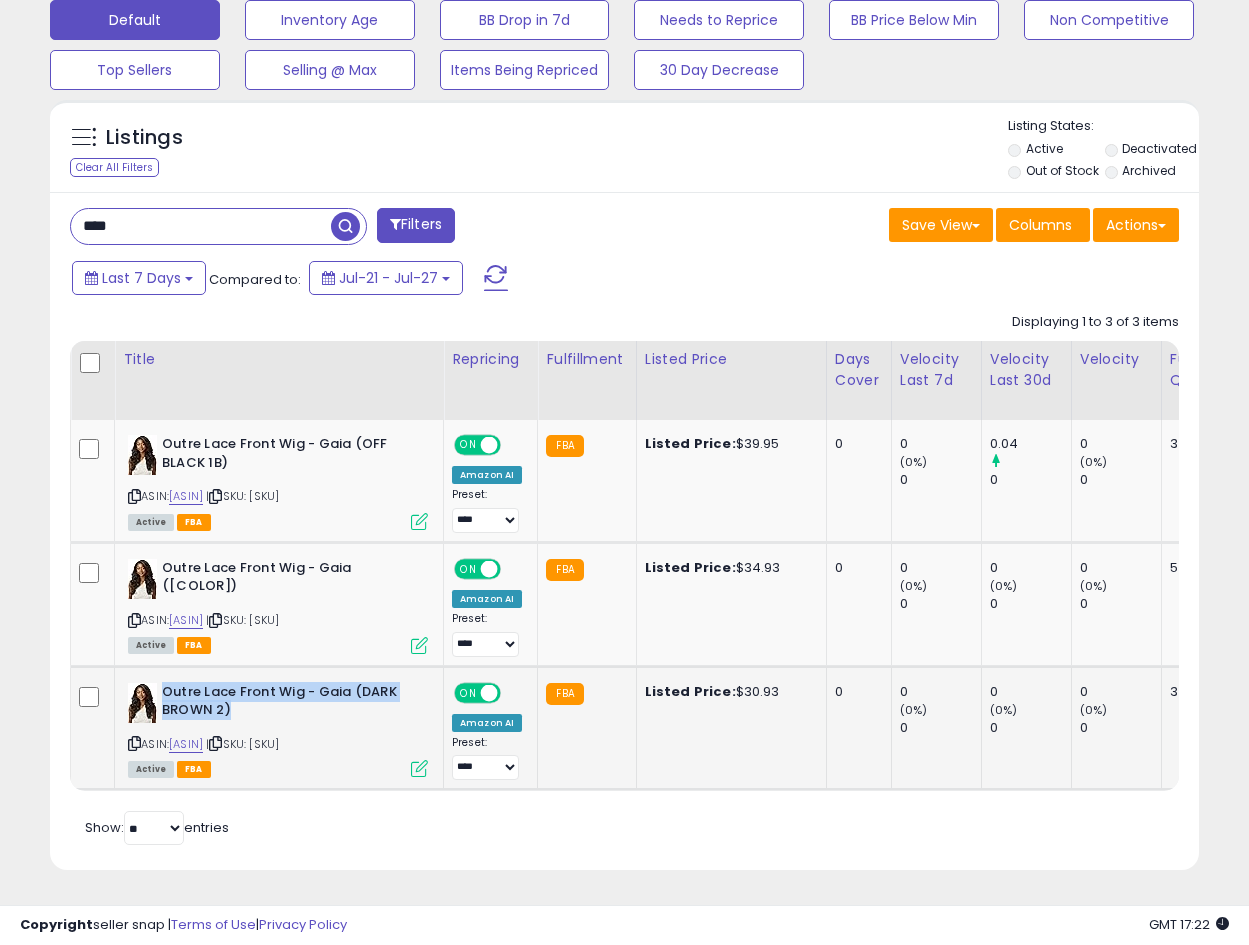 click on "Outre Lace Front Wig - Gaia (DARK BROWN 2)" at bounding box center [283, 704] 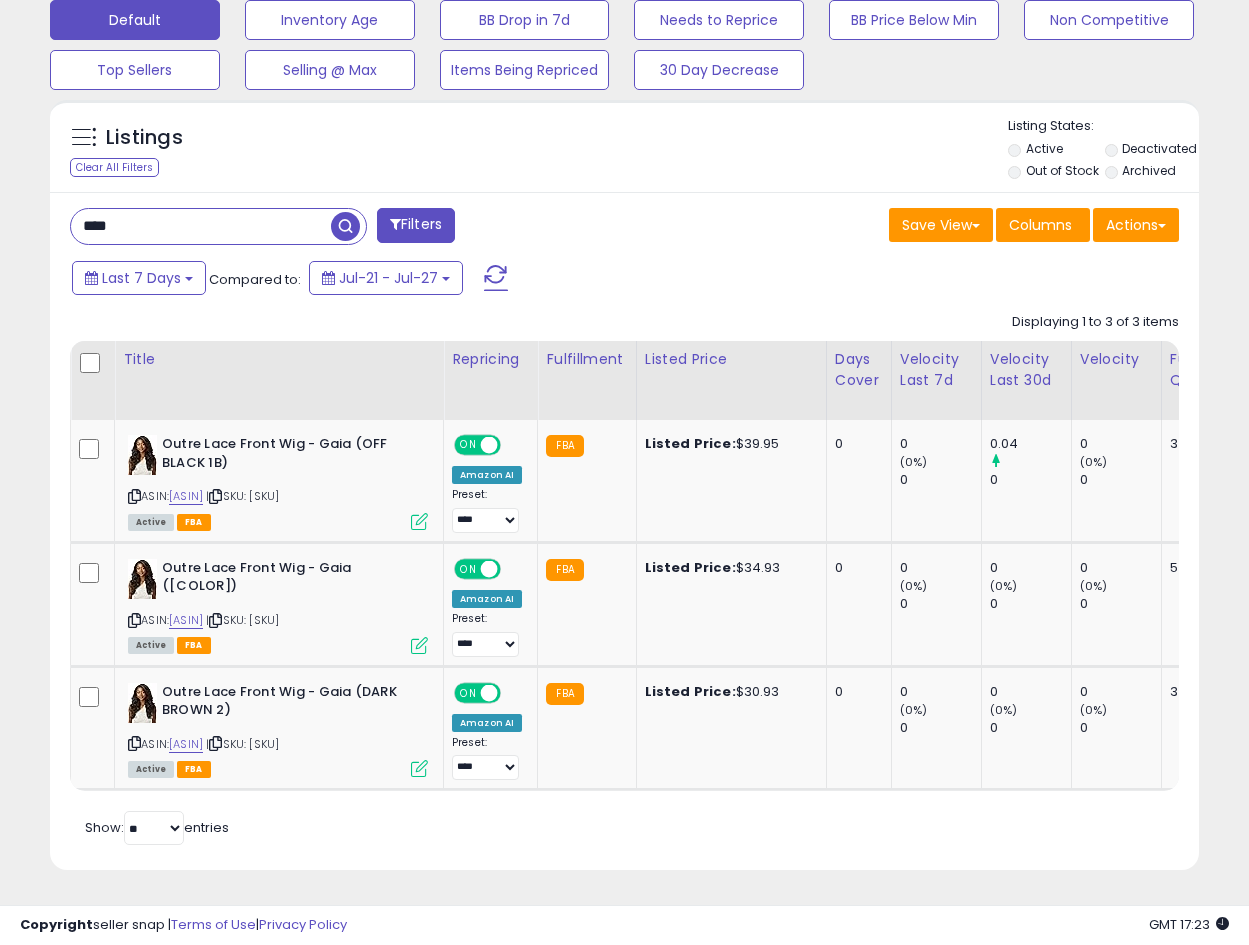 click on "****" at bounding box center (201, 226) 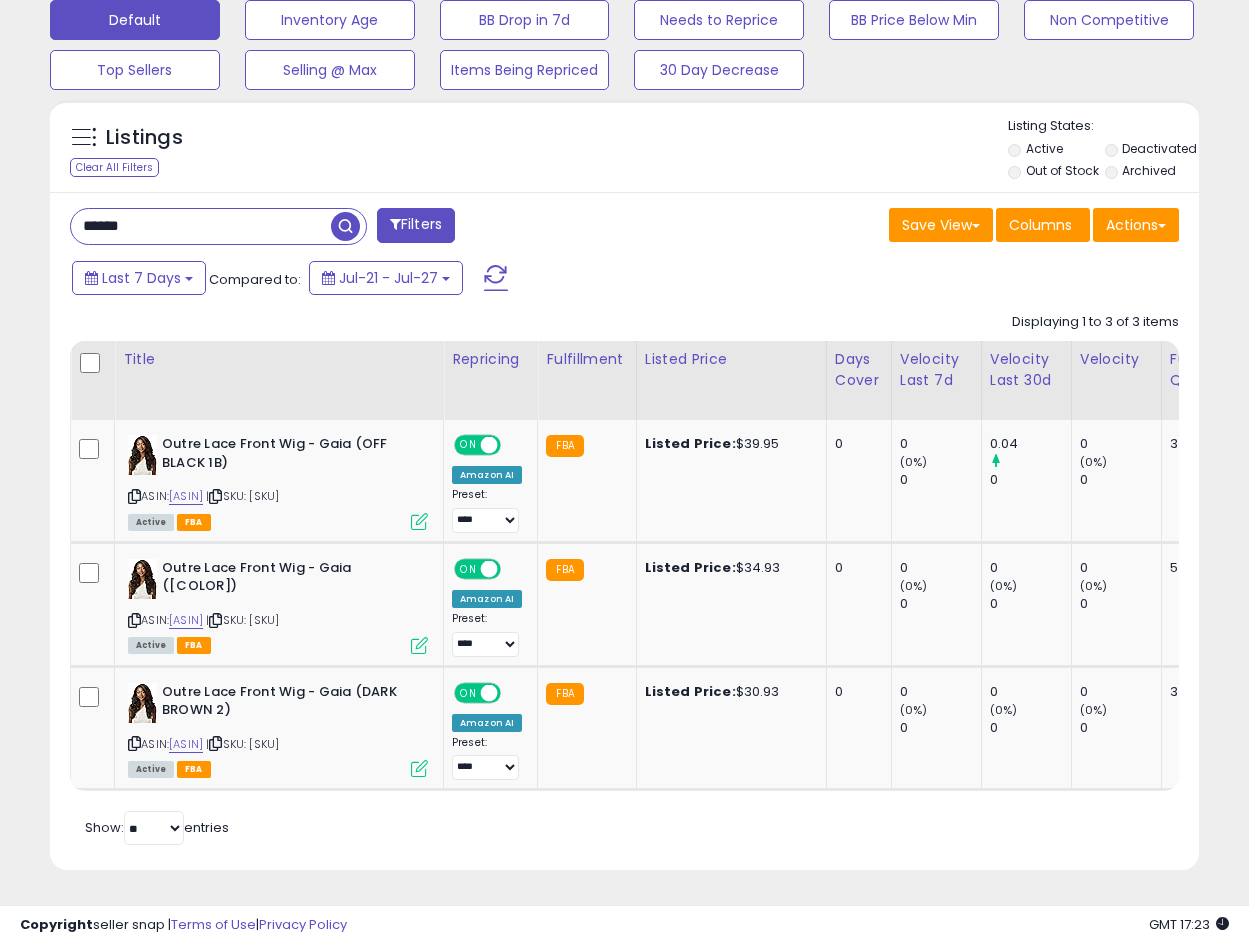 scroll, scrollTop: 999590, scrollLeft: 999327, axis: both 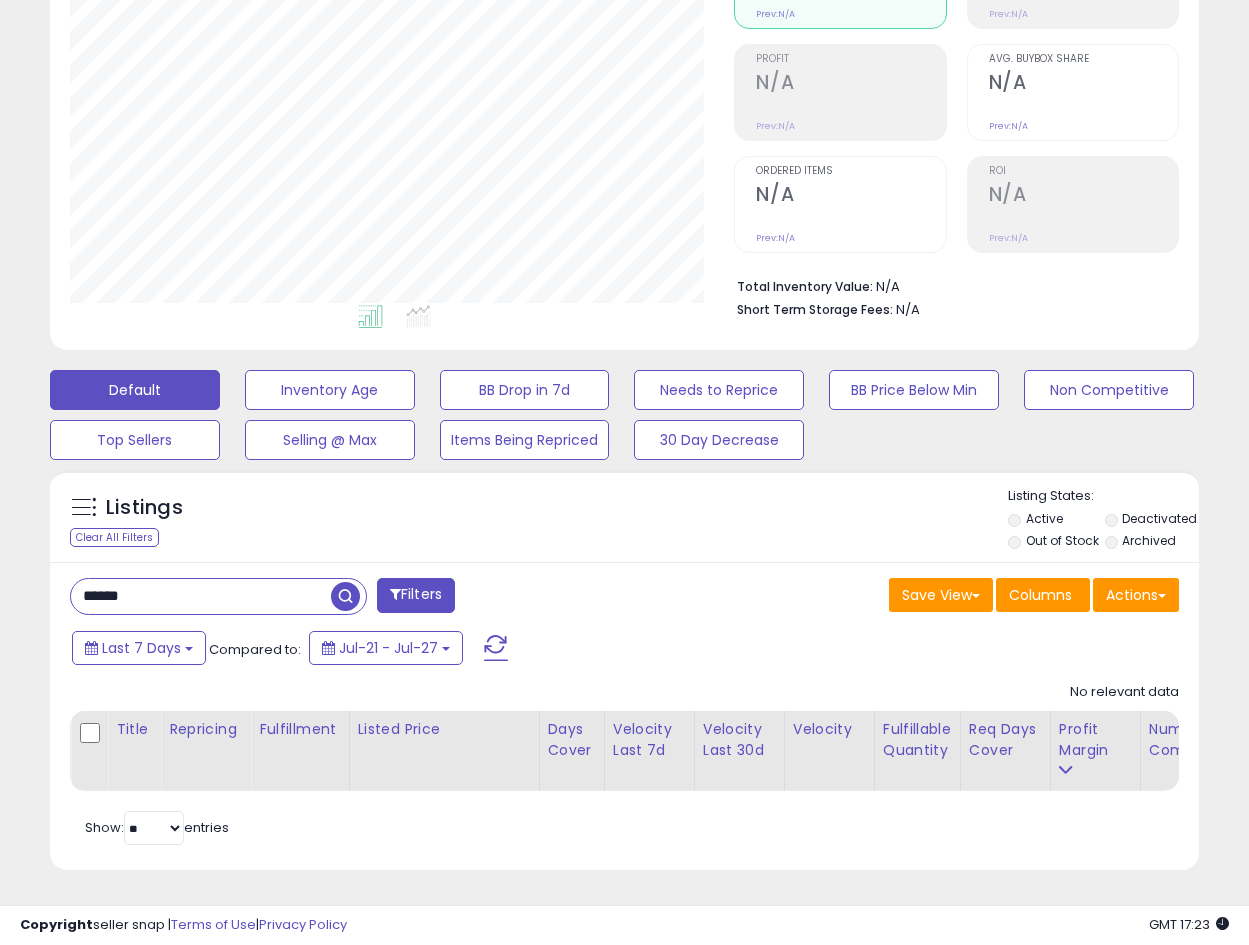 click on "******" at bounding box center (201, 596) 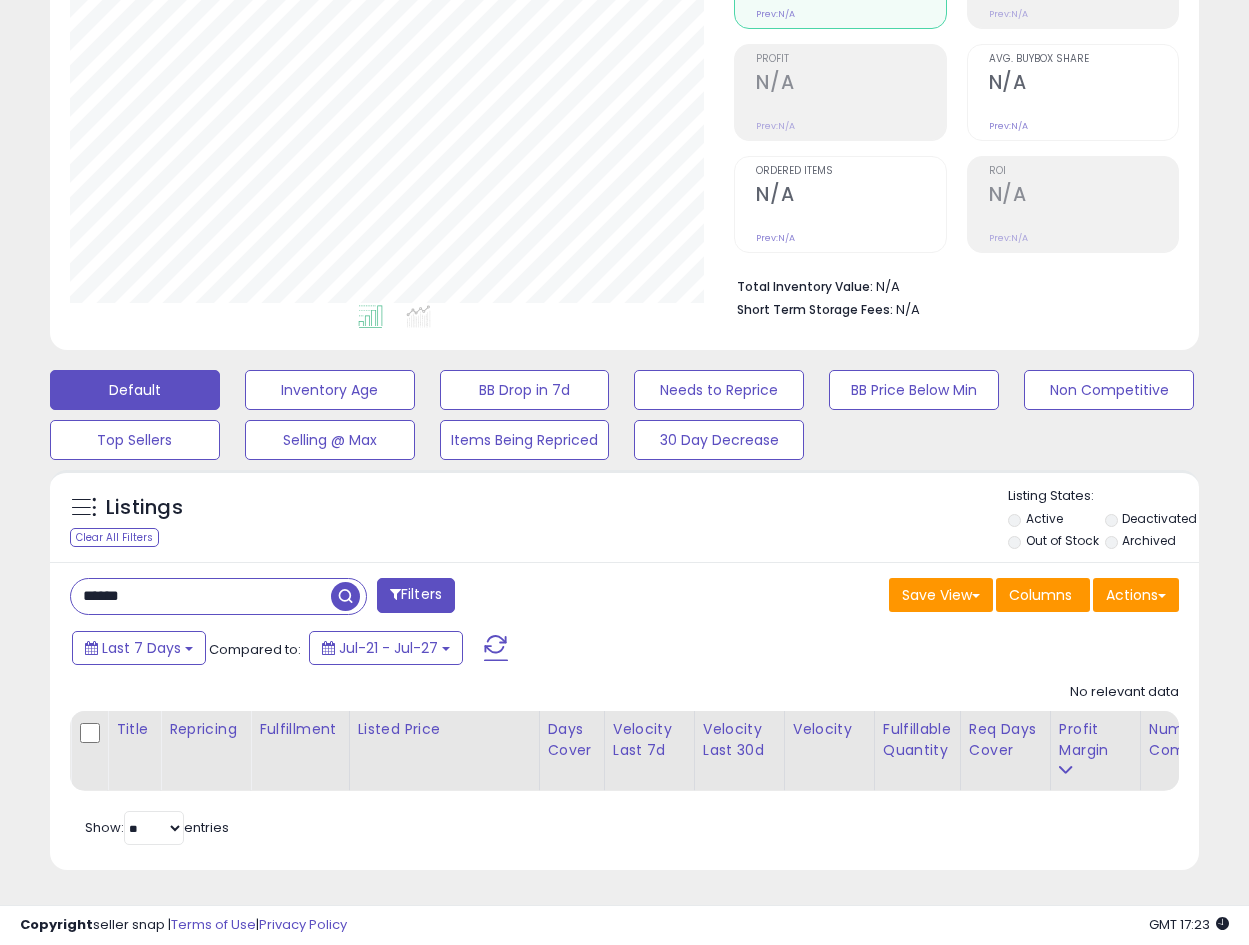 drag, startPoint x: 224, startPoint y: 583, endPoint x: -19, endPoint y: 580, distance: 243.01852 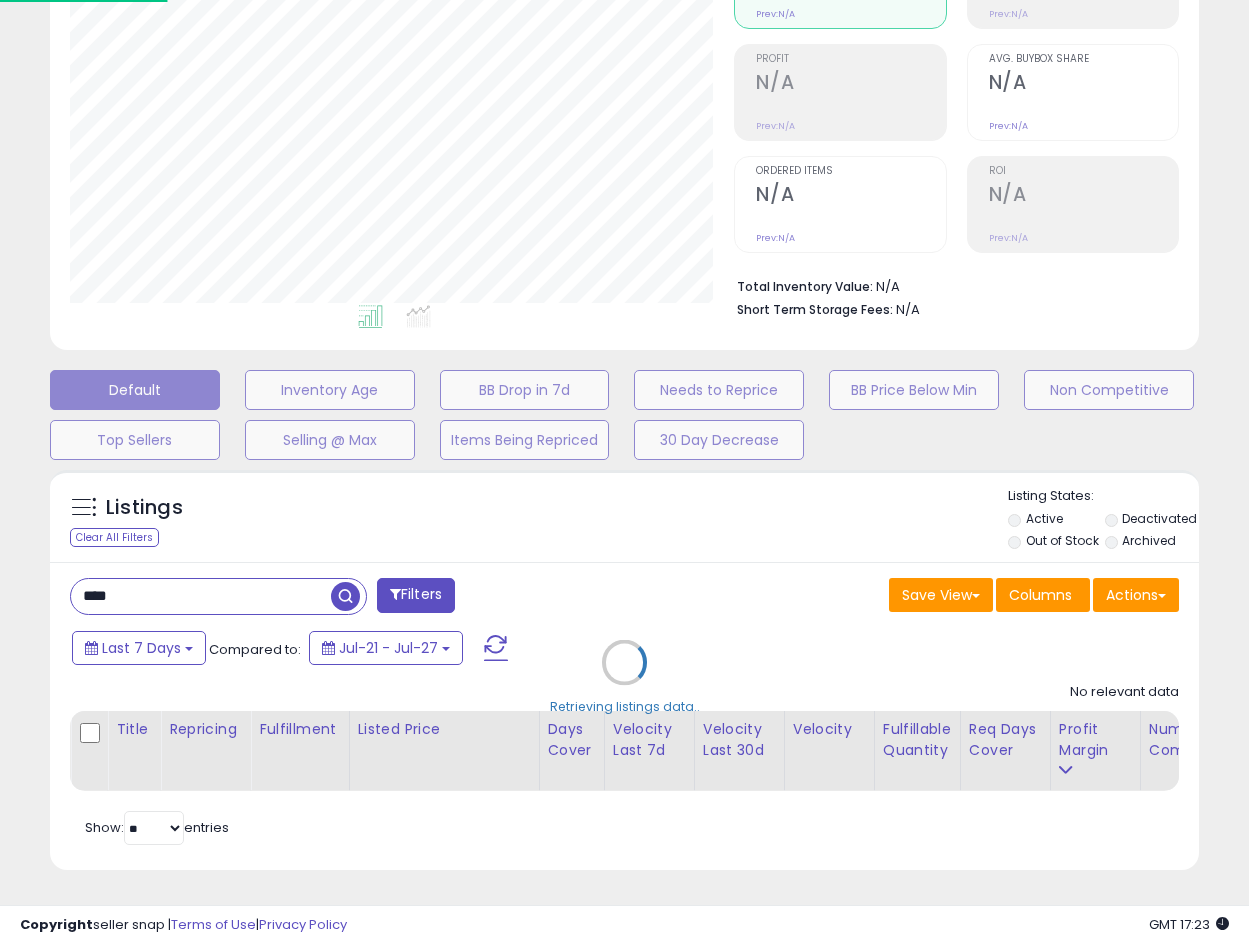 scroll, scrollTop: 999590, scrollLeft: 999327, axis: both 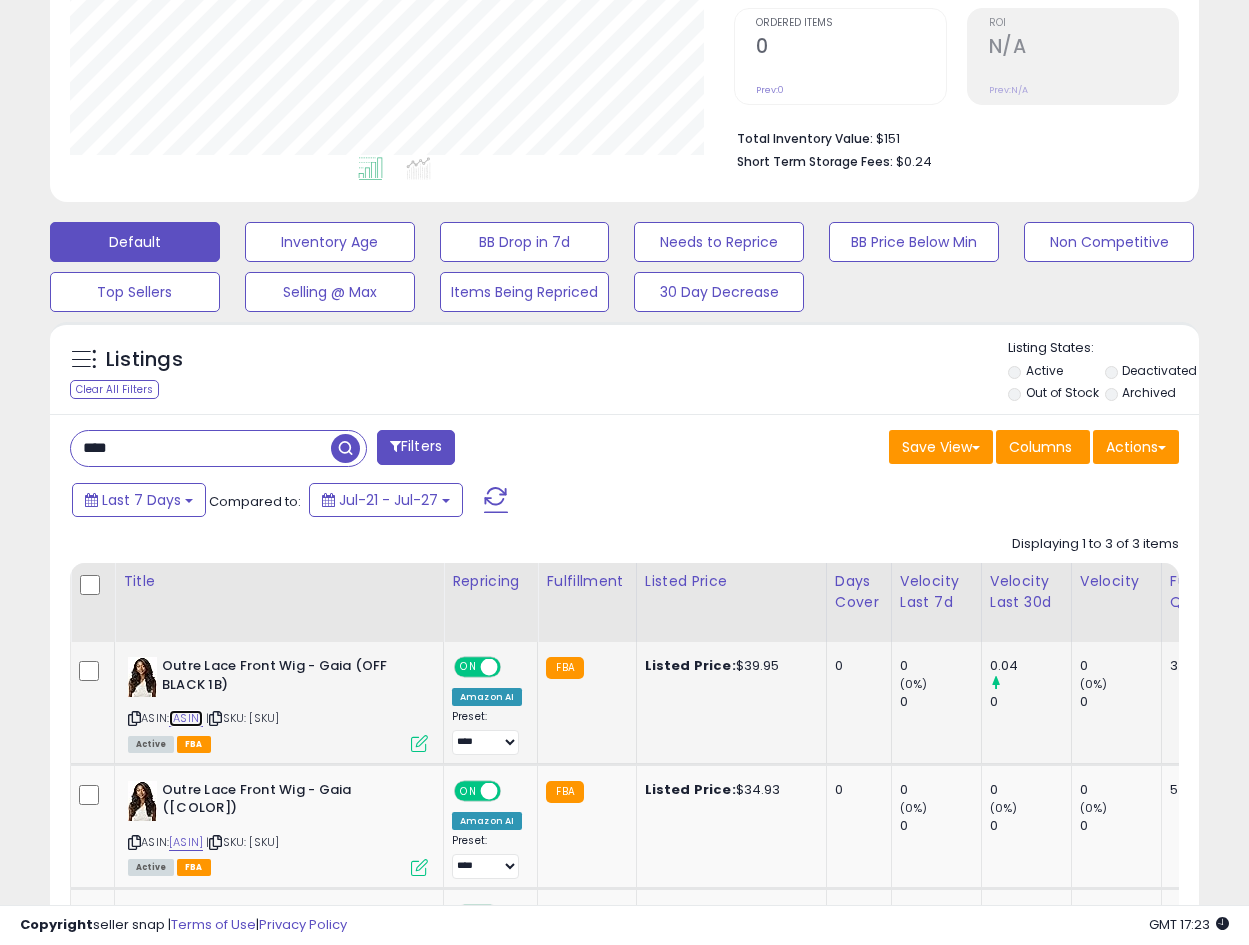 click on "[ASIN]" at bounding box center [186, 718] 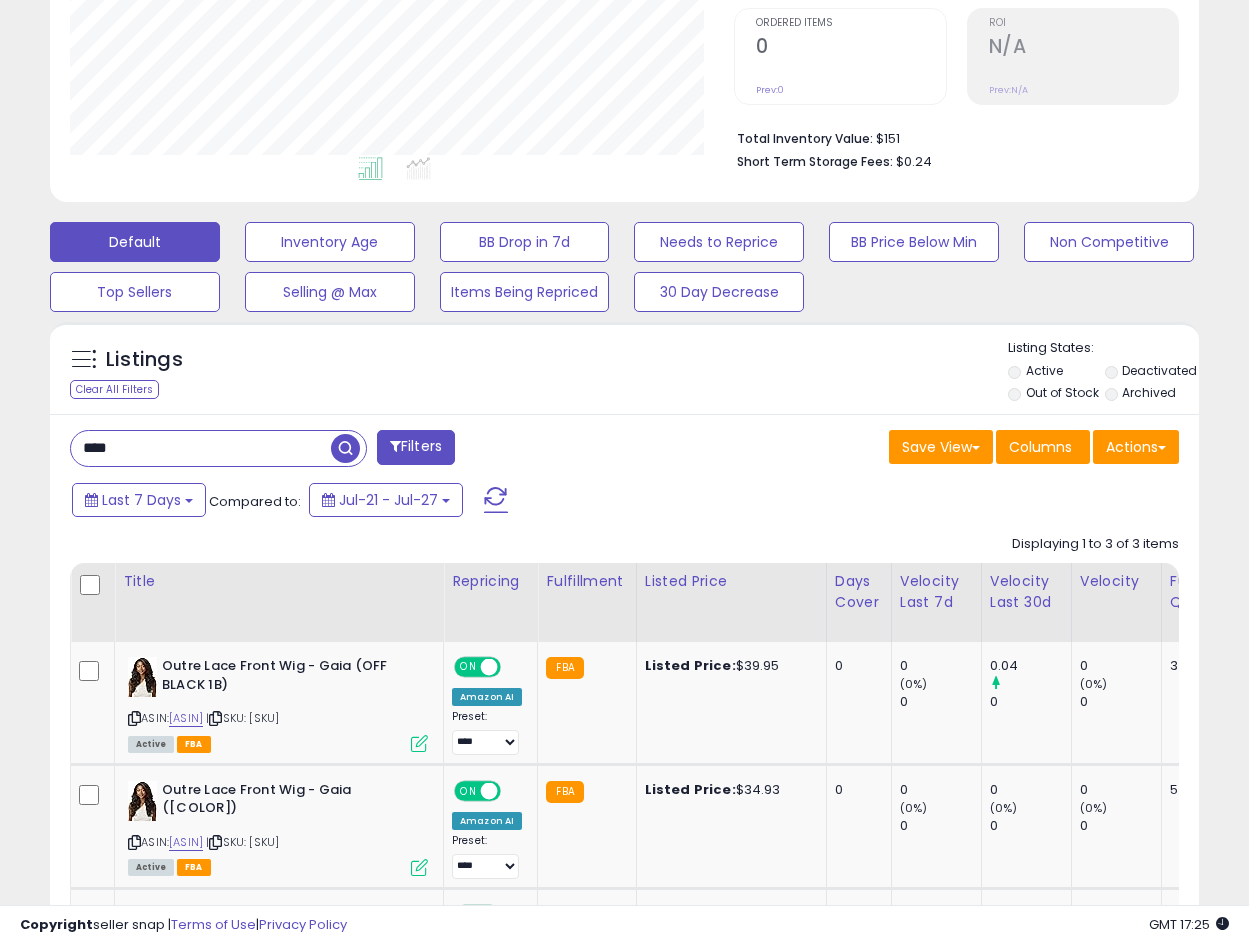 click on "****" at bounding box center (201, 448) 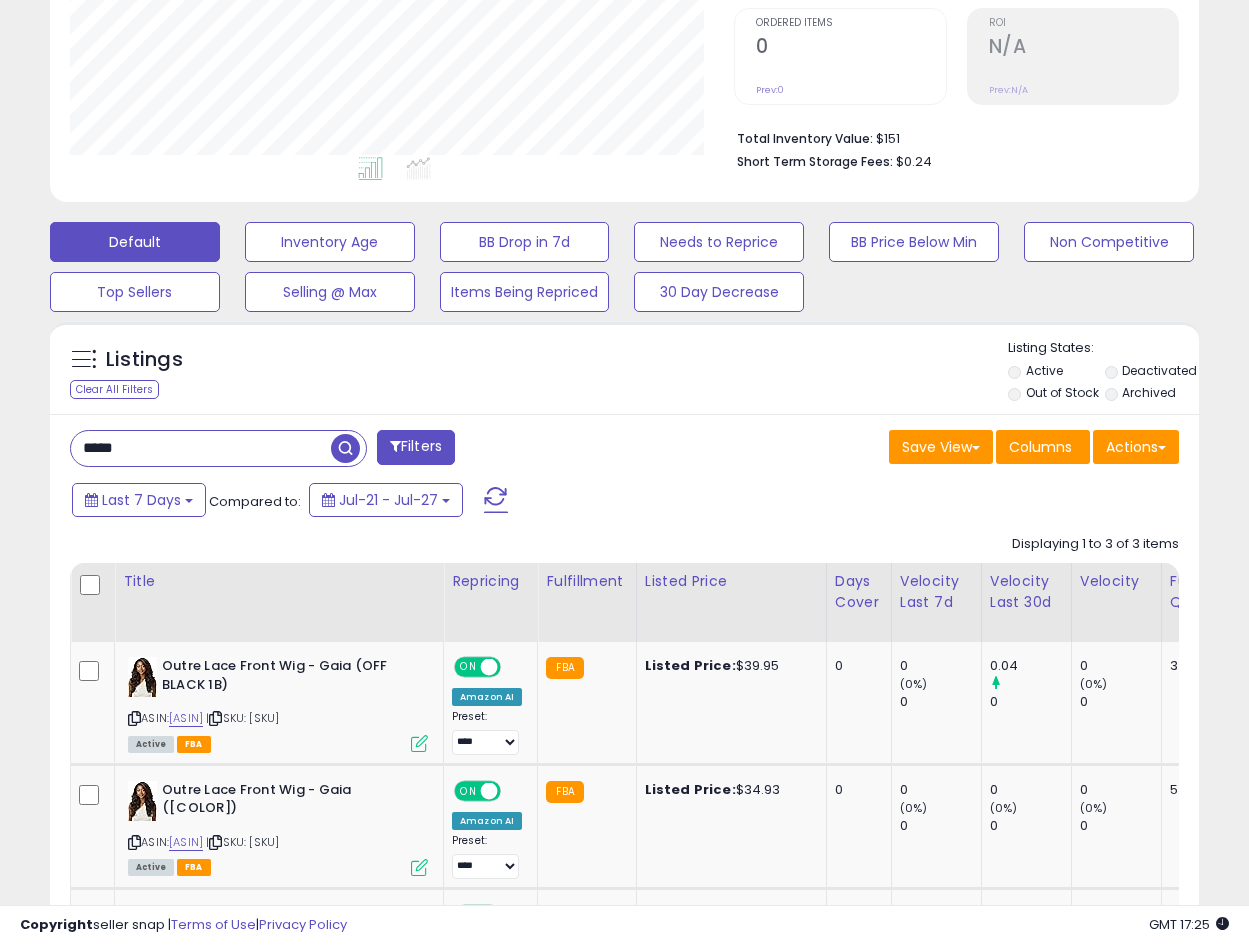 scroll, scrollTop: 999590, scrollLeft: 999327, axis: both 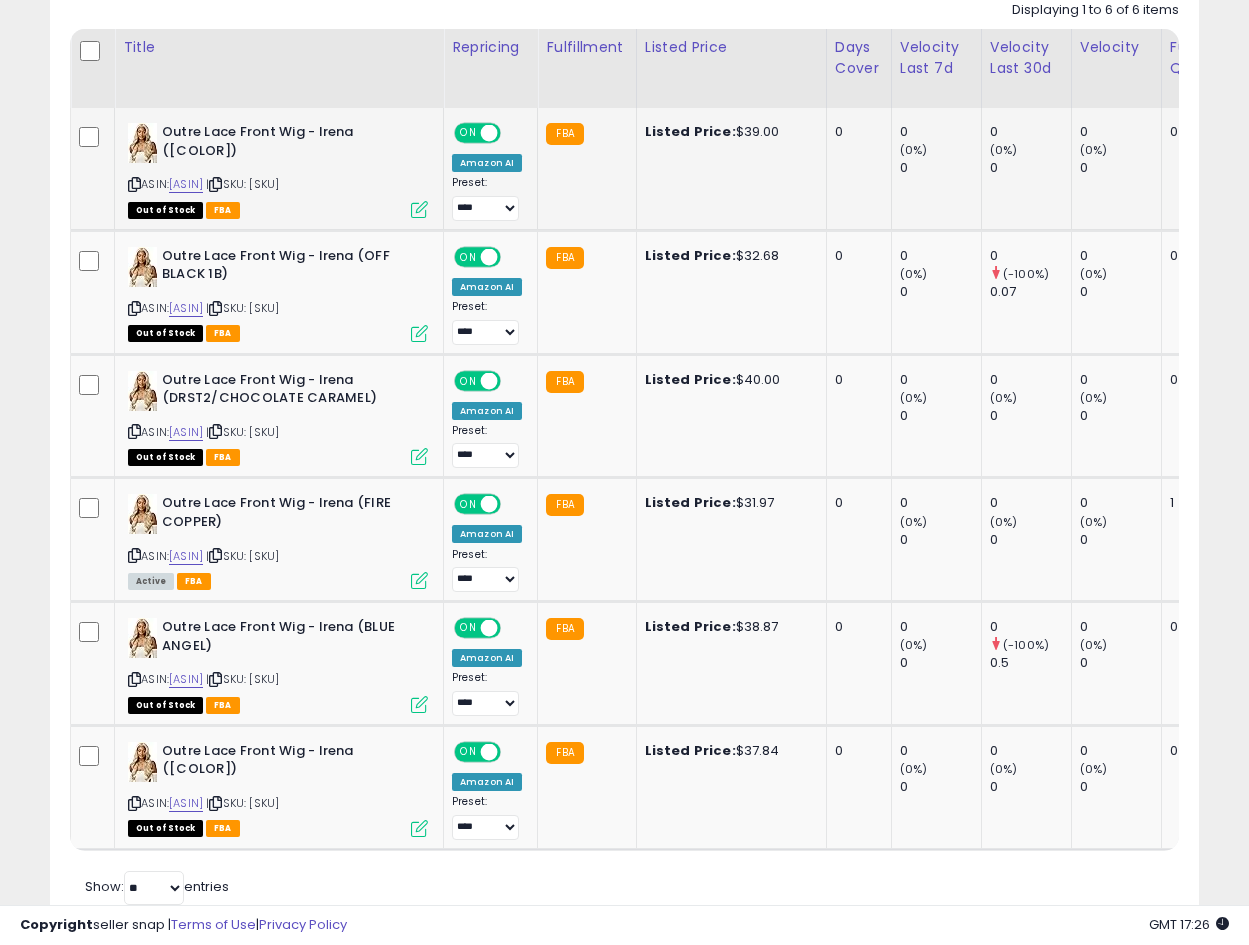 click at bounding box center [134, 184] 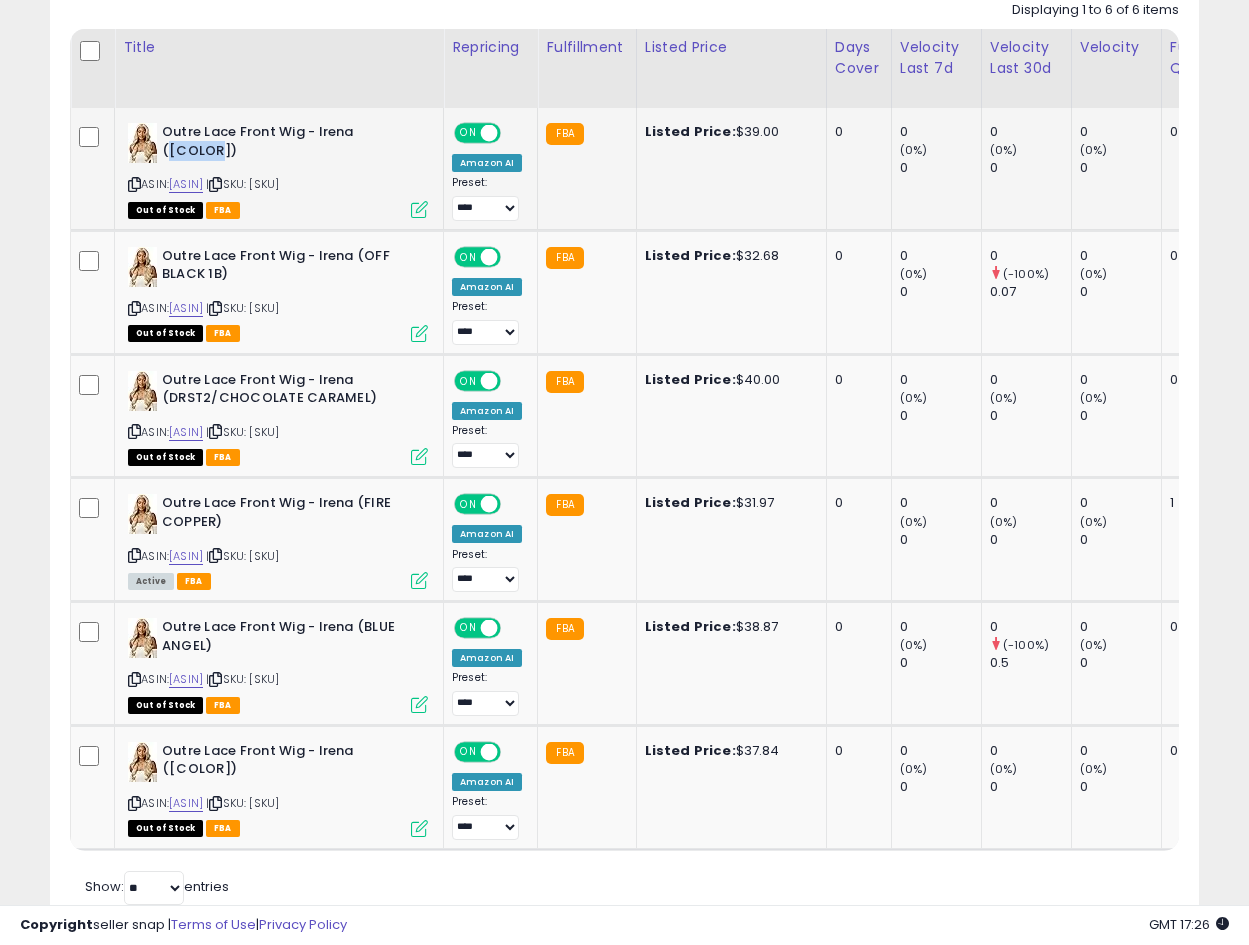 click on "Outre Lace Front Wig - Irena ([COLOR])" at bounding box center (283, 144) 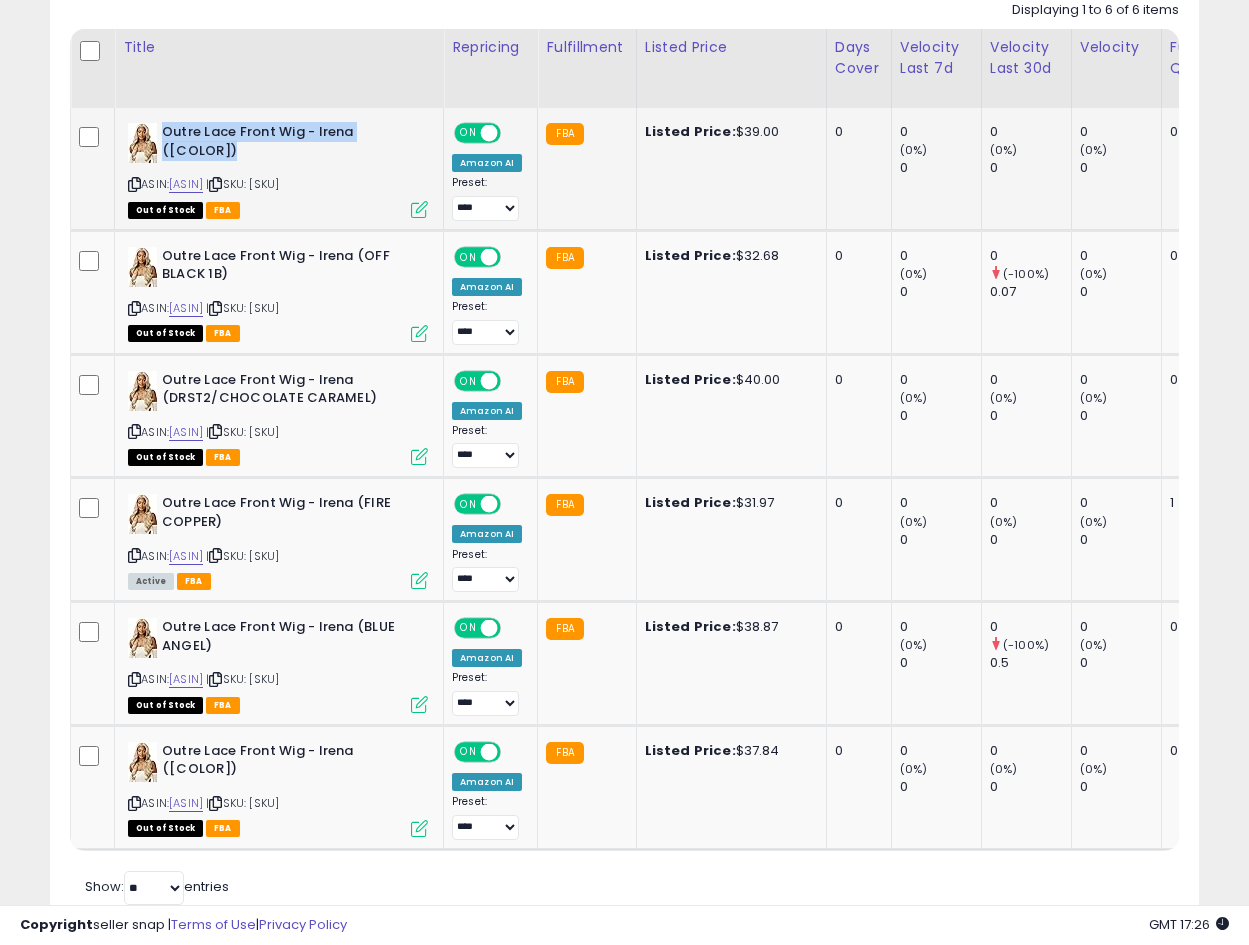 drag, startPoint x: 207, startPoint y: 148, endPoint x: 204, endPoint y: 159, distance: 11.401754 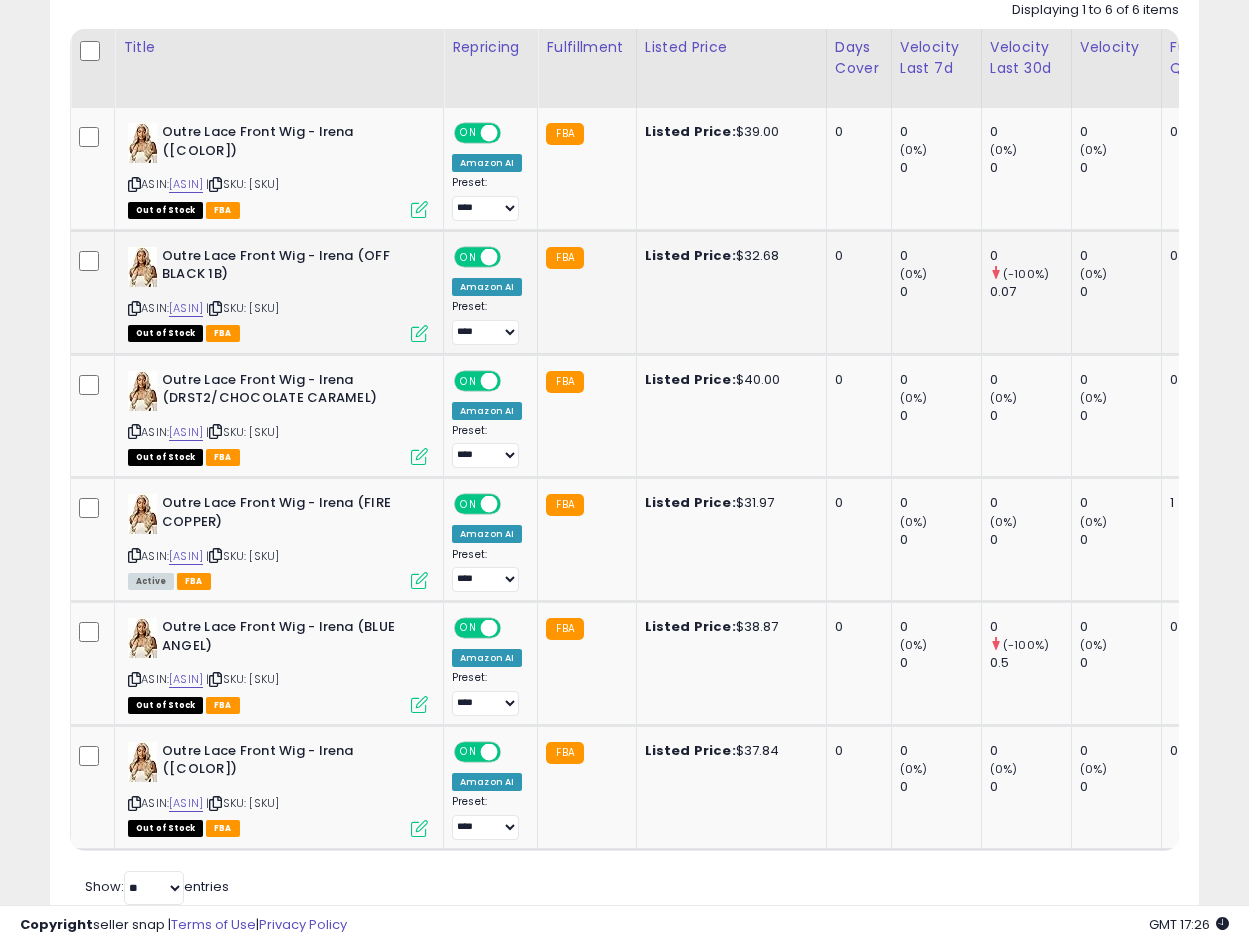 click on "Outre Lace Front Wig - Irena (OFF BLACK 1B)" at bounding box center [283, 268] 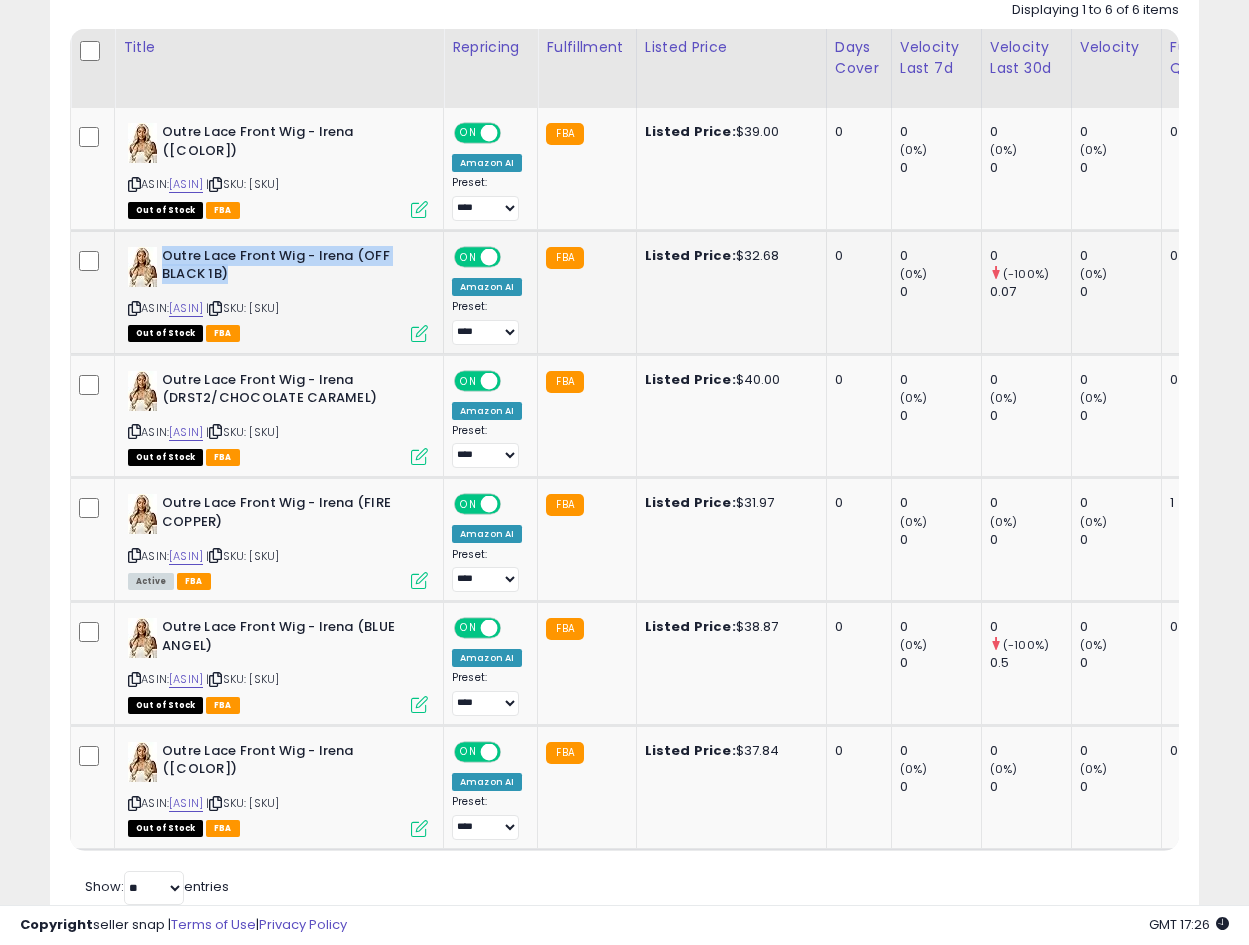 click on "Outre Lace Front Wig - Irena (OFF BLACK 1B)" at bounding box center (283, 268) 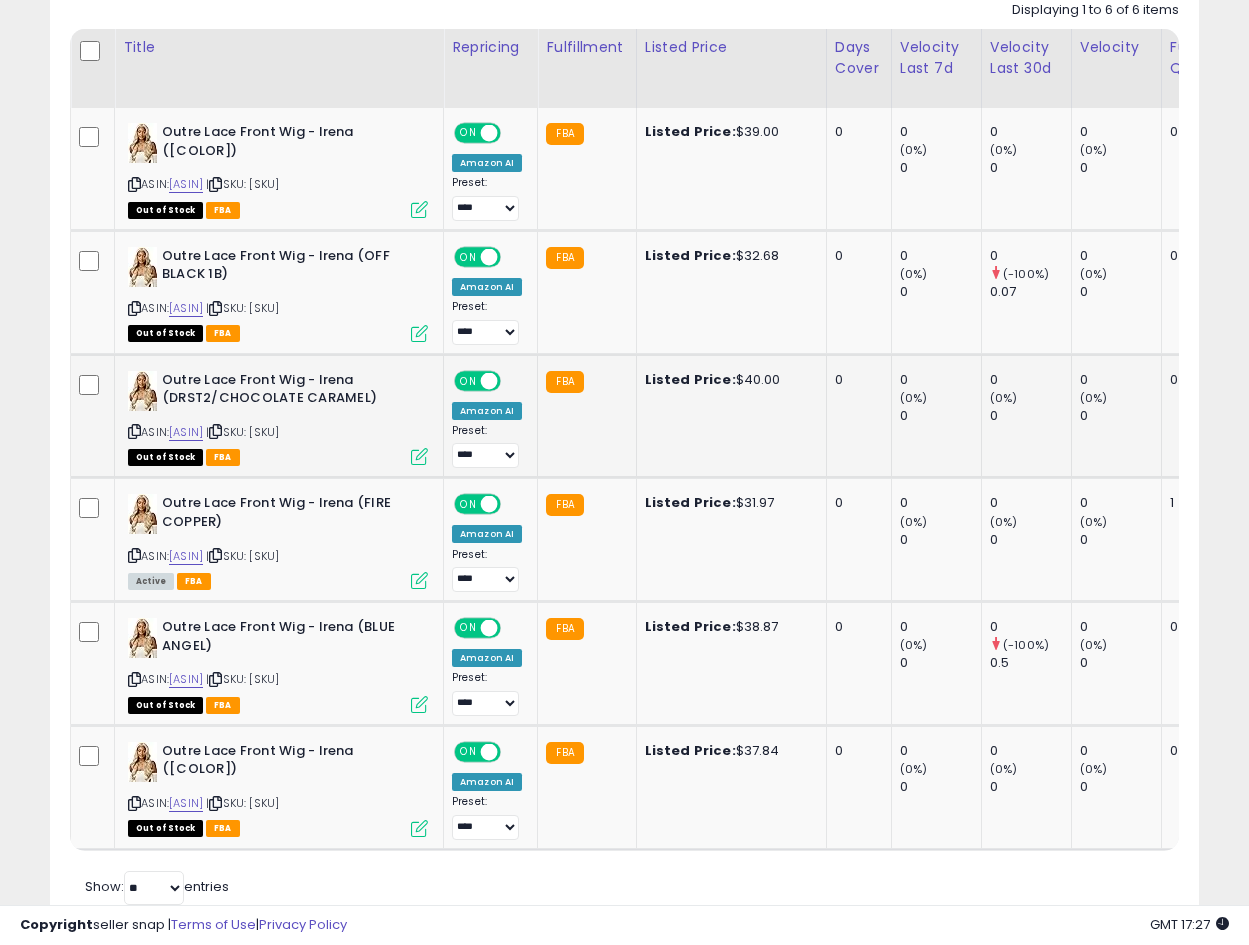 click on "Outre Lace Front Wig - Irena (DRST2/CHOCOLATE CARAMEL)" at bounding box center [283, 392] 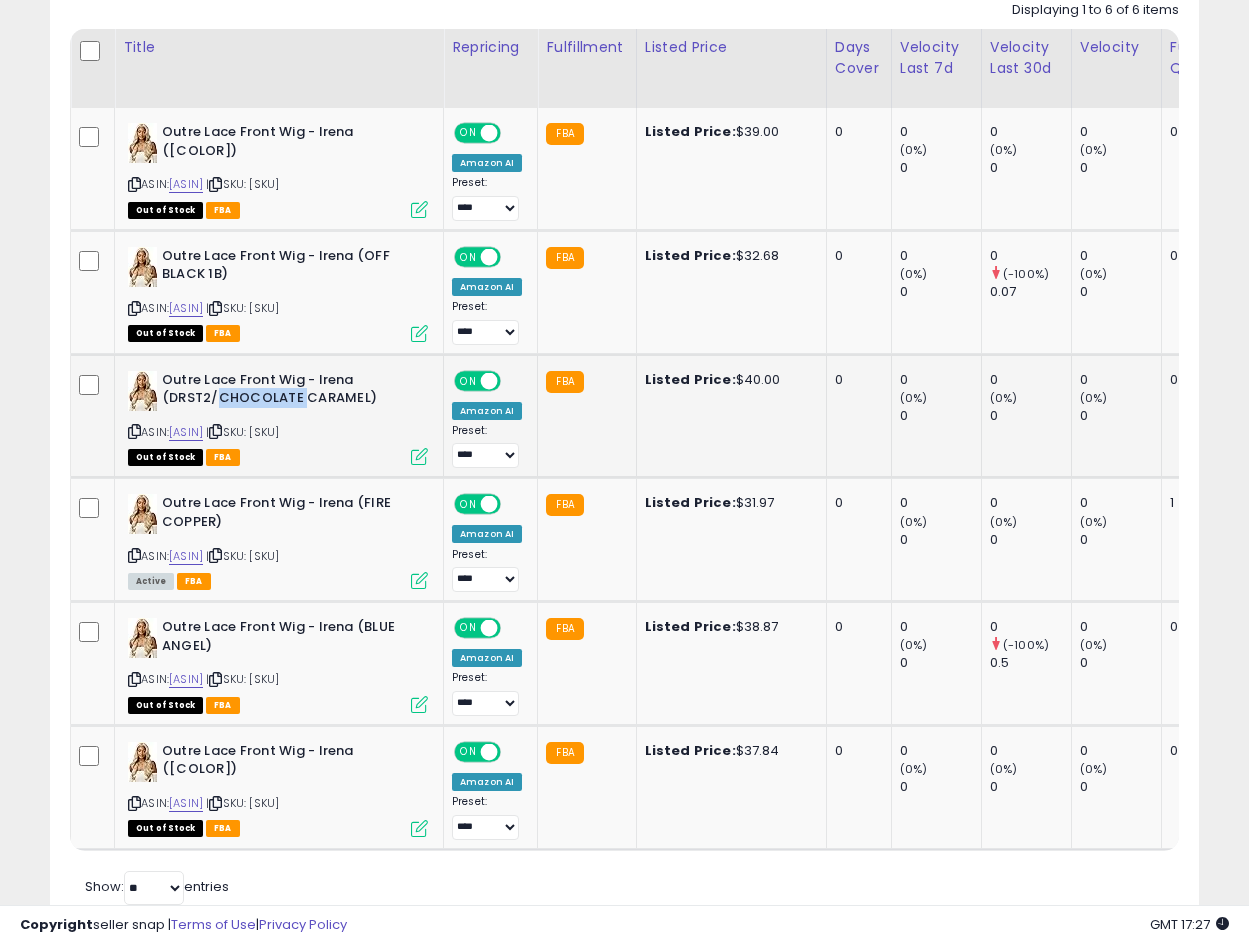 click on "Outre Lace Front Wig - Irena (DRST2/CHOCOLATE CARAMEL)" at bounding box center [283, 392] 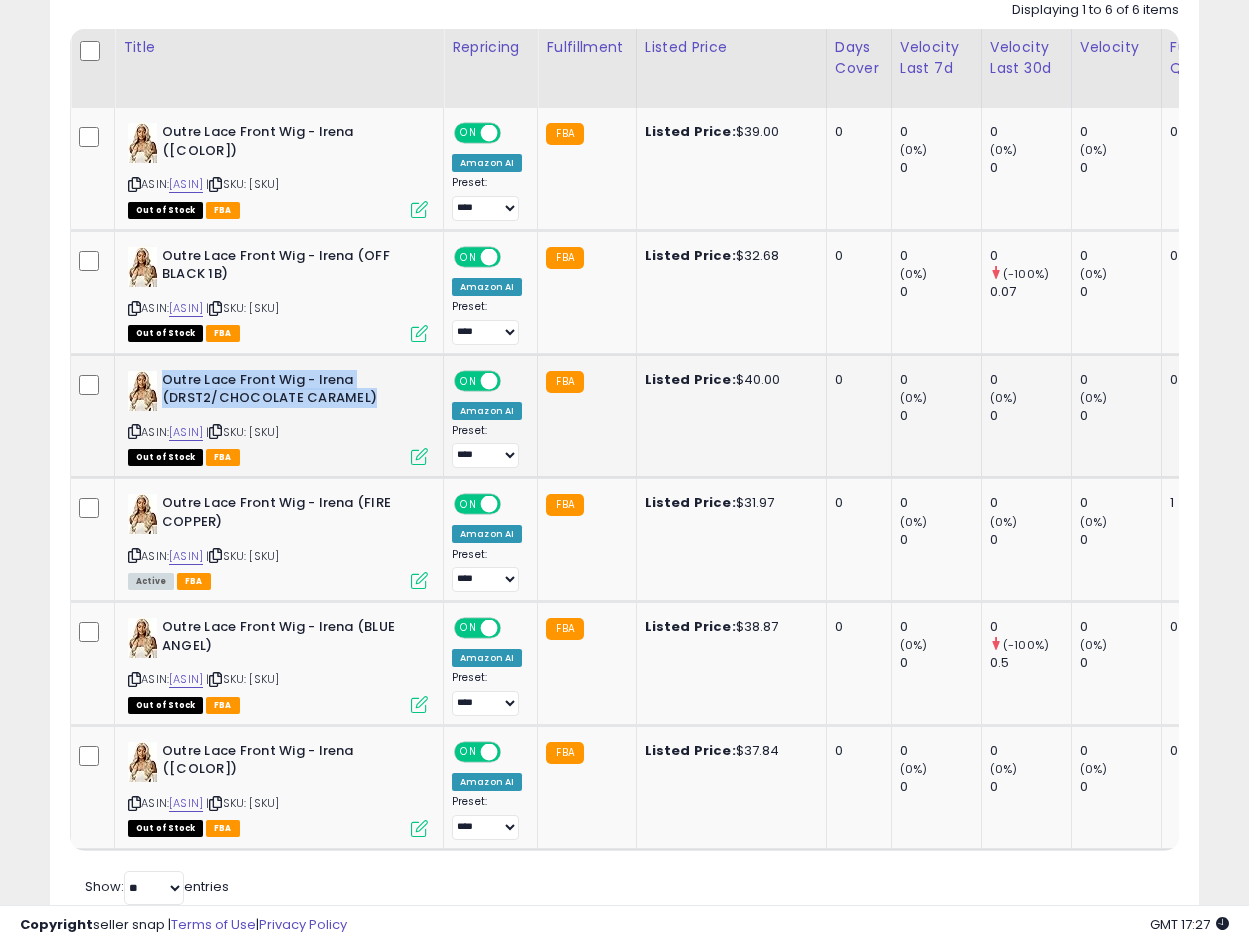 click on "Outre Lace Front Wig - Irena (DRST2/CHOCOLATE CARAMEL)" at bounding box center [283, 392] 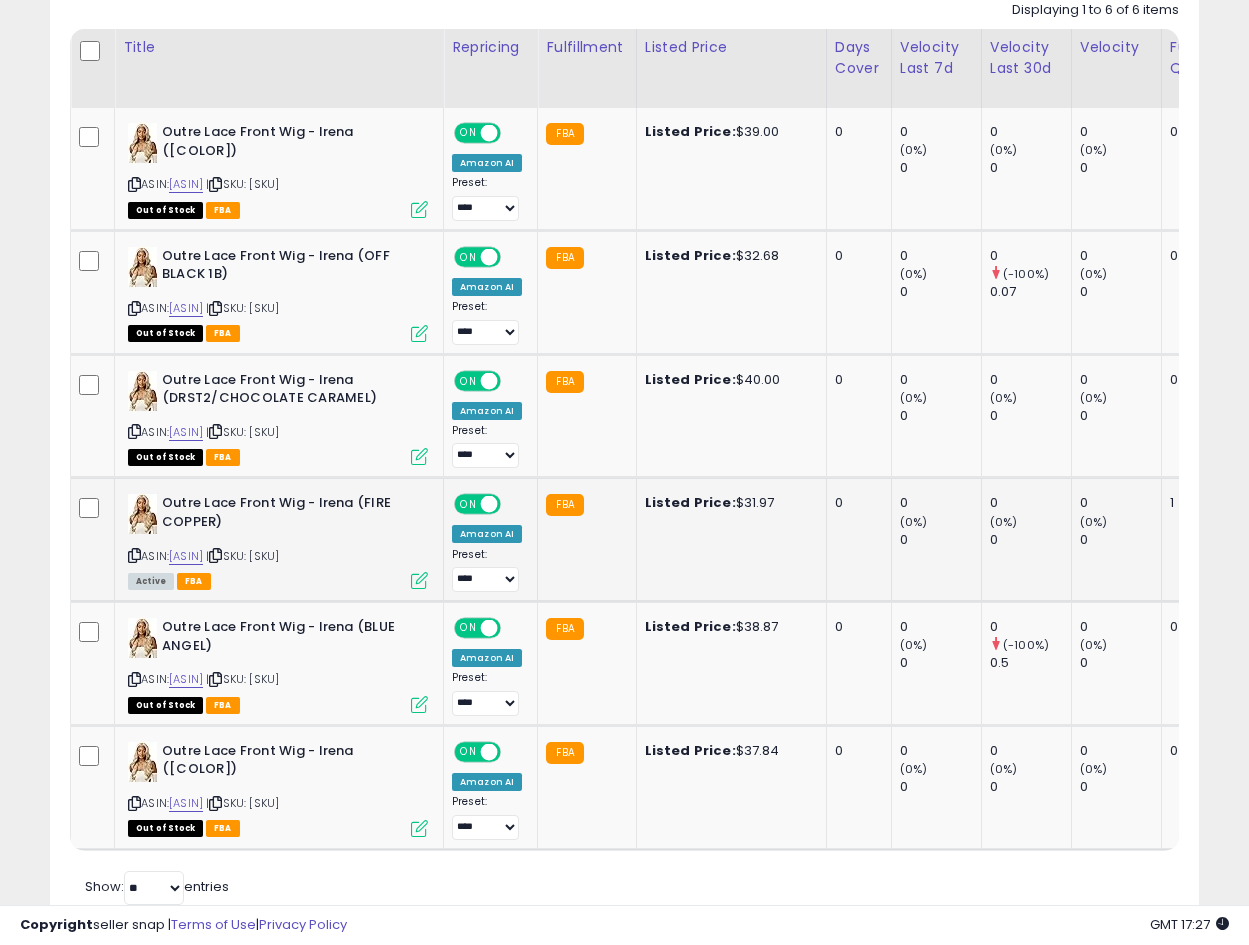click on "Outre Lace Front Wig - Irena (FIRE COPPER)" at bounding box center (283, 515) 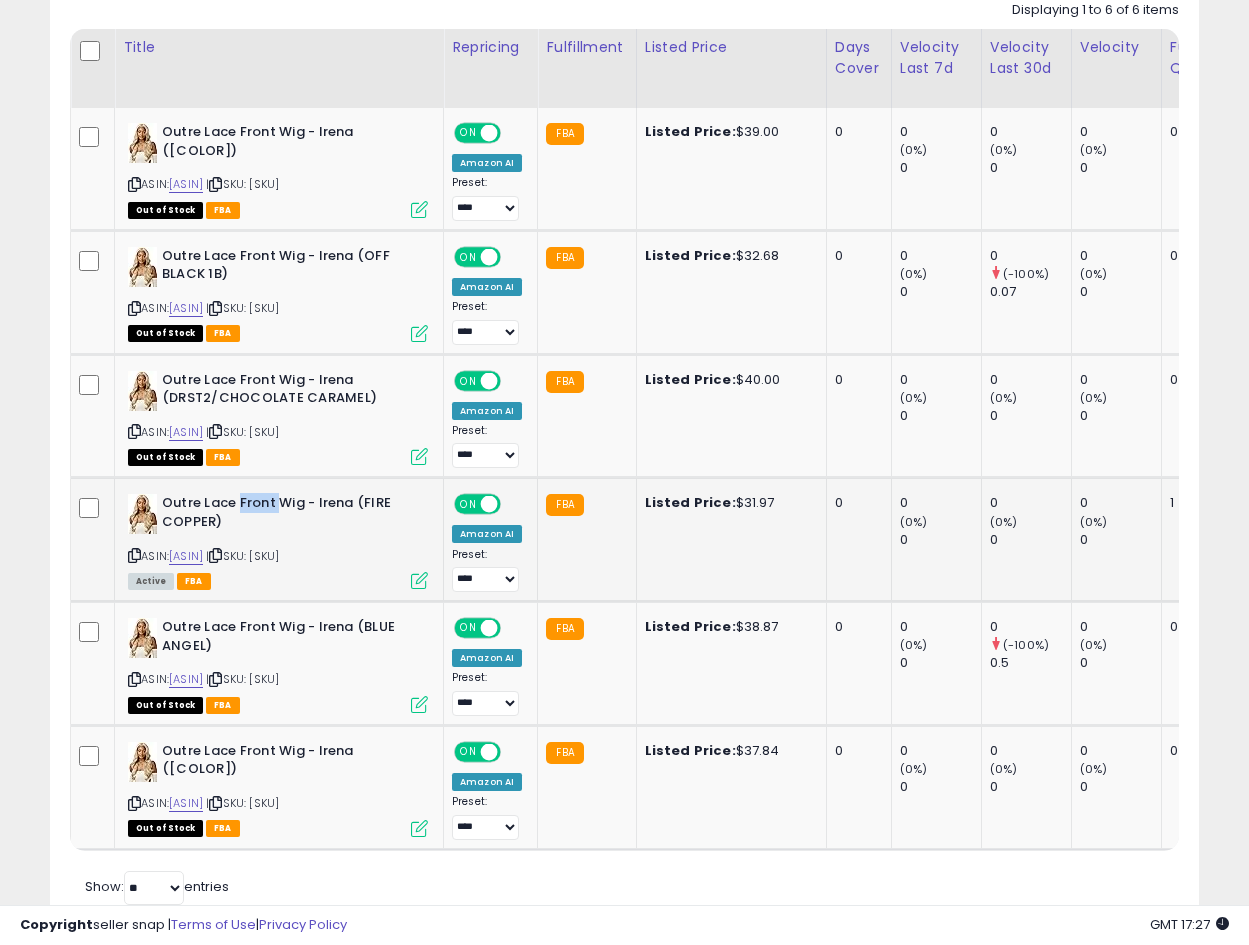 click on "Outre Lace Front Wig - Irena (FIRE COPPER)" at bounding box center (283, 515) 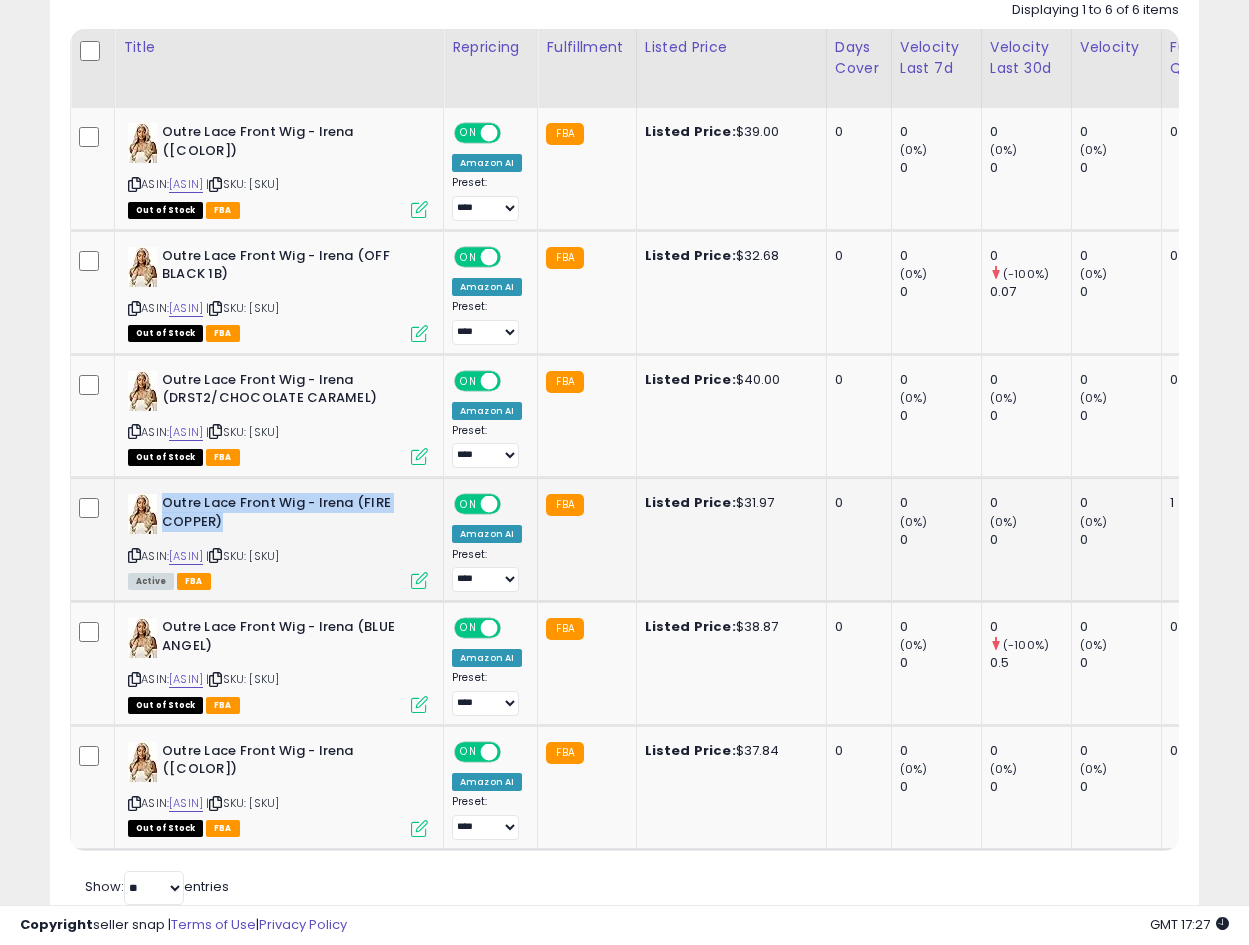 click on "Outre Lace Front Wig - Irena (FIRE COPPER)" at bounding box center [283, 515] 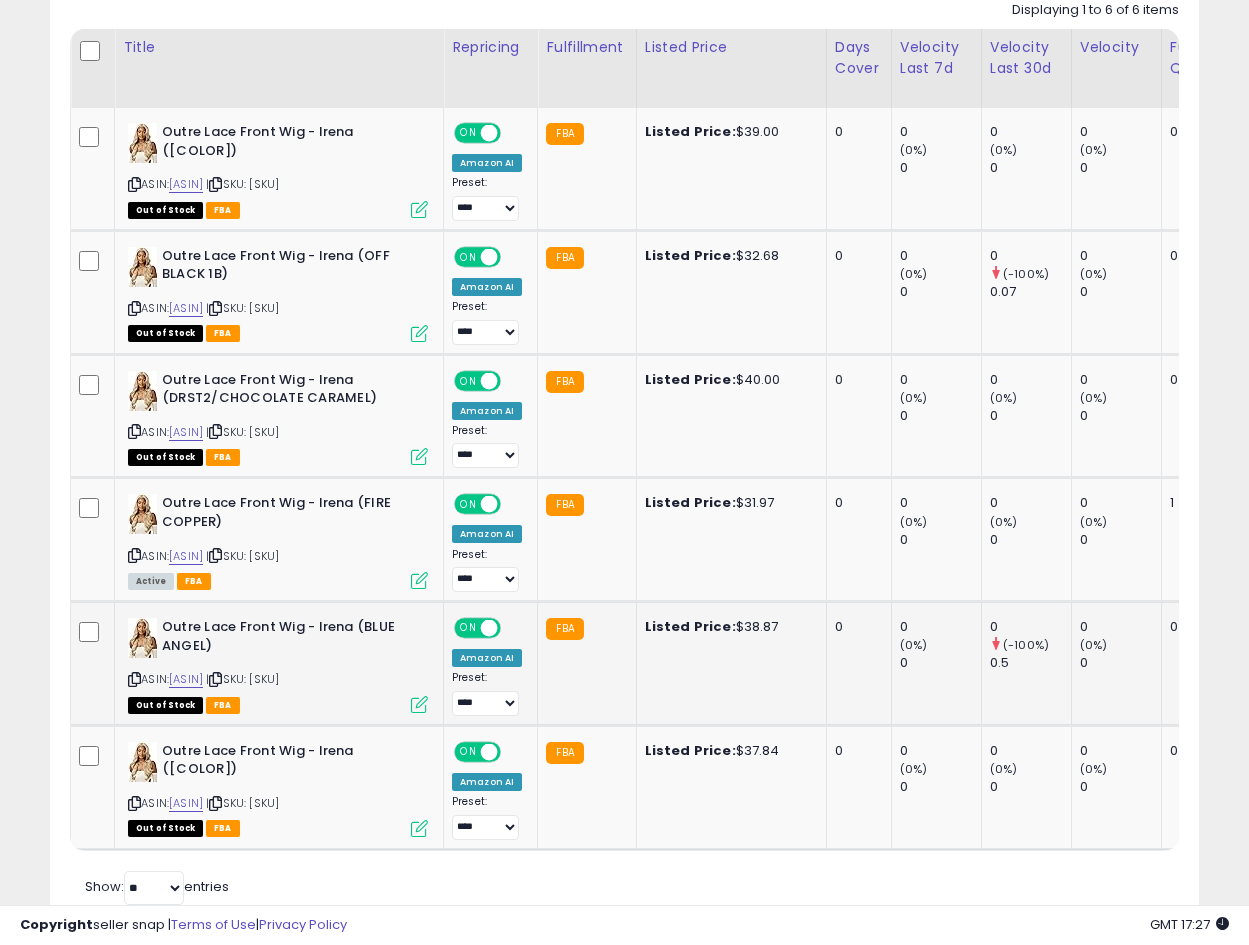 click on "Outre Lace Front Wig - Irena (BLUE ANGEL)" at bounding box center [283, 639] 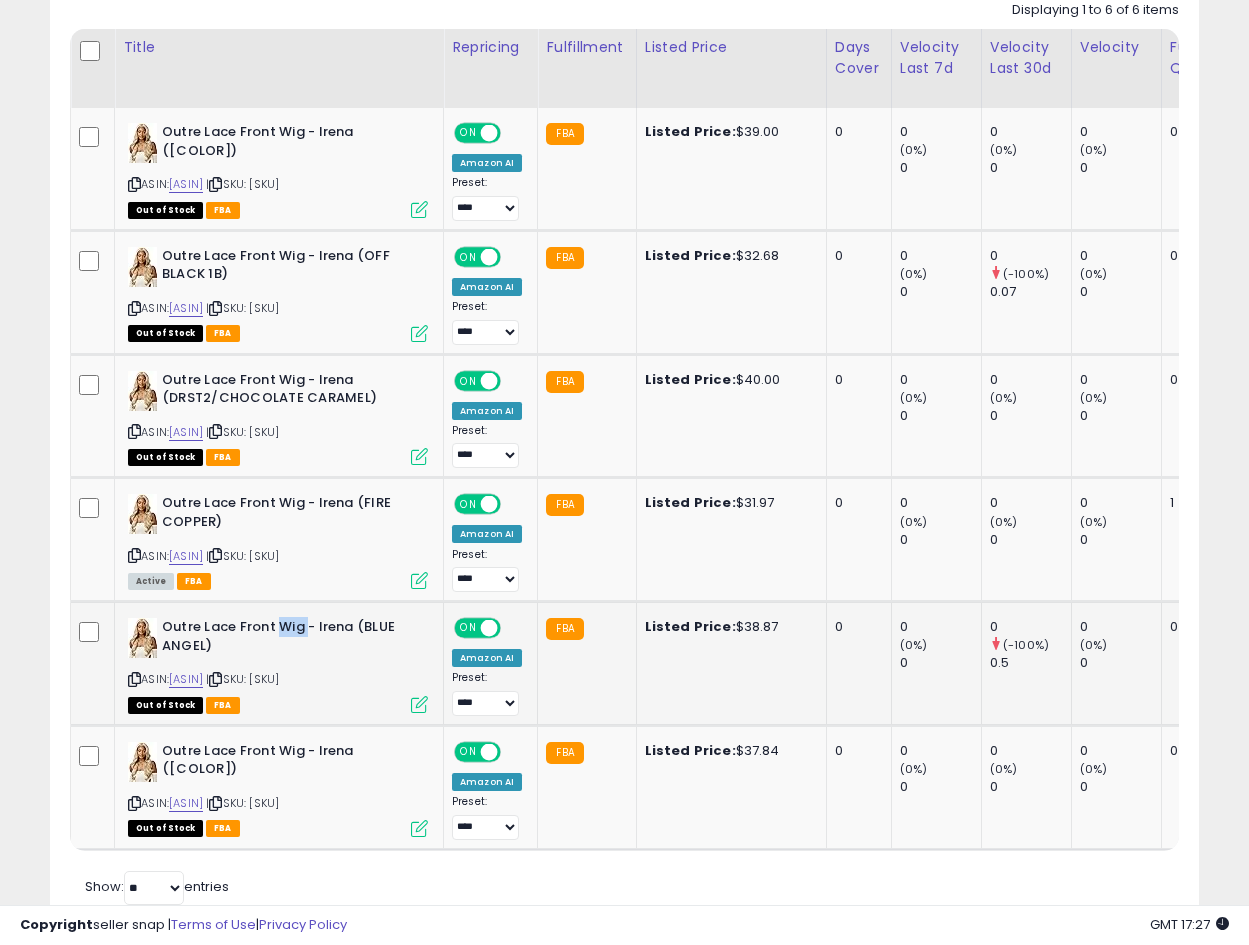 click on "Outre Lace Front Wig - Irena (BLUE ANGEL)" at bounding box center (283, 639) 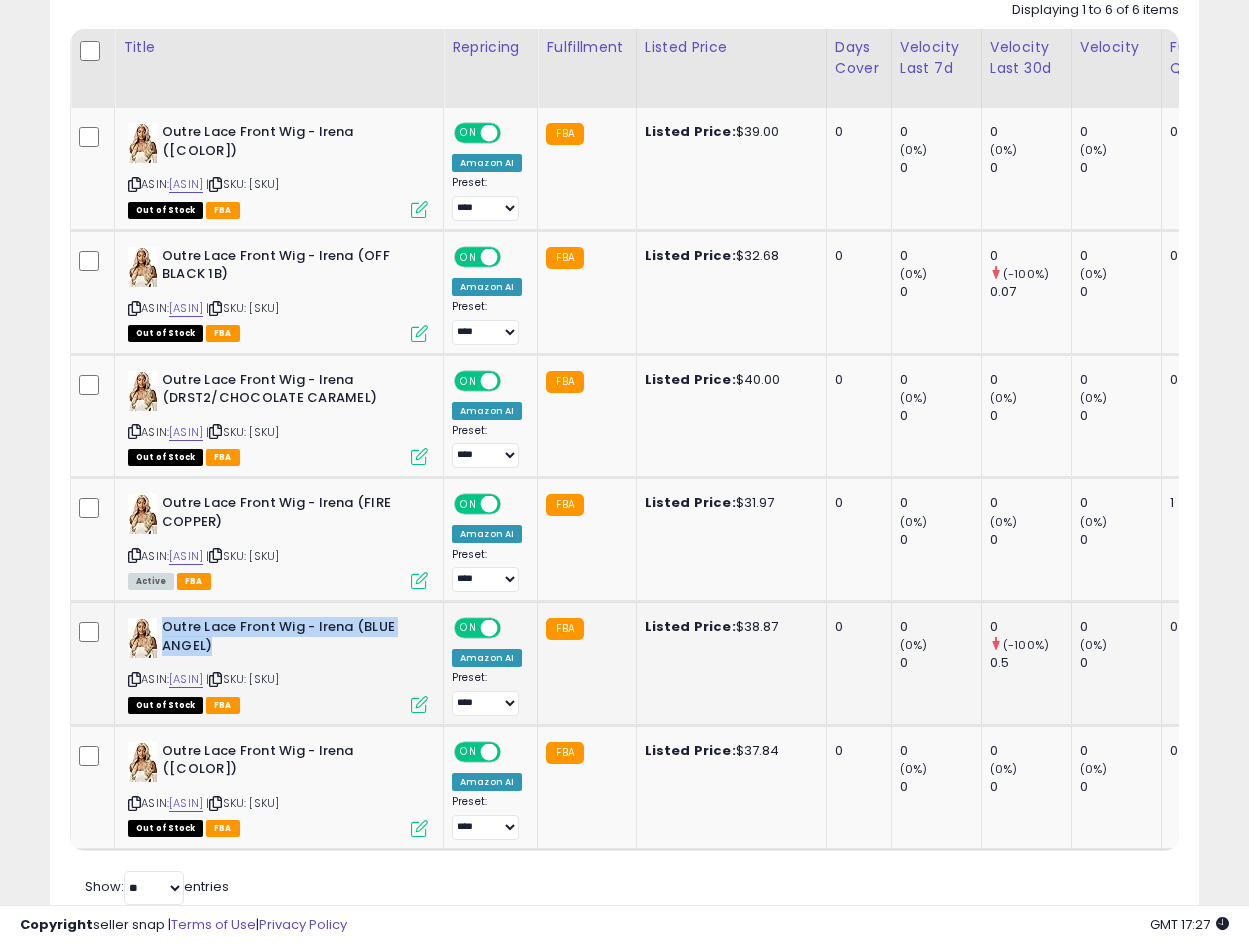 click on "Outre Lace Front Wig - Irena (BLUE ANGEL)" at bounding box center (283, 639) 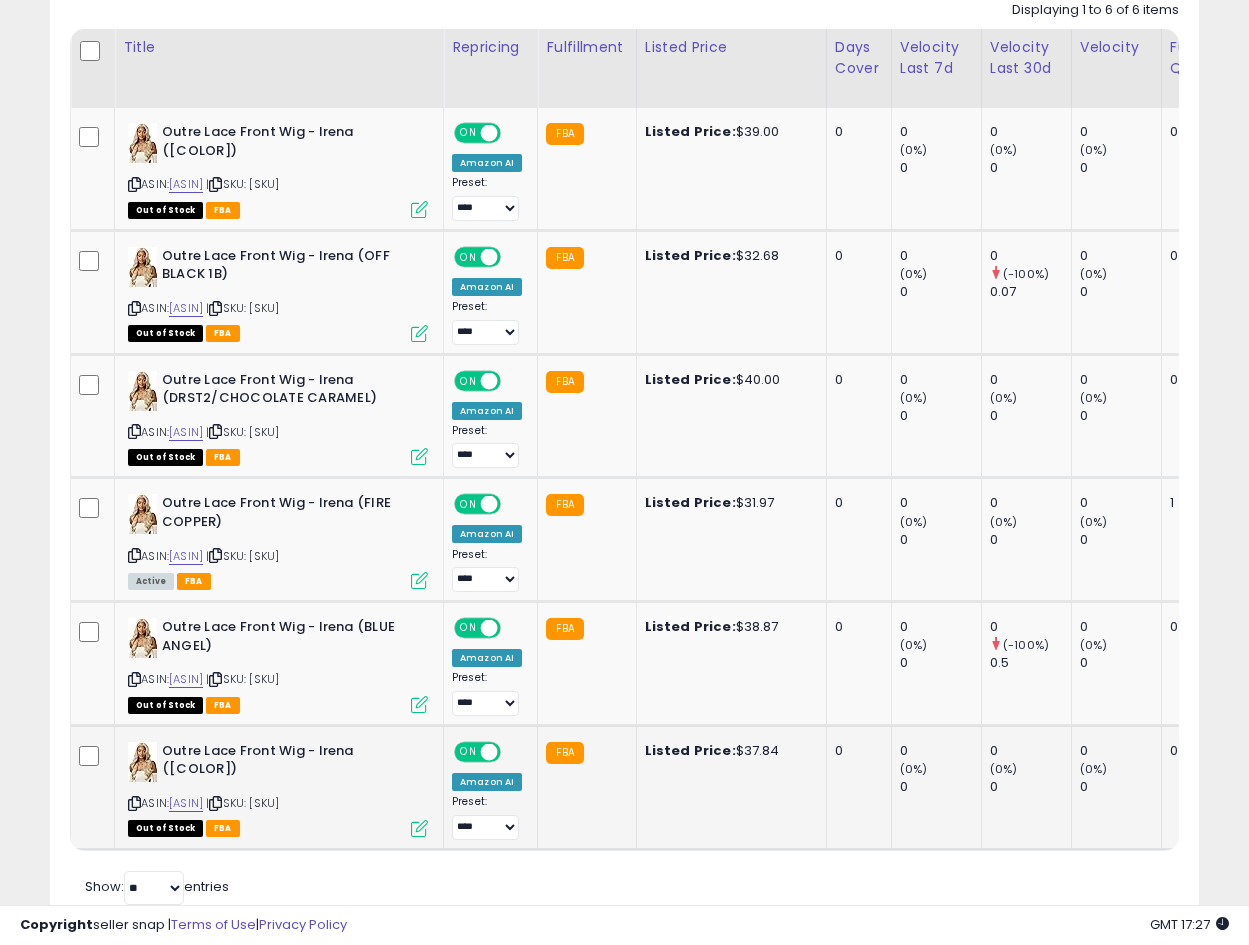 click on "Outre Lace Front Wig - Irena ([COLOR])" at bounding box center (283, 763) 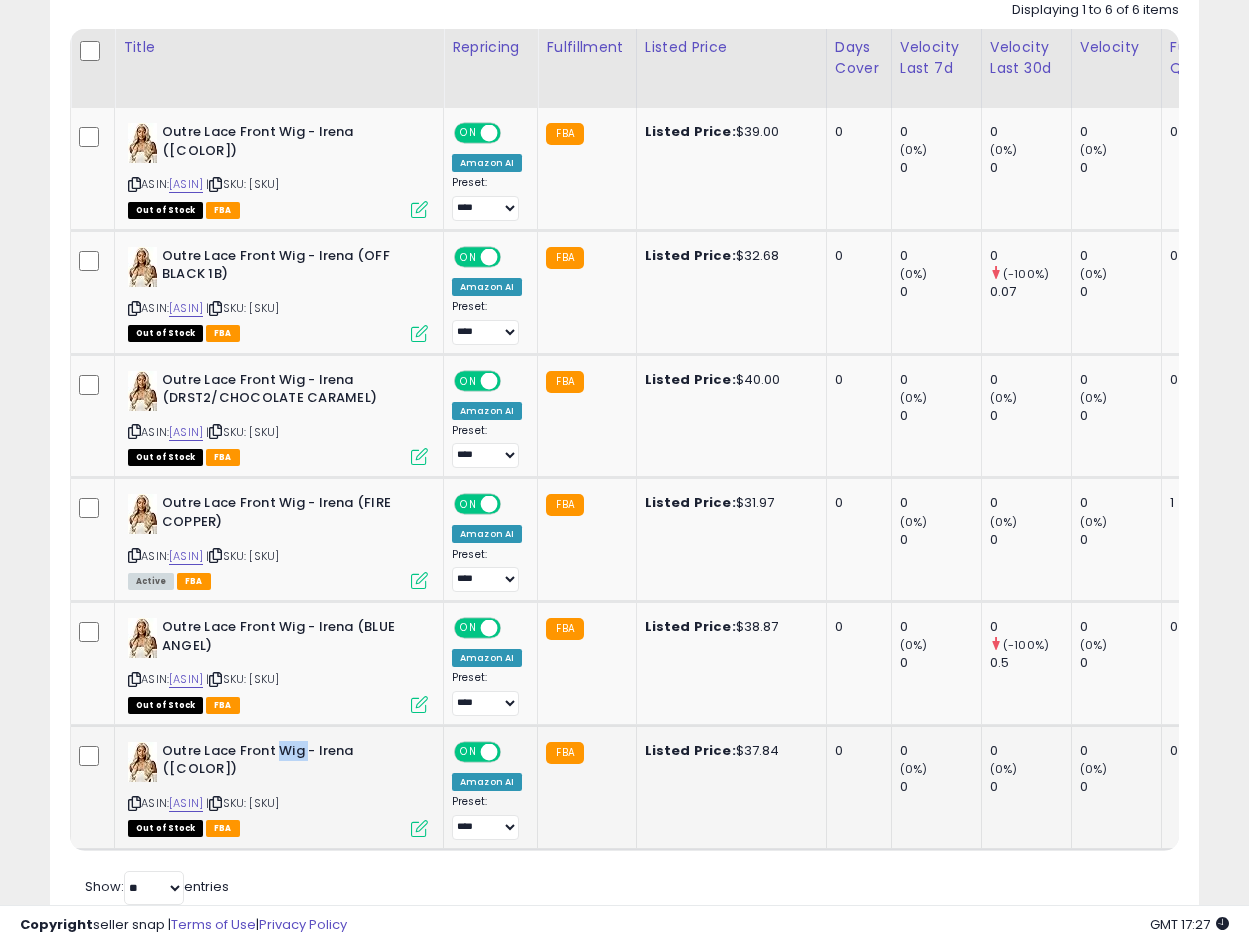 click on "Outre Lace Front Wig - Irena ([COLOR])" at bounding box center [283, 763] 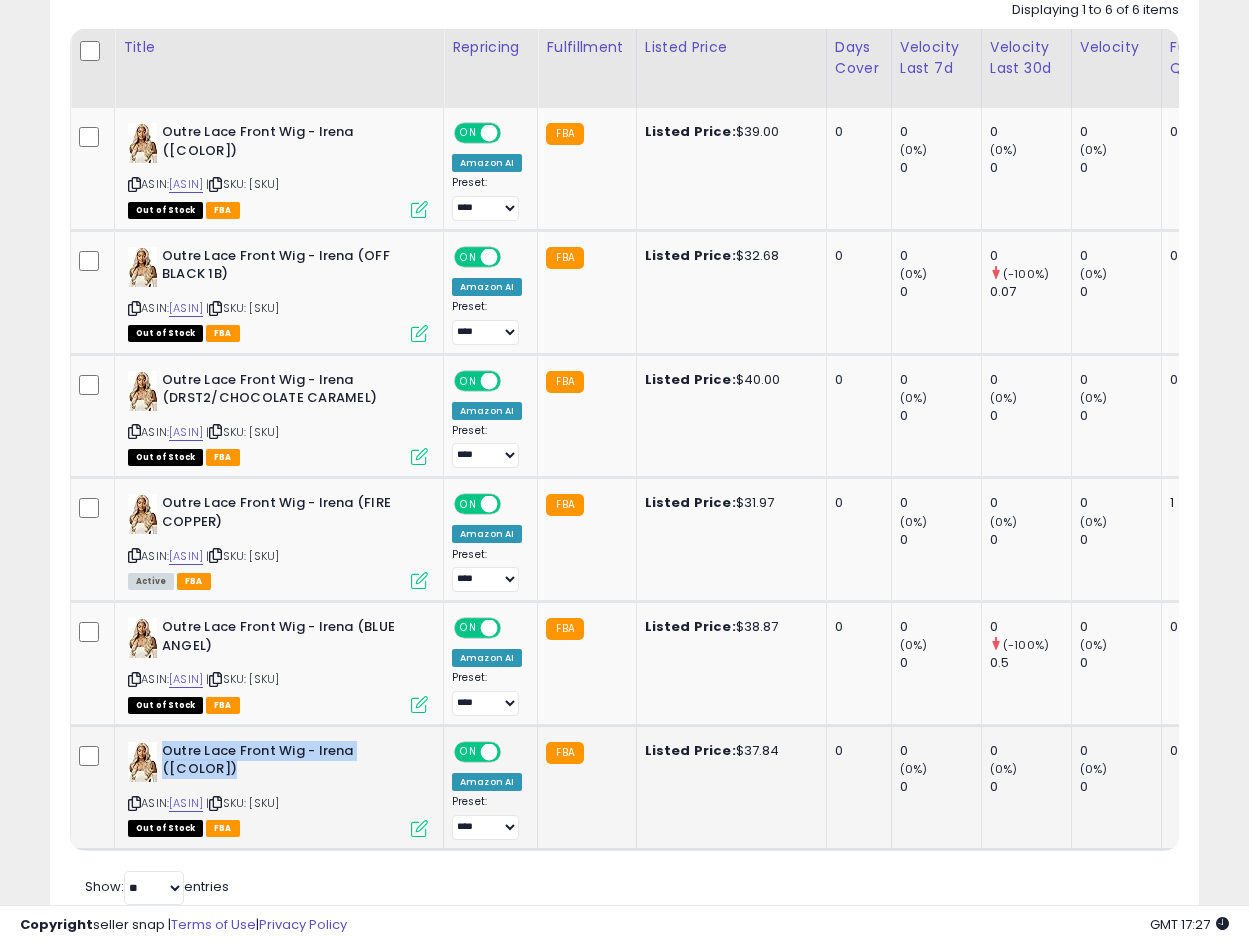 click on "Outre Lace Front Wig - Irena ([COLOR])" at bounding box center [283, 763] 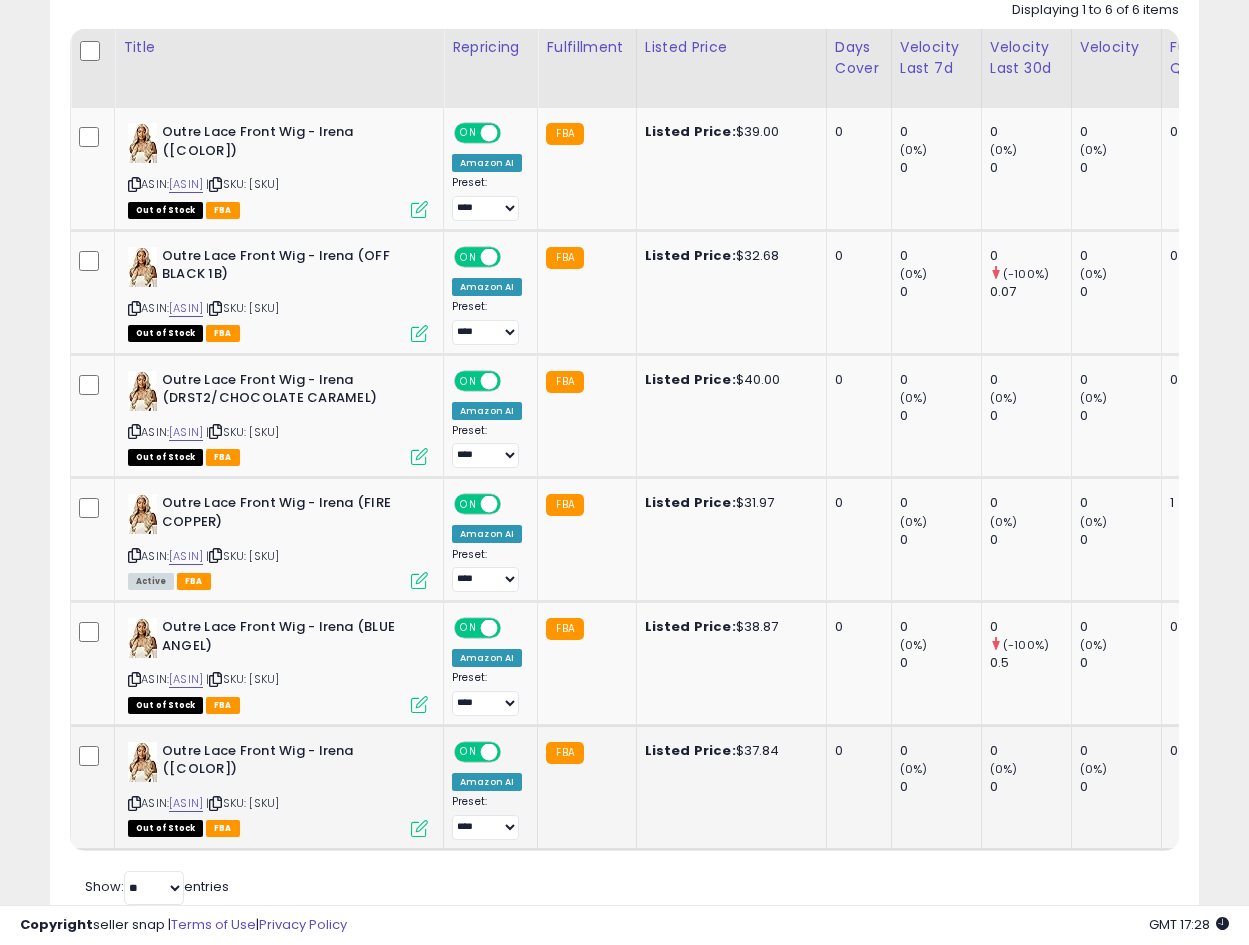 scroll, scrollTop: 0, scrollLeft: 648, axis: horizontal 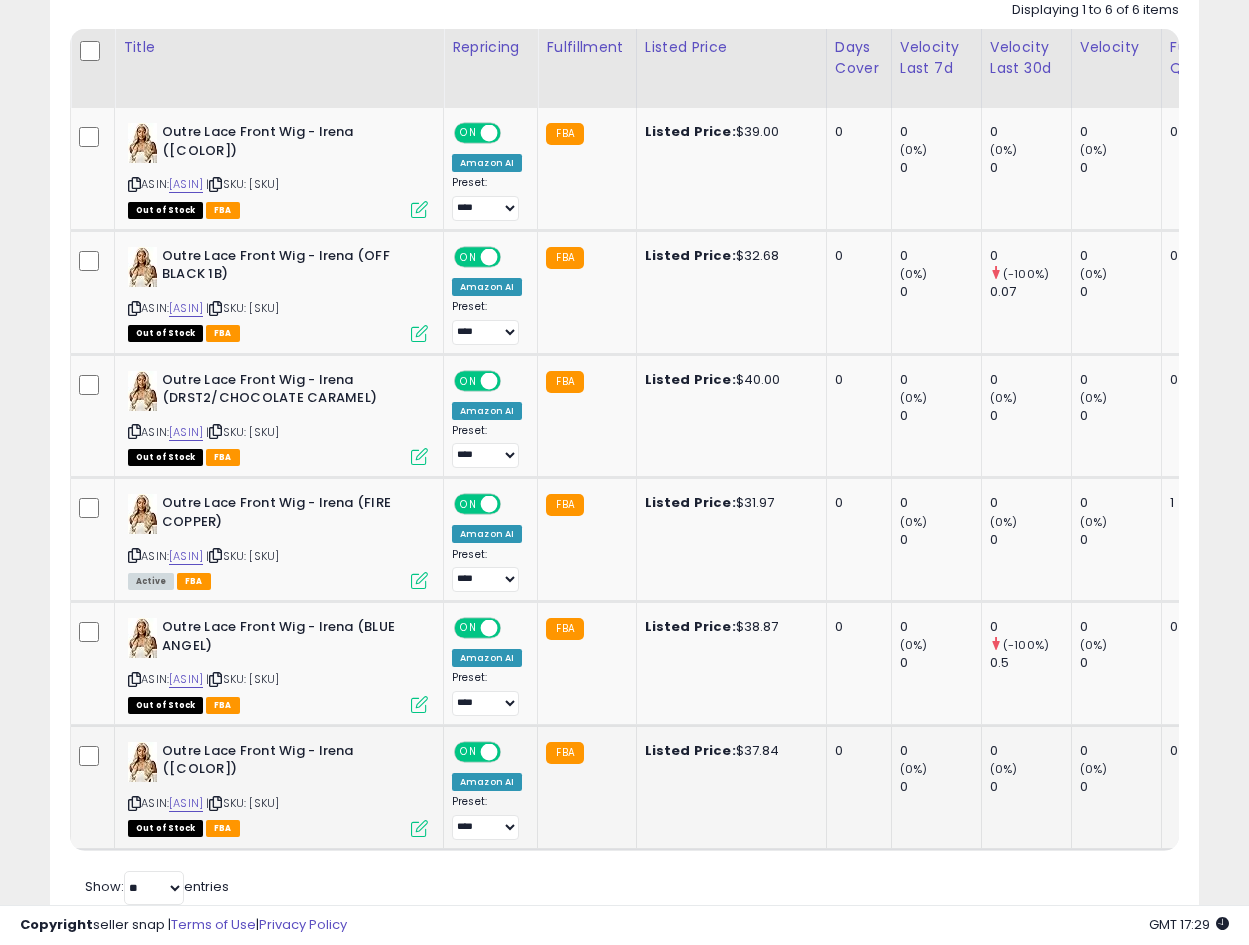 click at bounding box center [419, 828] 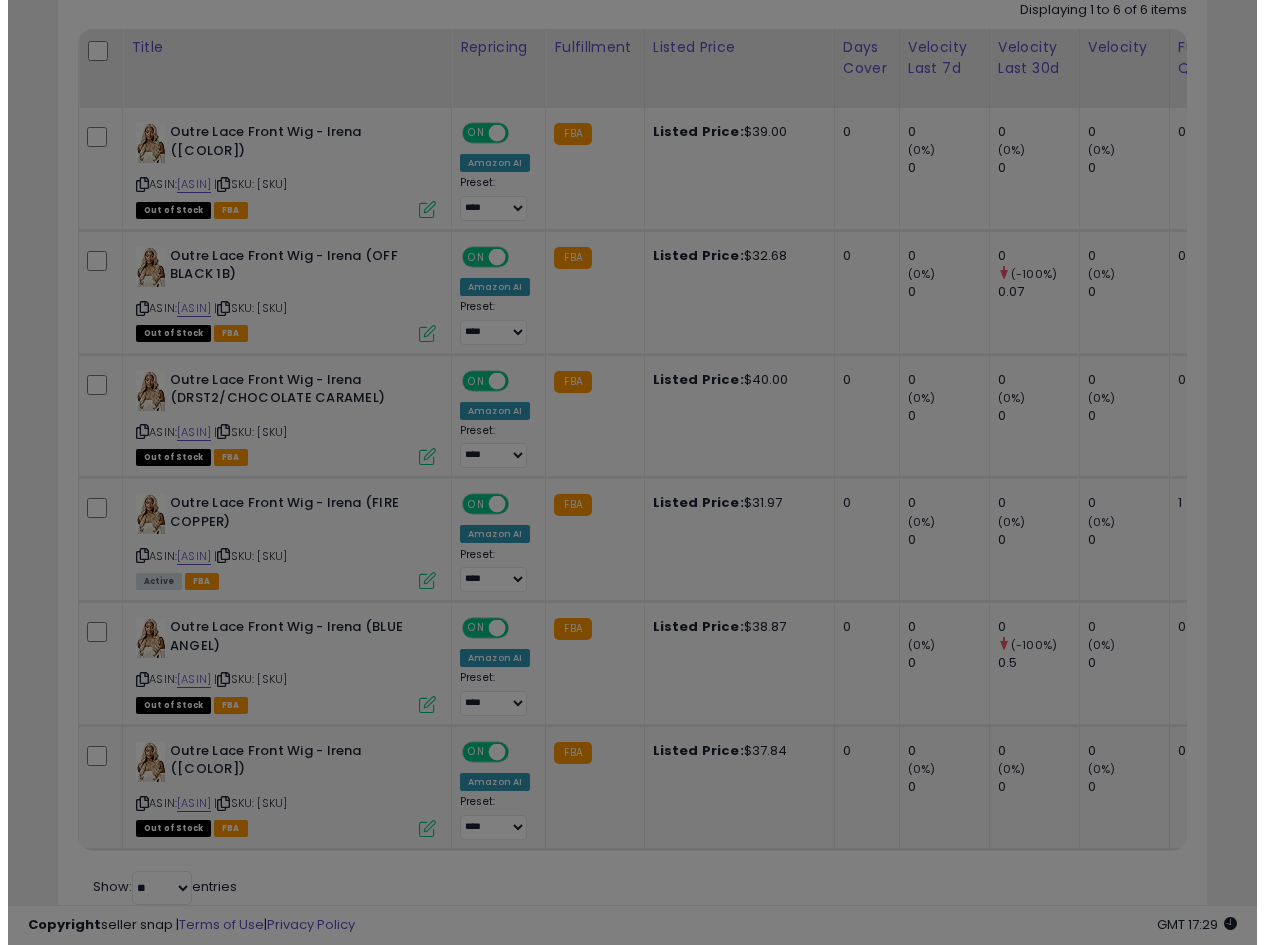 scroll, scrollTop: 999590, scrollLeft: 999327, axis: both 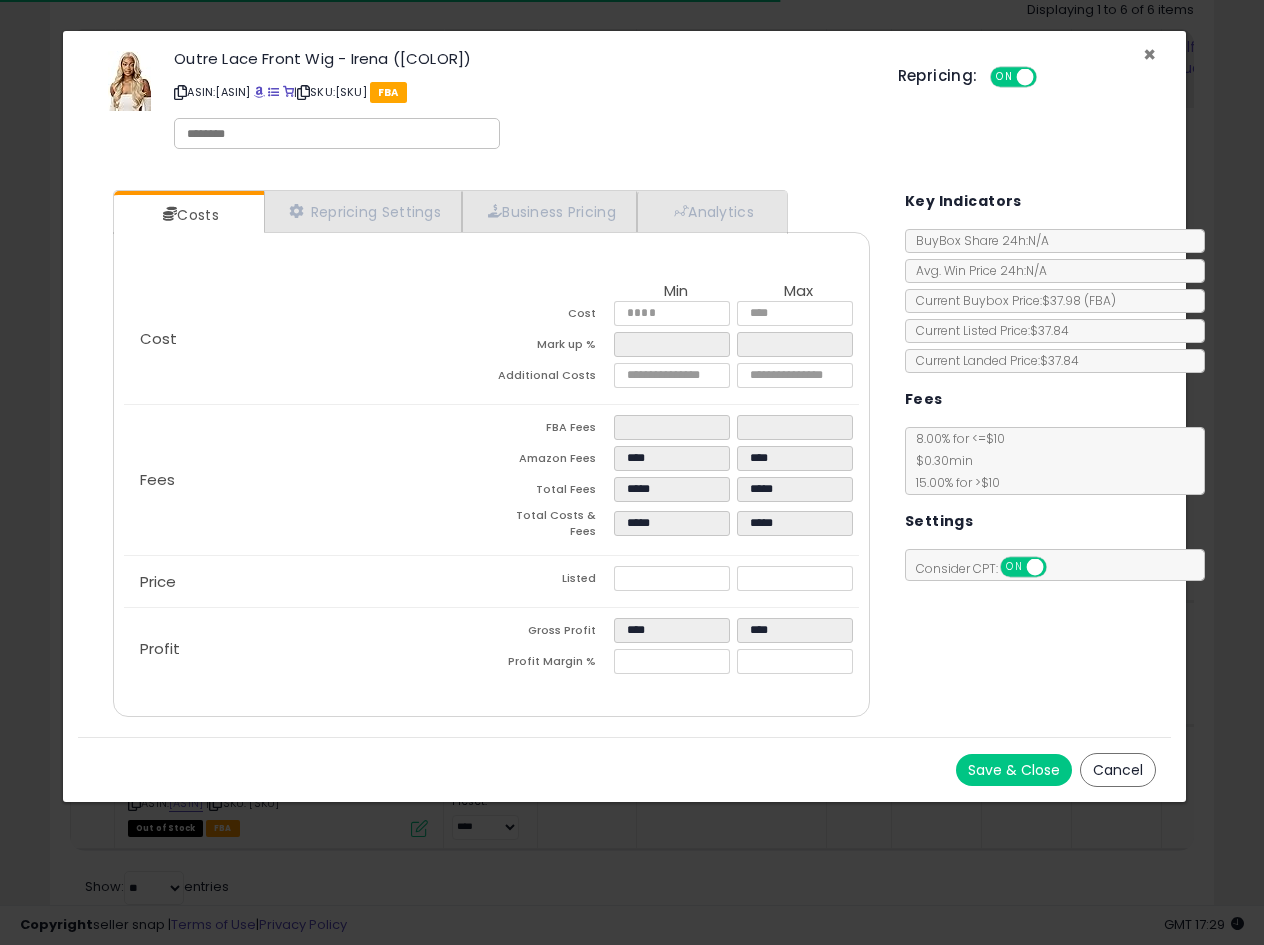 click on "×" at bounding box center (1149, 54) 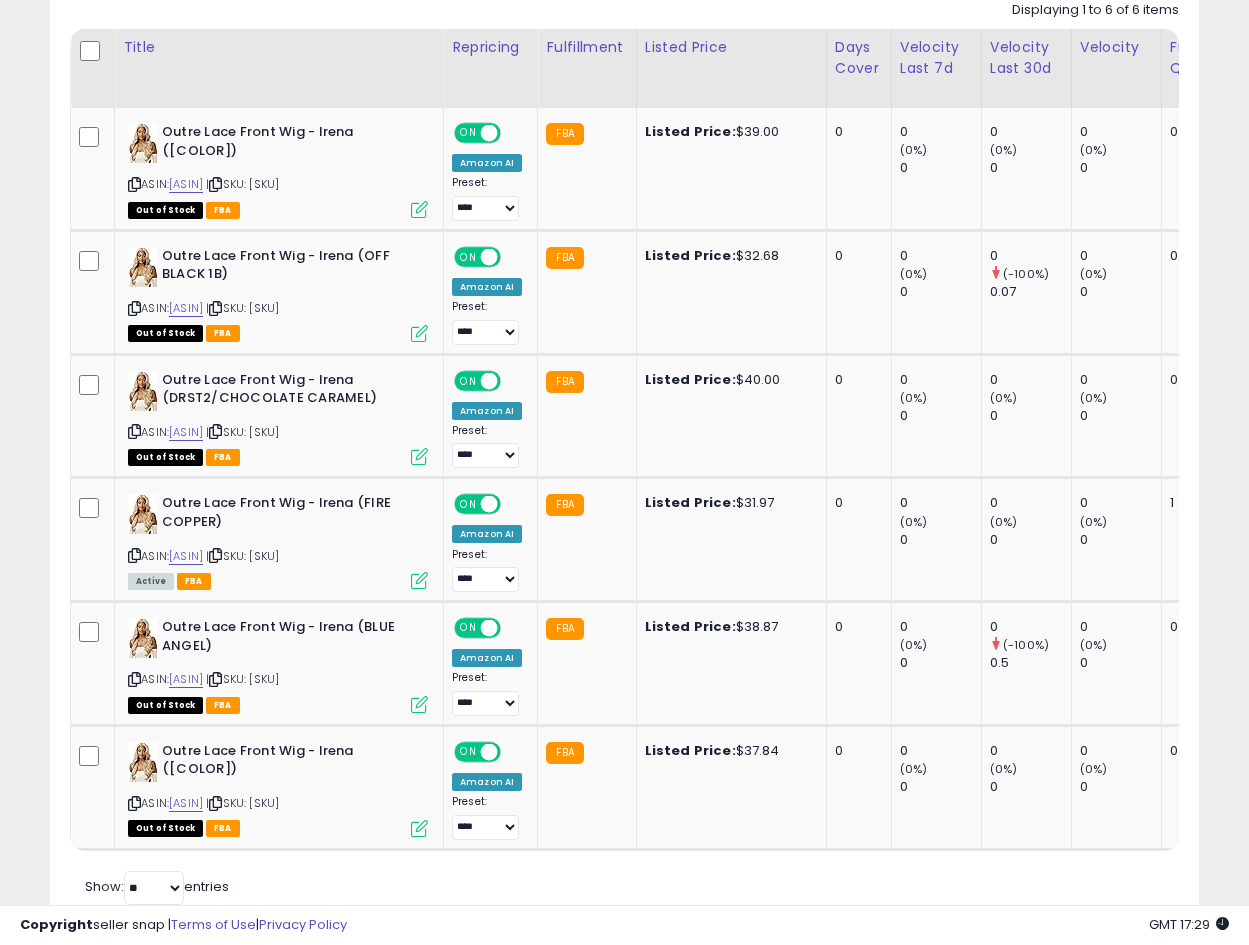 scroll, scrollTop: 410, scrollLeft: 665, axis: both 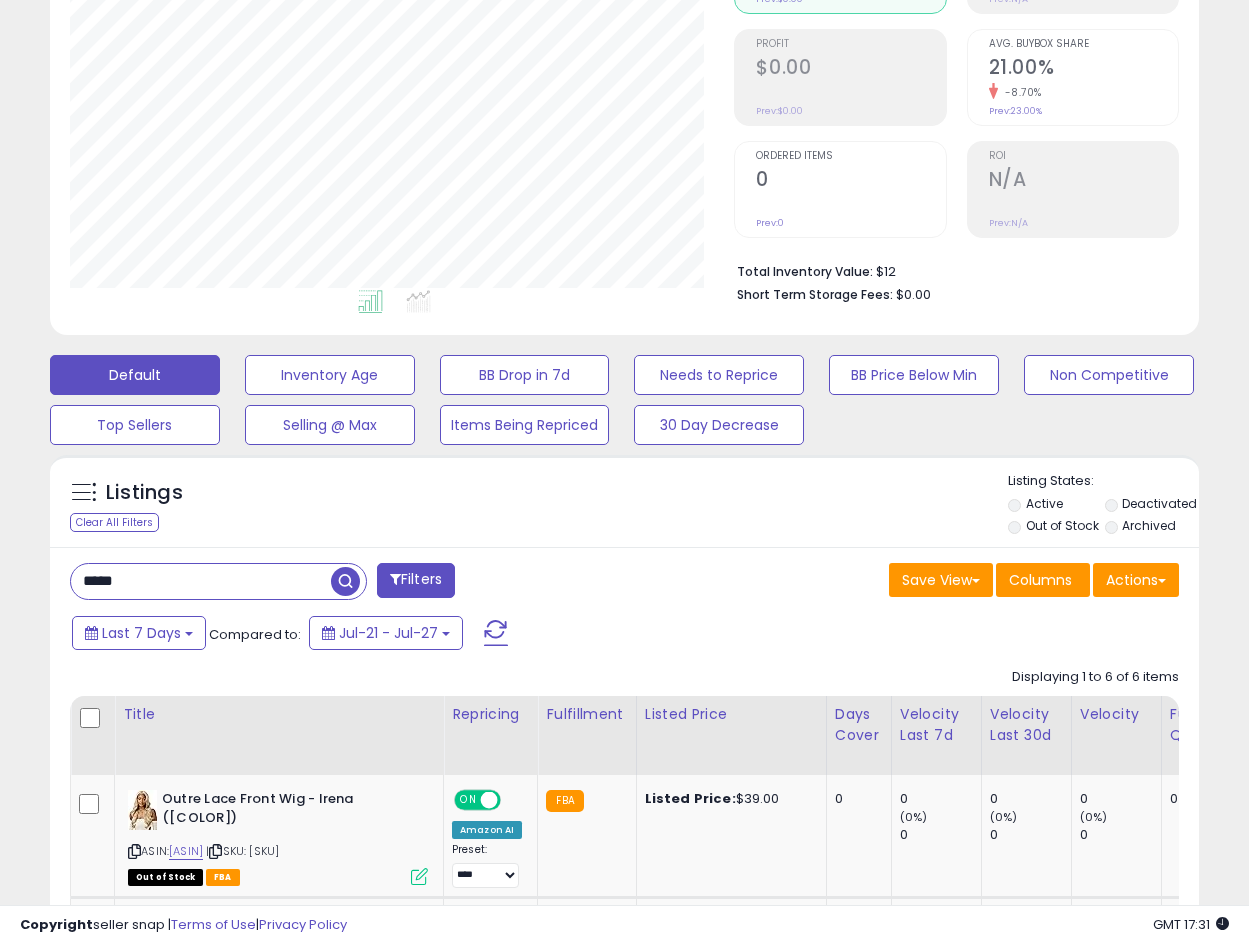click on "*****" at bounding box center [201, 581] 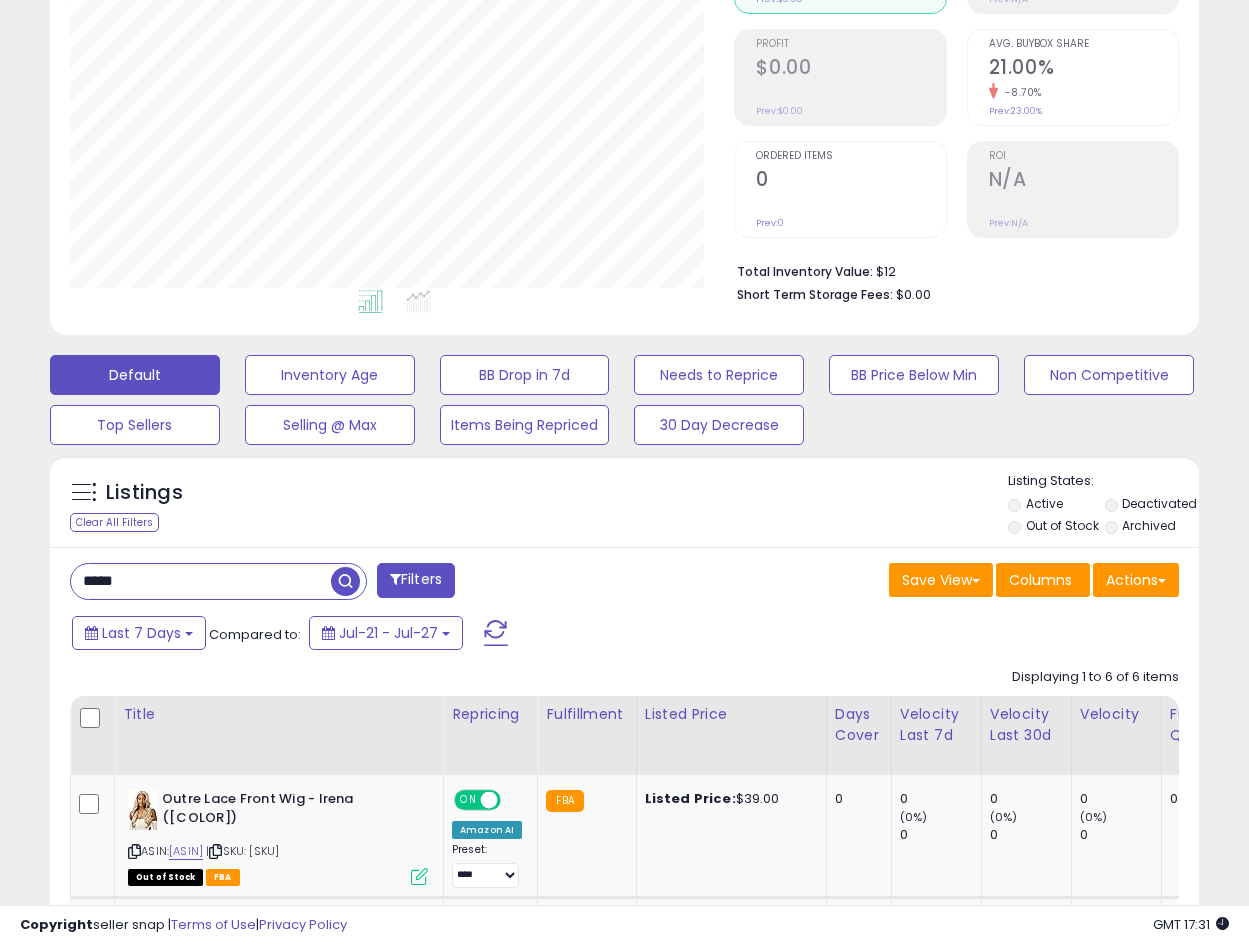 scroll, scrollTop: 999590, scrollLeft: 999327, axis: both 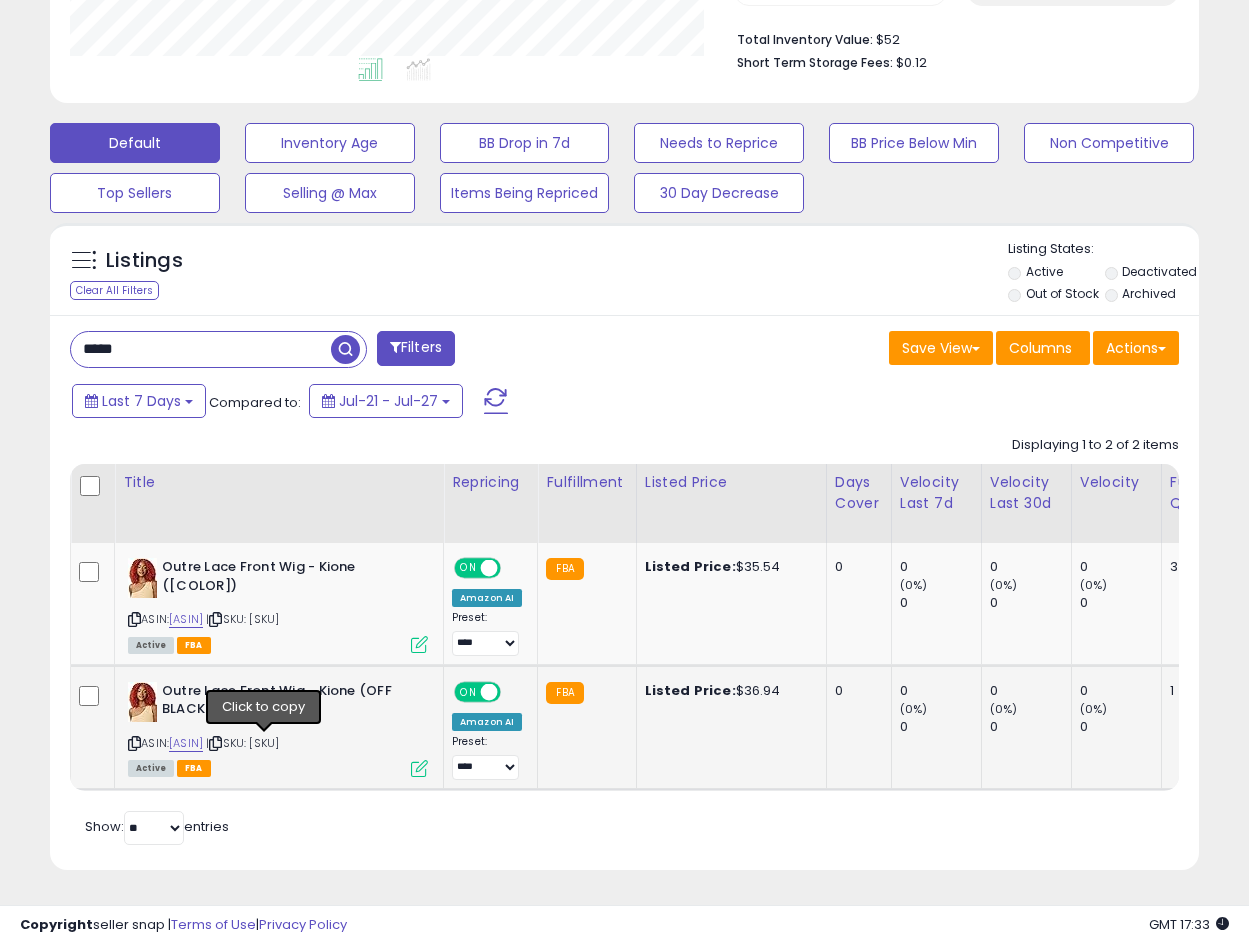 click at bounding box center (215, 743) 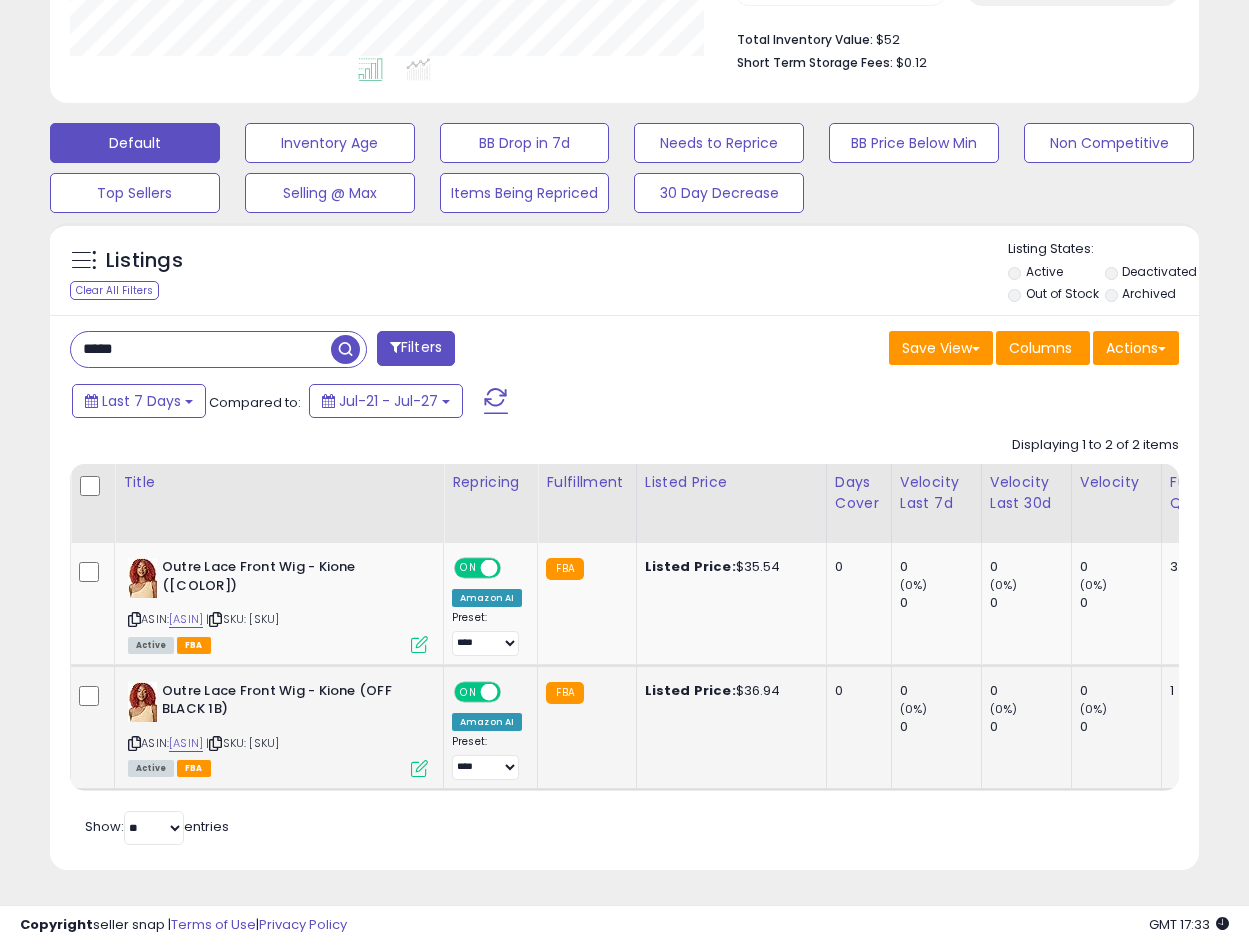 scroll, scrollTop: 0, scrollLeft: 174, axis: horizontal 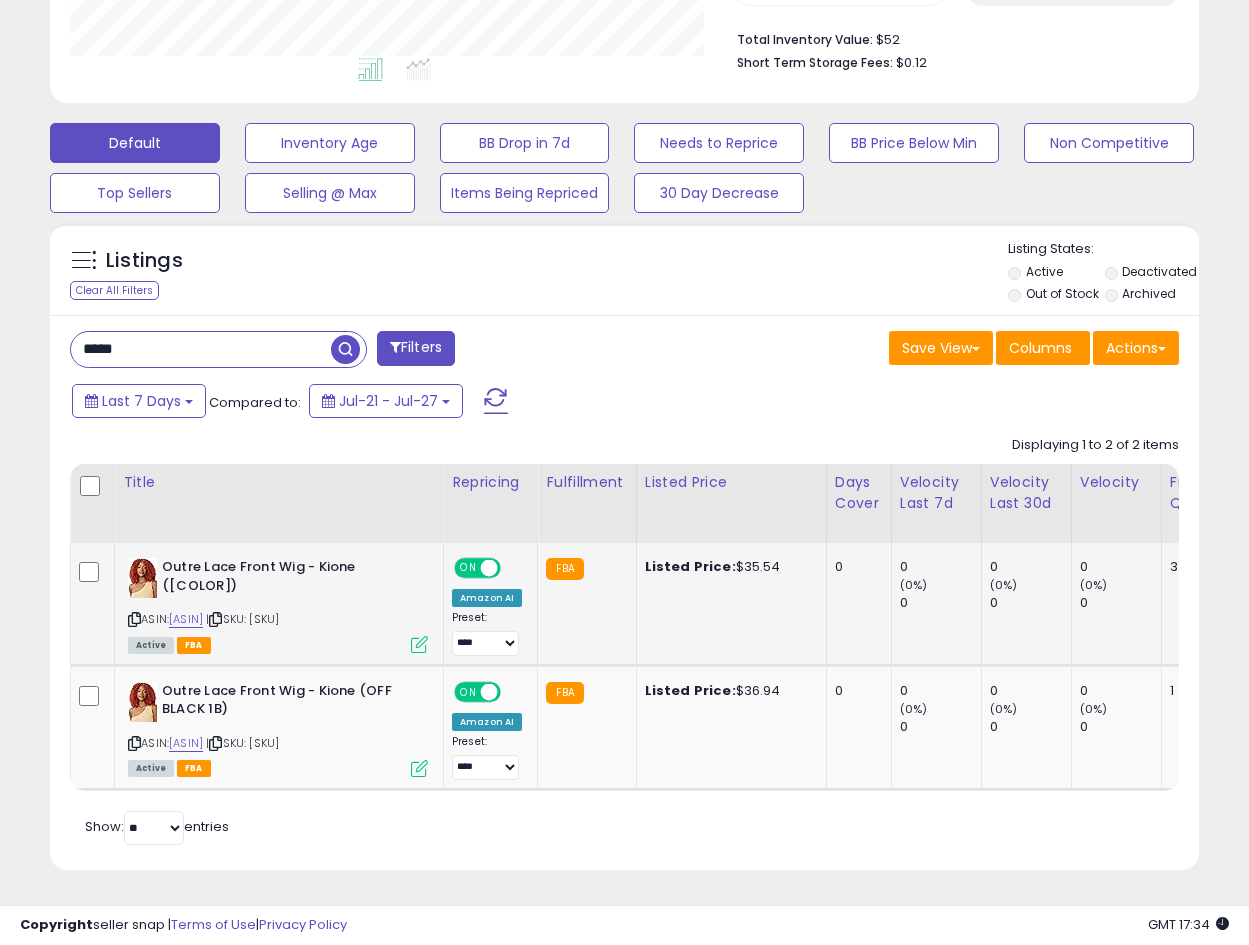 click at bounding box center (134, 619) 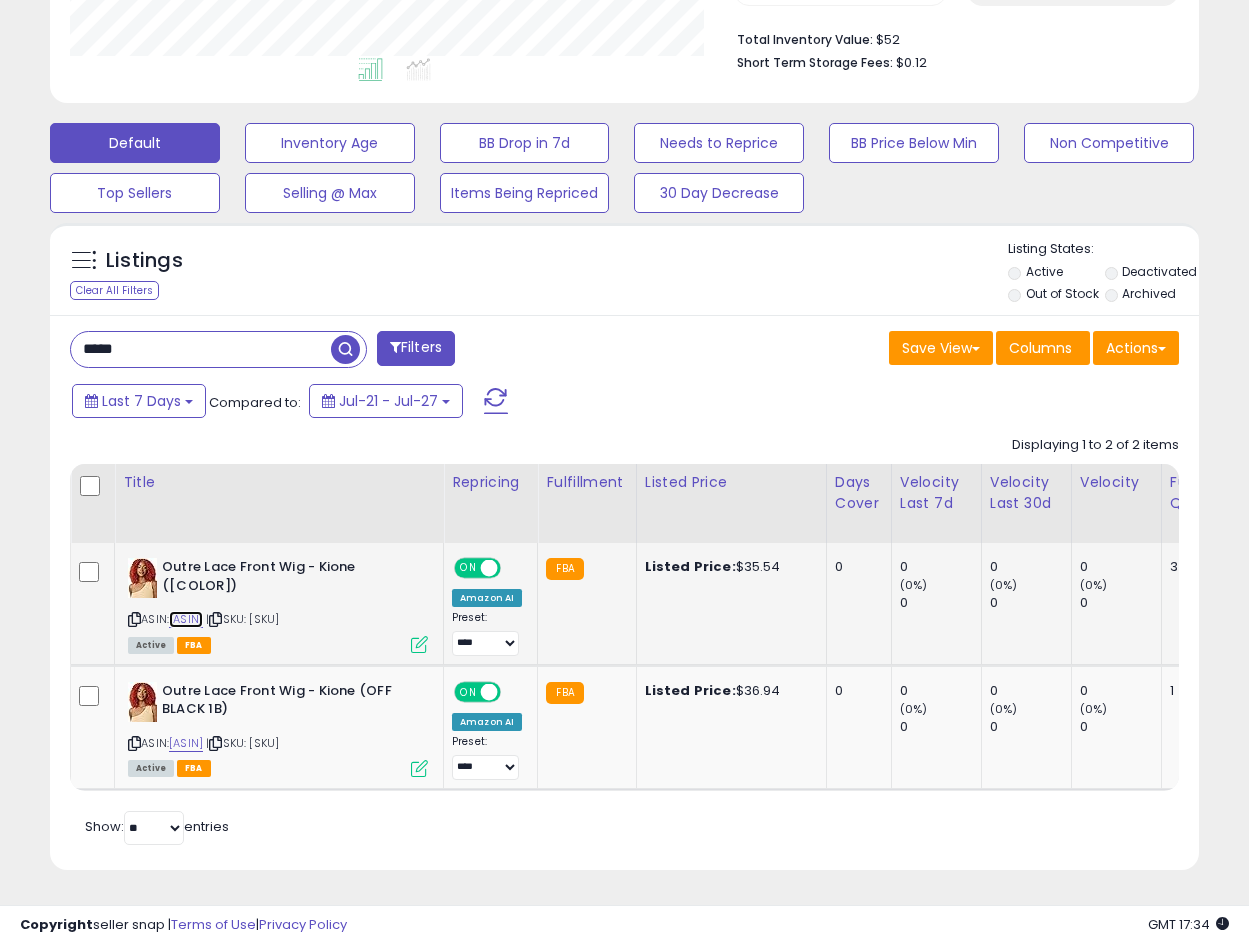 click on "[ASIN]" at bounding box center (186, 619) 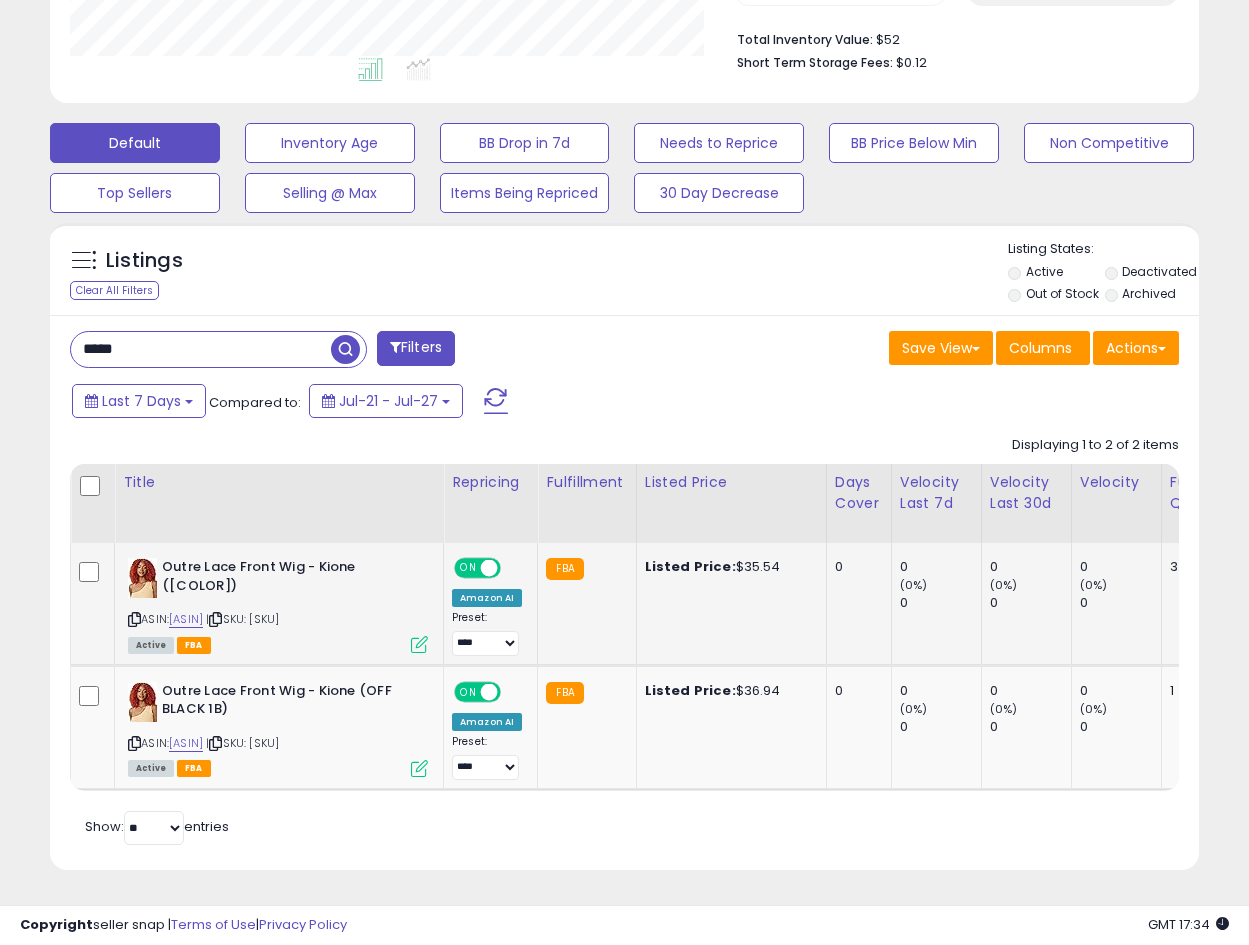 click at bounding box center [419, 644] 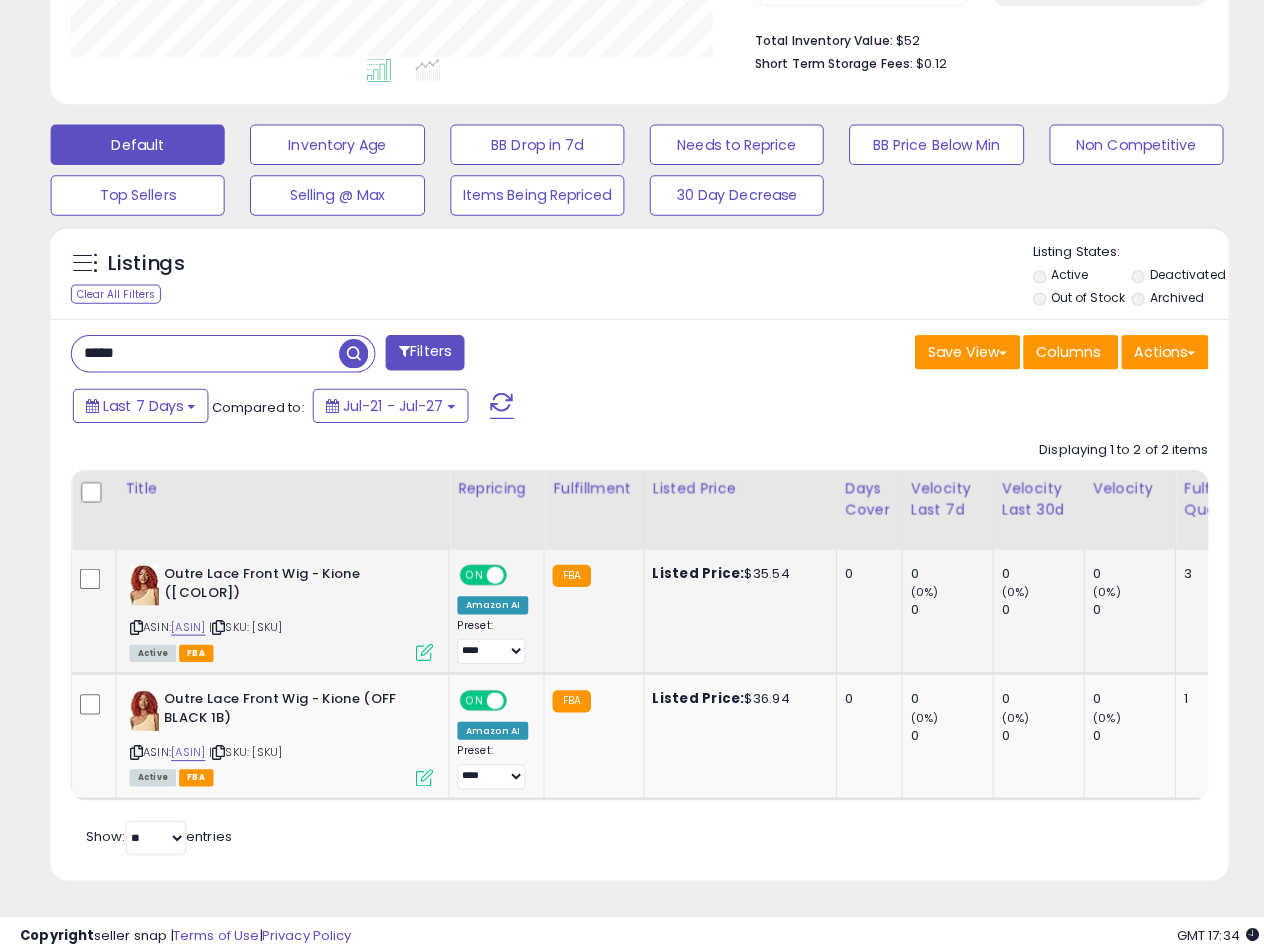 scroll, scrollTop: 999590, scrollLeft: 999327, axis: both 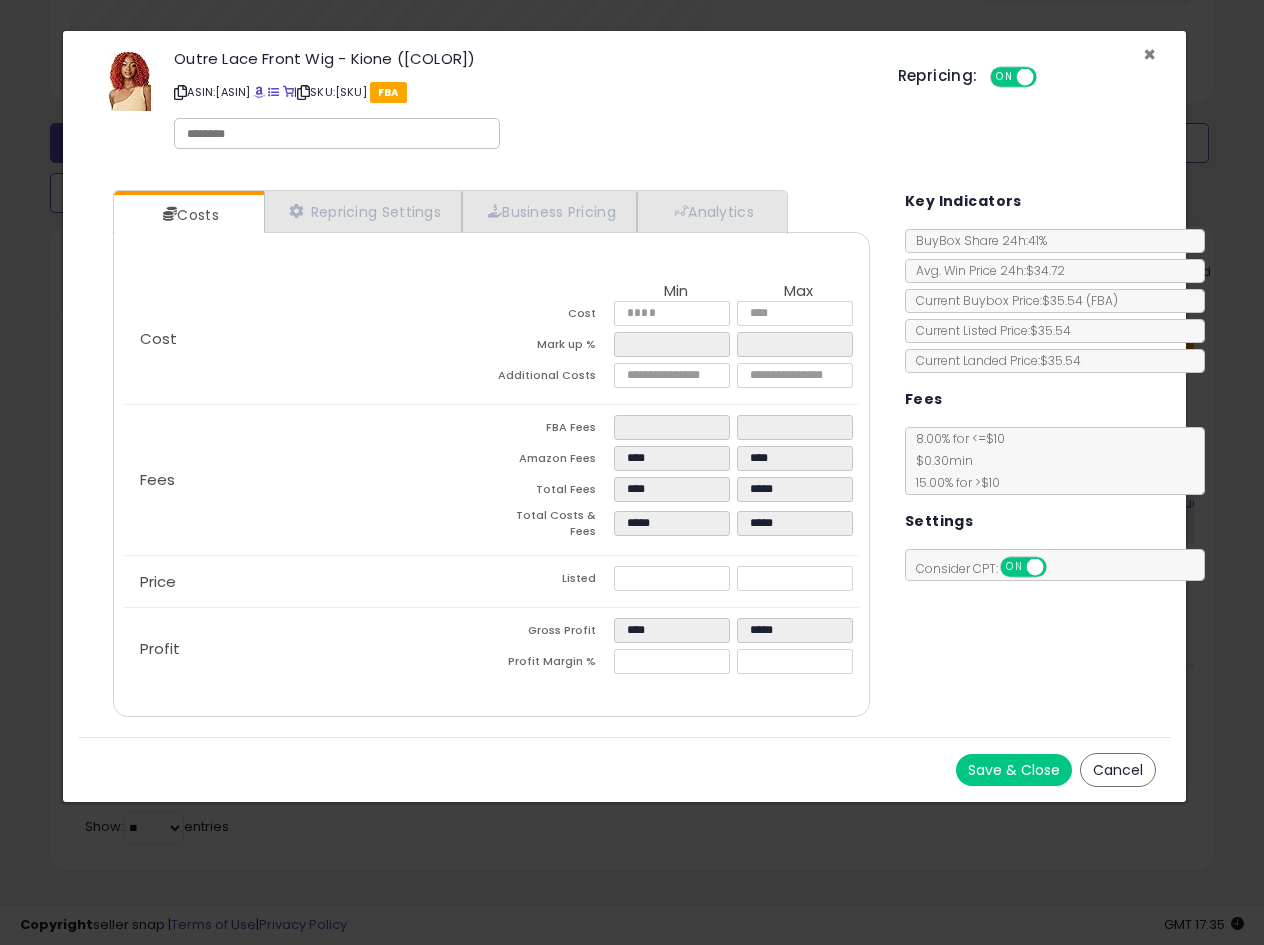 click on "×" at bounding box center (1149, 54) 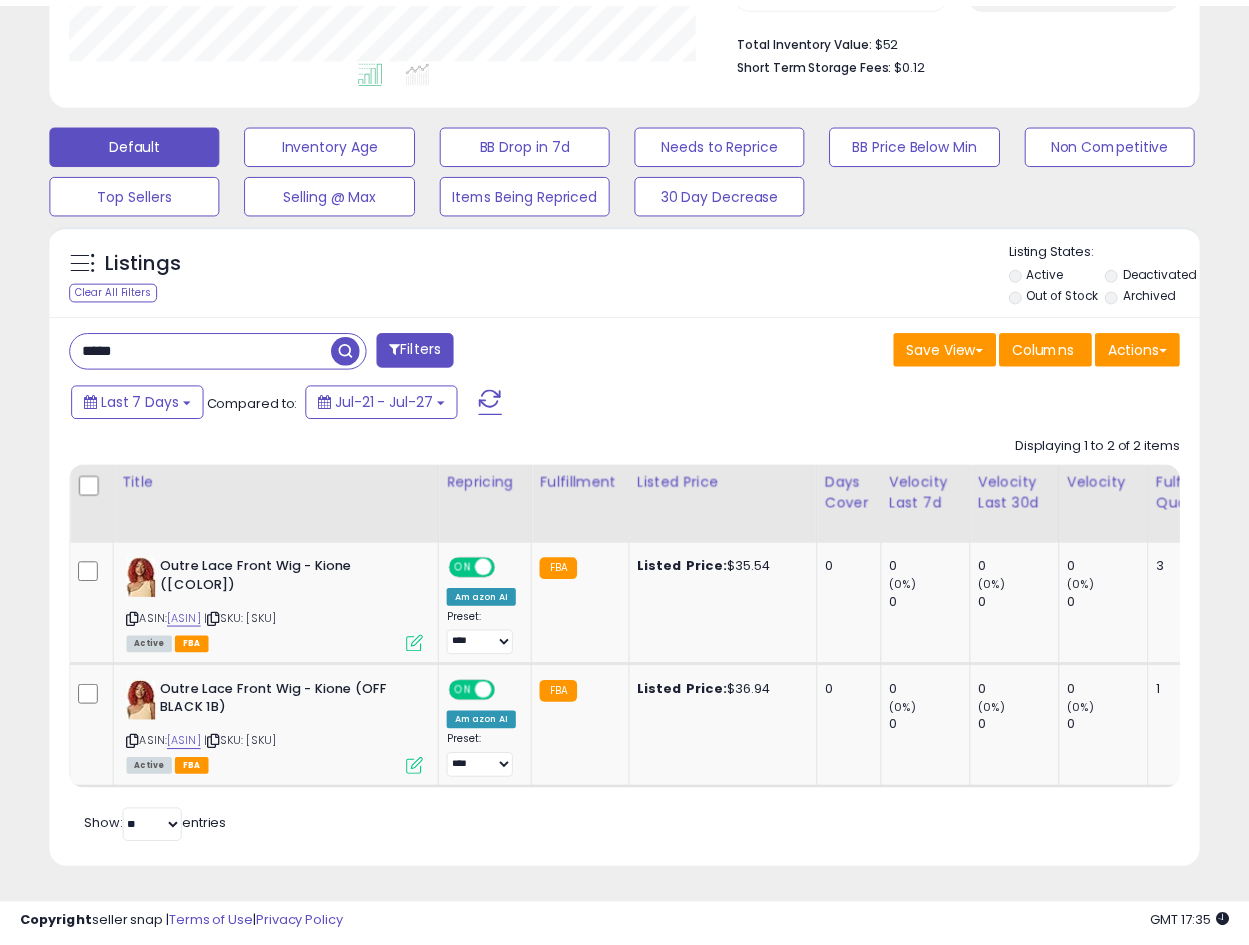 scroll, scrollTop: 410, scrollLeft: 665, axis: both 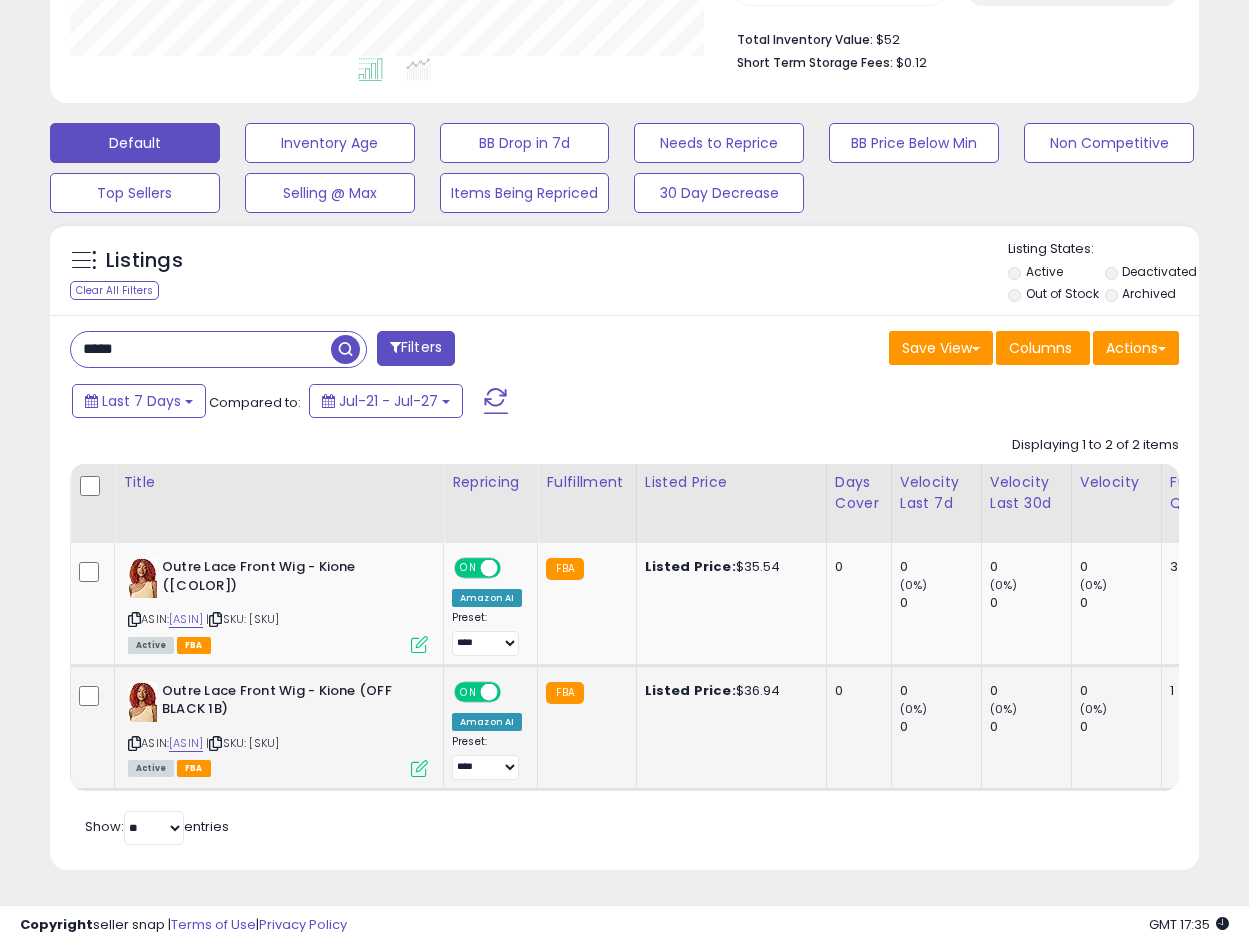 click at bounding box center (419, 768) 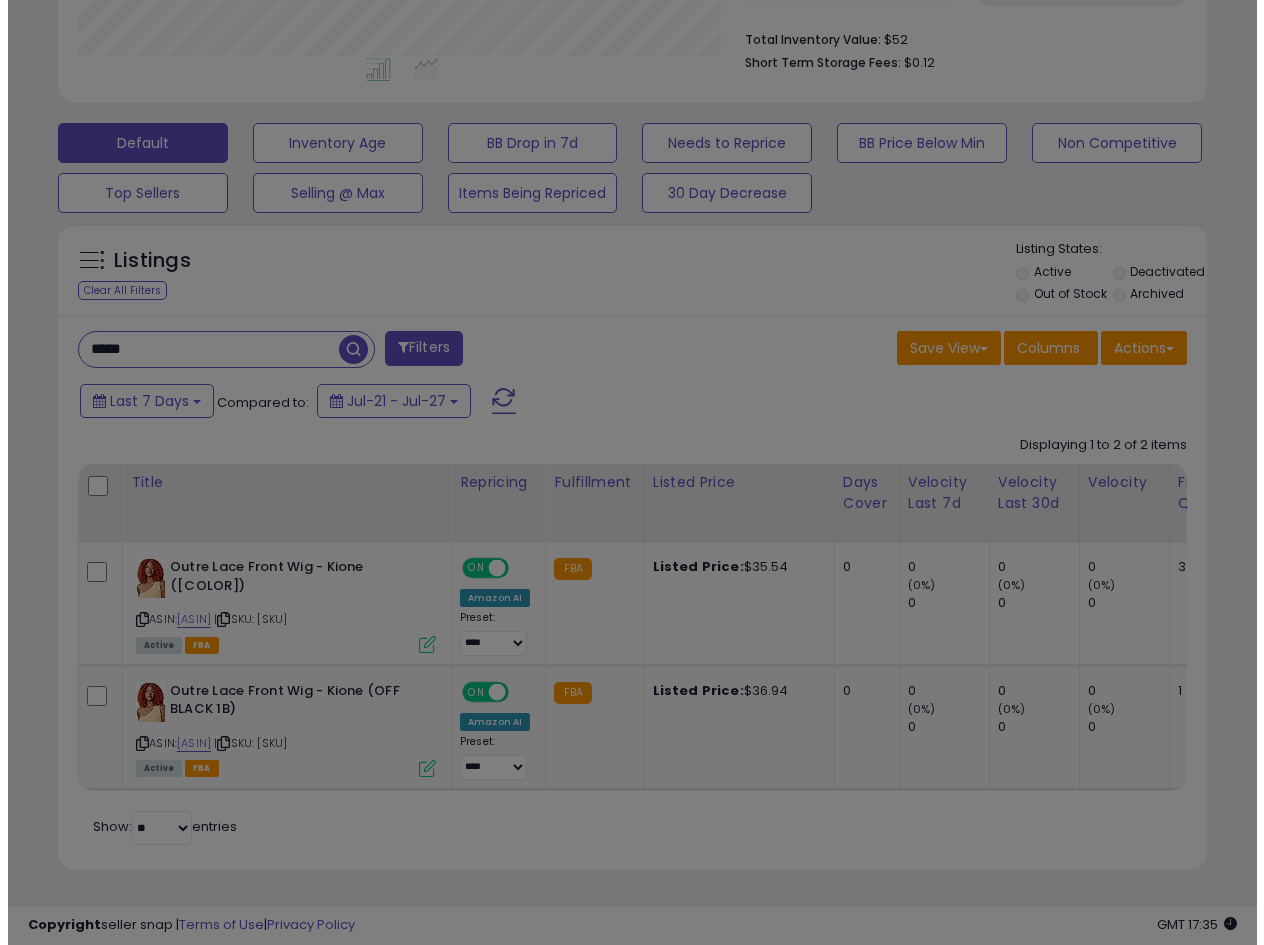 scroll, scrollTop: 999590, scrollLeft: 999327, axis: both 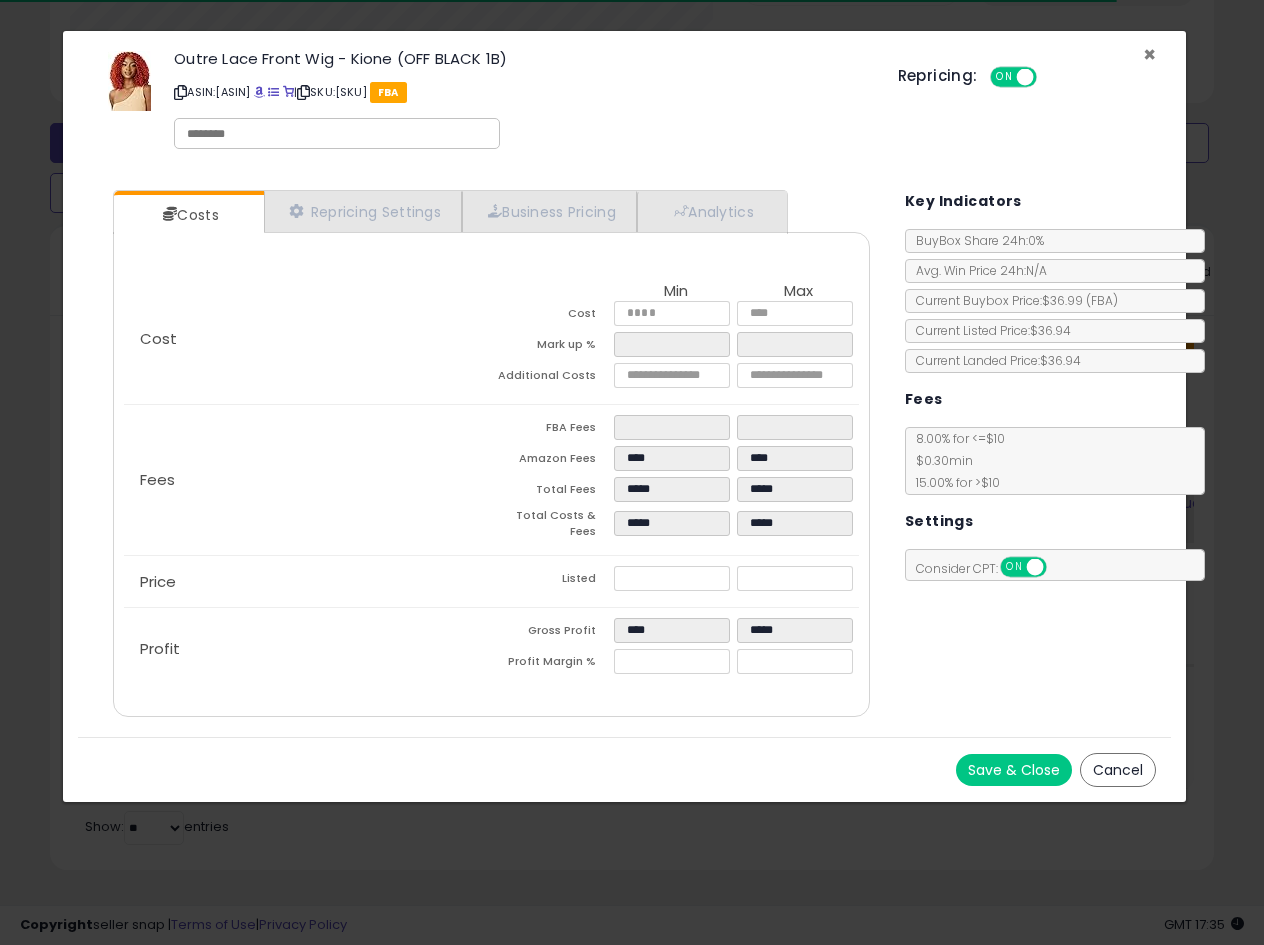 click on "×" at bounding box center (1149, 54) 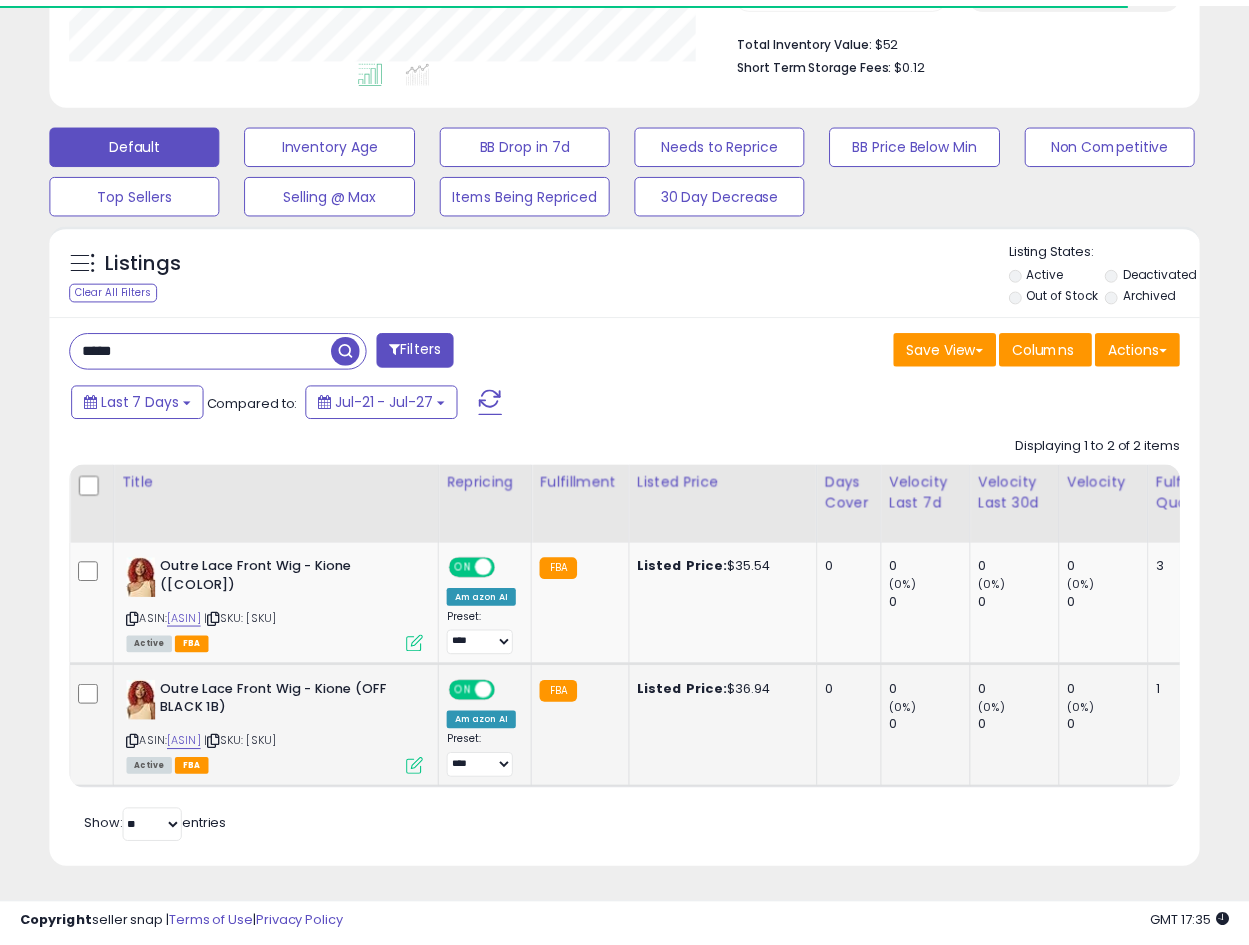 scroll, scrollTop: 410, scrollLeft: 665, axis: both 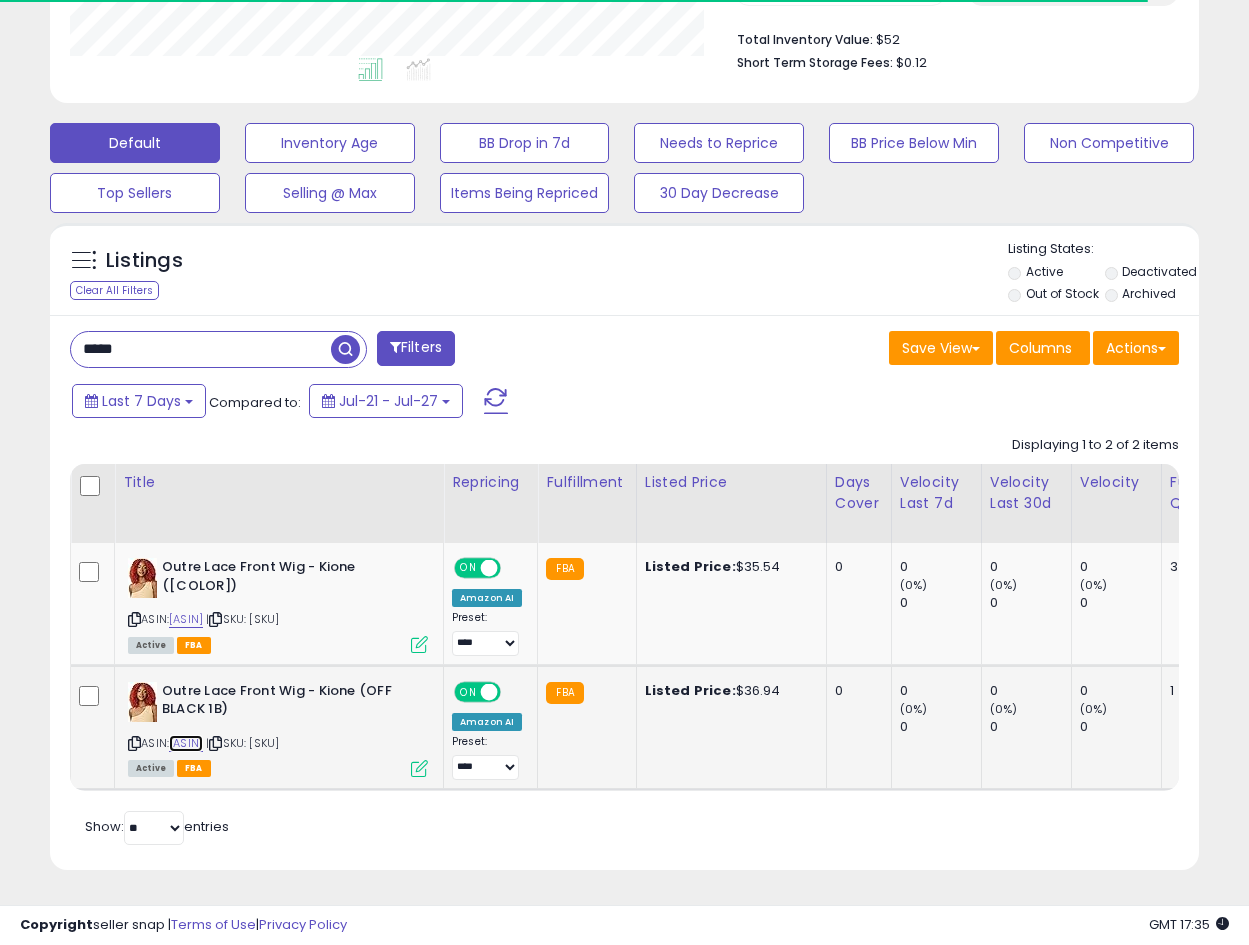 click on "[ASIN]" at bounding box center [186, 743] 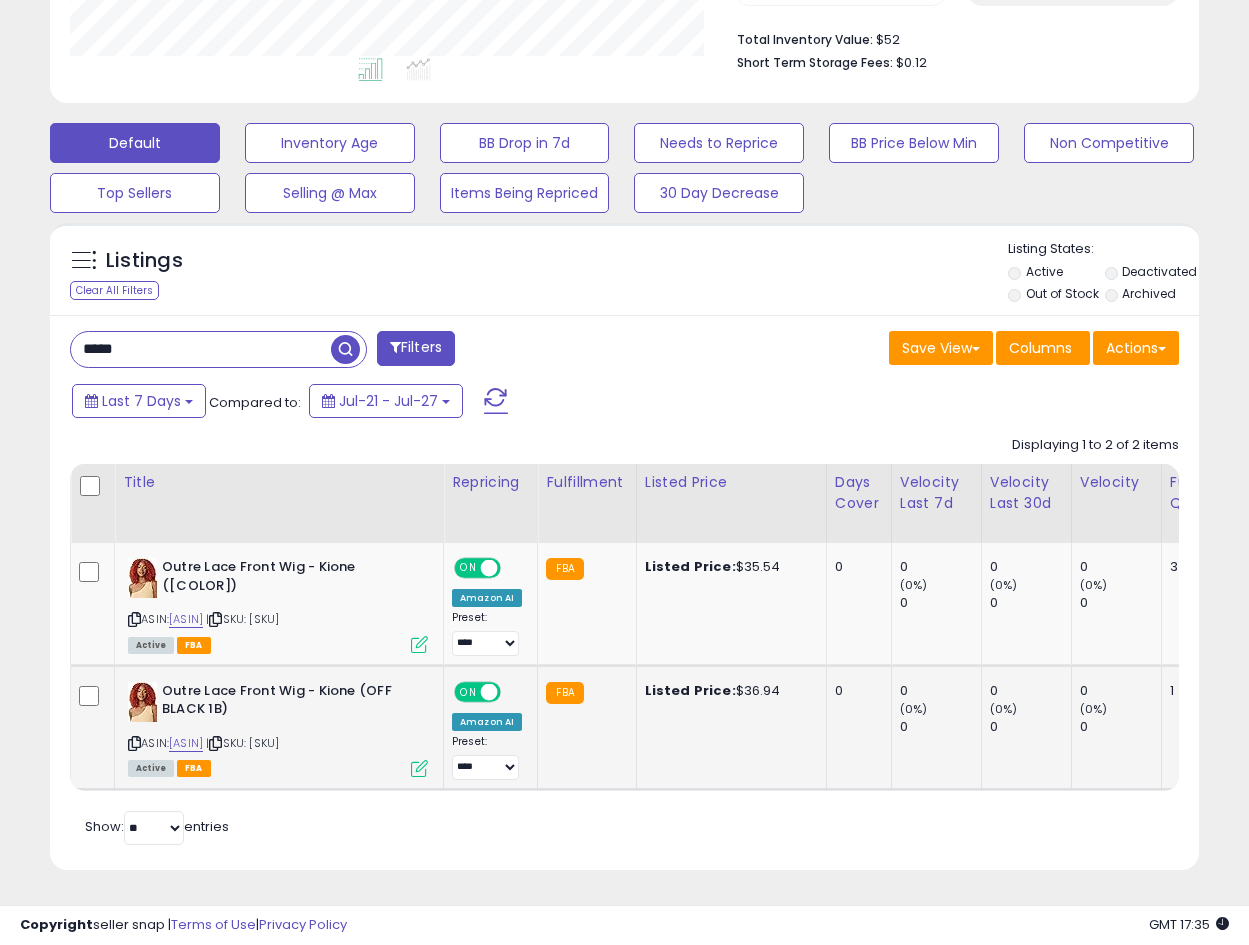 click at bounding box center (419, 768) 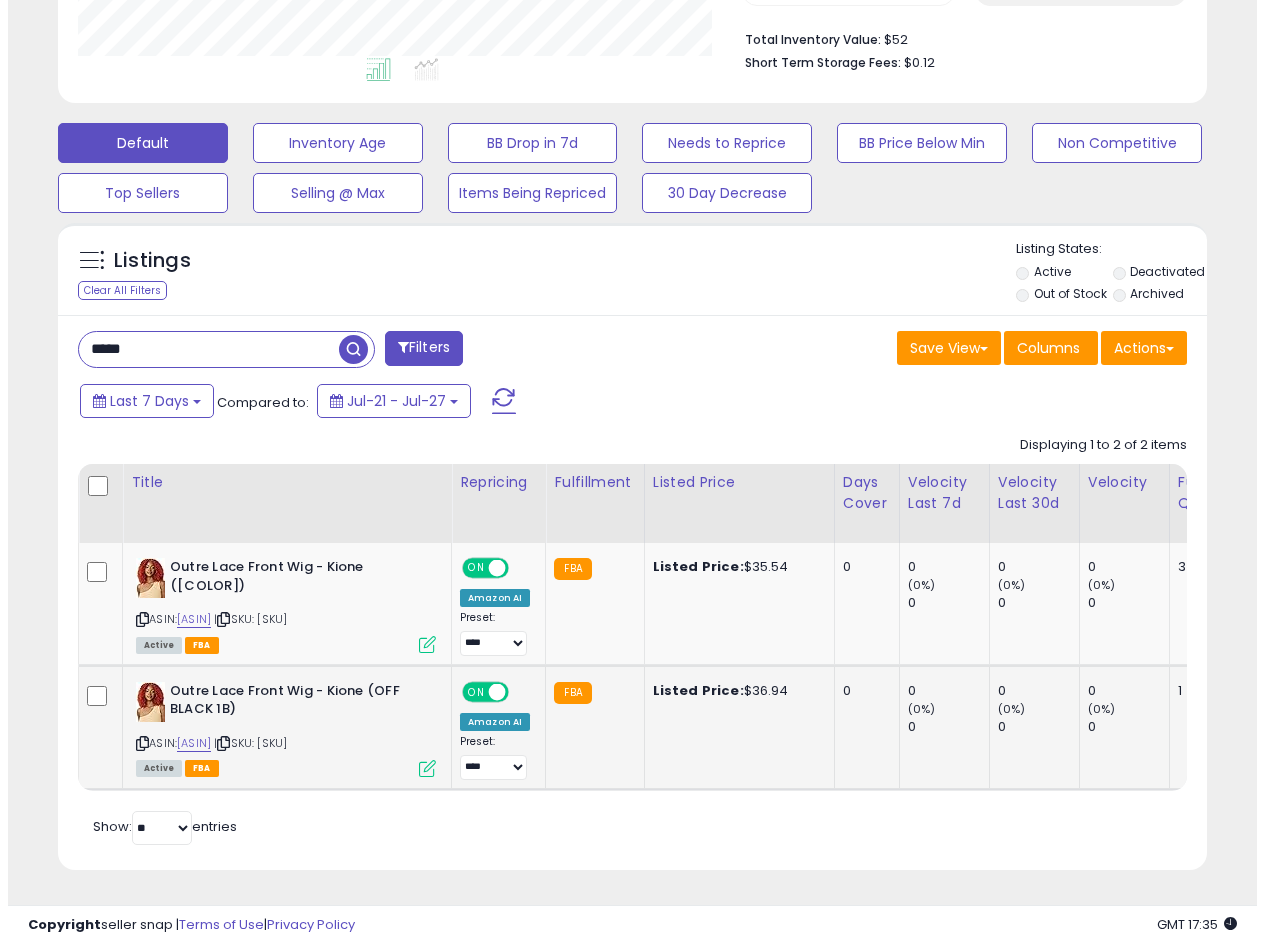 scroll, scrollTop: 999590, scrollLeft: 999327, axis: both 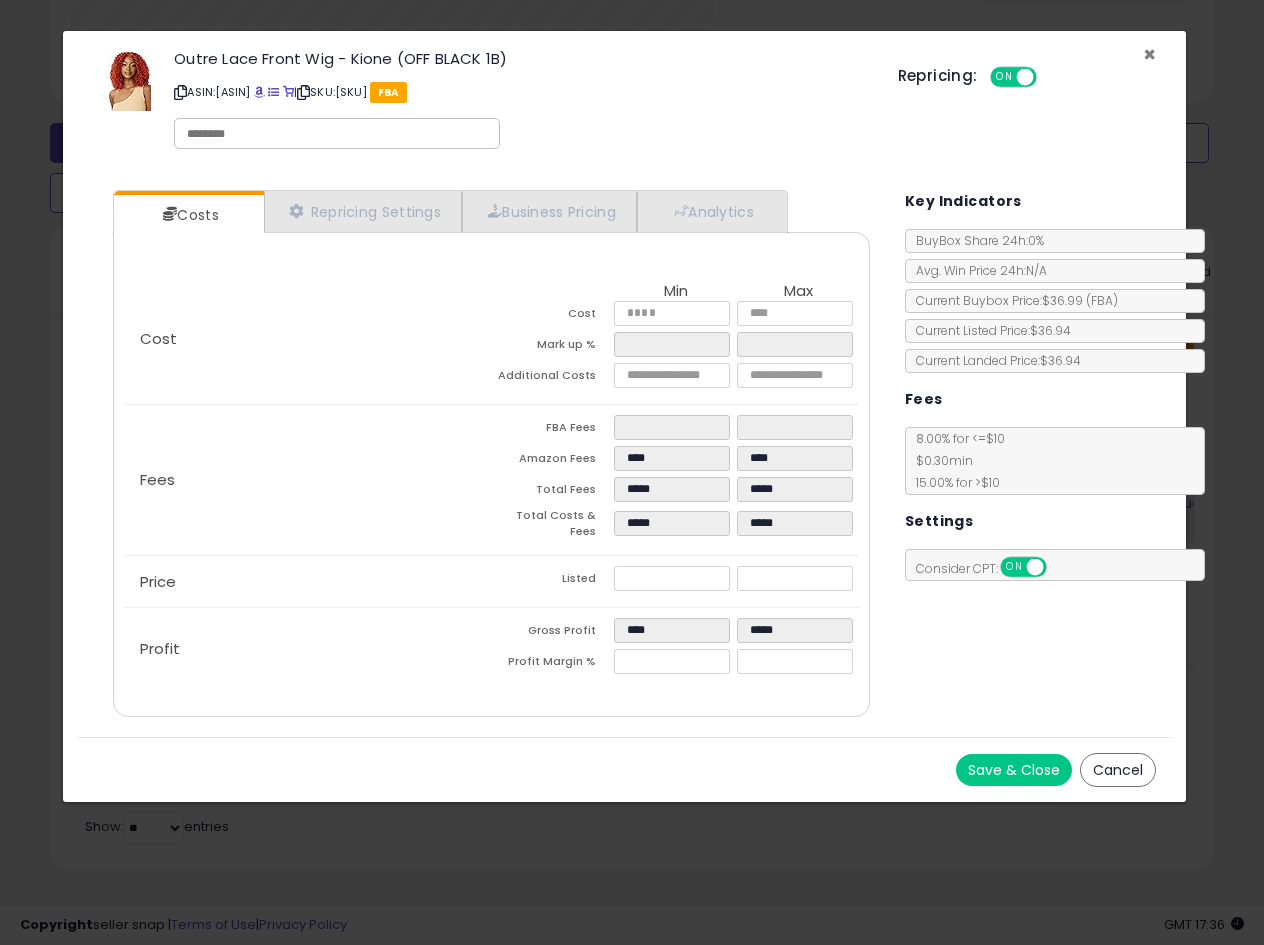 click on "×" at bounding box center (1149, 54) 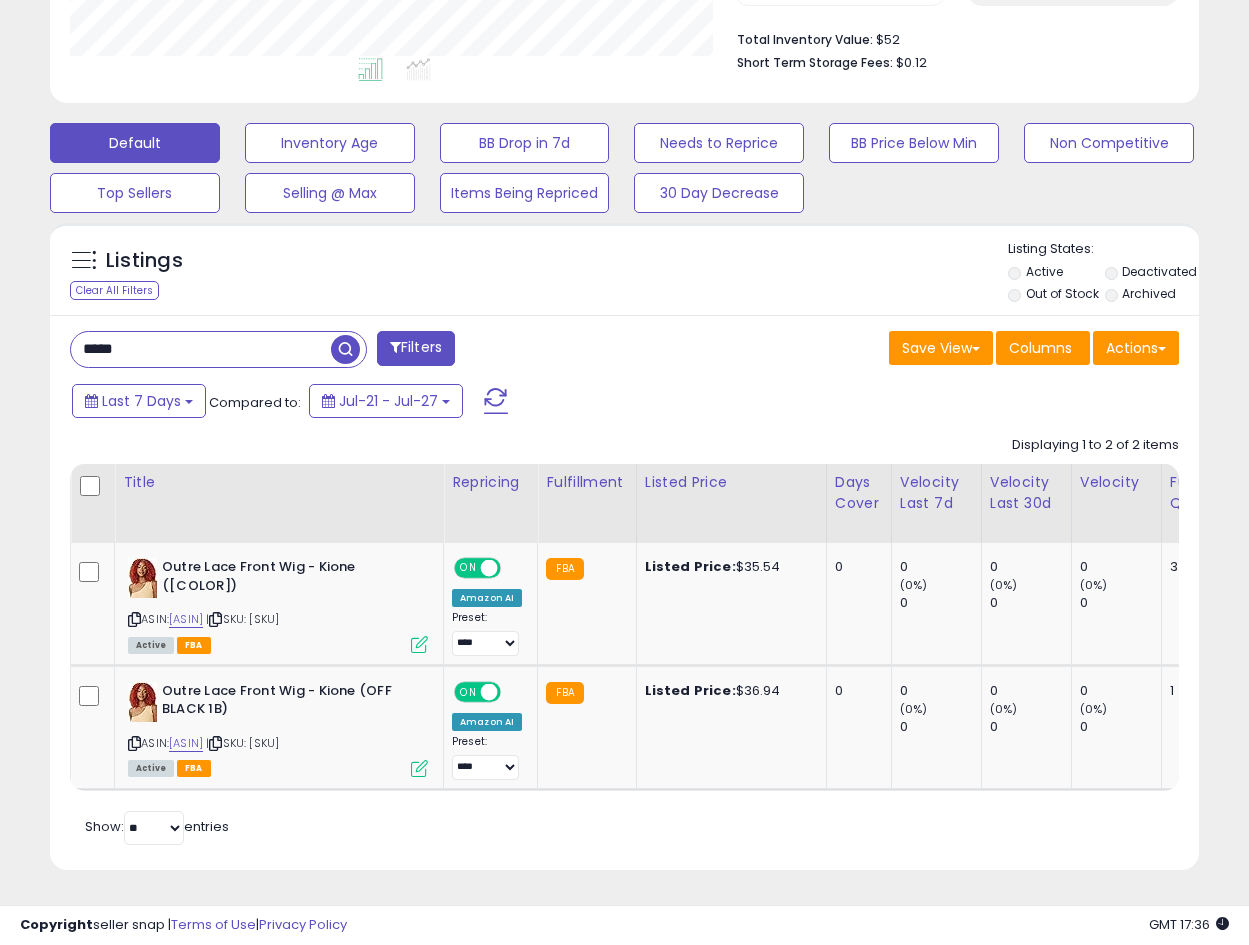 scroll, scrollTop: 410, scrollLeft: 665, axis: both 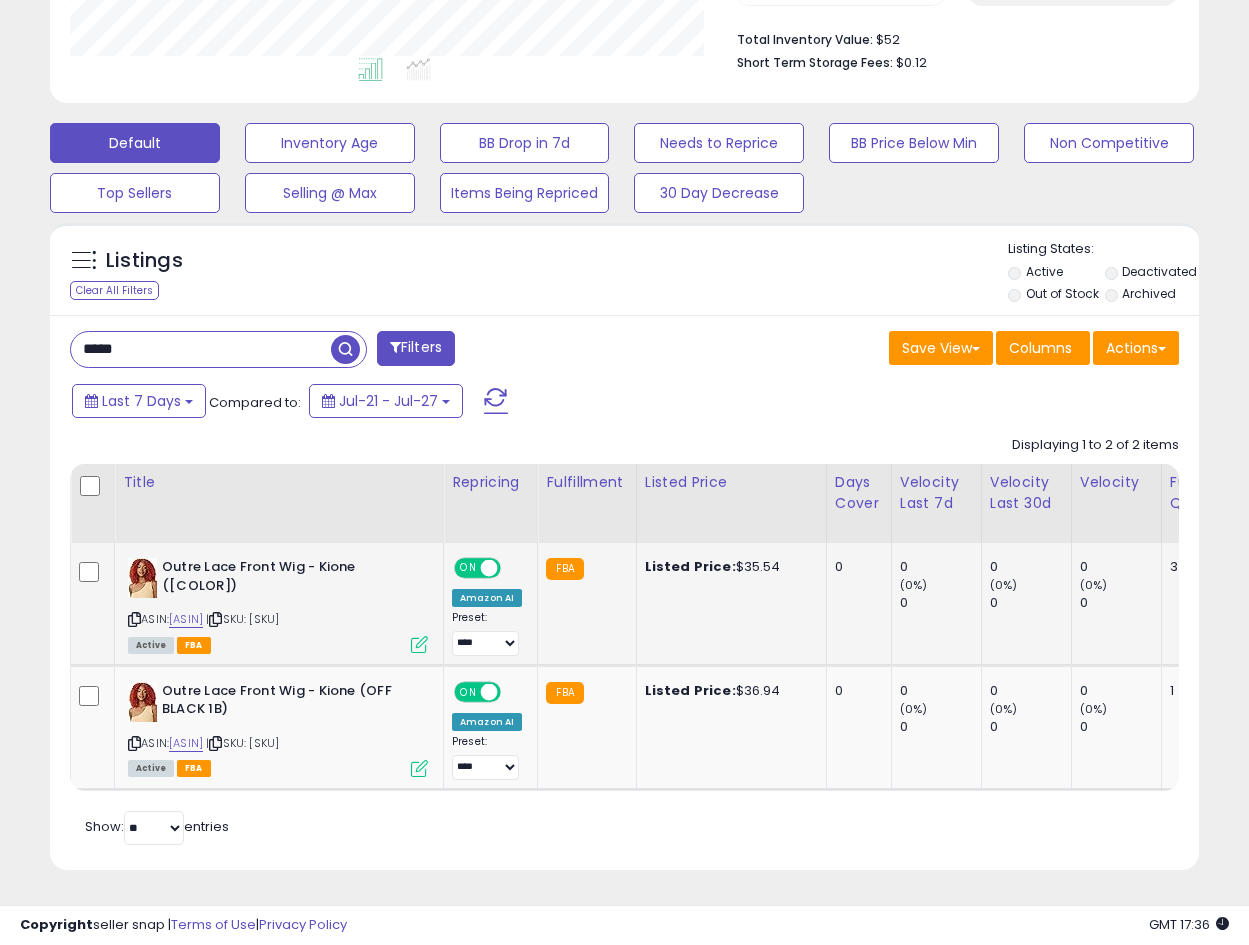 click at bounding box center (134, 619) 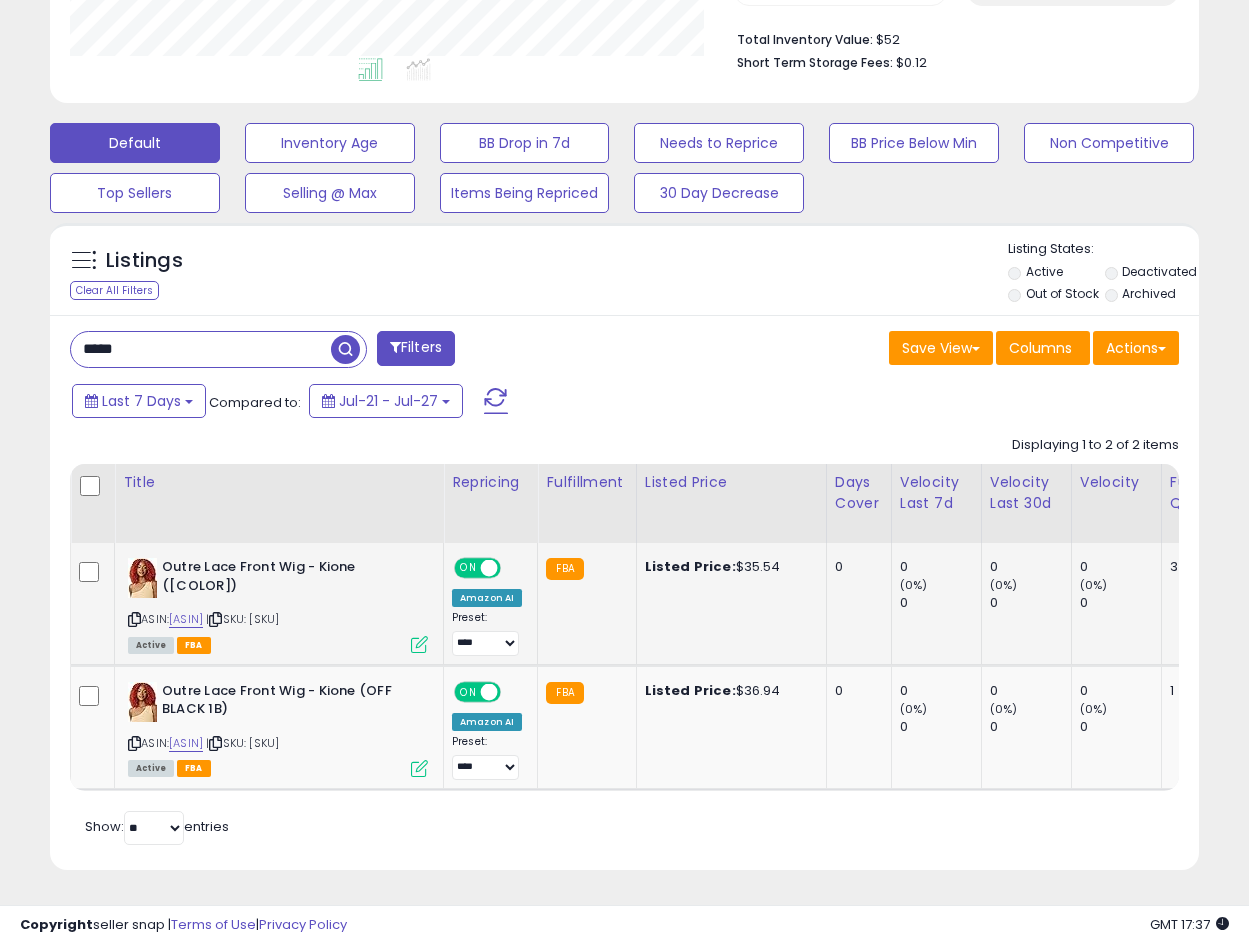 click at bounding box center [419, 644] 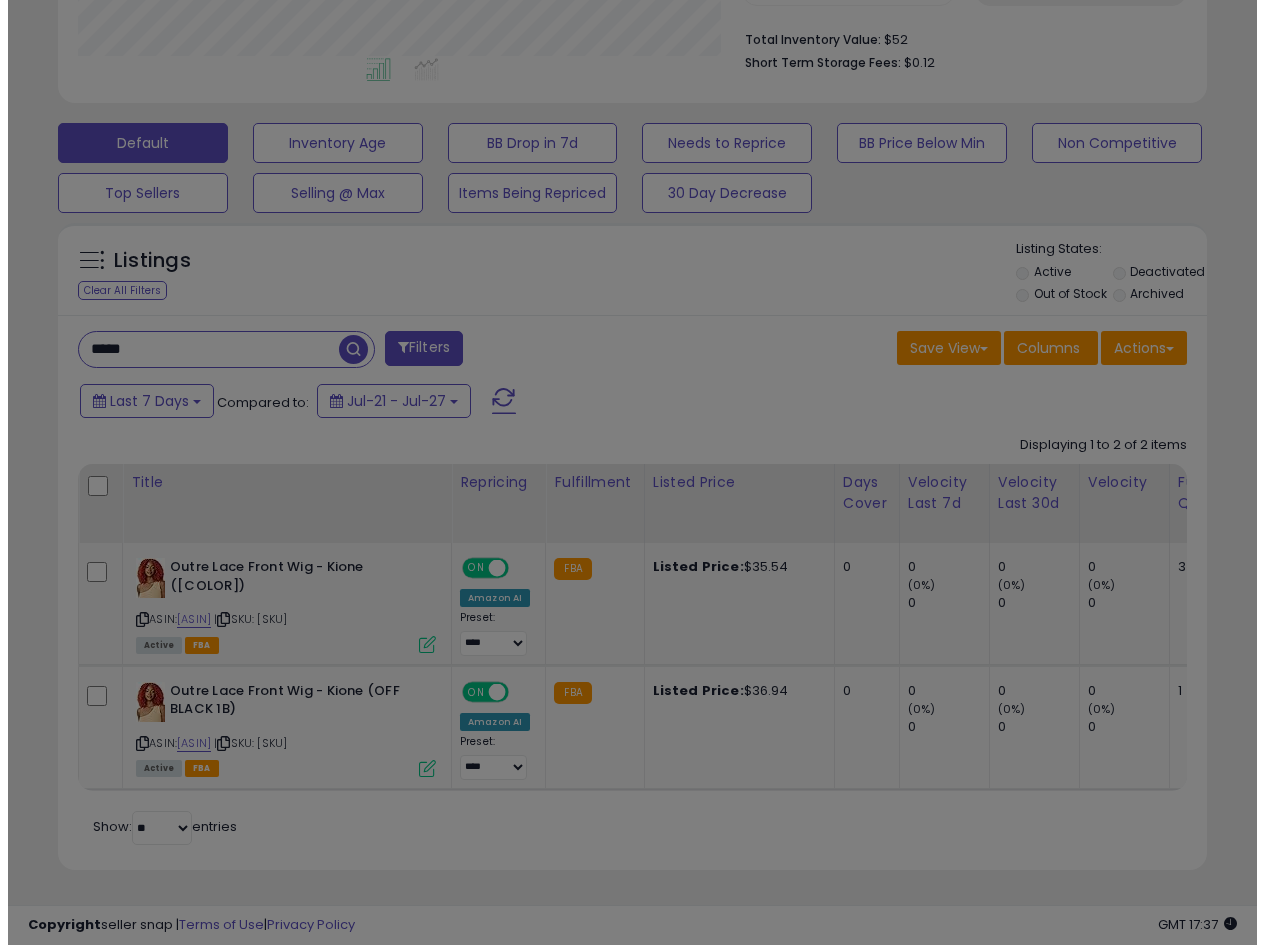 scroll, scrollTop: 999590, scrollLeft: 999327, axis: both 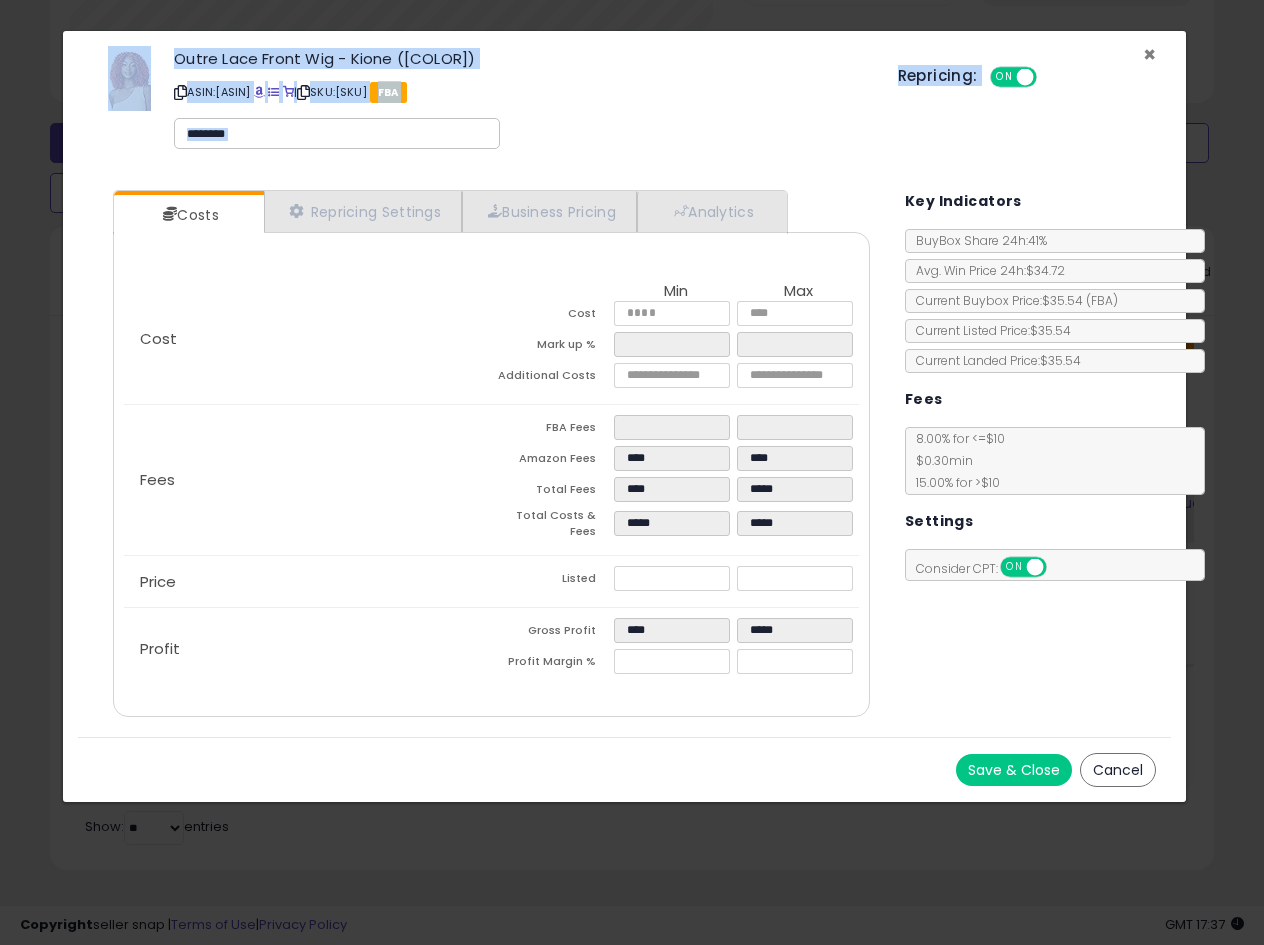 click on "× Close
Outre Lace Front Wig - Kione ([COLOR])
ASIN:  [ASIN]
|
SKU:  [SKU]
FBA
Repricing:
ON   OFF" at bounding box center [624, 103] 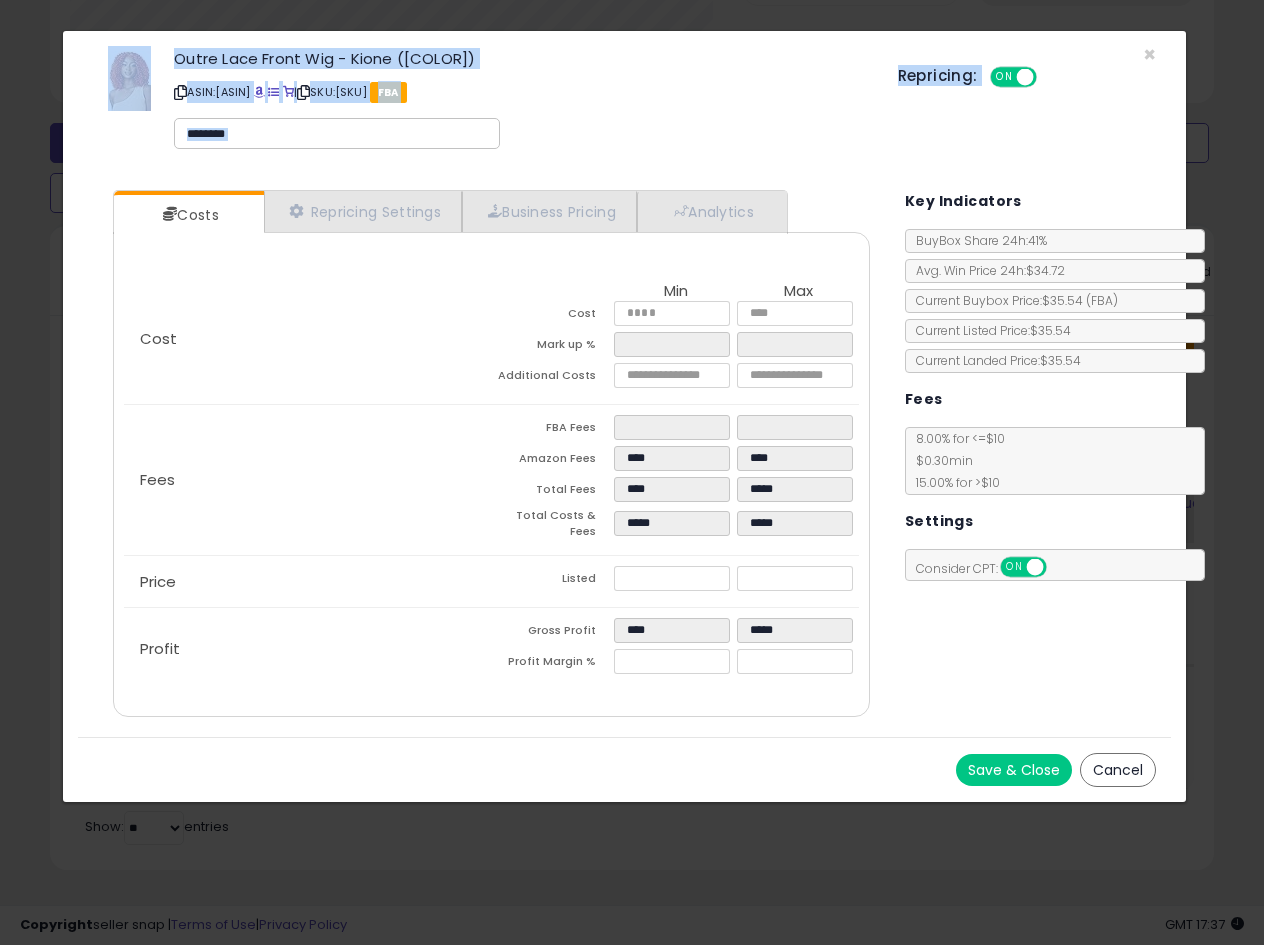 drag, startPoint x: 705, startPoint y: 90, endPoint x: 984, endPoint y: 66, distance: 280.03036 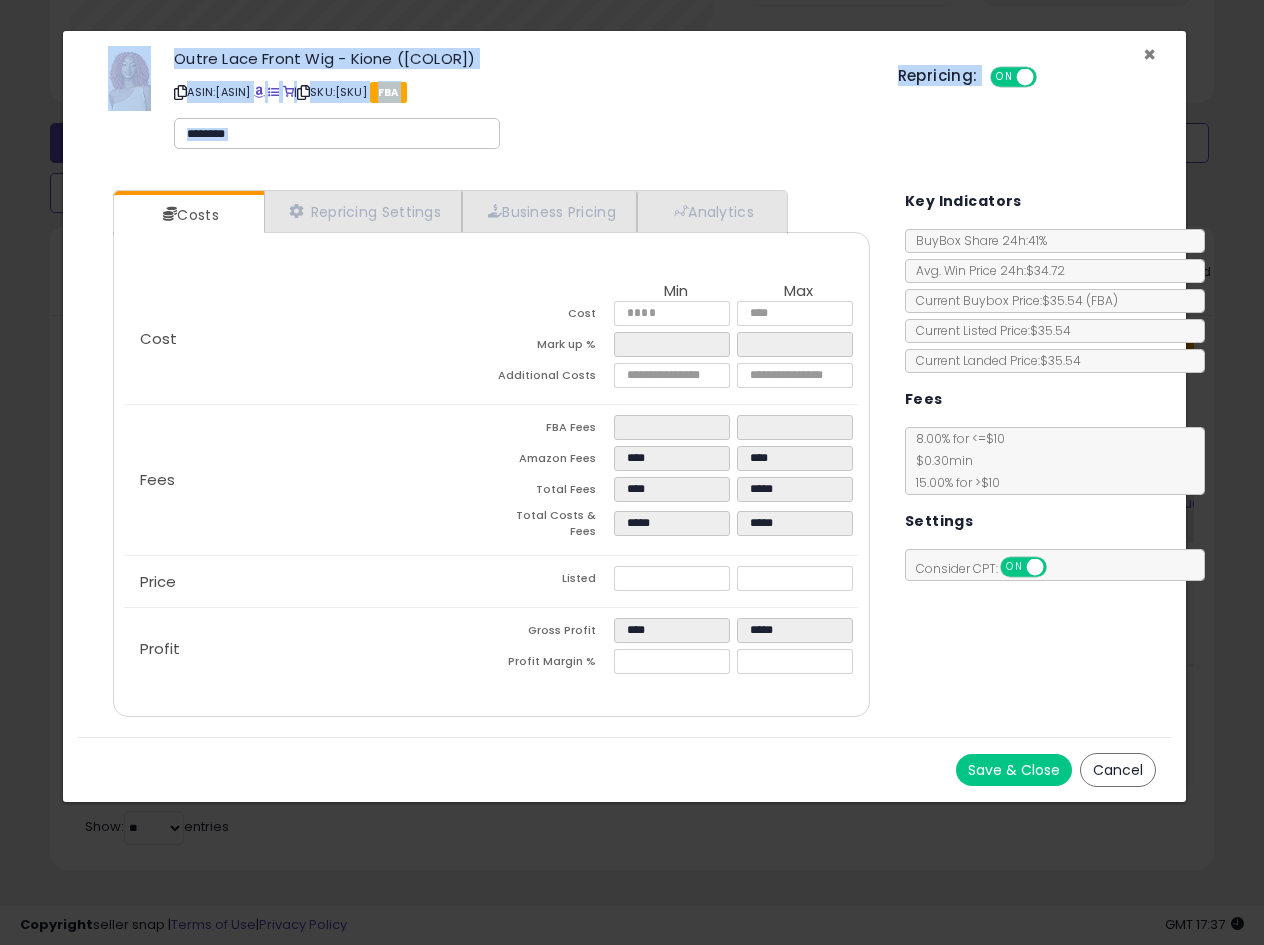 click on "×" at bounding box center [1149, 54] 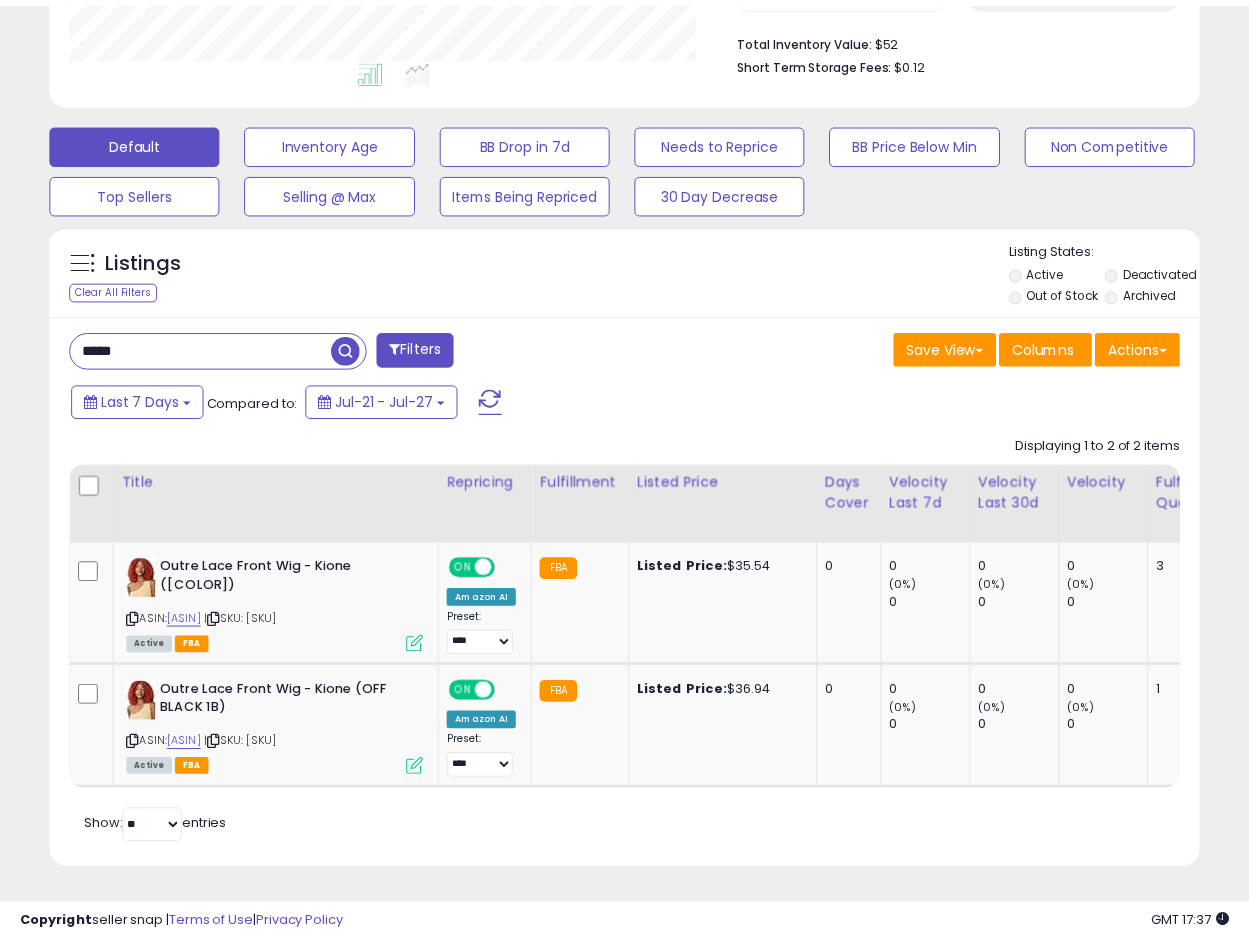 scroll, scrollTop: 410, scrollLeft: 665, axis: both 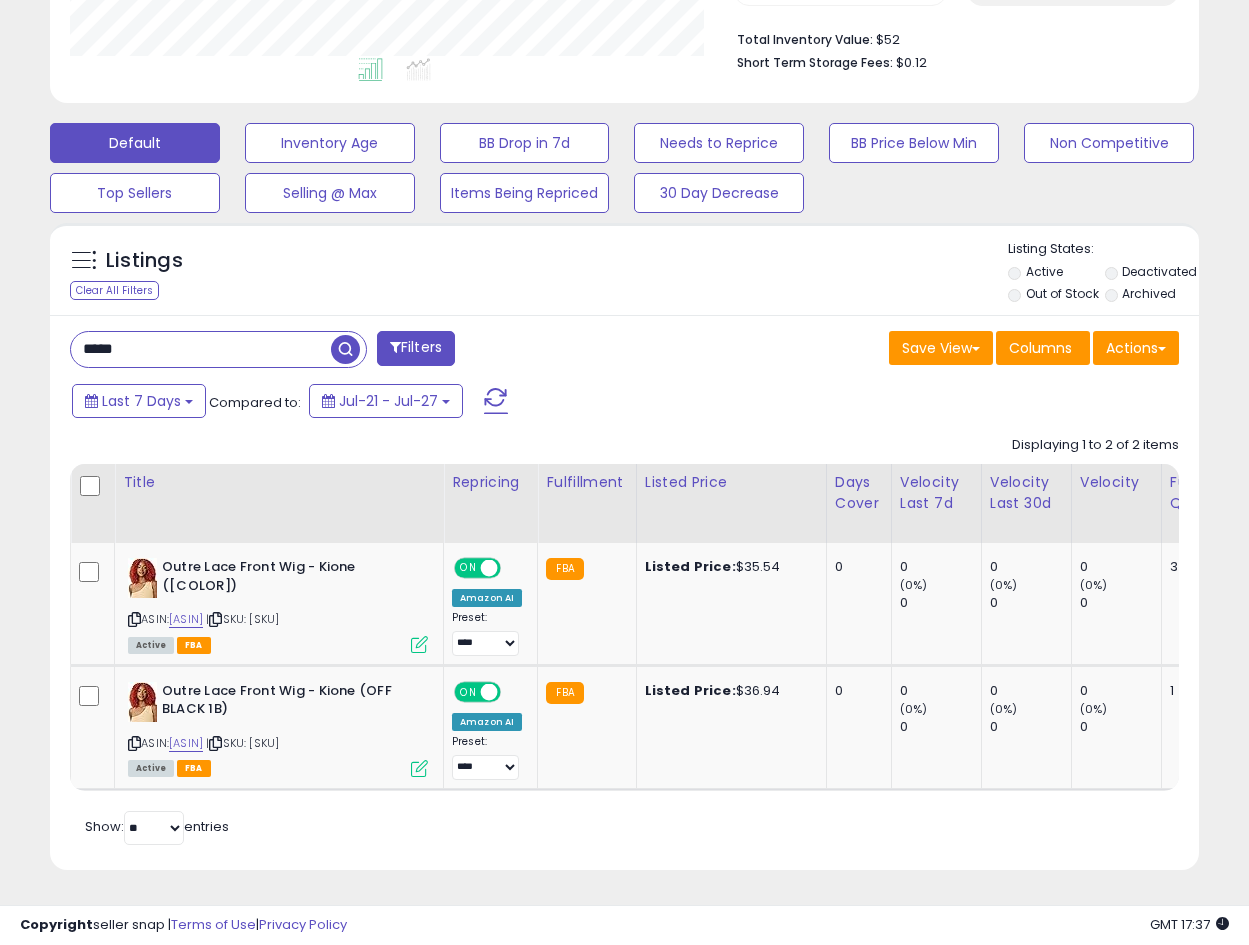 click on "Last 7 Days
Compared to:
Jul-21 - Jul-27" at bounding box center [483, 403] 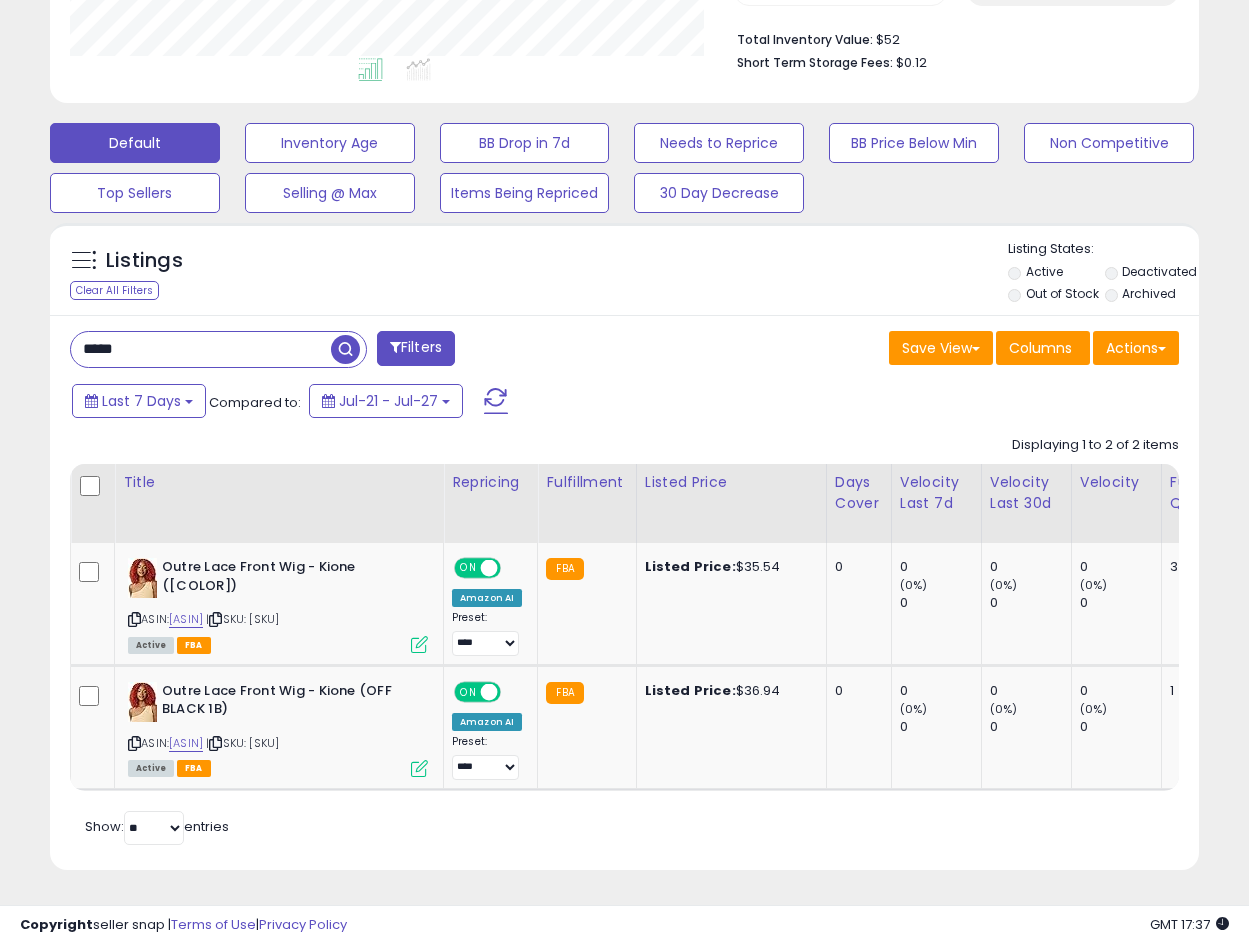 click on "*****" at bounding box center (201, 349) 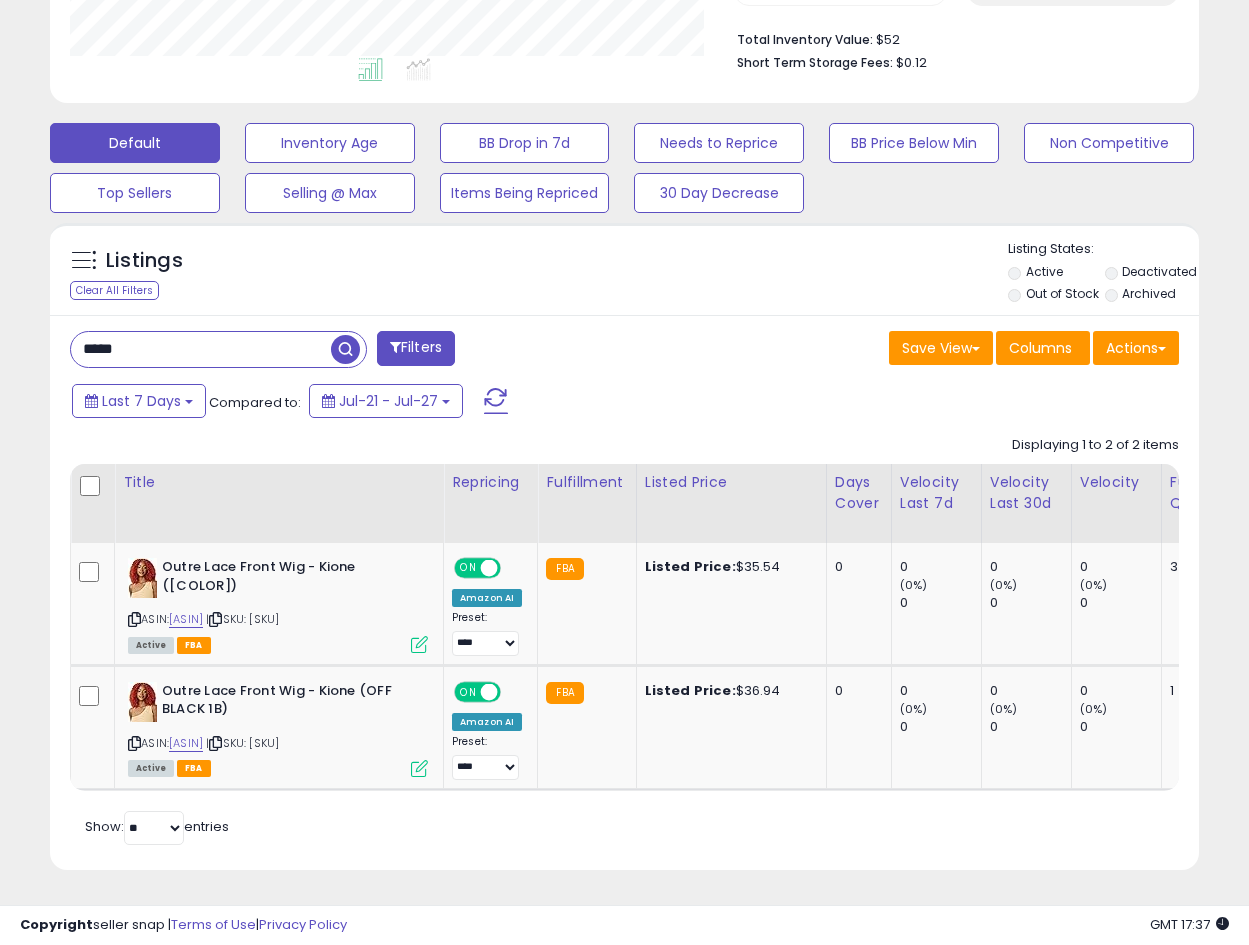 scroll, scrollTop: 999590, scrollLeft: 999327, axis: both 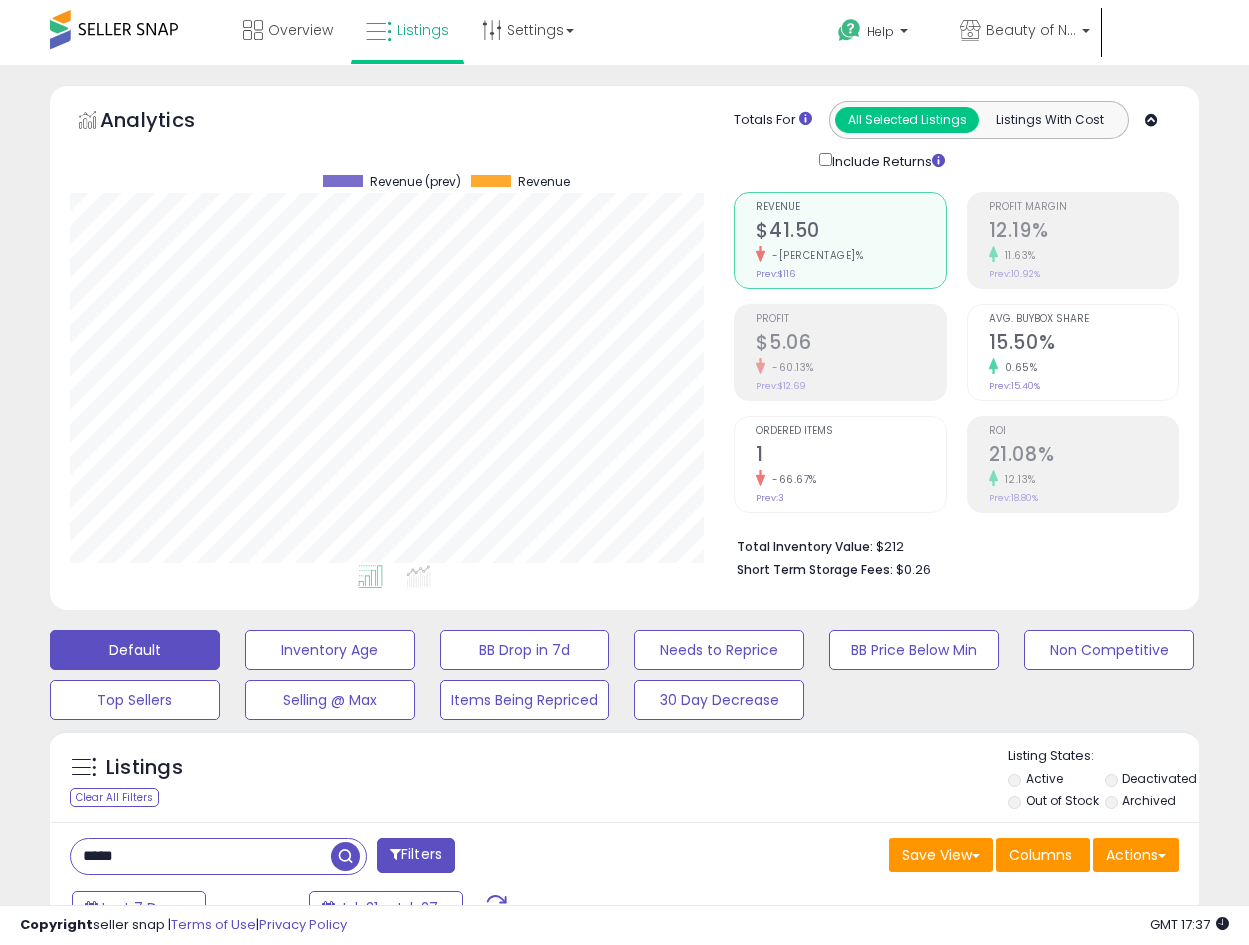 click on "*****" at bounding box center (201, 856) 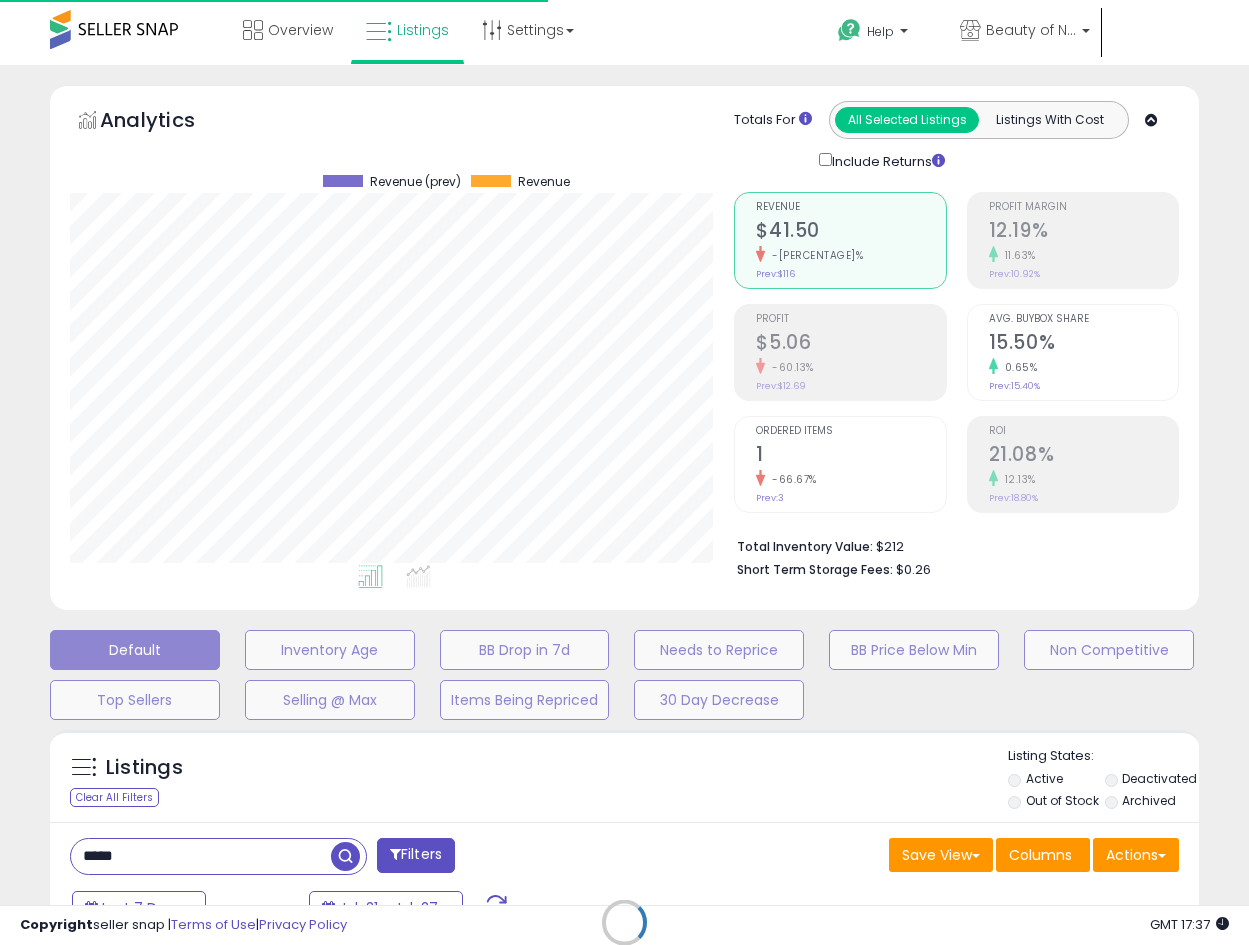 scroll, scrollTop: 410, scrollLeft: 665, axis: both 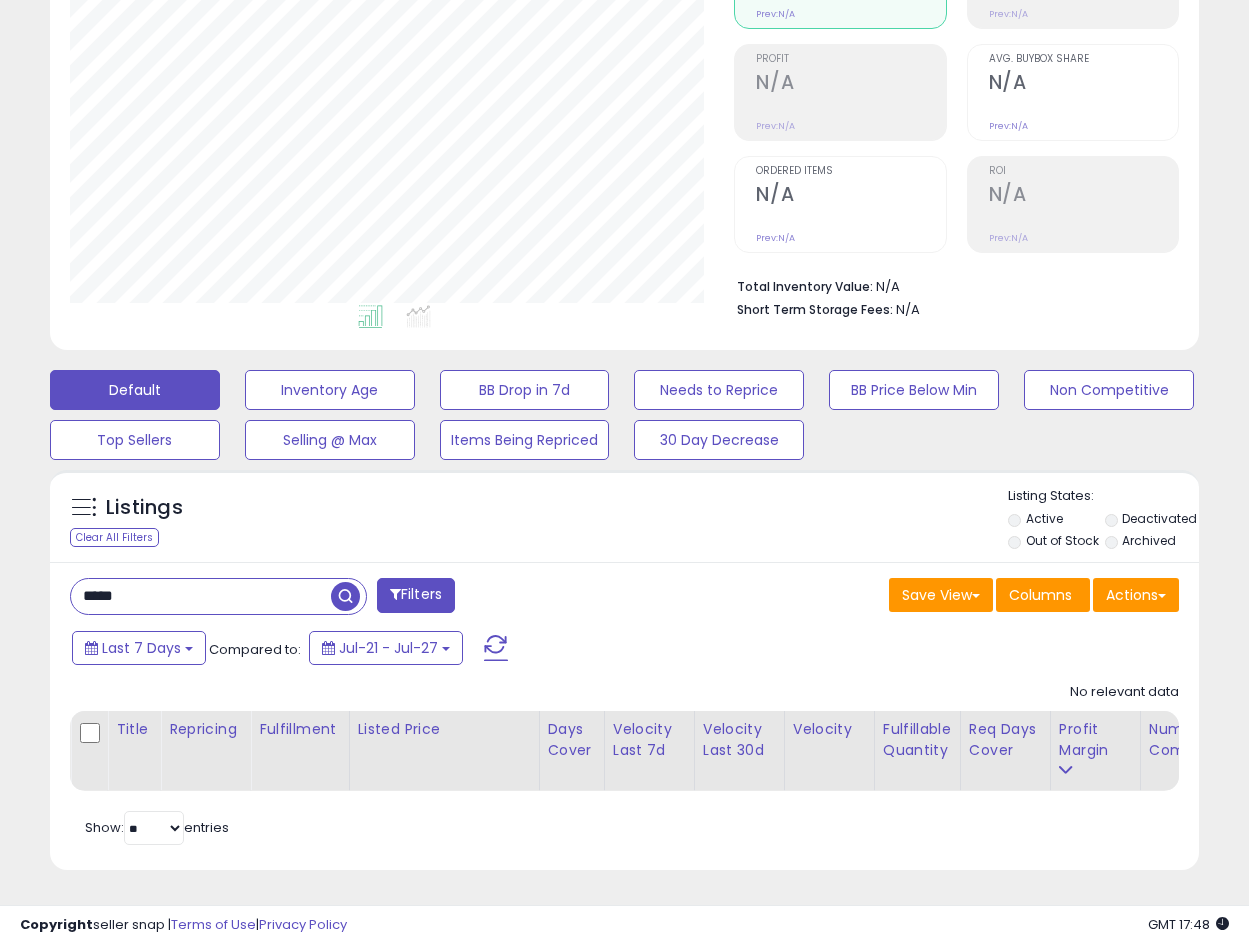 drag, startPoint x: 247, startPoint y: 580, endPoint x: -127, endPoint y: 575, distance: 374.03342 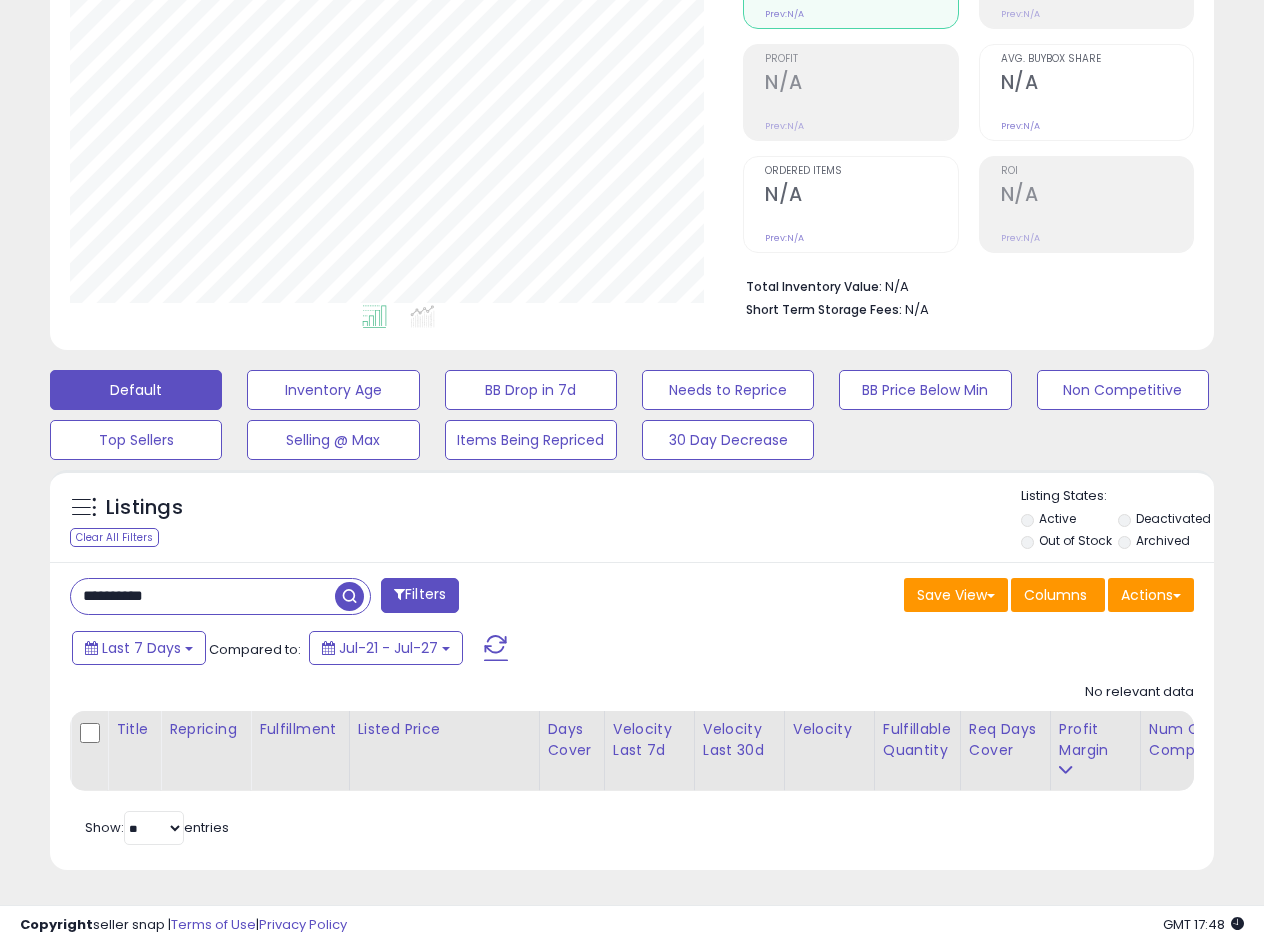 scroll, scrollTop: 999590, scrollLeft: 999327, axis: both 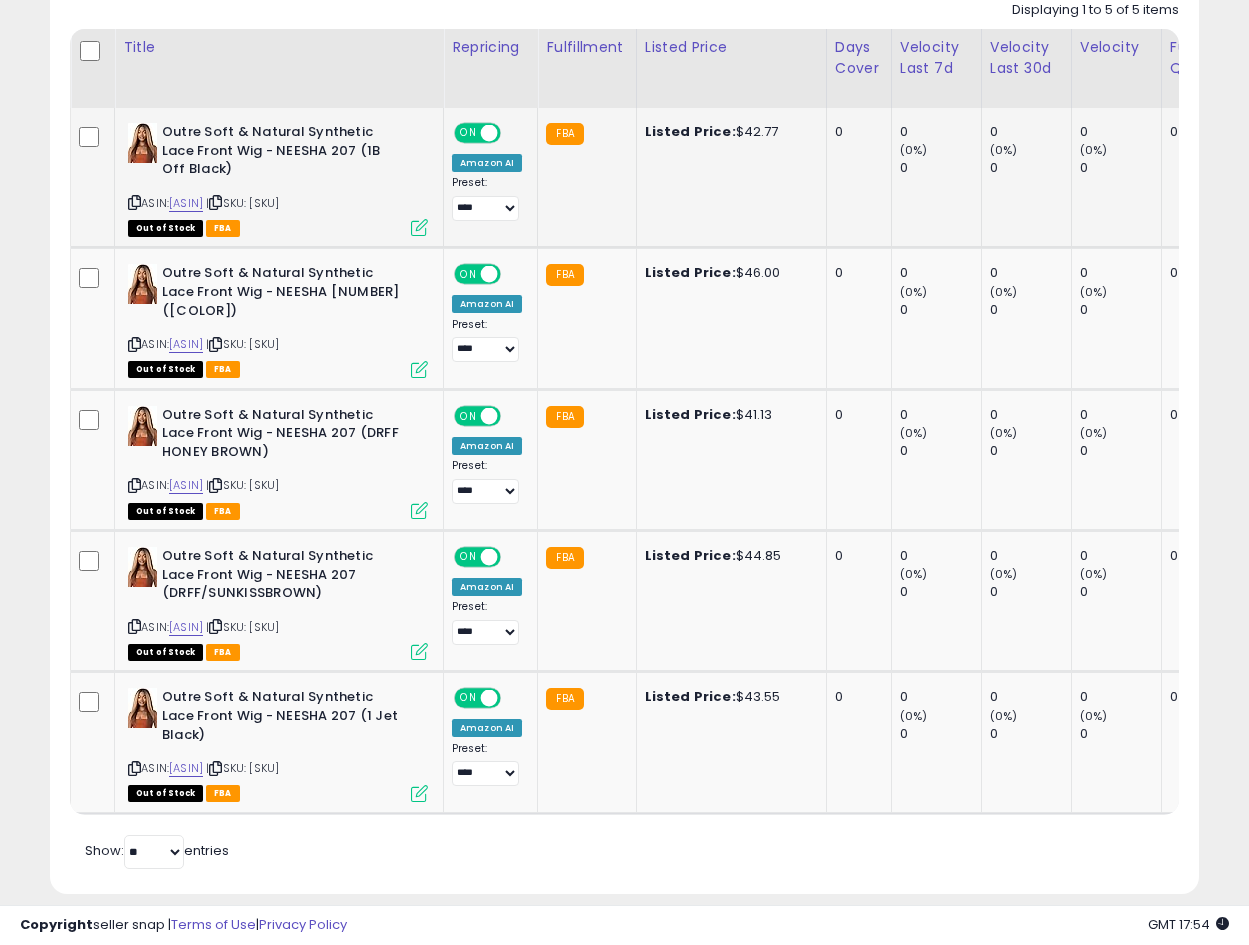 click at bounding box center [134, 202] 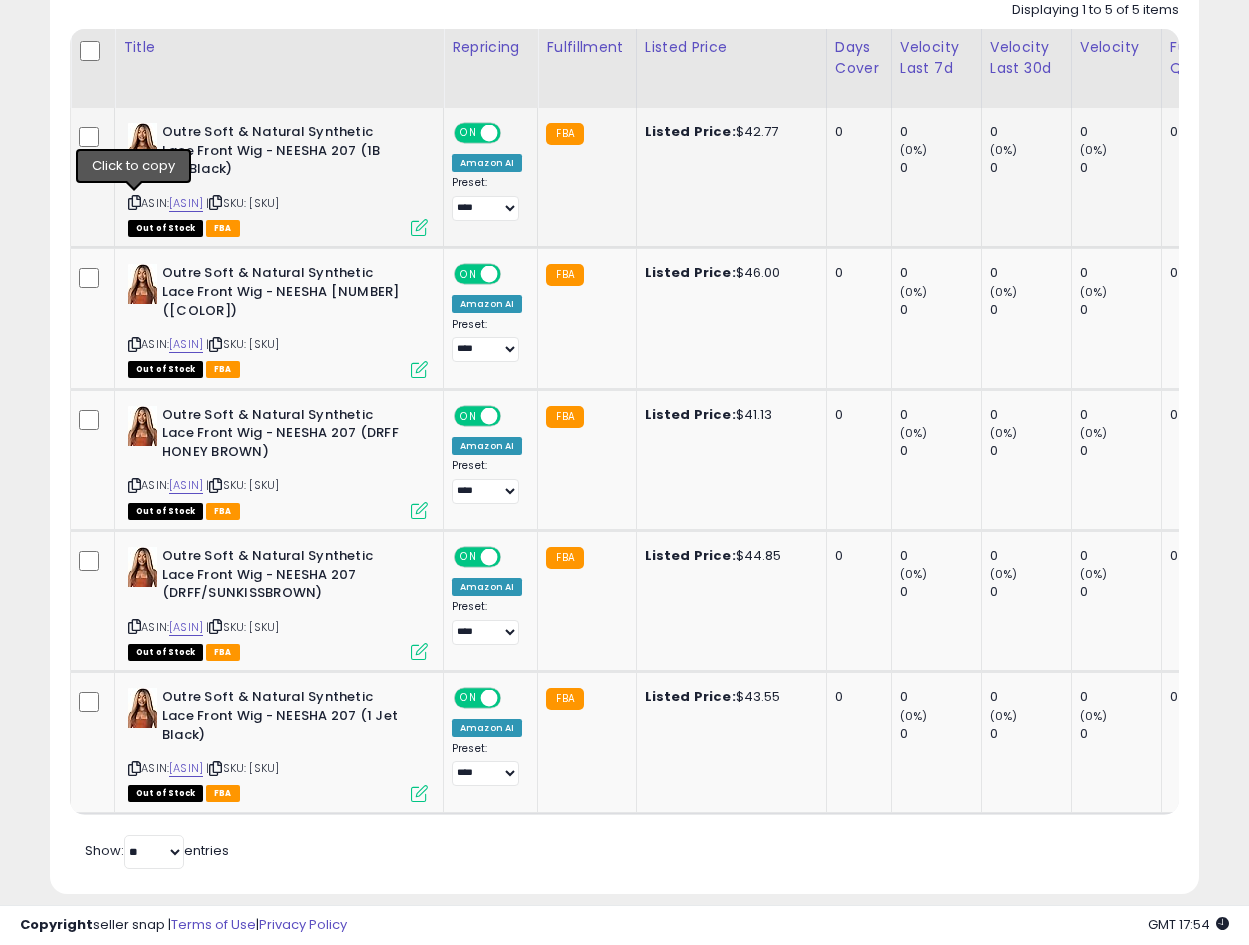 click at bounding box center (134, 202) 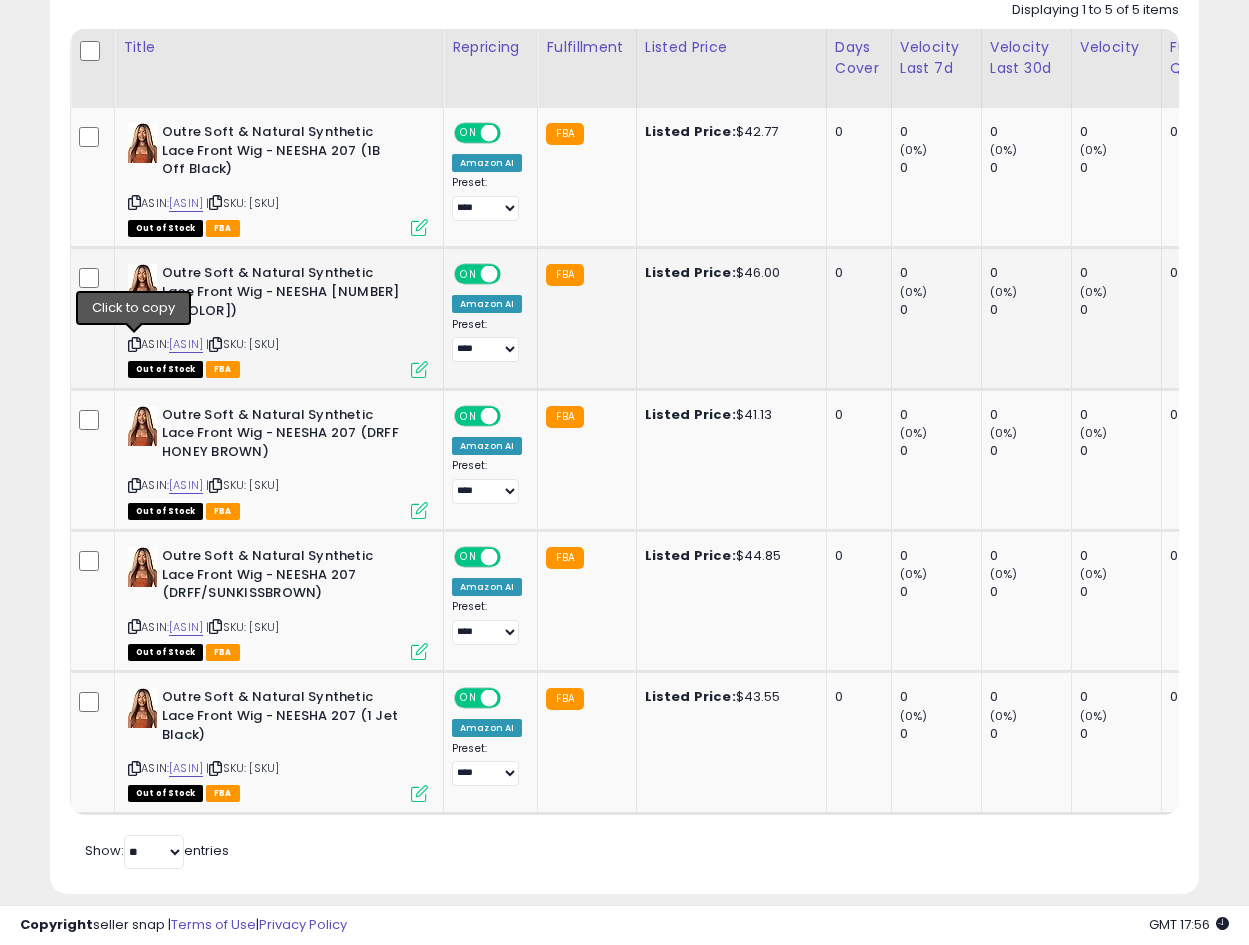 click at bounding box center (134, 344) 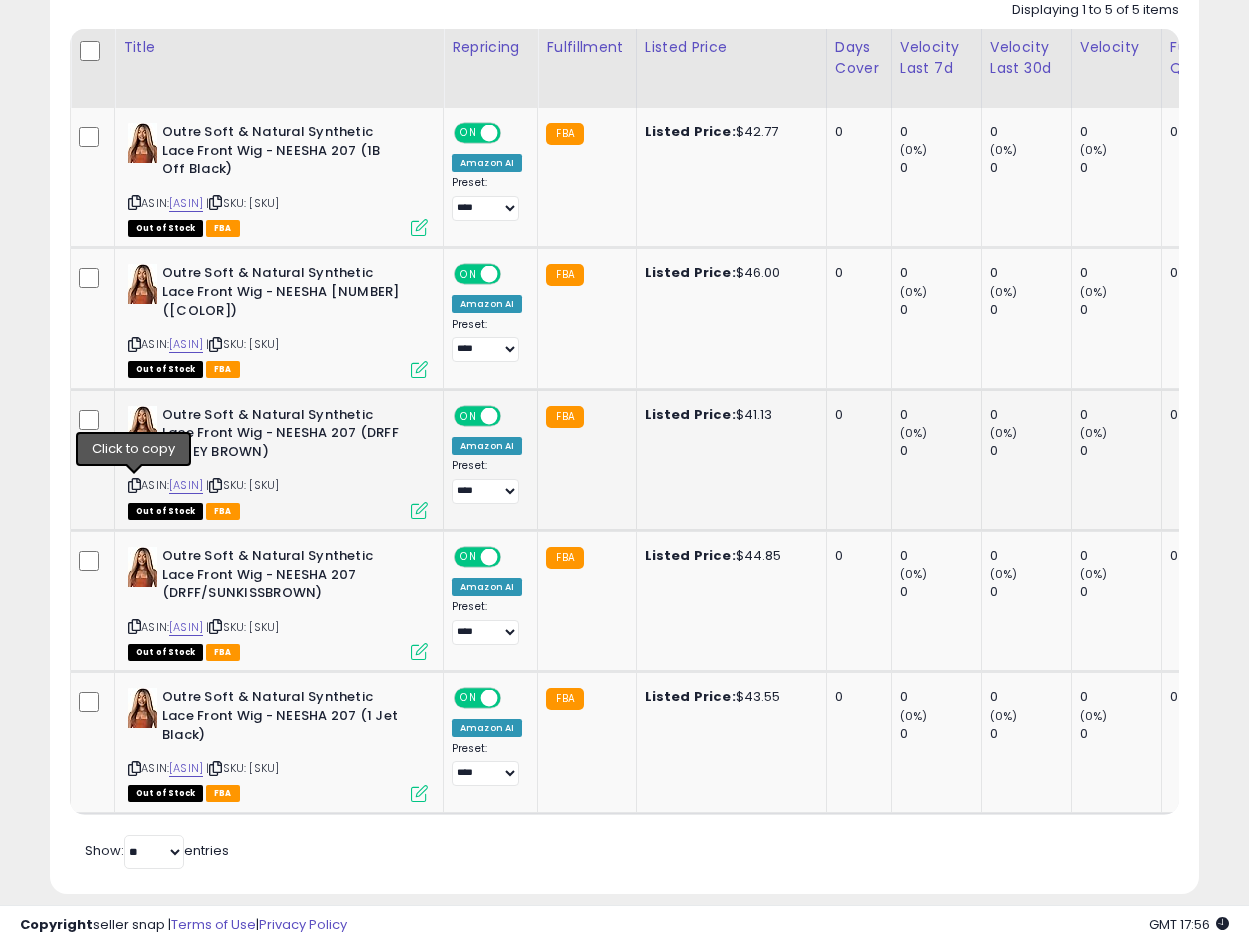 drag, startPoint x: 136, startPoint y: 486, endPoint x: 126, endPoint y: 478, distance: 12.806249 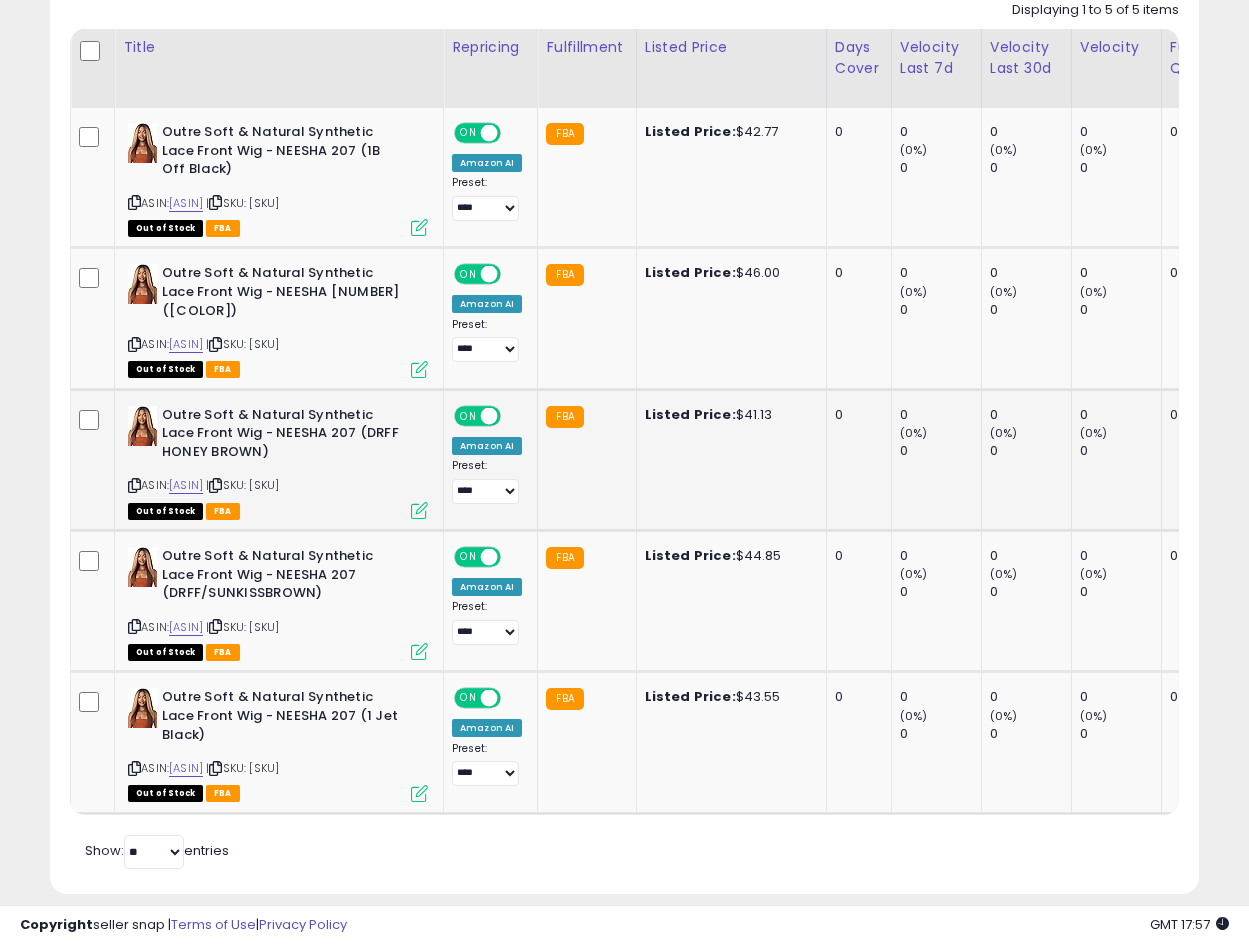 click on "Outre Soft & Natural Synthetic Lace Front Wig - NEESHA 207 (DRFF HONEY BROWN) ASIN: [ASIN] | SKU: [SKU] Out of Stock FBA" 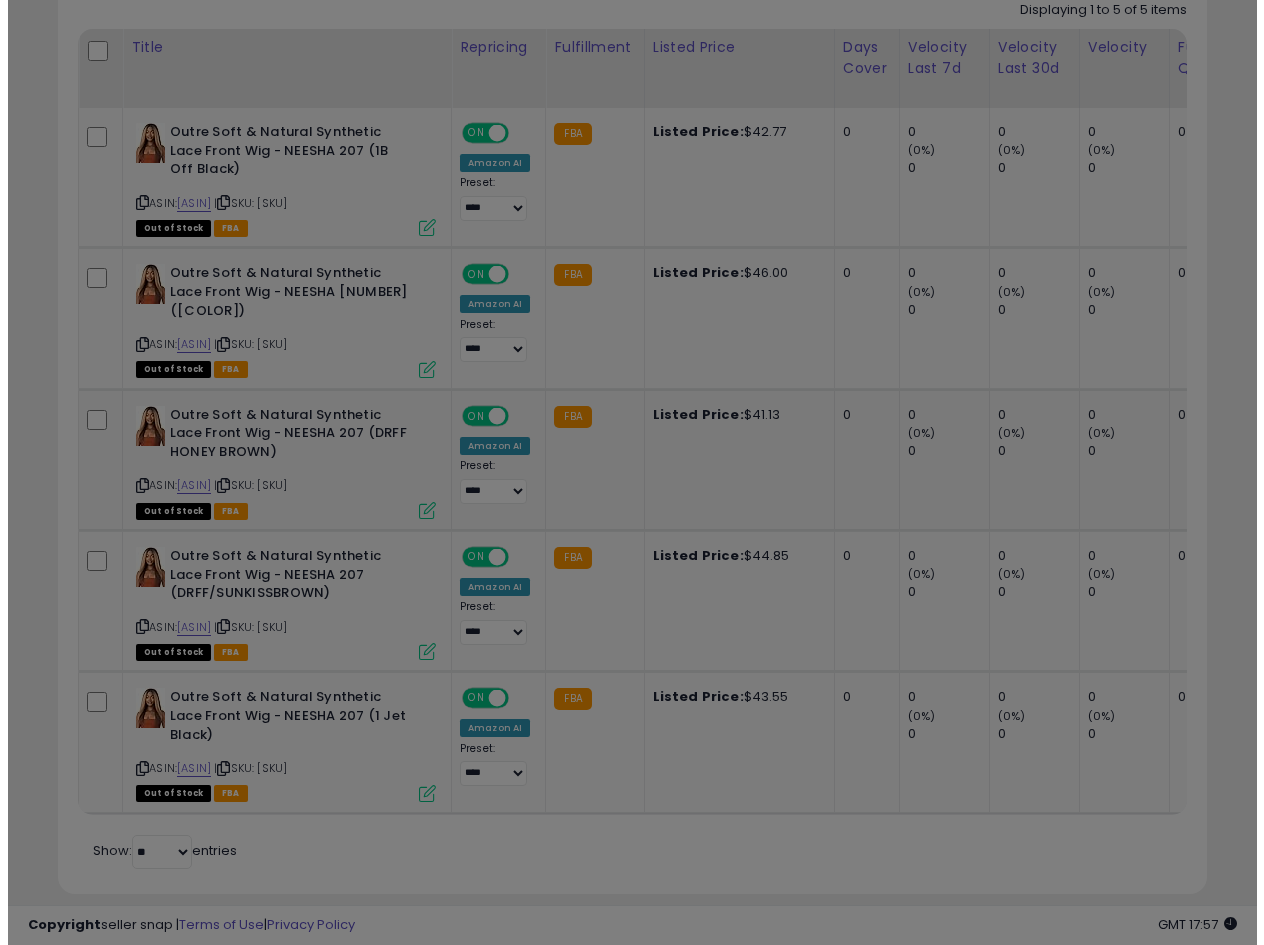 scroll, scrollTop: 999590, scrollLeft: 999327, axis: both 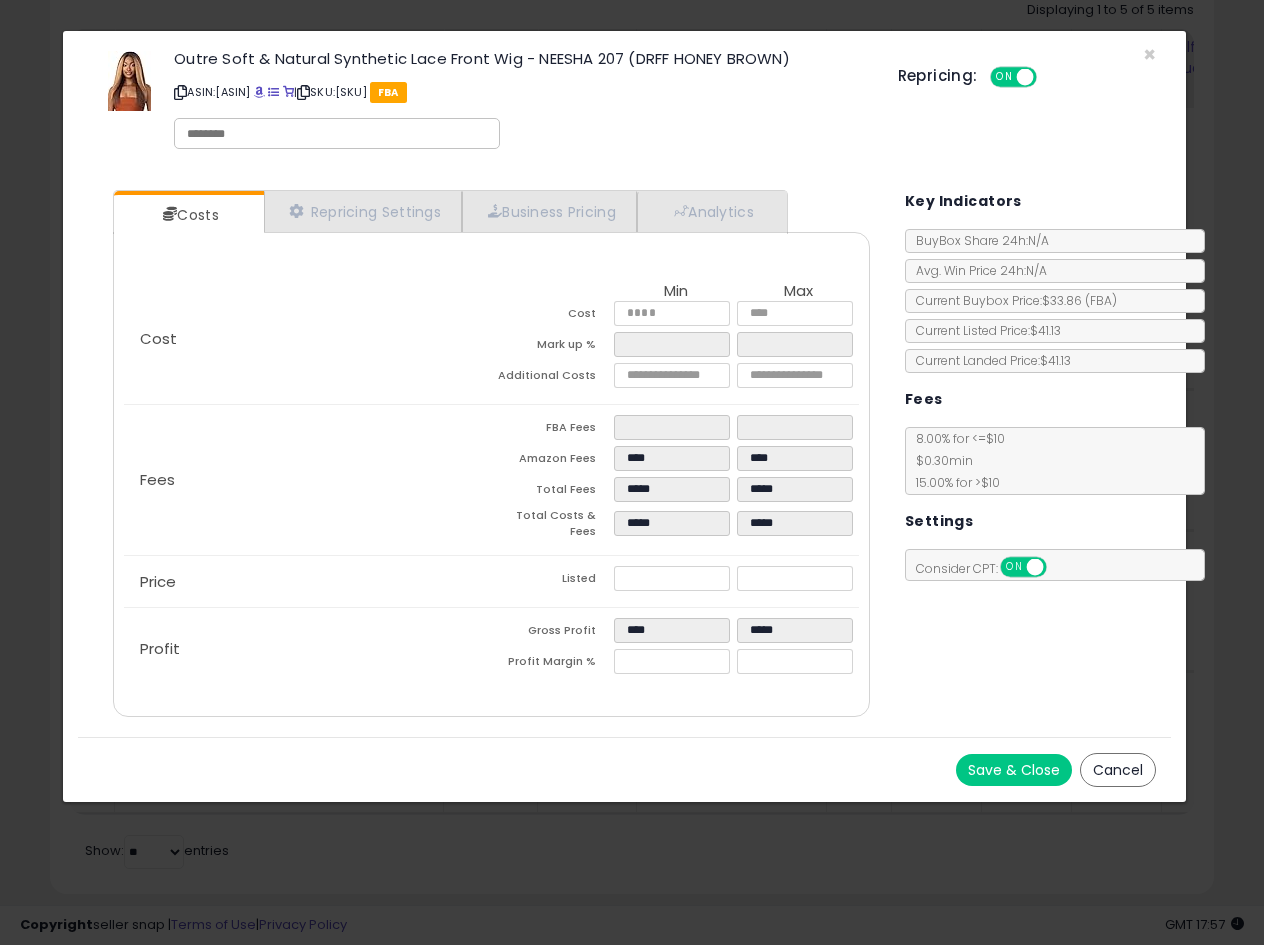 click on "Repricing:
ON   OFF" at bounding box center [1027, 74] 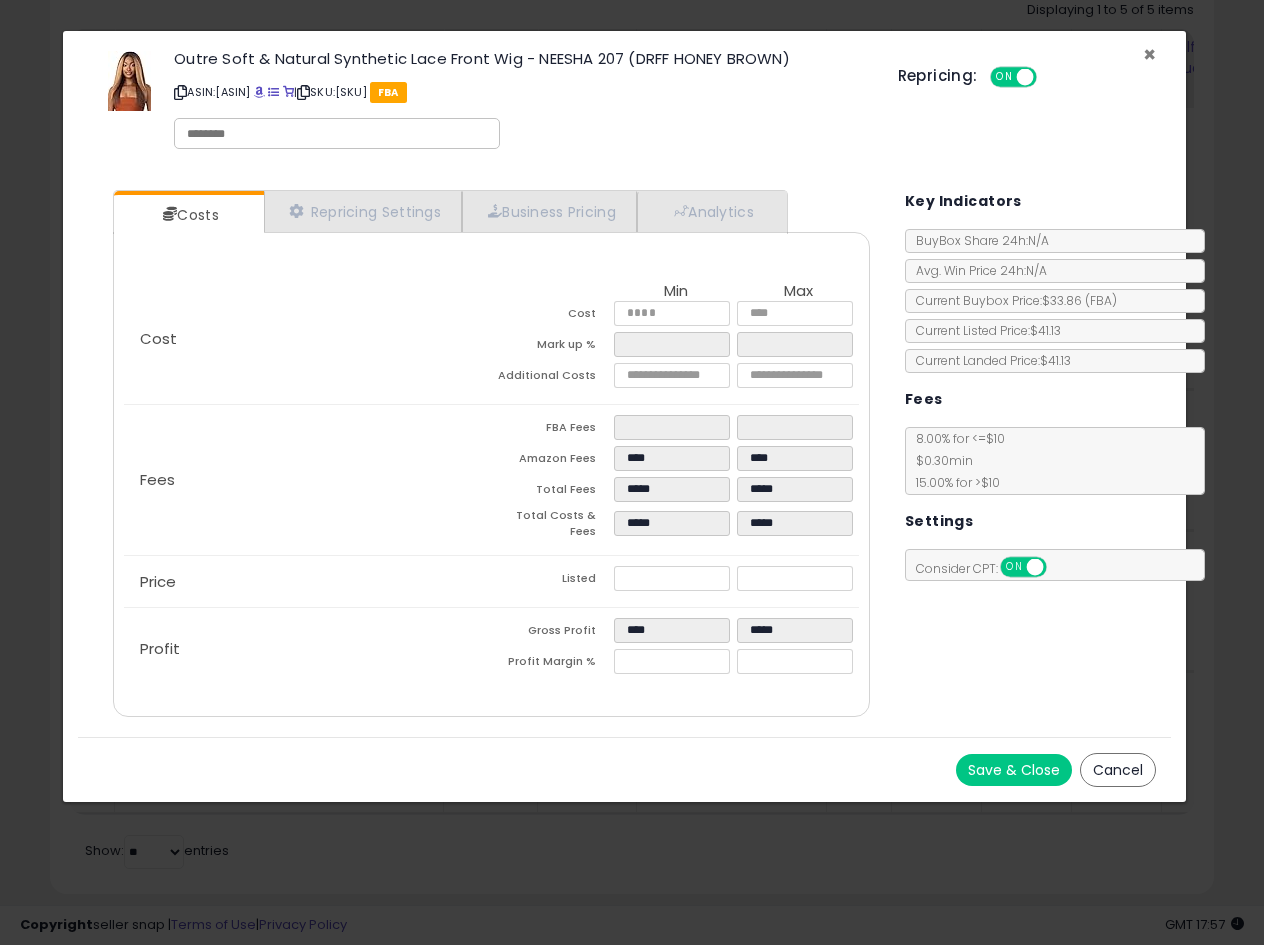 click on "×" at bounding box center (1149, 54) 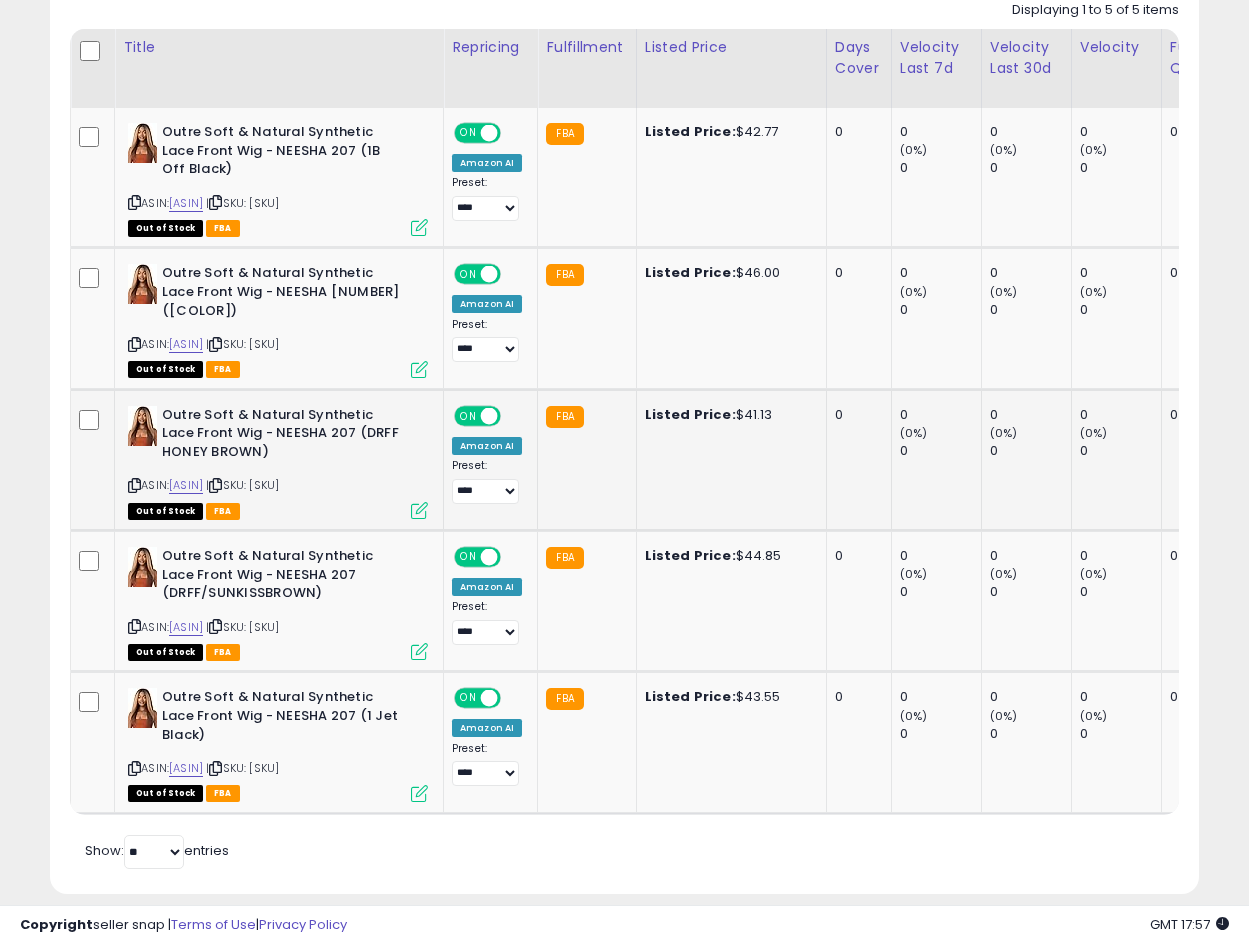 scroll, scrollTop: 410, scrollLeft: 665, axis: both 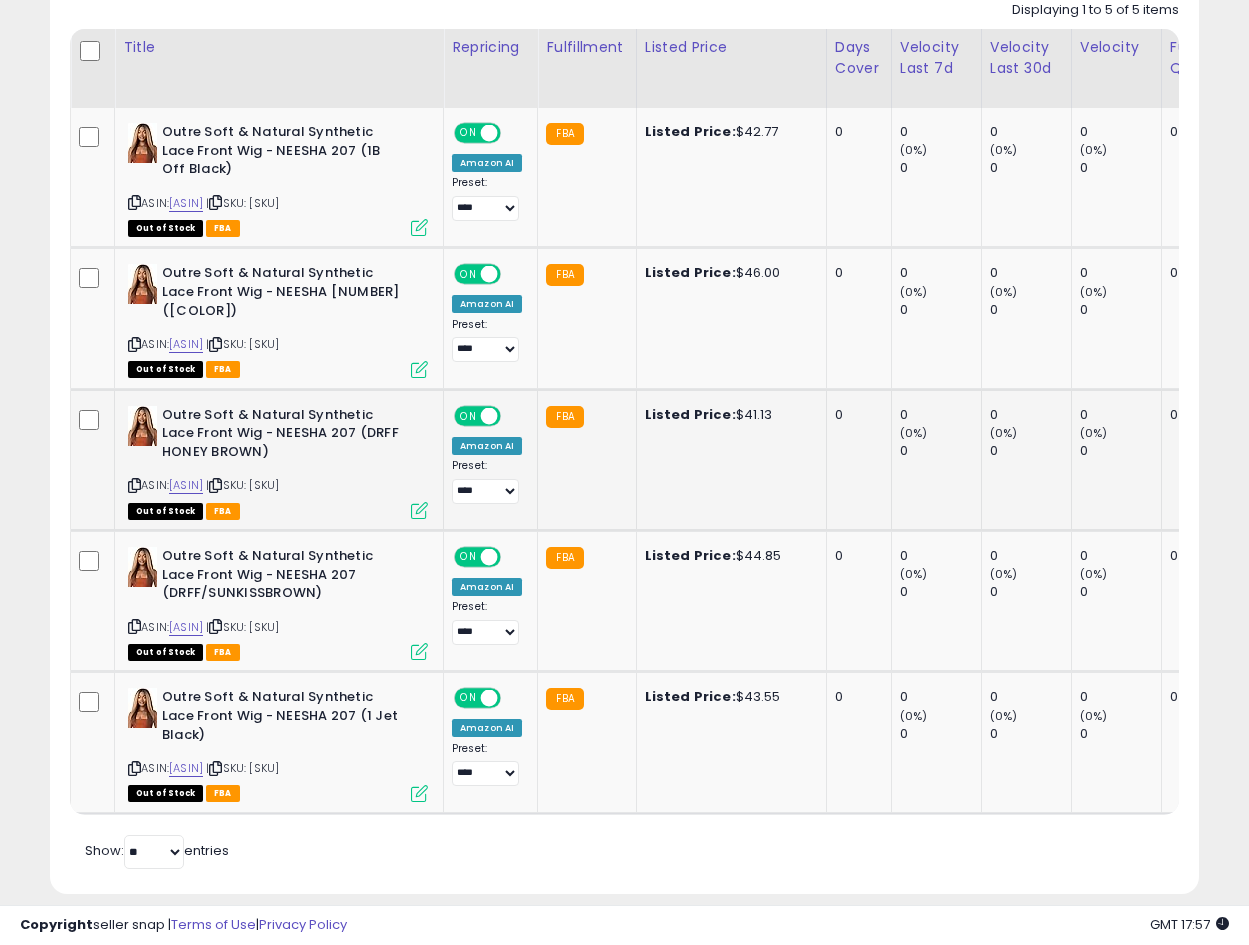 click on "Outre Soft & Natural Synthetic Lace Front Wig - NEESHA 207 (DRFF HONEY BROWN)" at bounding box center (283, 436) 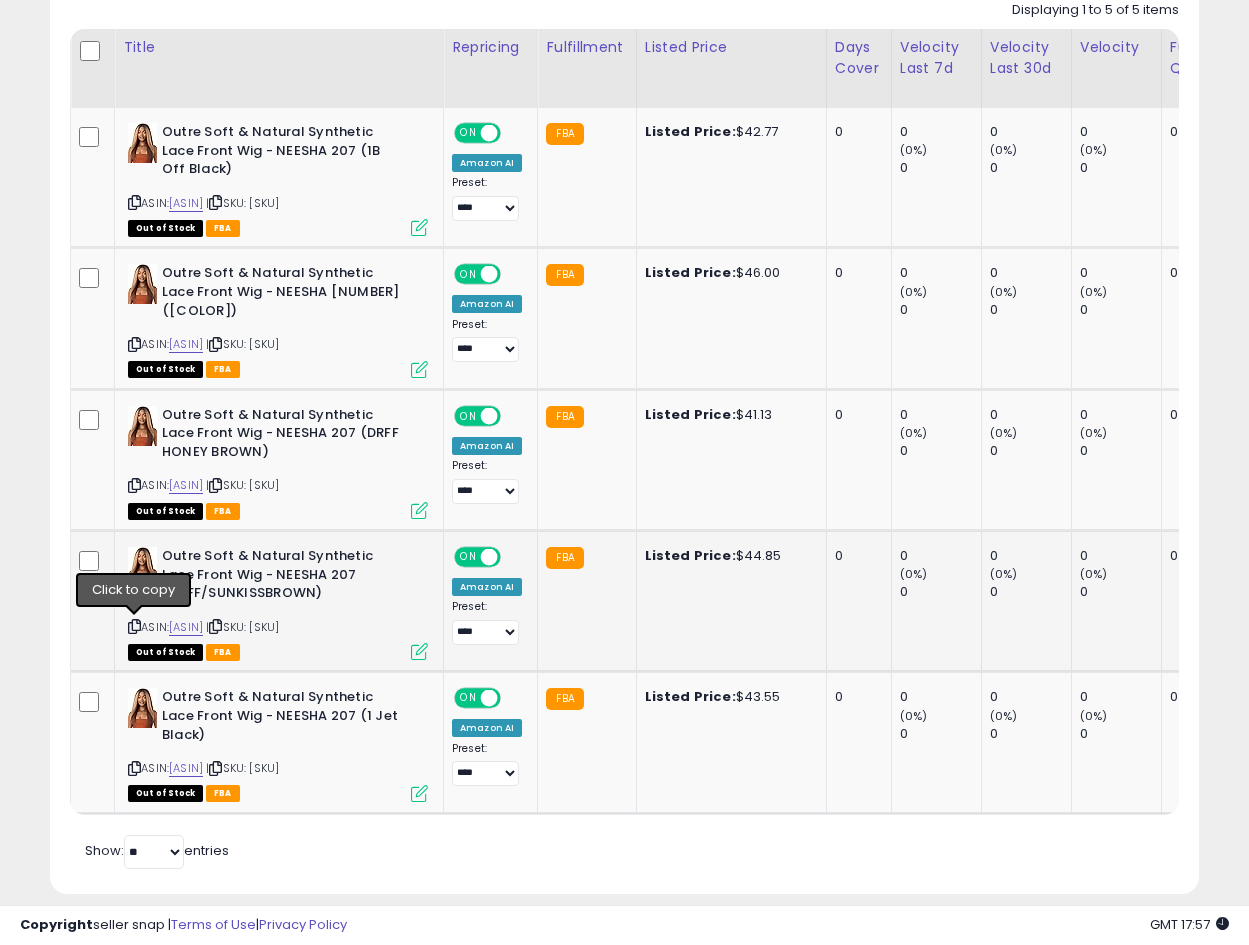 click at bounding box center (134, 626) 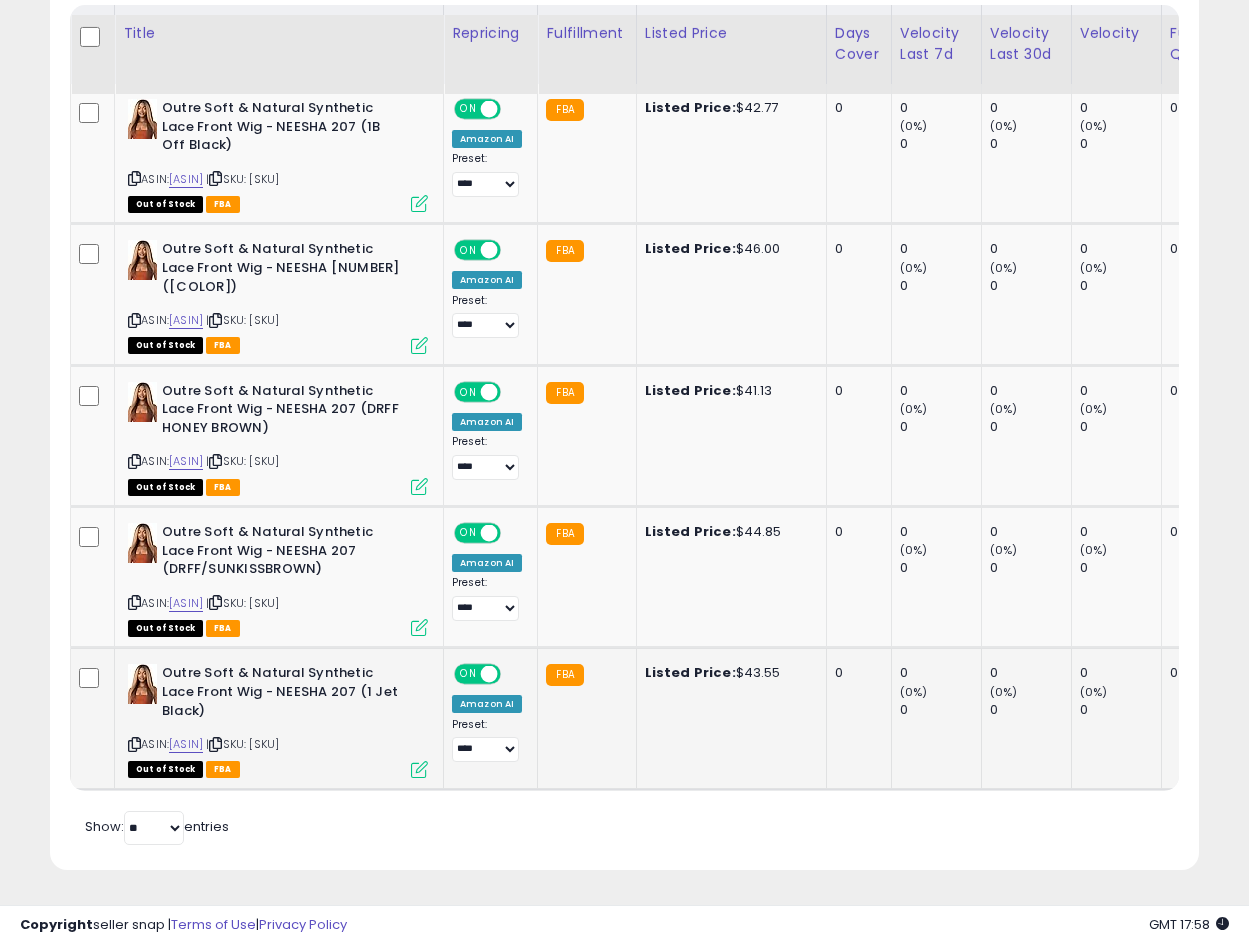 scroll, scrollTop: 981, scrollLeft: 0, axis: vertical 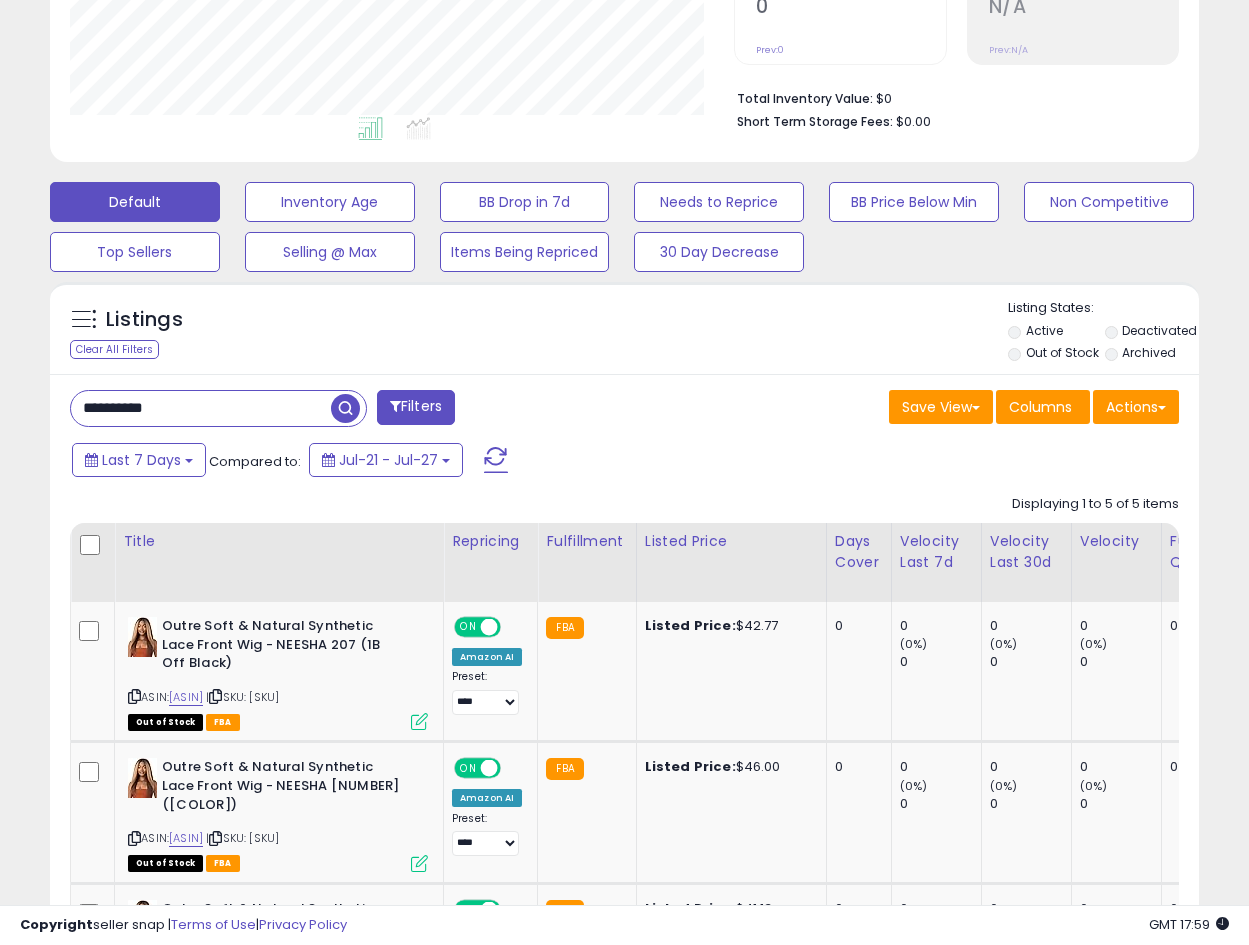 click on "**********" at bounding box center (201, 408) 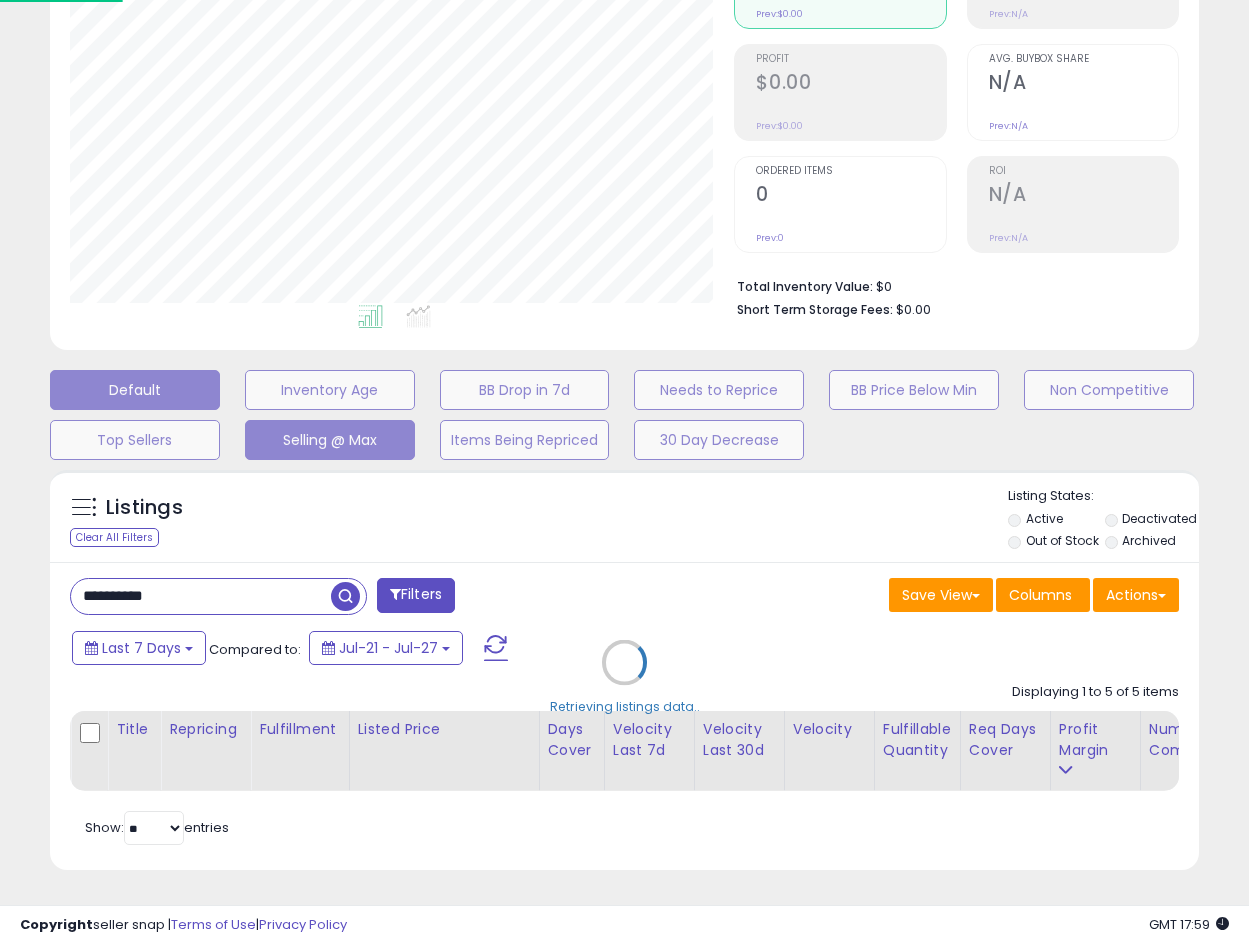 scroll, scrollTop: 999590, scrollLeft: 999327, axis: both 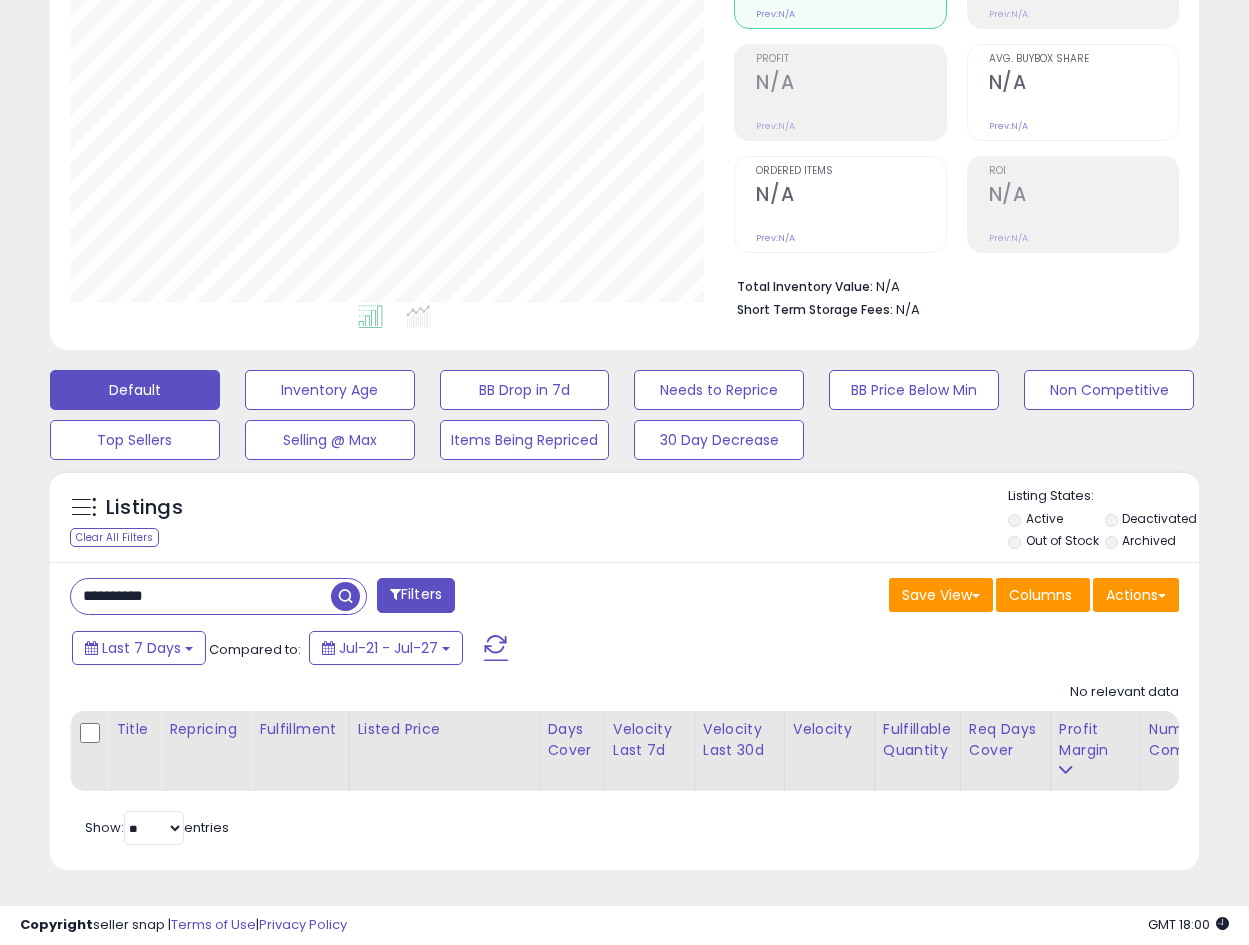 click on "**********" at bounding box center (201, 596) 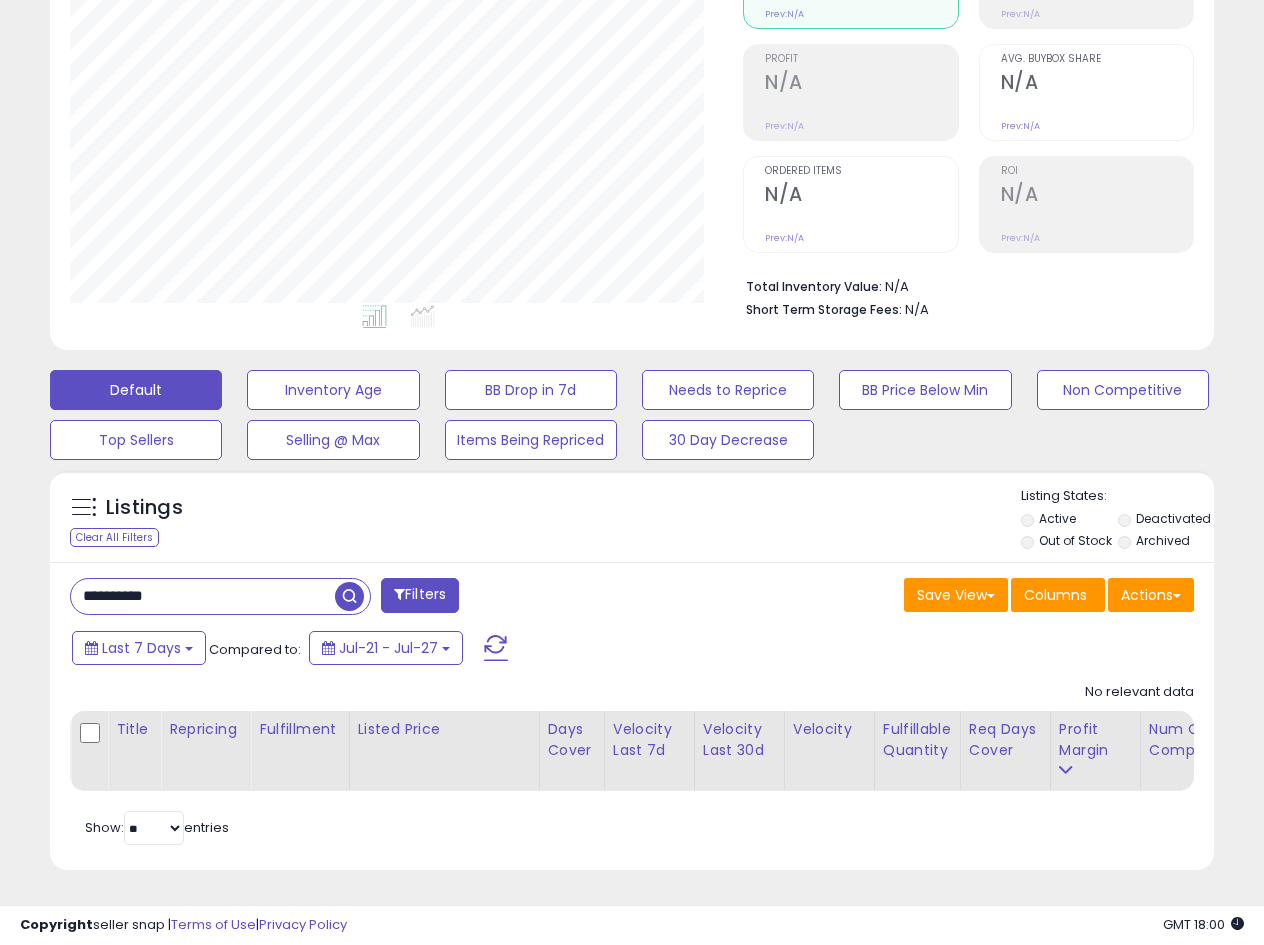 scroll, scrollTop: 999590, scrollLeft: 999327, axis: both 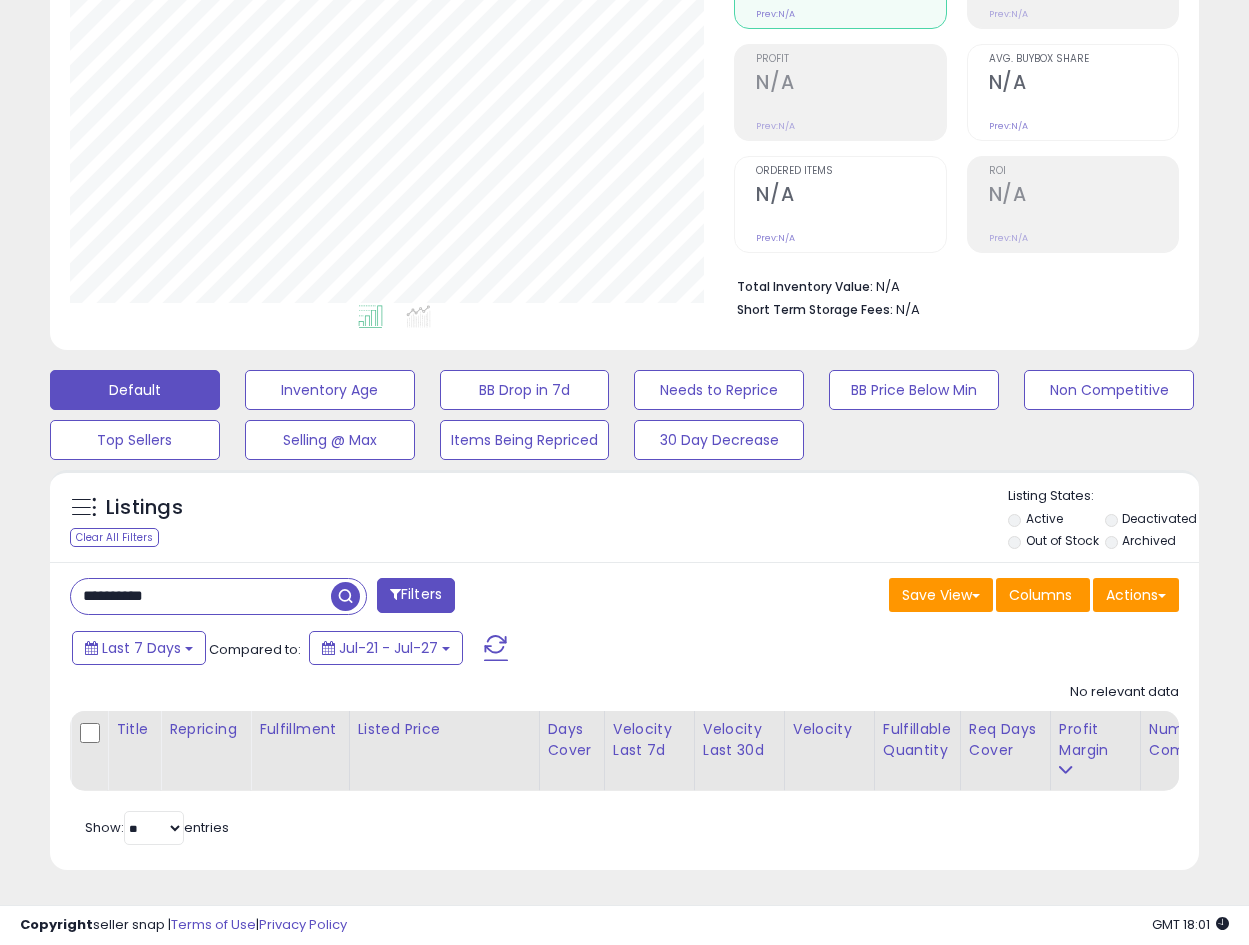 click on "**********" at bounding box center [624, 716] 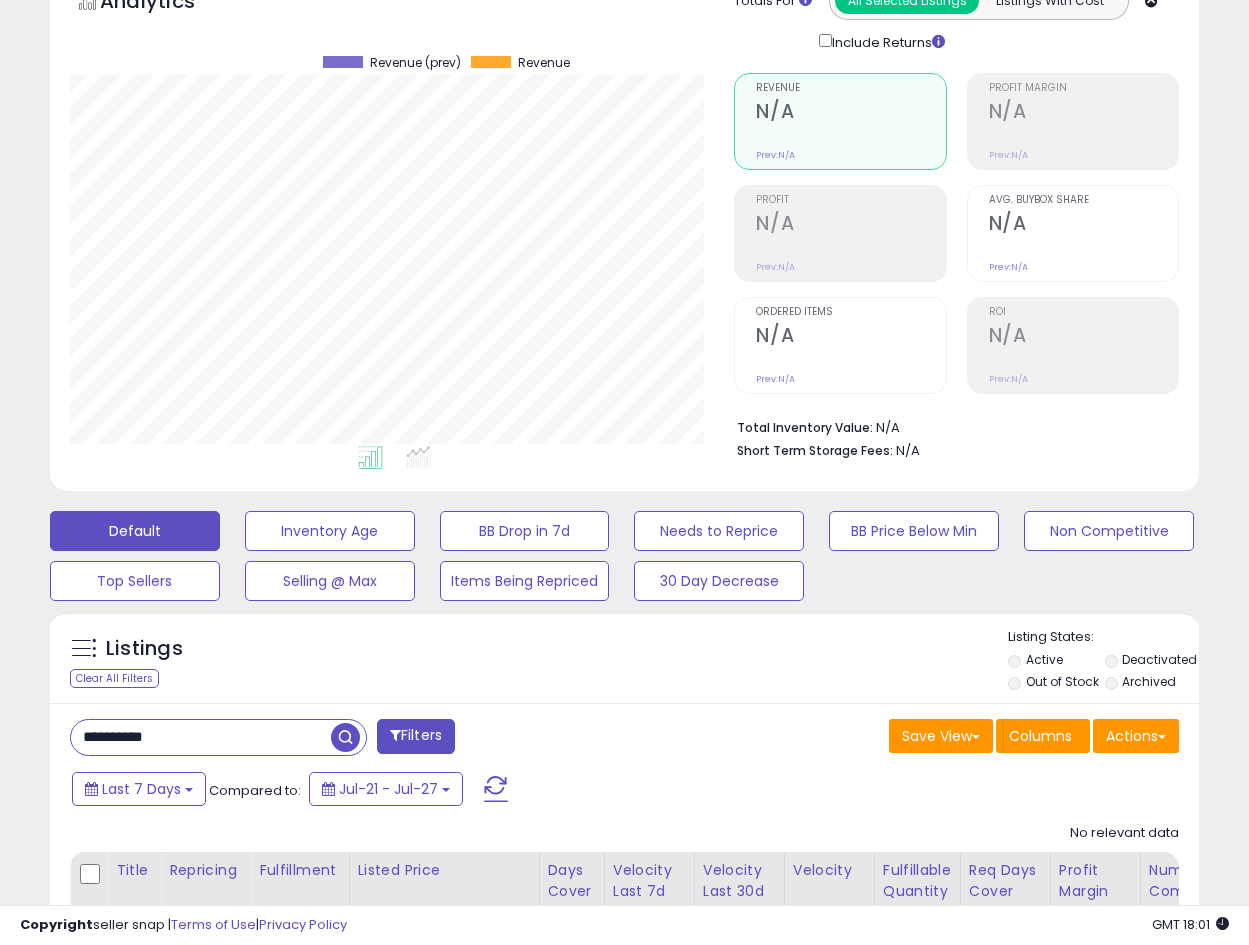 scroll, scrollTop: 0, scrollLeft: 0, axis: both 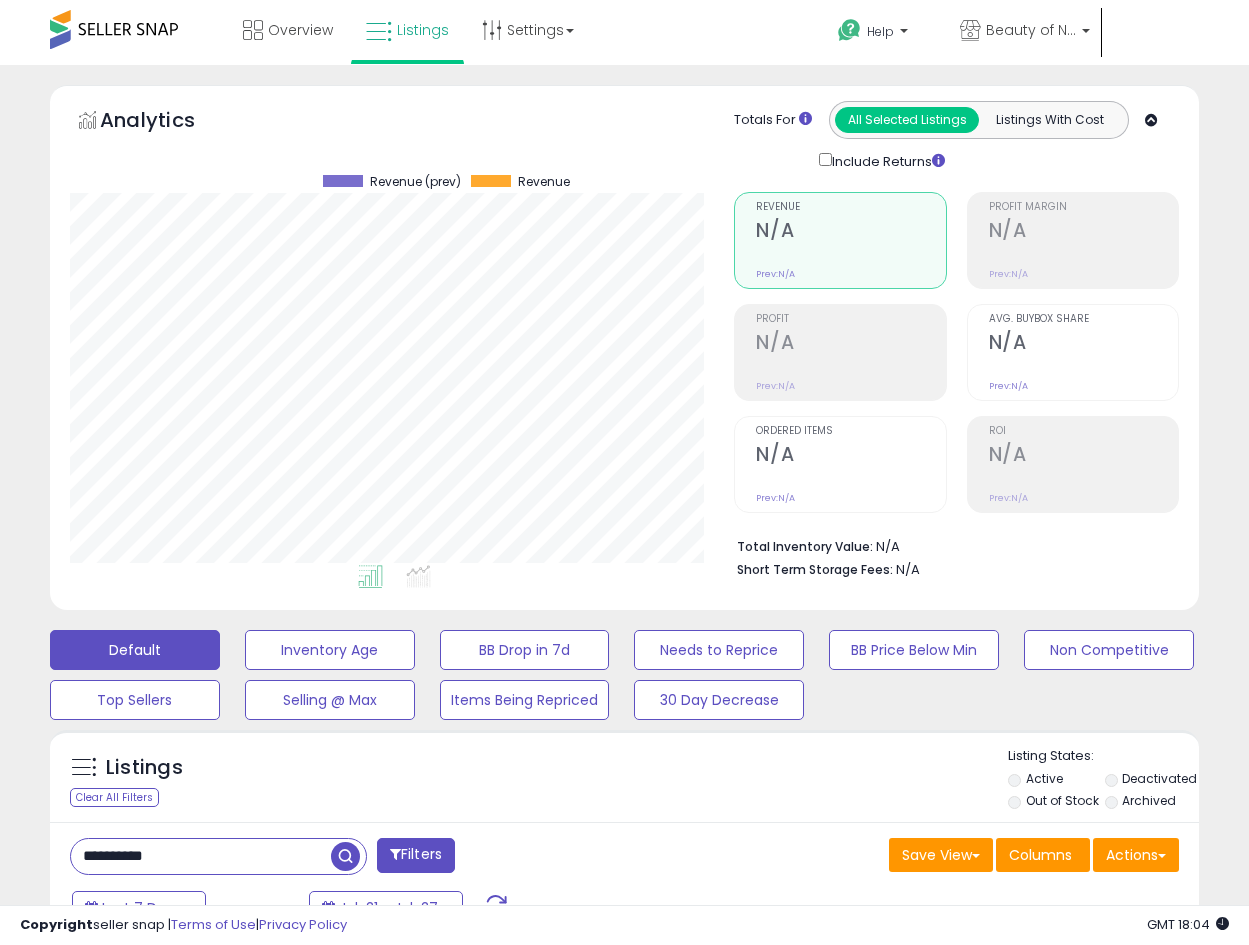 drag, startPoint x: 223, startPoint y: 867, endPoint x: -20, endPoint y: 864, distance: 243.01852 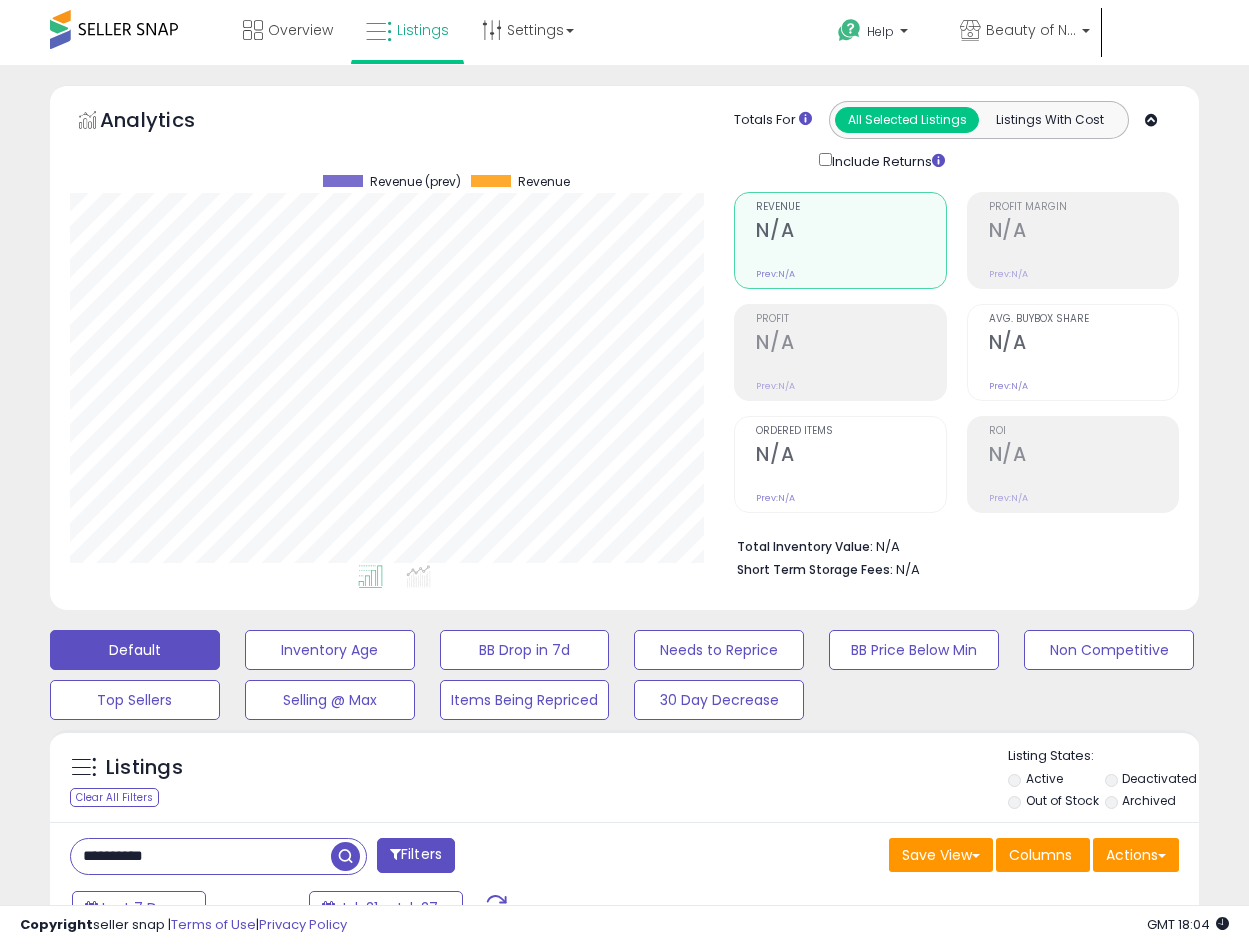 scroll, scrollTop: 999590, scrollLeft: 999327, axis: both 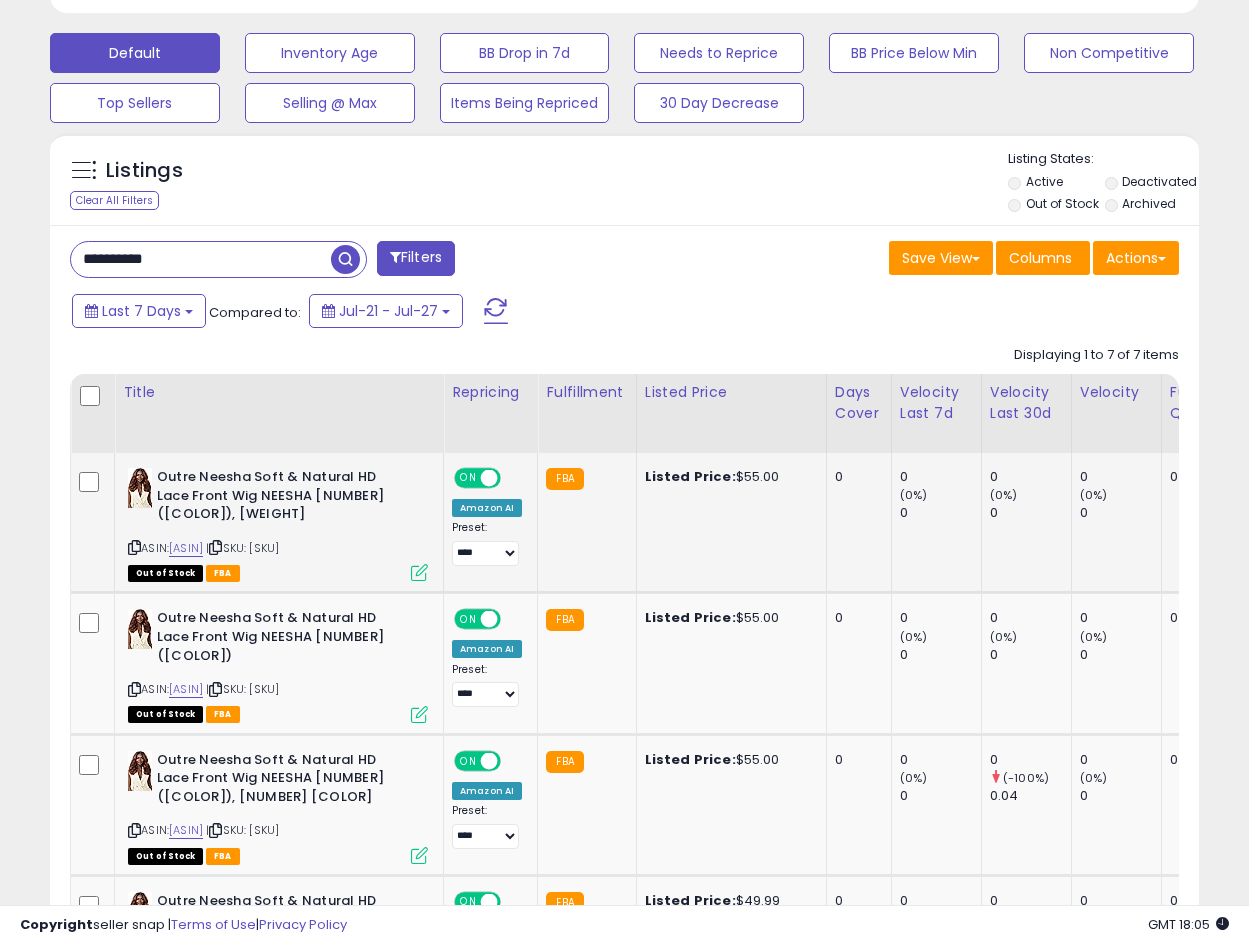 click on "ASIN:  [ASIN]    |   SKU: [SKU] Out of Stock FBA" at bounding box center [278, 523] 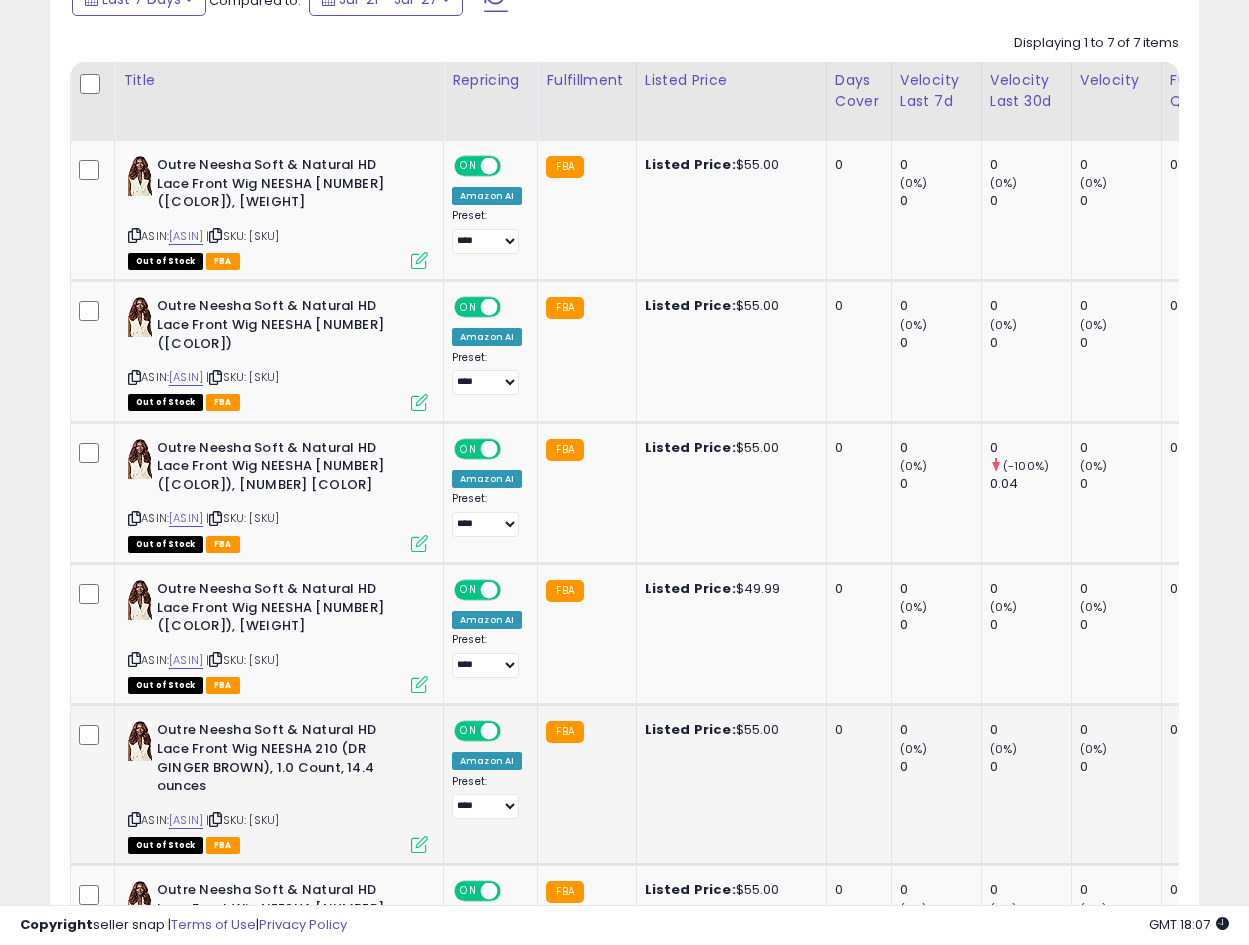 scroll, scrollTop: 864, scrollLeft: 0, axis: vertical 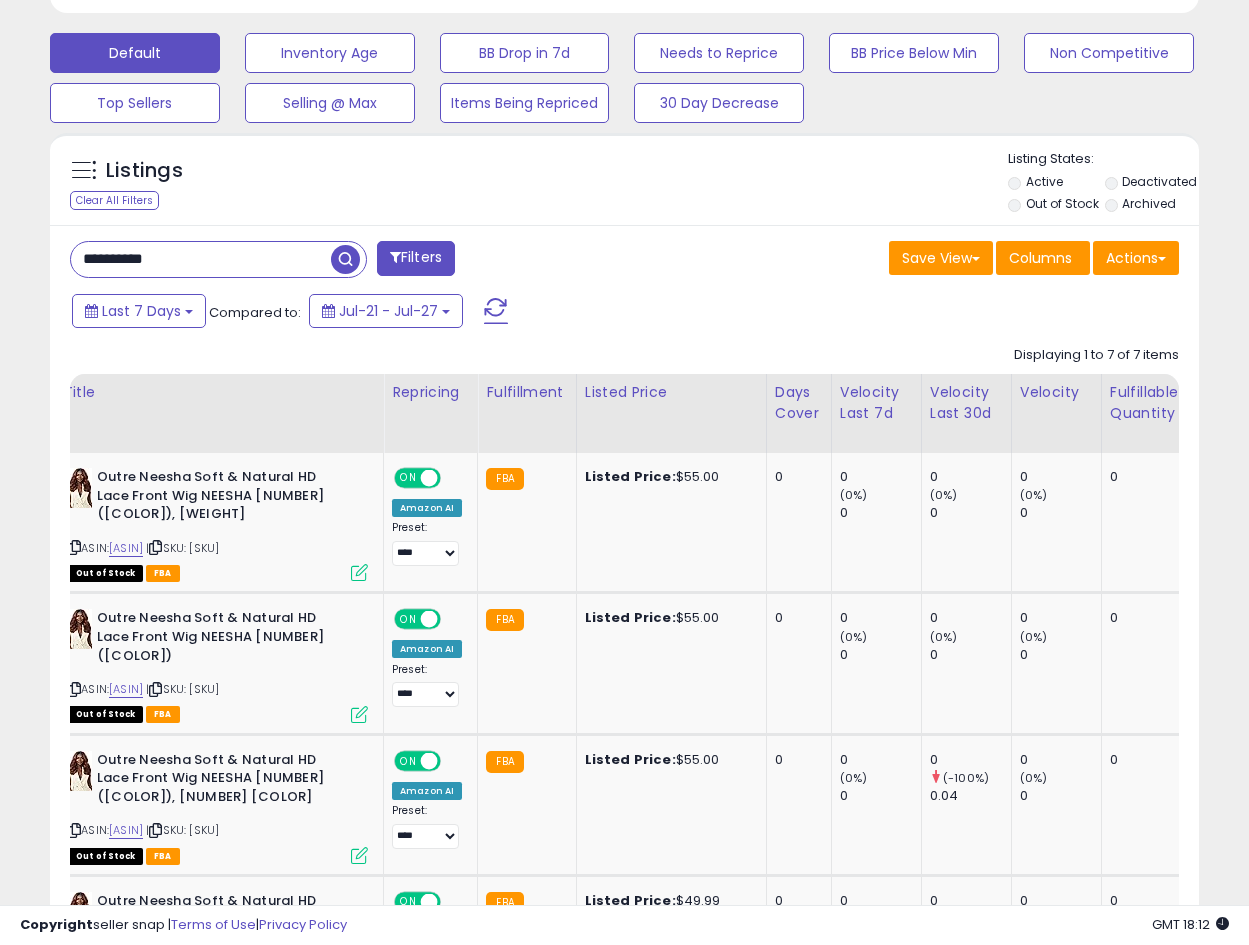 click on "**********" at bounding box center (201, 259) 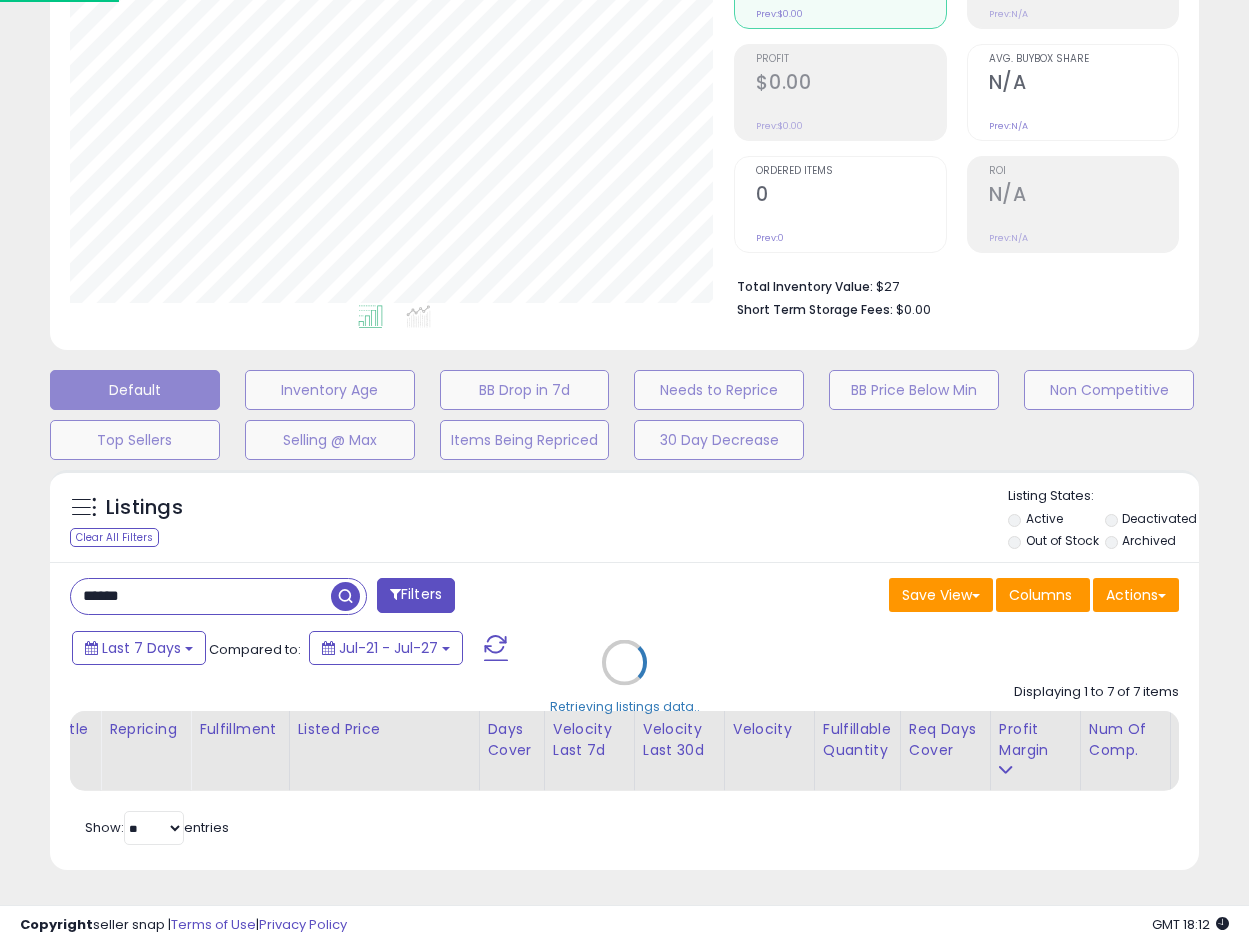 scroll, scrollTop: 999590, scrollLeft: 999327, axis: both 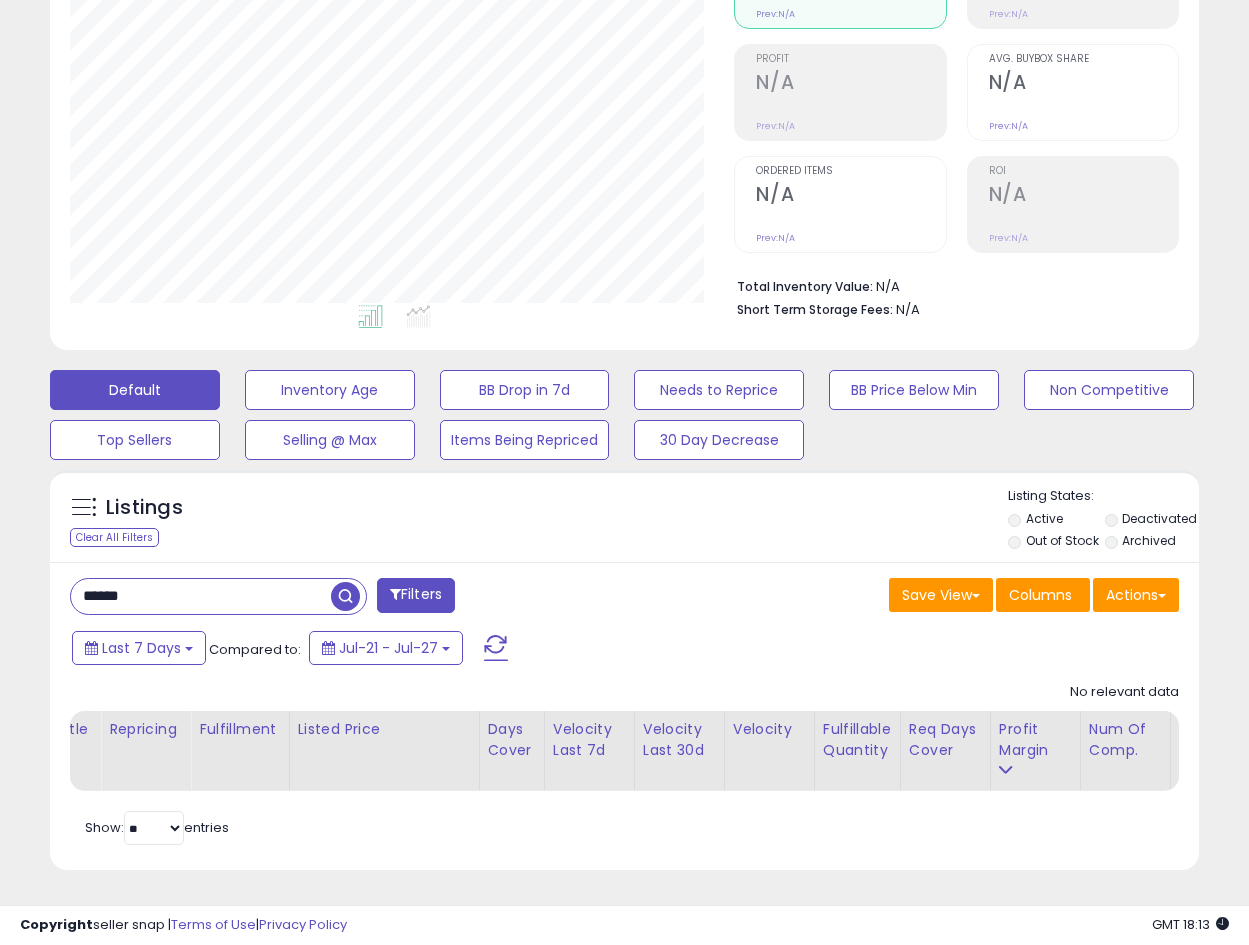 drag, startPoint x: 213, startPoint y: 581, endPoint x: 42, endPoint y: 578, distance: 171.0263 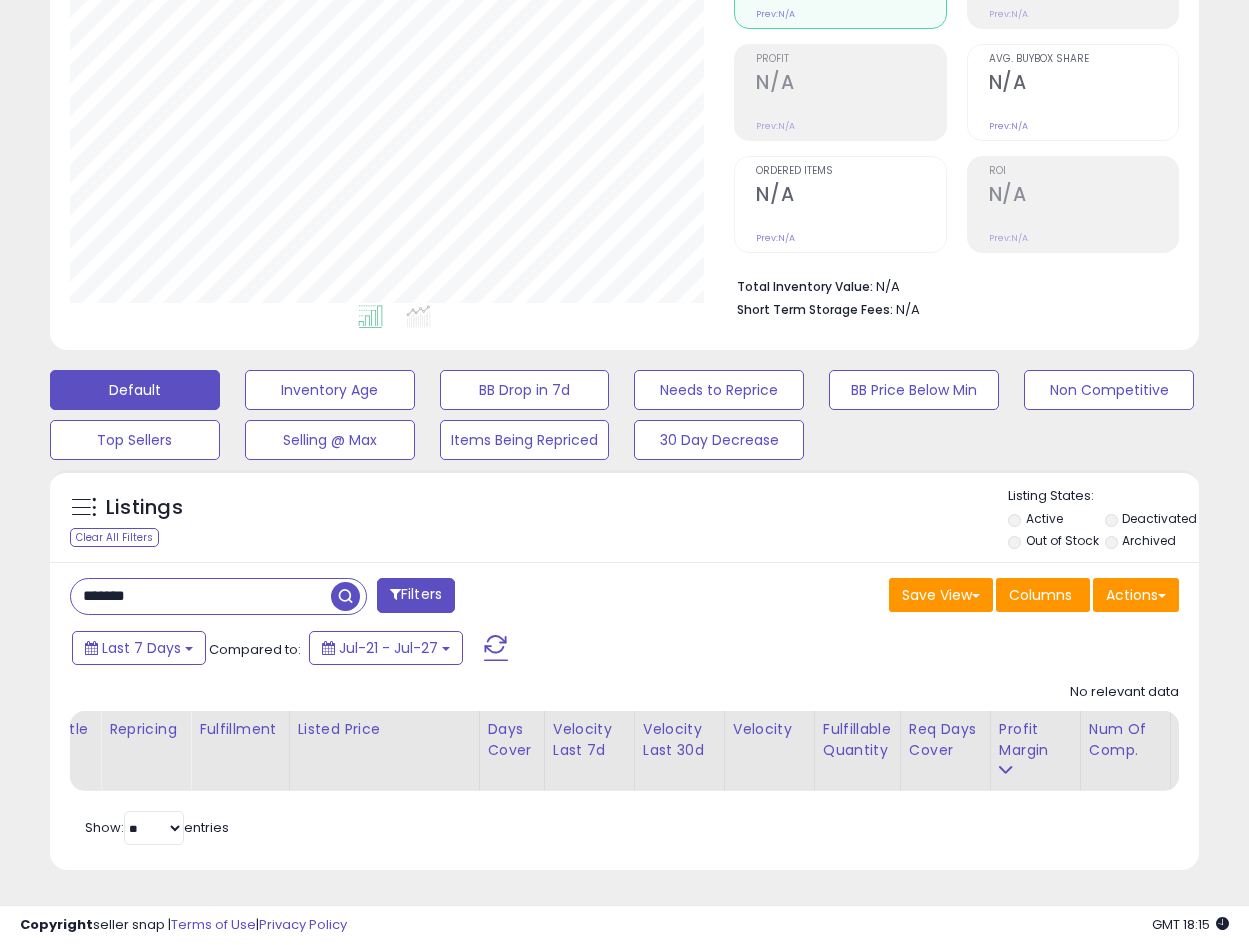 click on "*******" at bounding box center [201, 596] 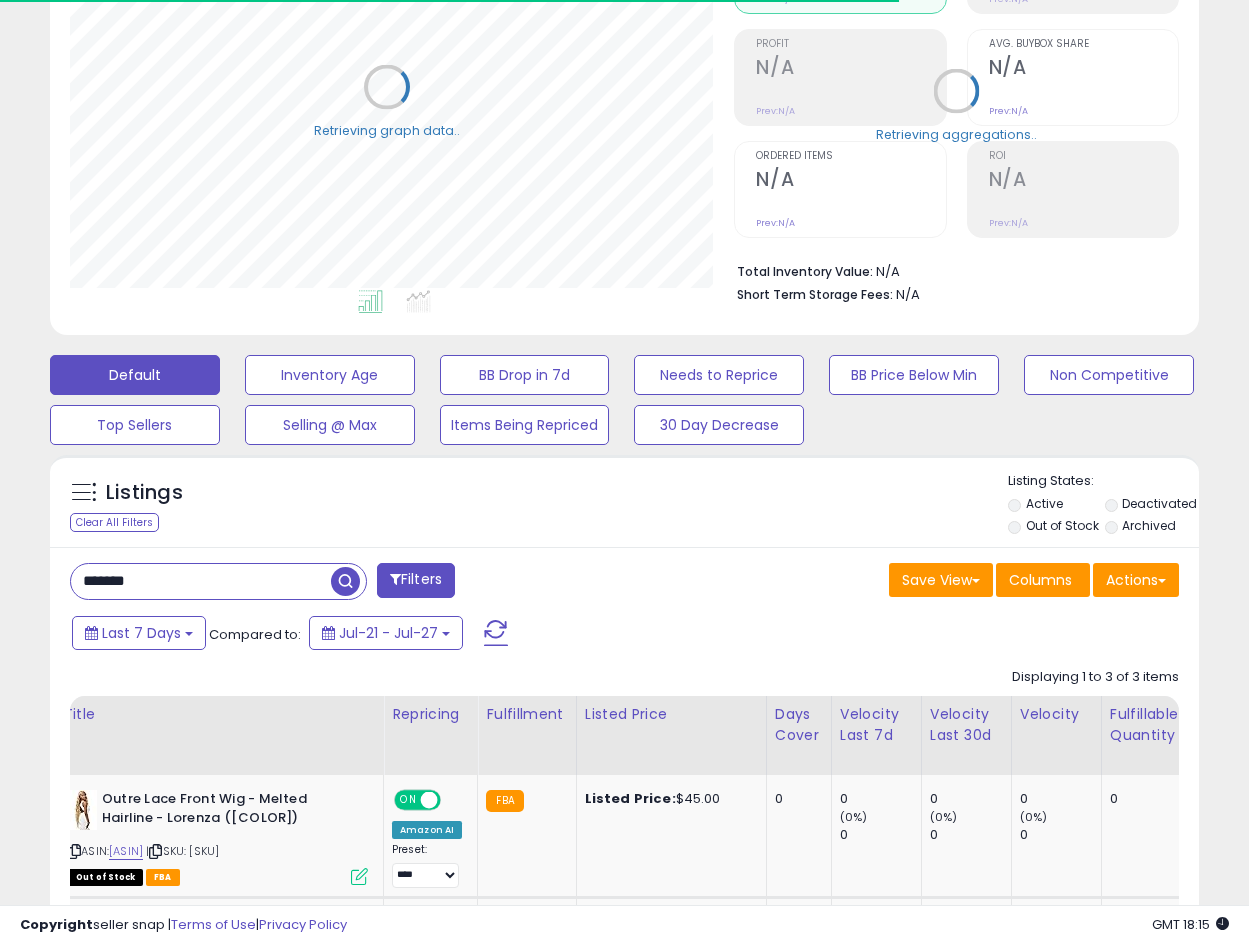 scroll, scrollTop: 410, scrollLeft: 665, axis: both 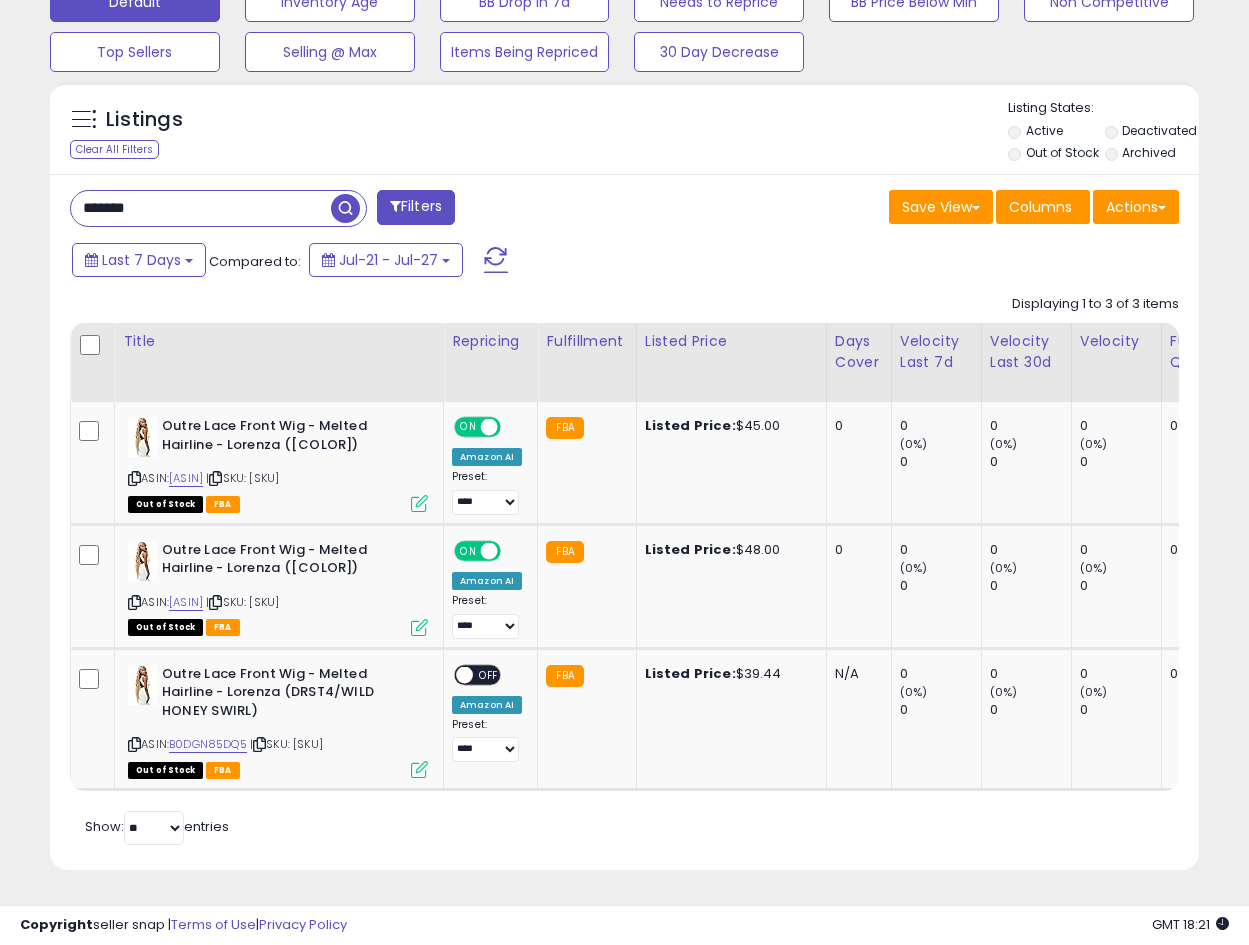 click on "*******" at bounding box center [201, 208] 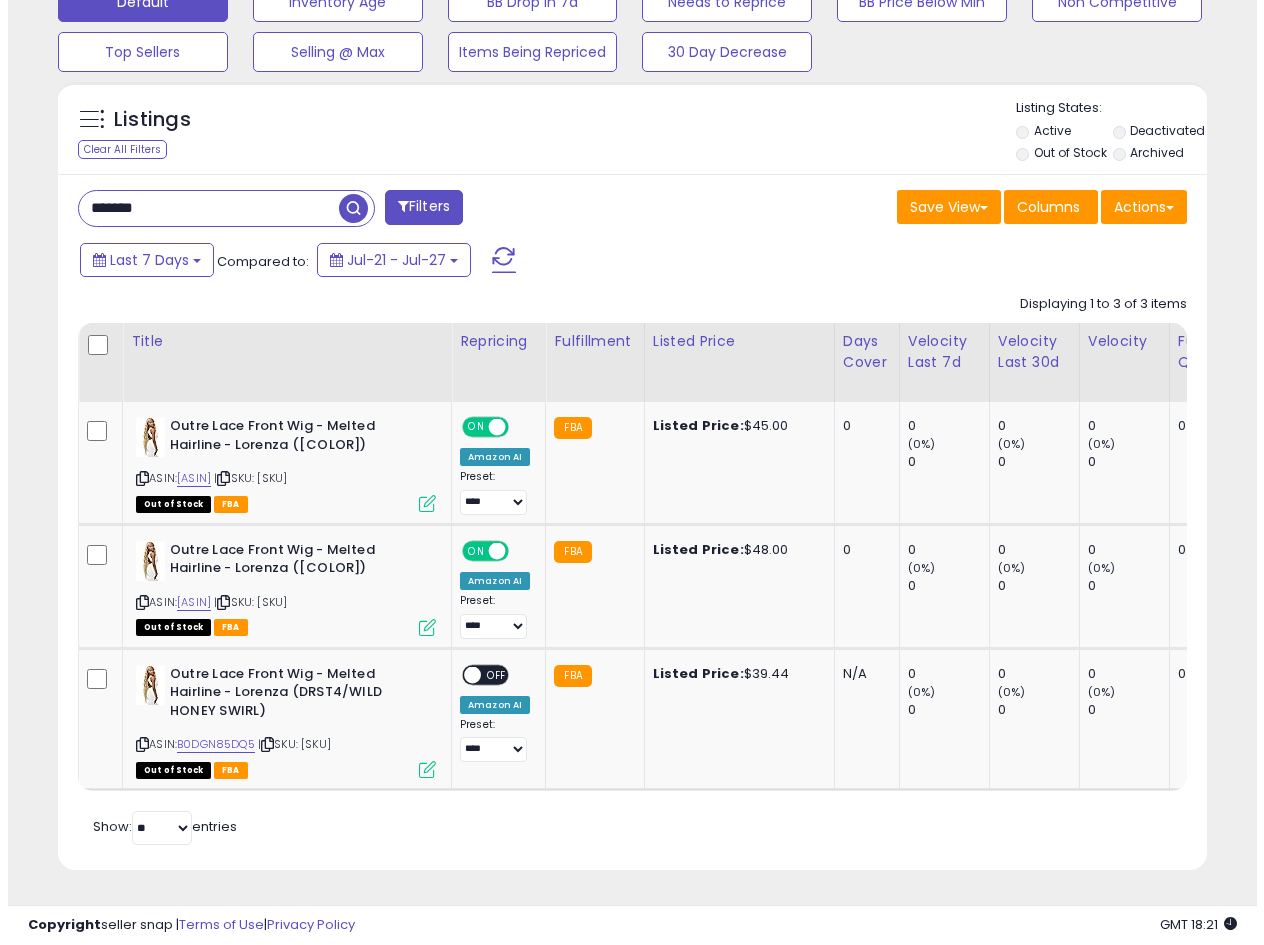 scroll, scrollTop: 275, scrollLeft: 0, axis: vertical 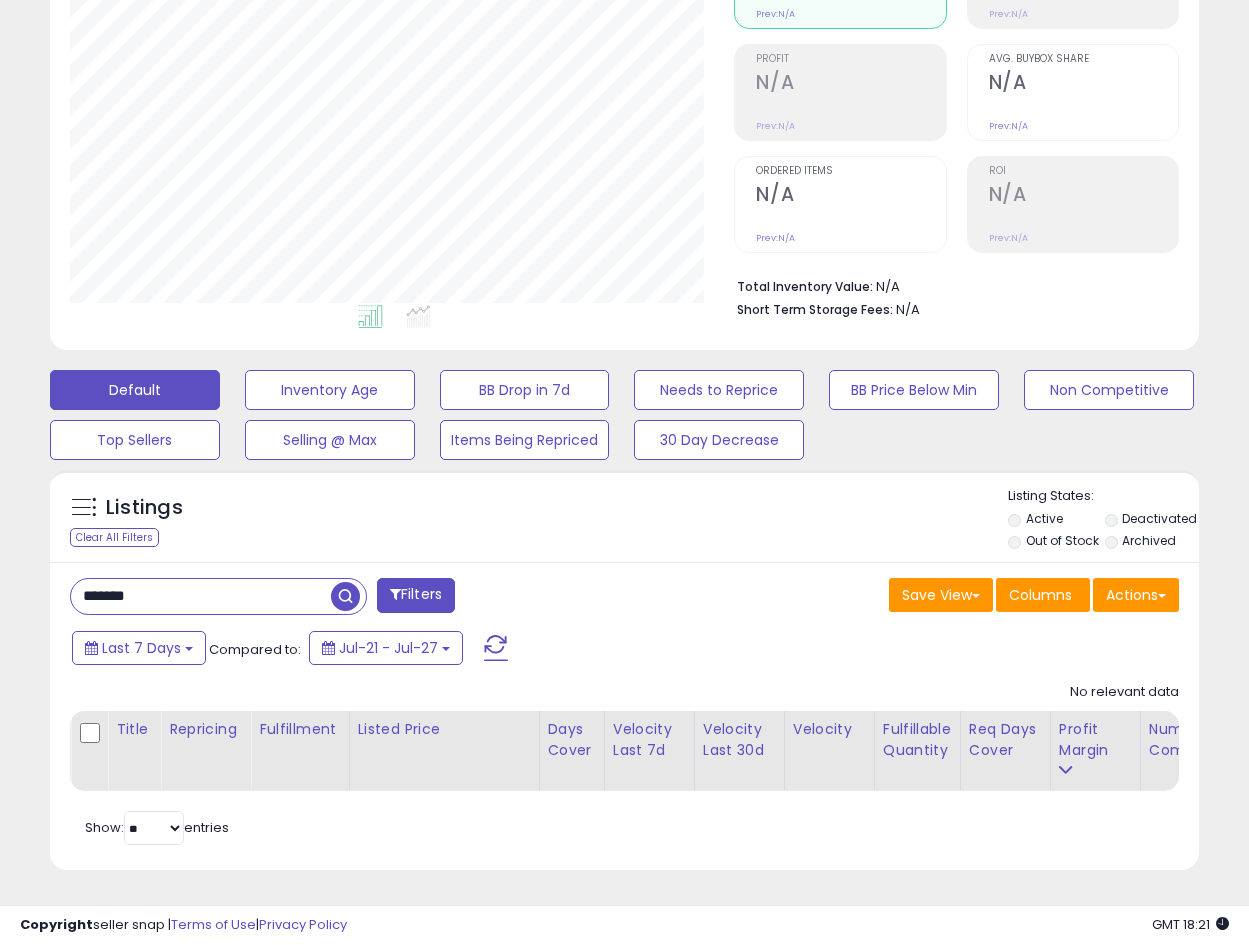 click on "*******" at bounding box center [201, 596] 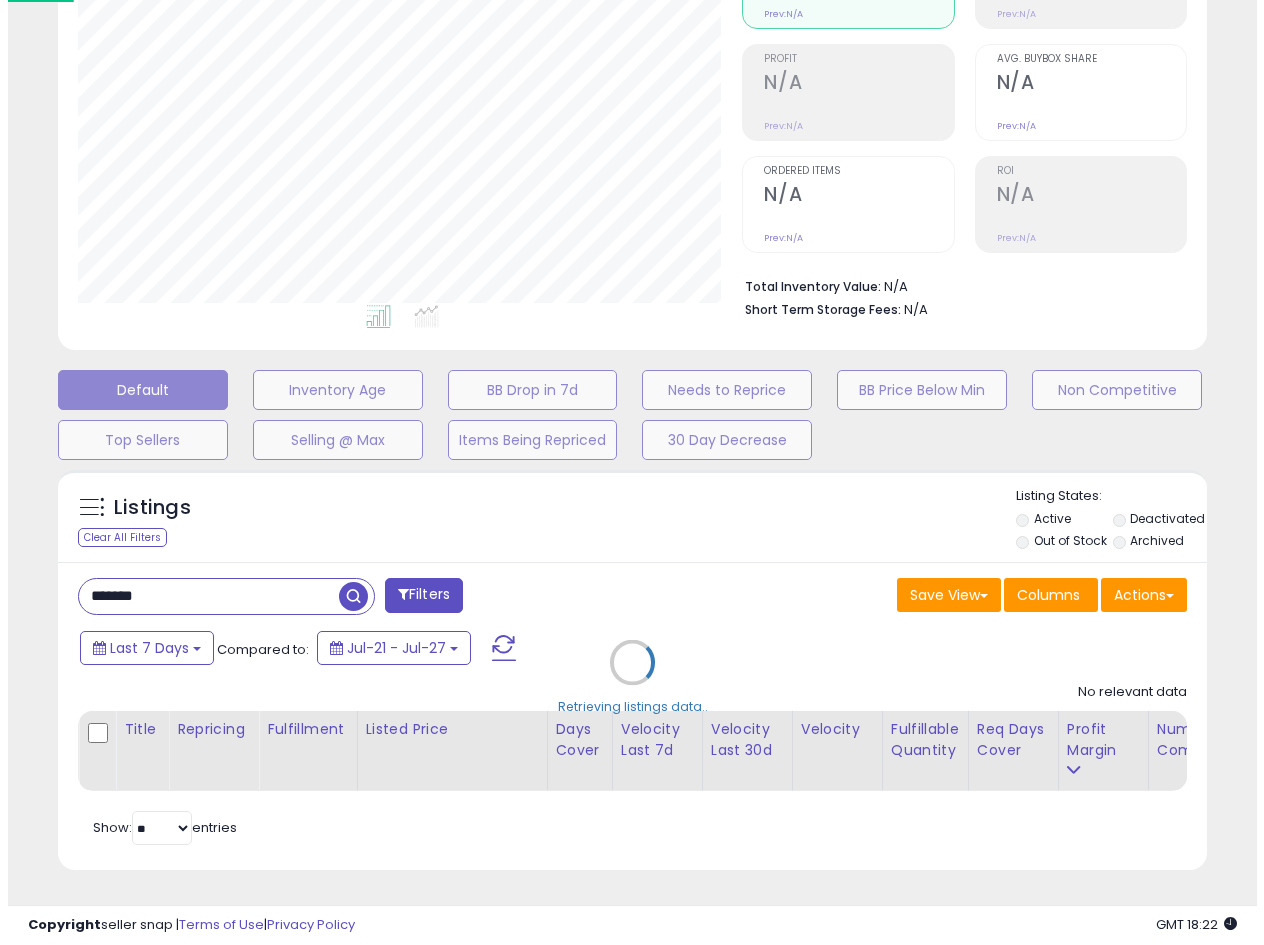 scroll, scrollTop: 999590, scrollLeft: 999327, axis: both 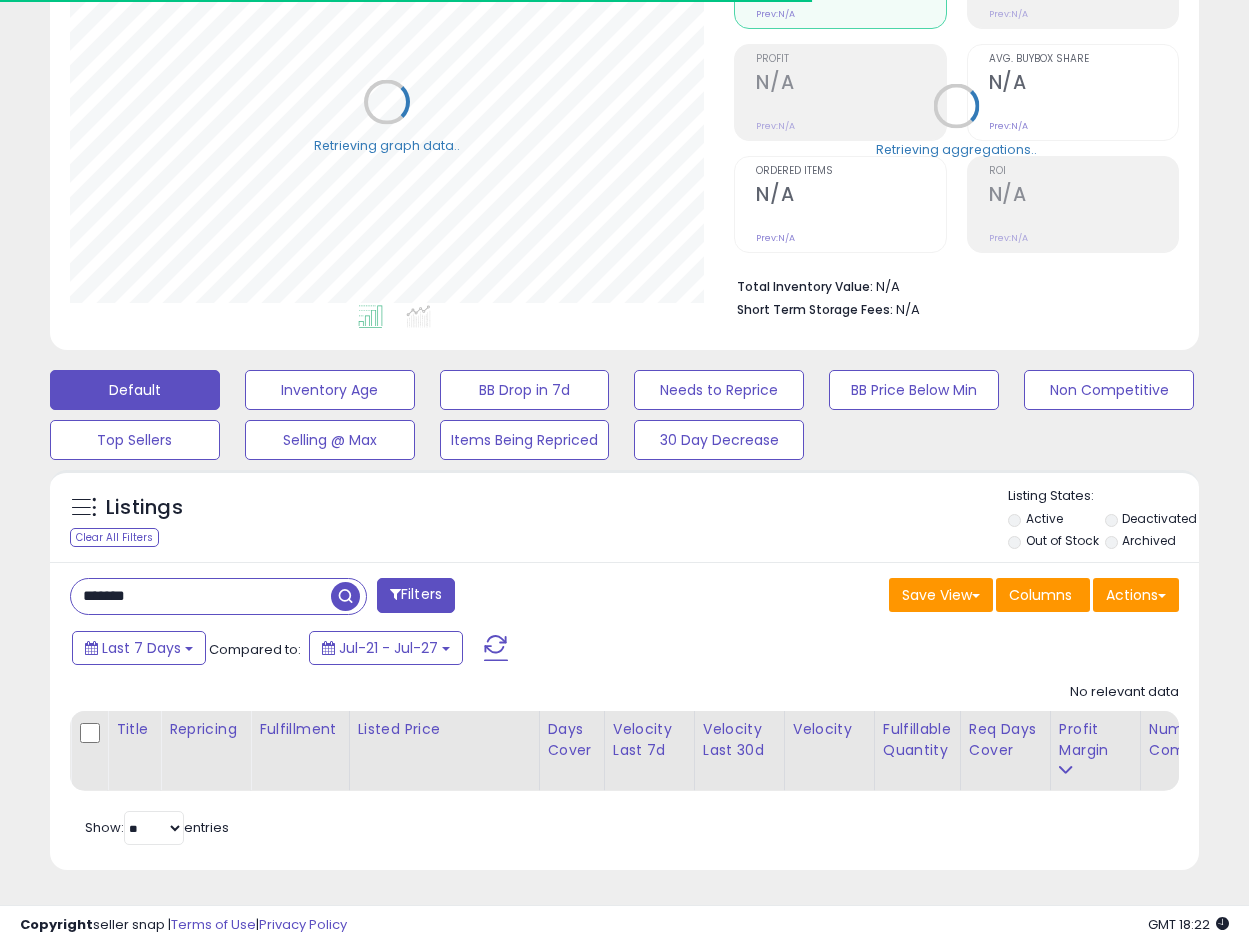 click on "Save View
Save As New View
Update Current View
Columns
Actions
Import  Export Visible Columns" at bounding box center [910, 597] 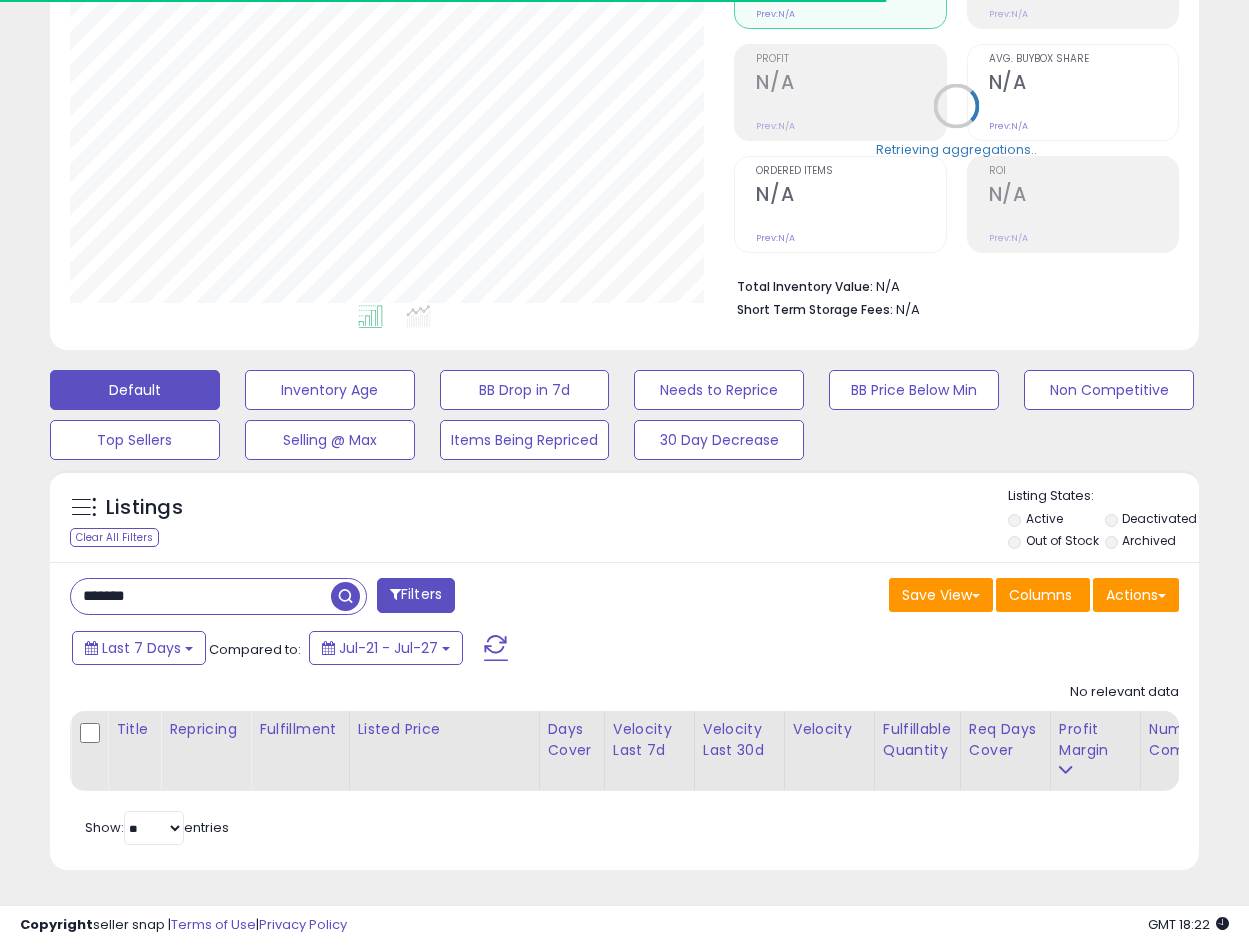 scroll, scrollTop: 999590, scrollLeft: 999336, axis: both 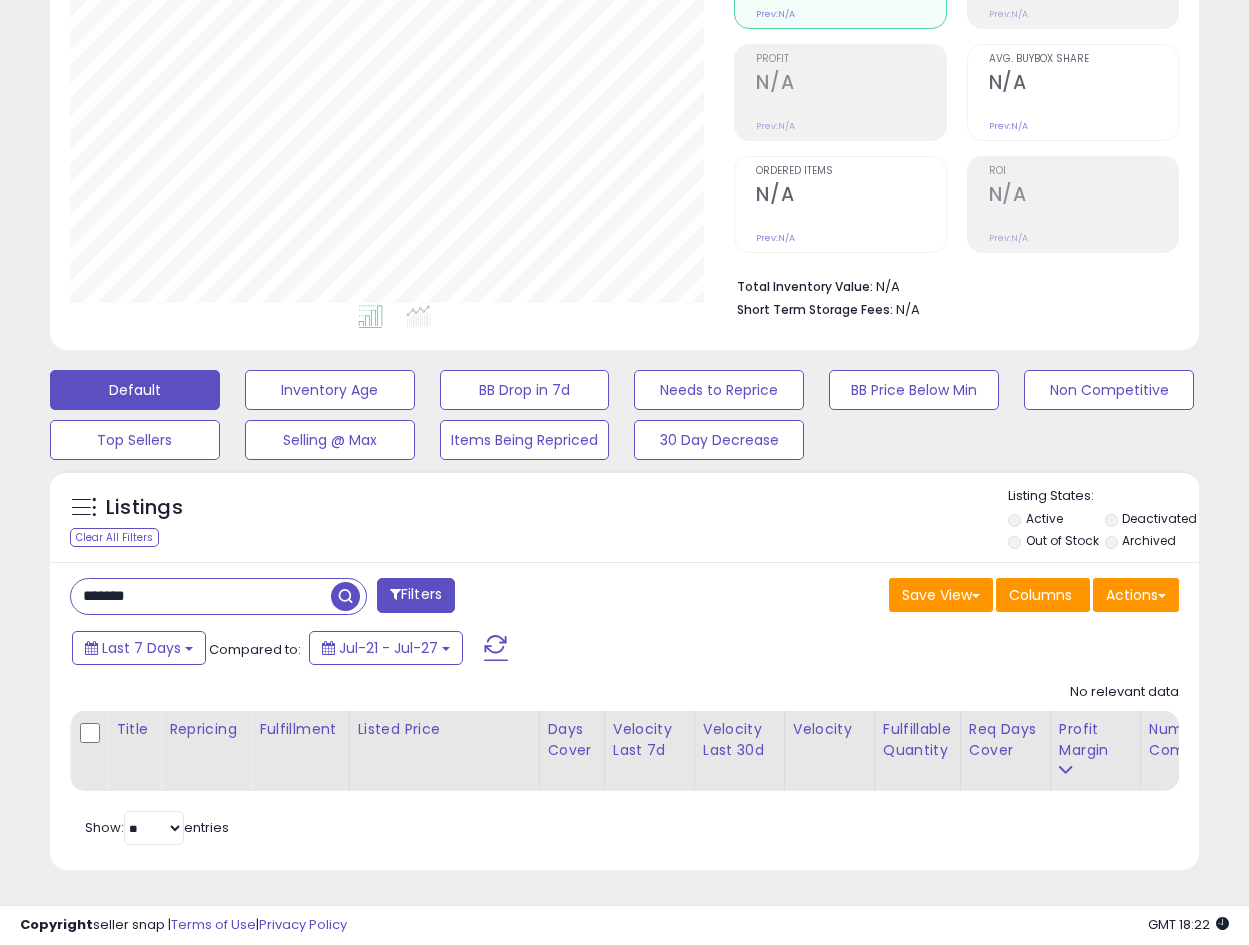 click on "*******
Filters" at bounding box center (340, 598) 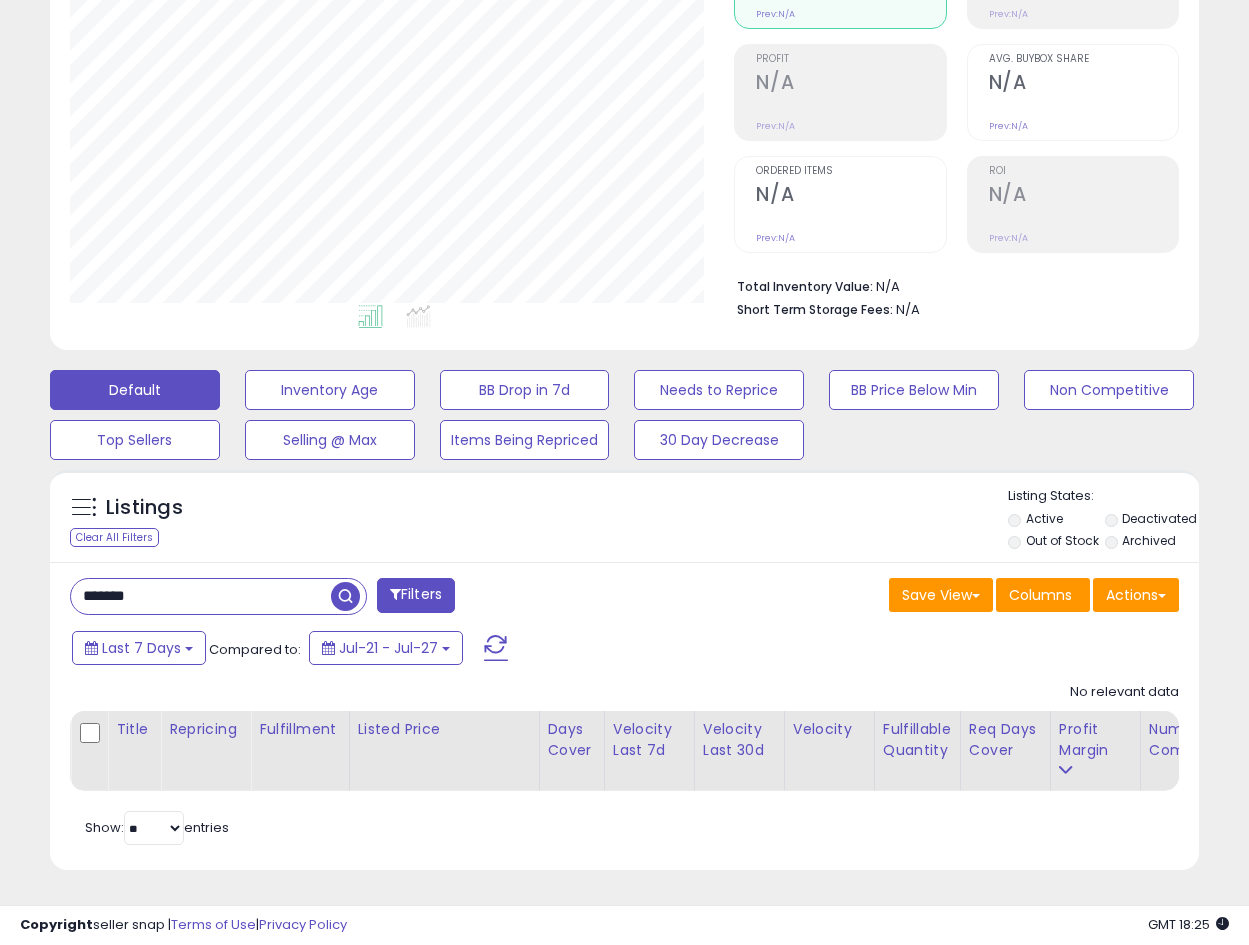 click on "*******" at bounding box center (201, 596) 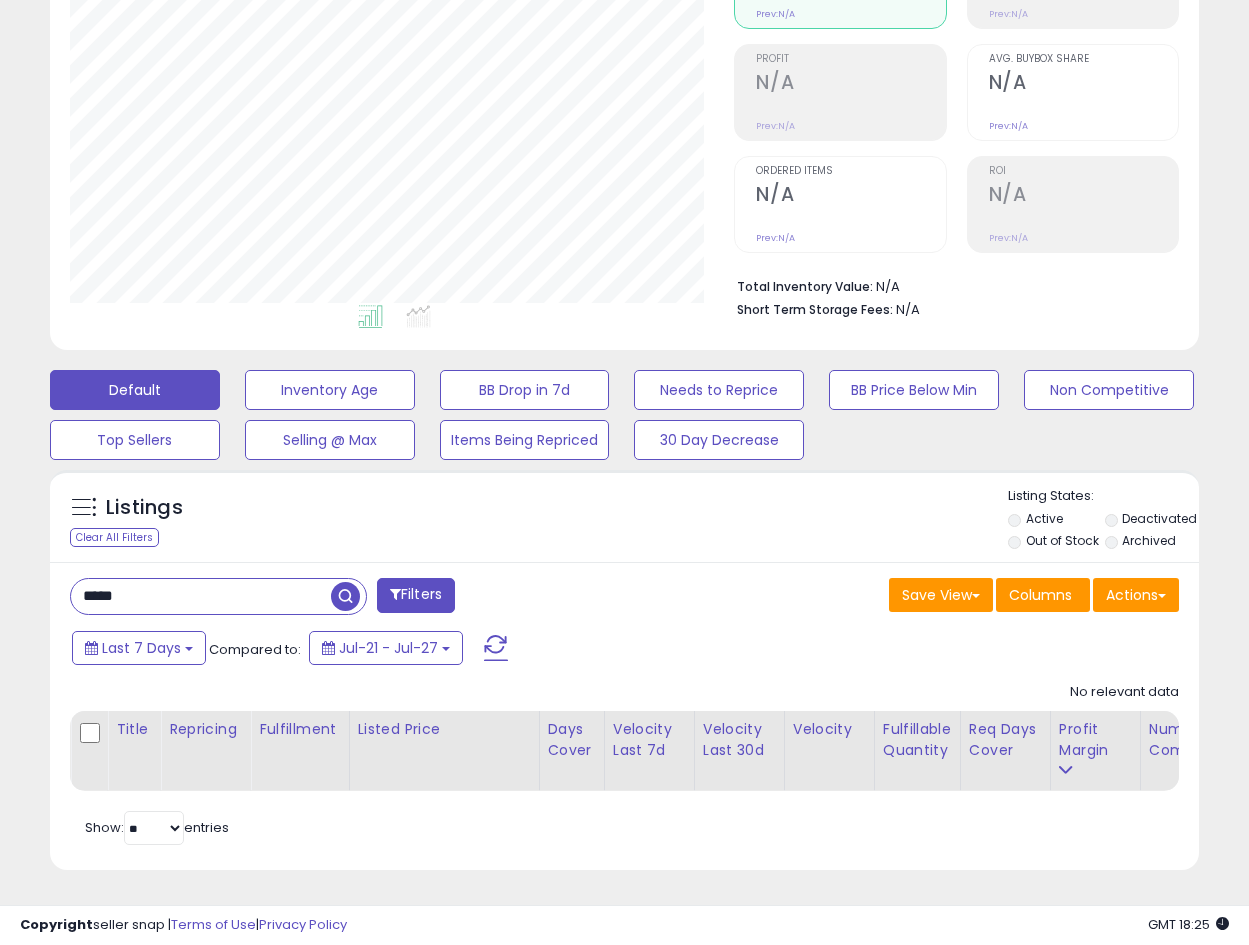 type on "*****" 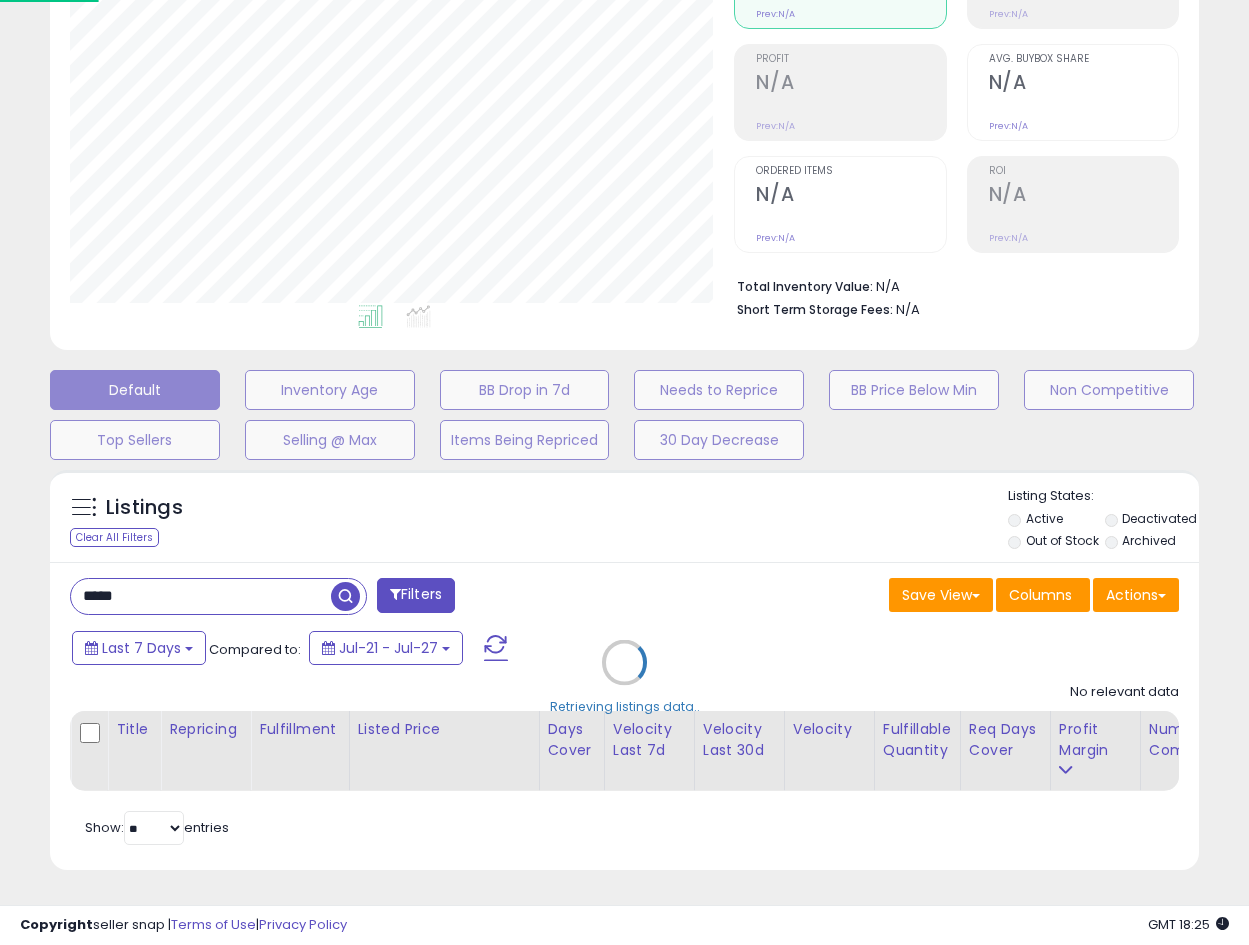 scroll, scrollTop: 999590, scrollLeft: 999327, axis: both 